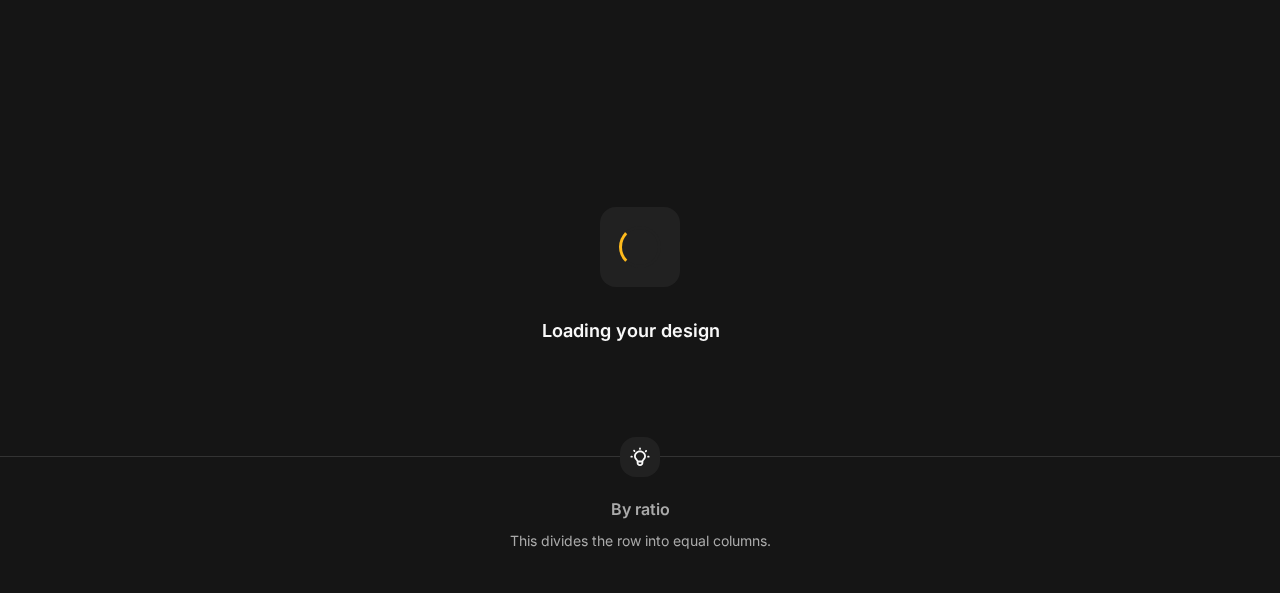scroll, scrollTop: 0, scrollLeft: 0, axis: both 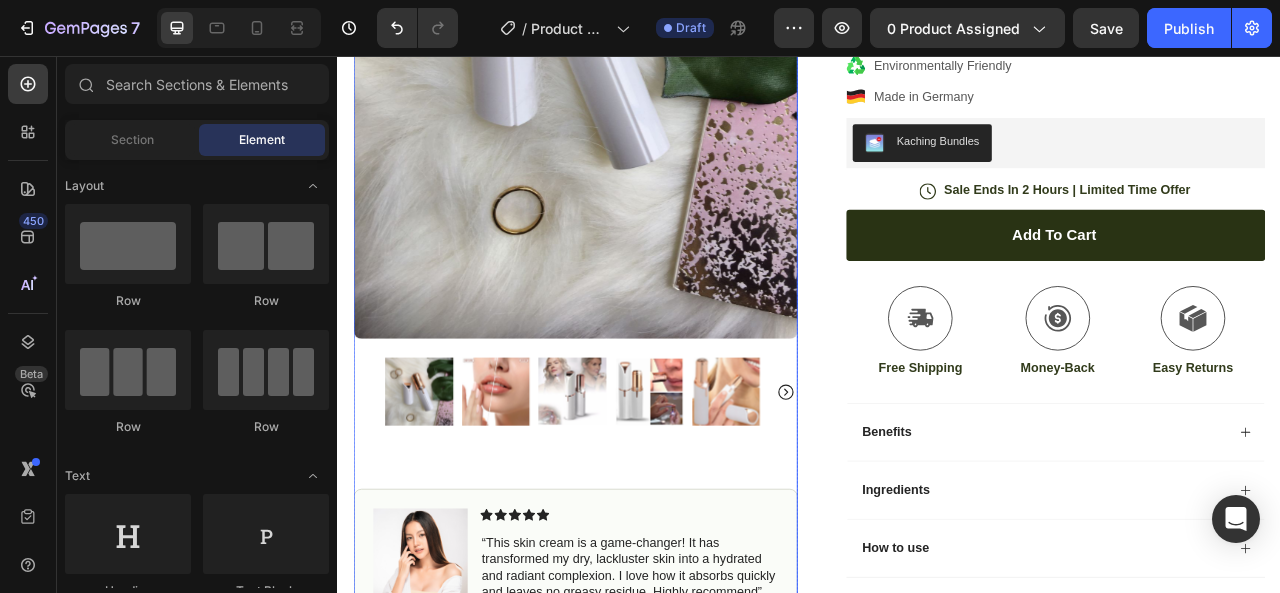 click at bounding box center (538, 483) 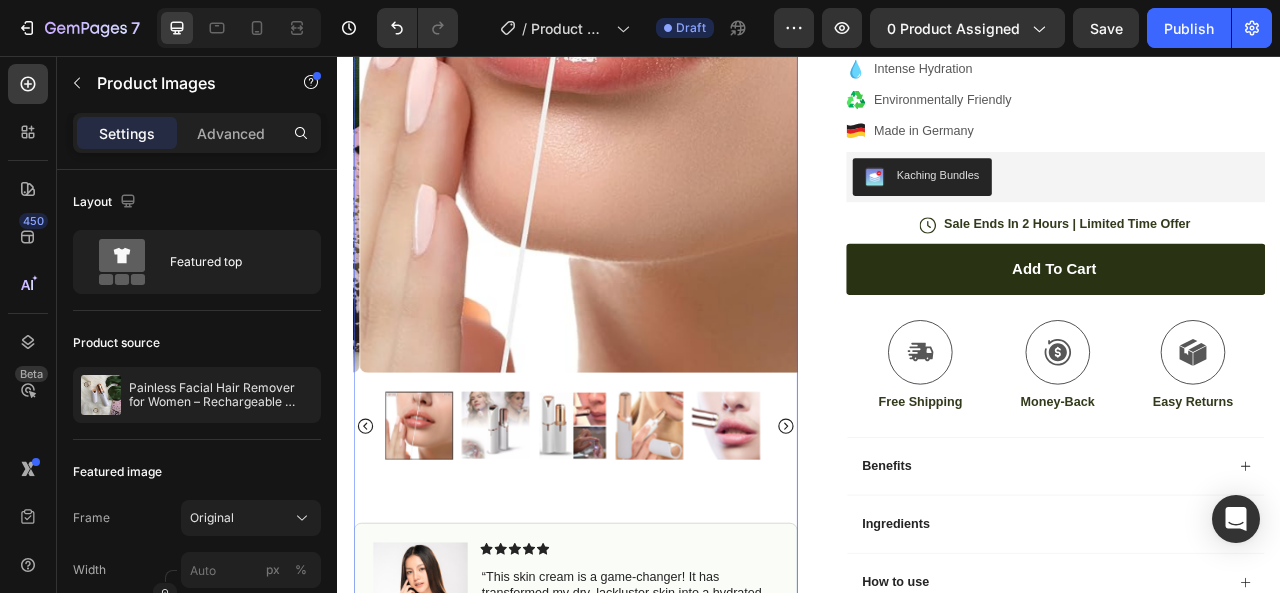 scroll, scrollTop: 475, scrollLeft: 0, axis: vertical 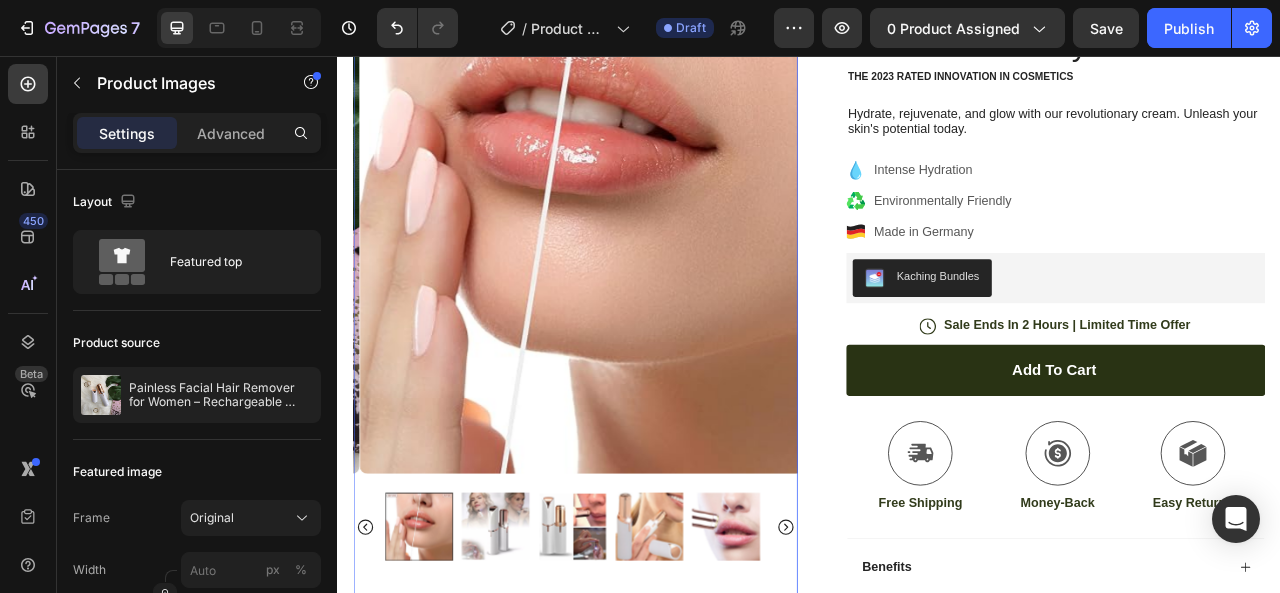 click at bounding box center [538, 654] 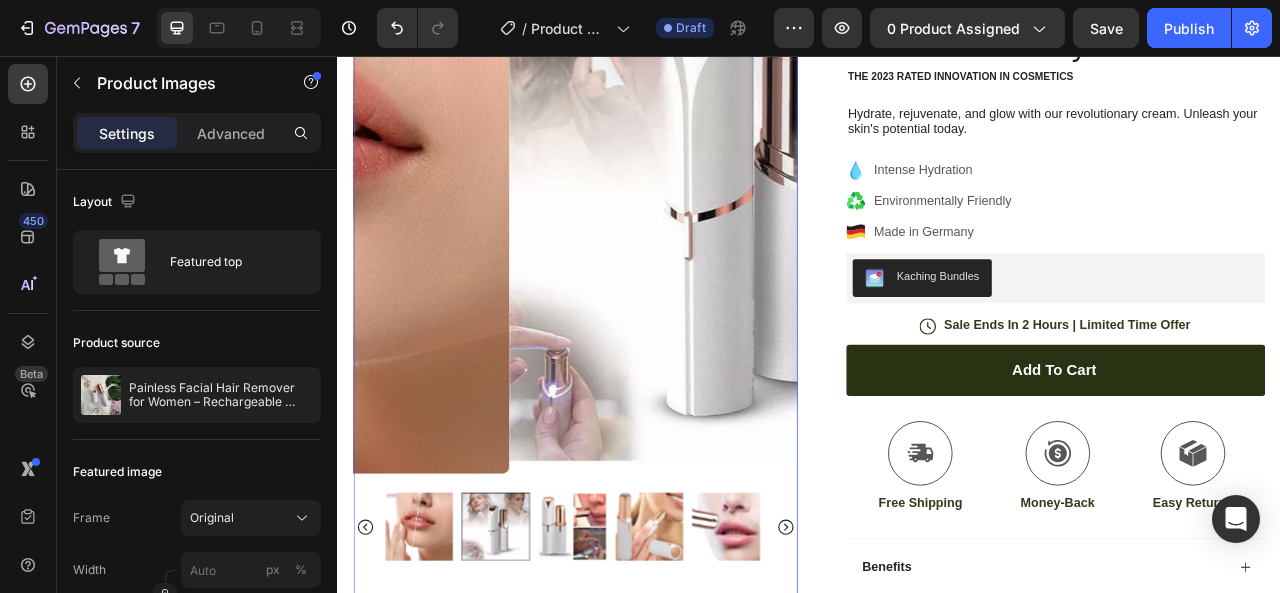 click at bounding box center [639, 654] 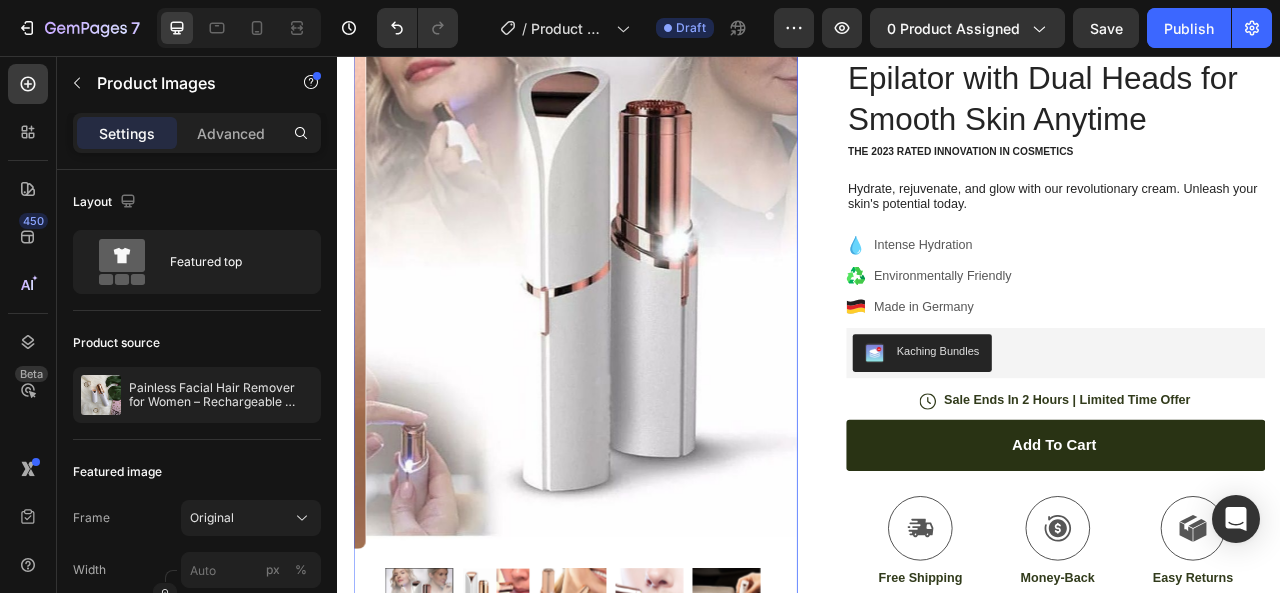 scroll, scrollTop: 385, scrollLeft: 0, axis: vertical 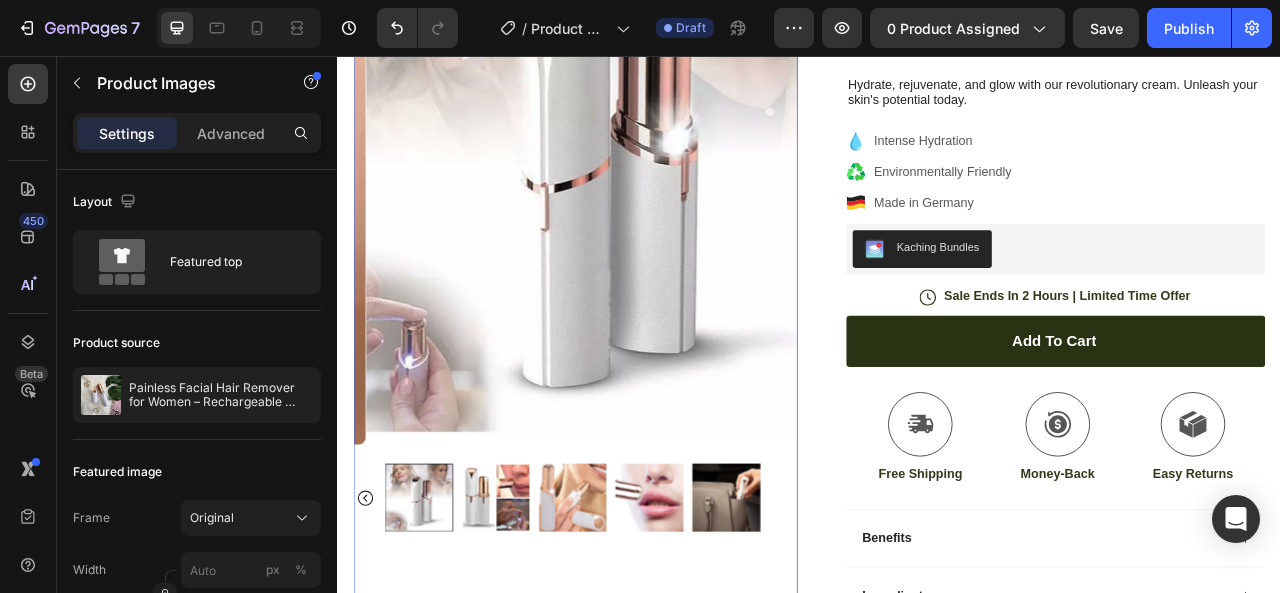 click at bounding box center (538, 617) 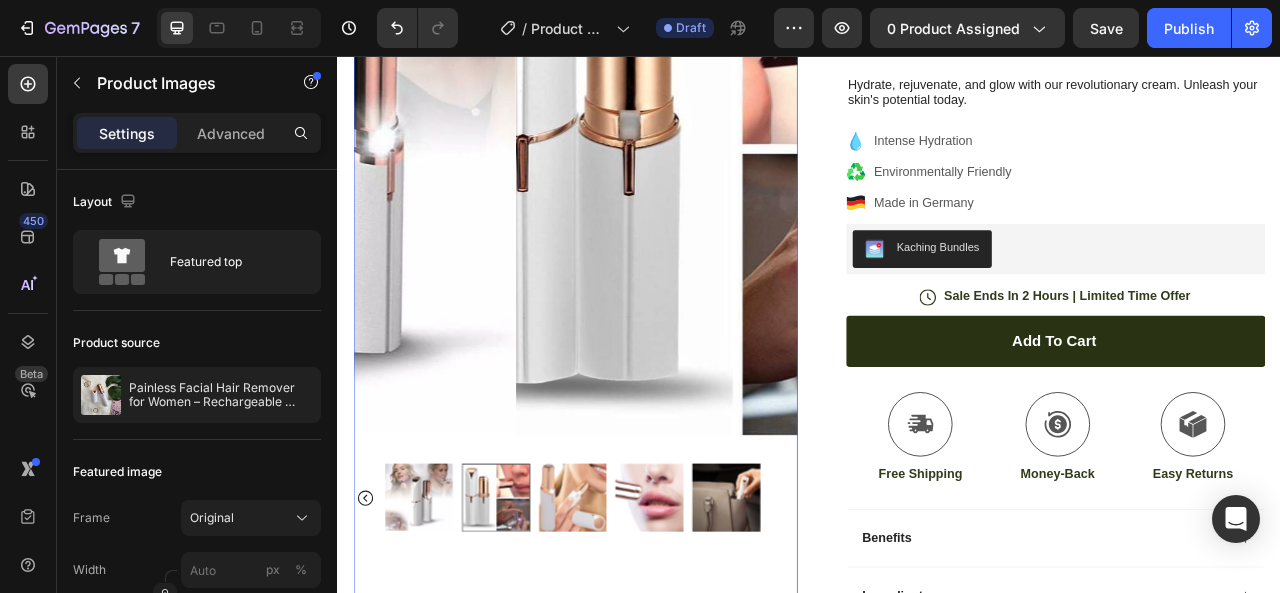 click at bounding box center [342, 617] 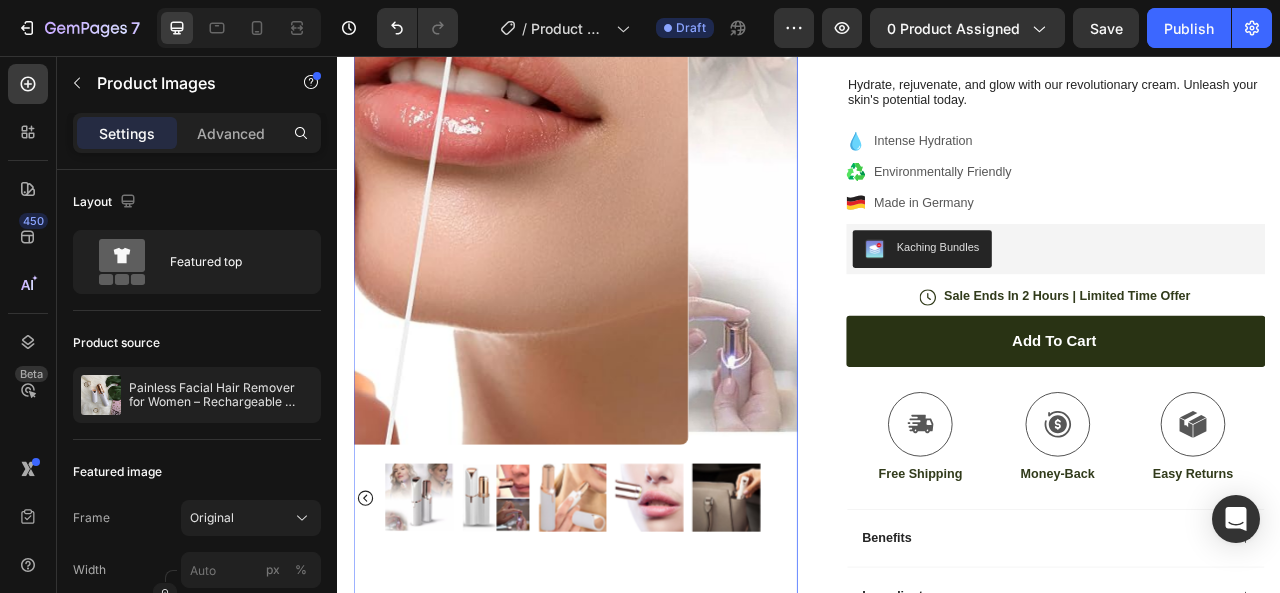 click at bounding box center (639, 617) 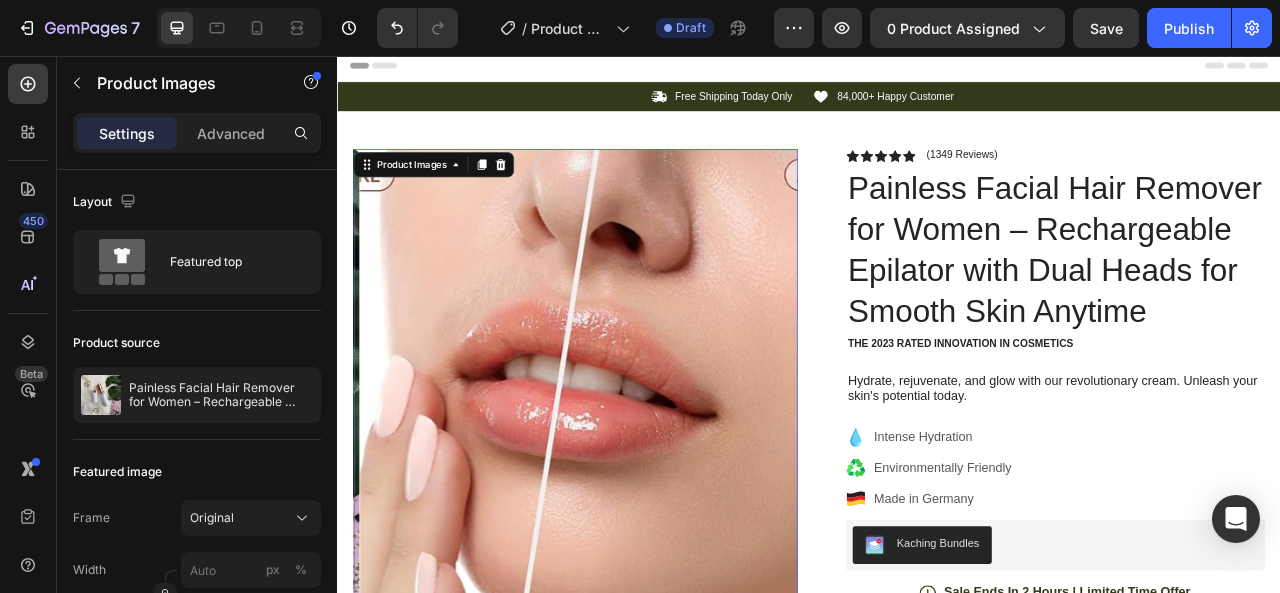 scroll, scrollTop: 0, scrollLeft: 0, axis: both 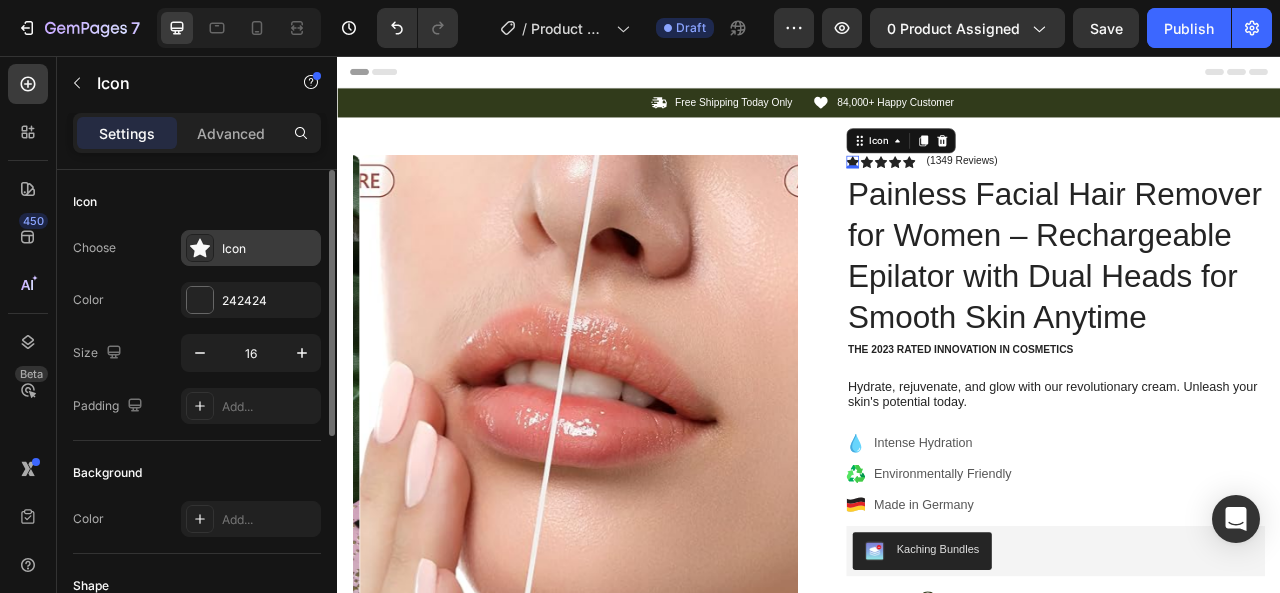 click on "Icon" at bounding box center (269, 249) 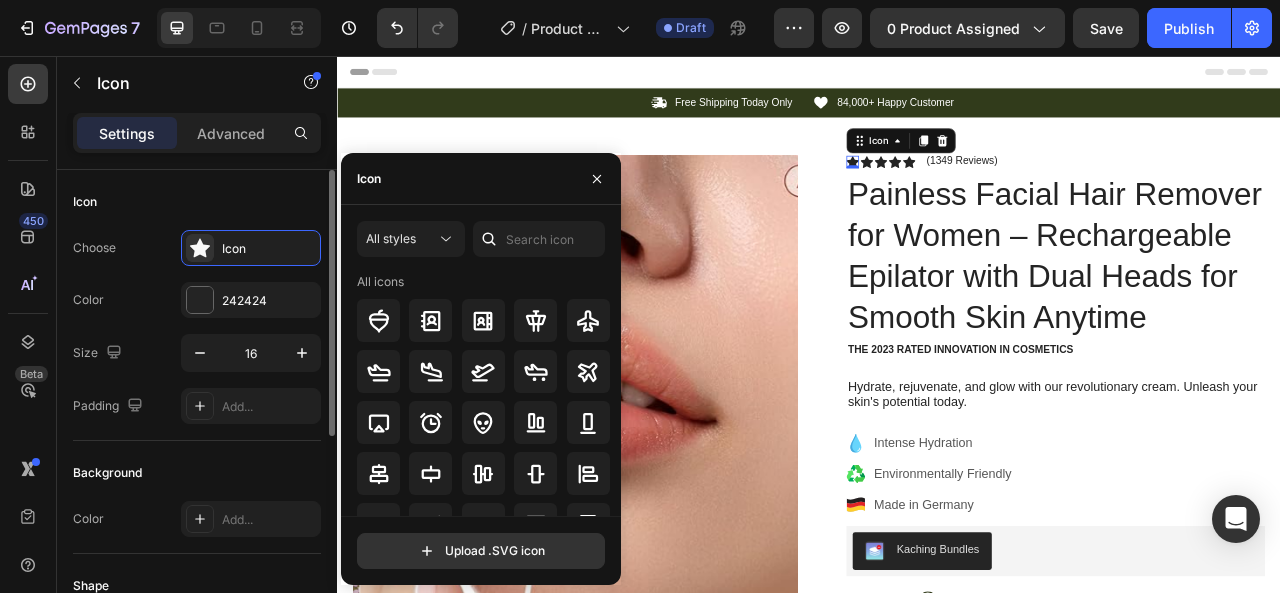 click on "Icon" at bounding box center [197, 202] 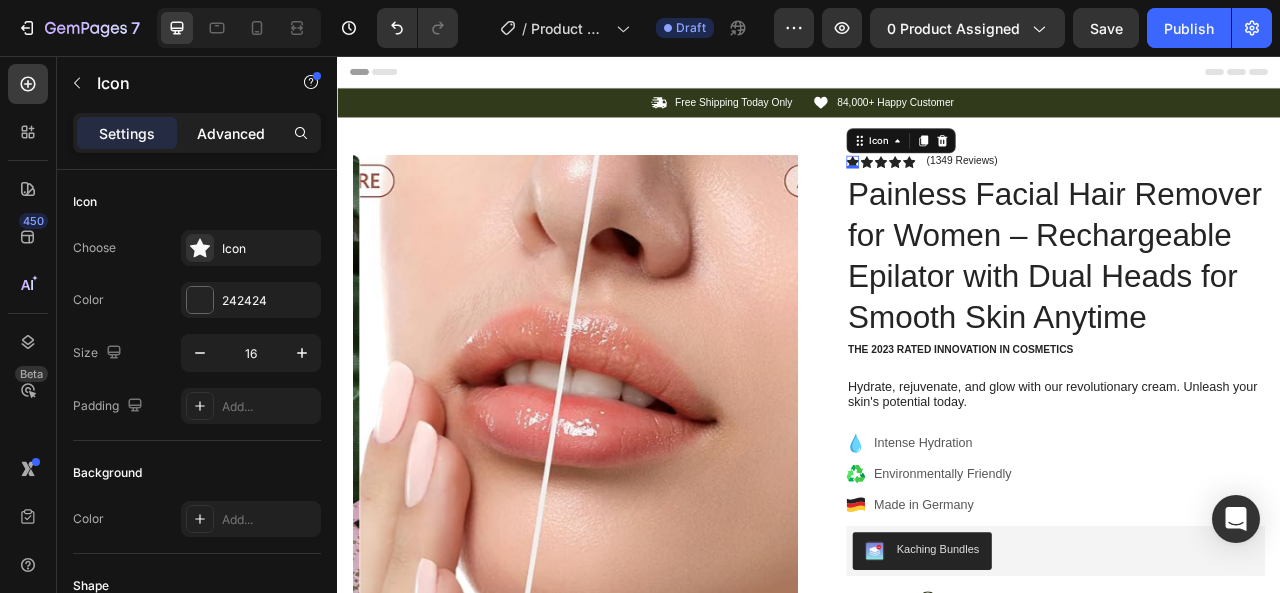 click on "Advanced" at bounding box center (231, 133) 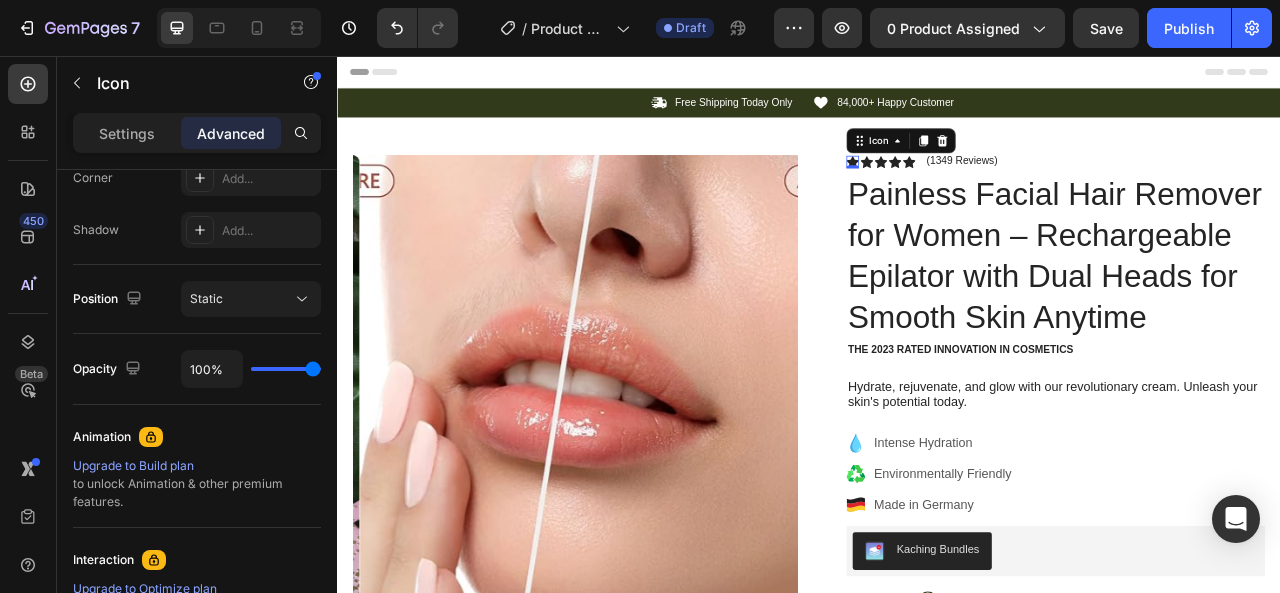 scroll, scrollTop: 904, scrollLeft: 0, axis: vertical 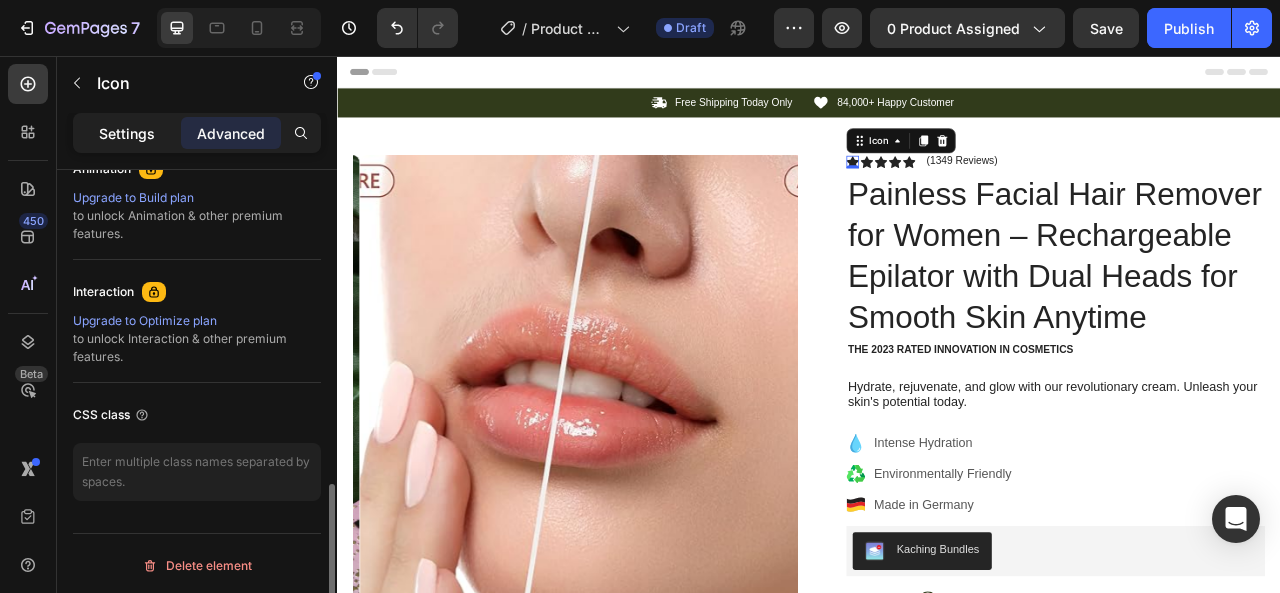 click on "Settings" at bounding box center (127, 133) 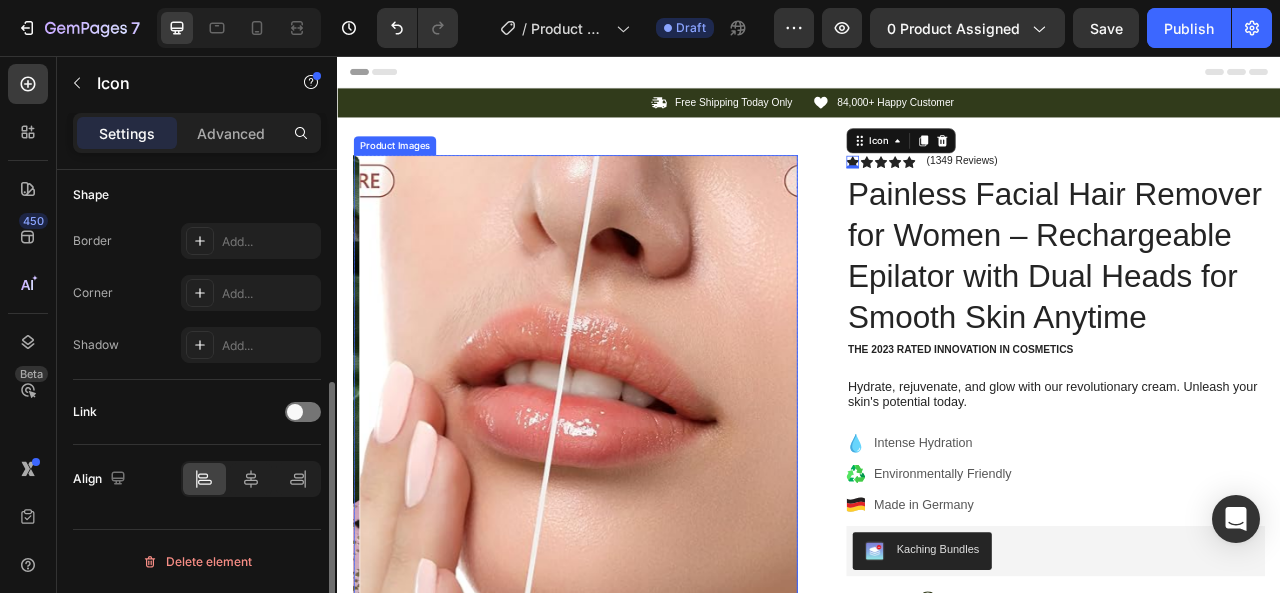 scroll, scrollTop: 388, scrollLeft: 0, axis: vertical 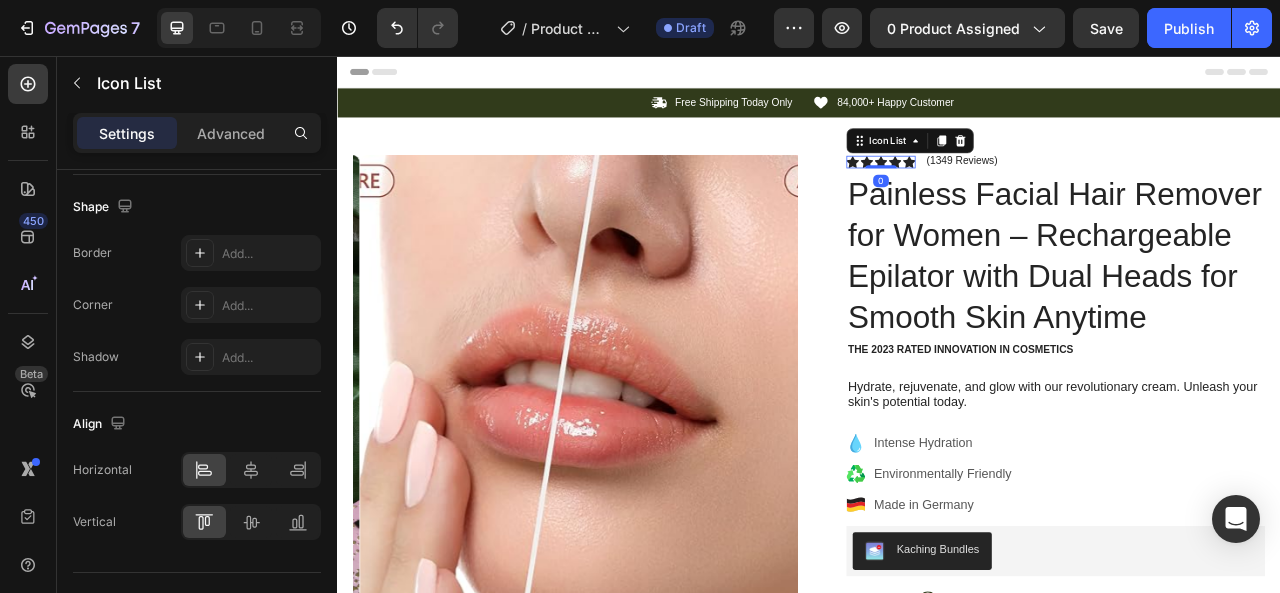 click on "Icon Icon Icon Icon Icon" at bounding box center [1028, 191] 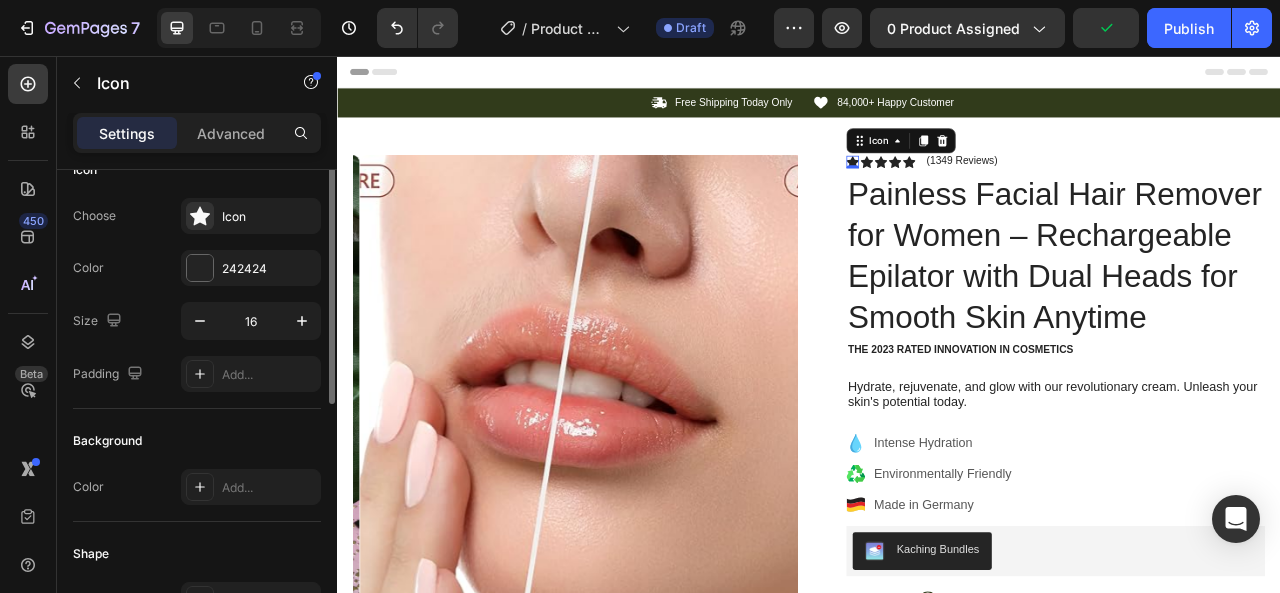 scroll, scrollTop: 0, scrollLeft: 0, axis: both 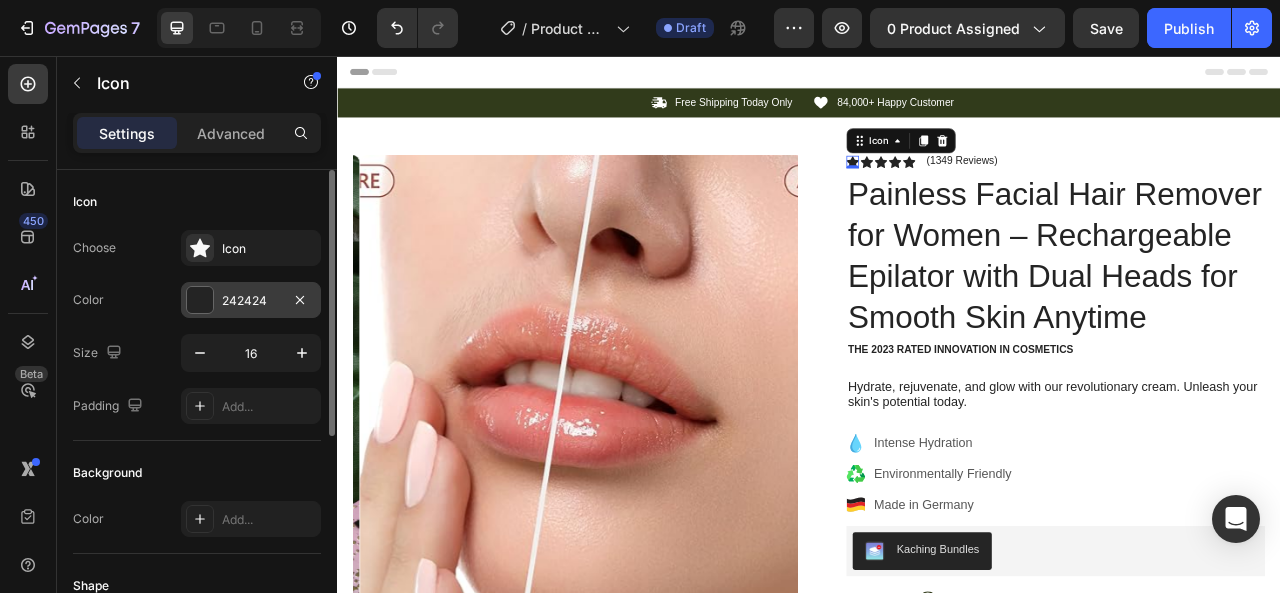 click on "242424" at bounding box center (251, 301) 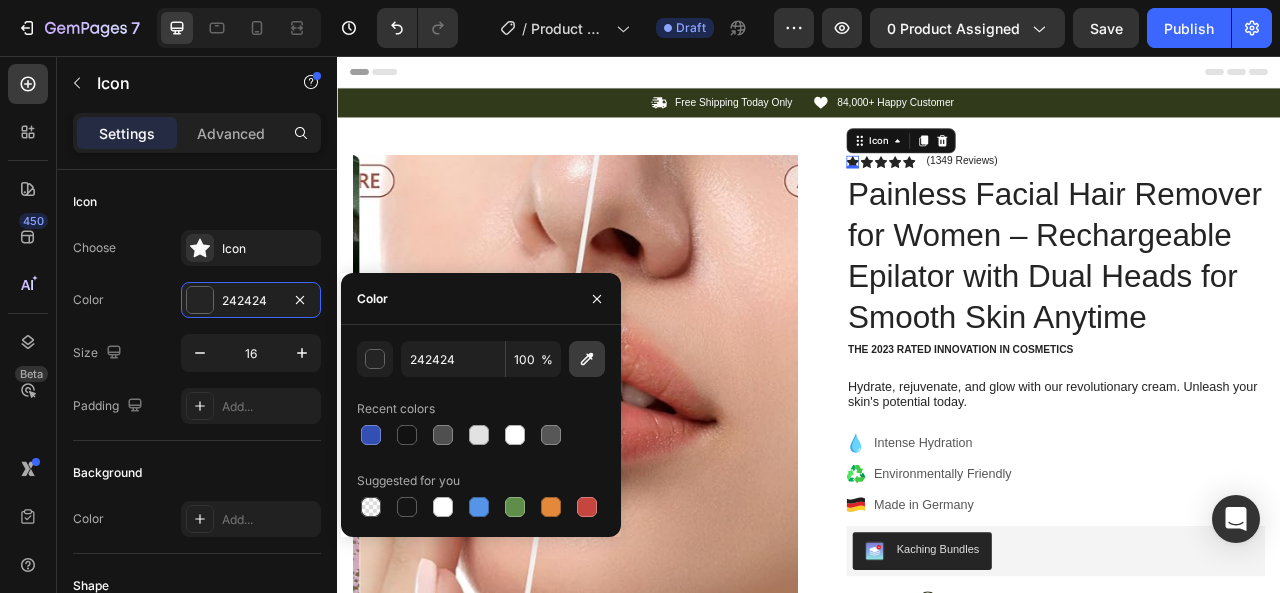click 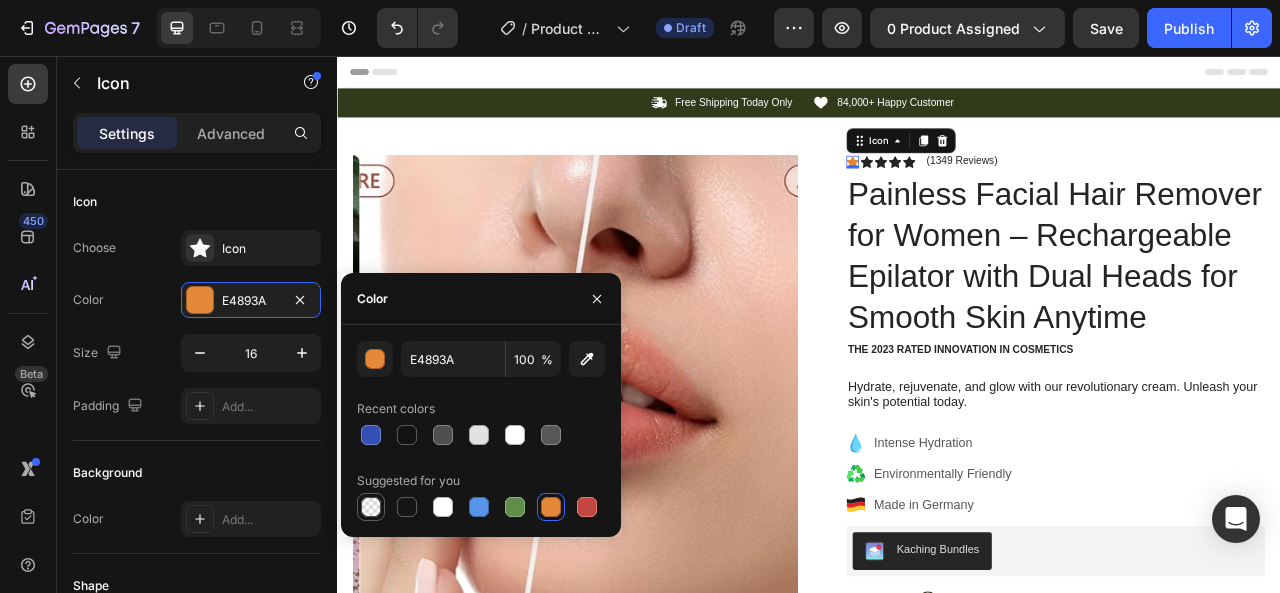click at bounding box center [371, 507] 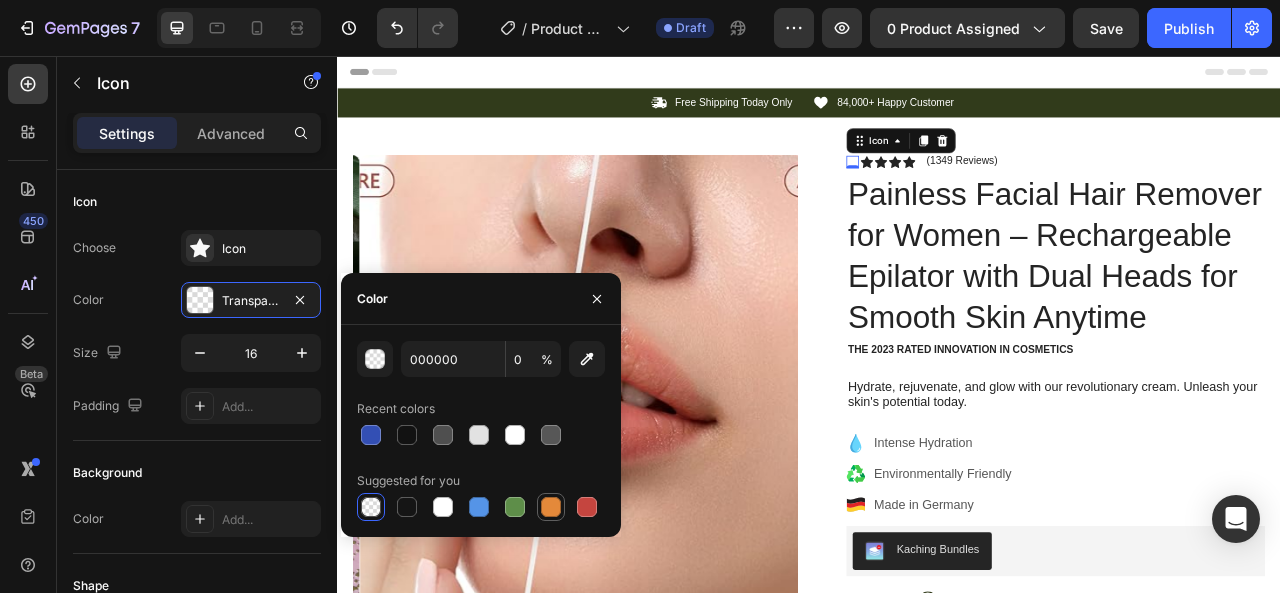 click at bounding box center [551, 507] 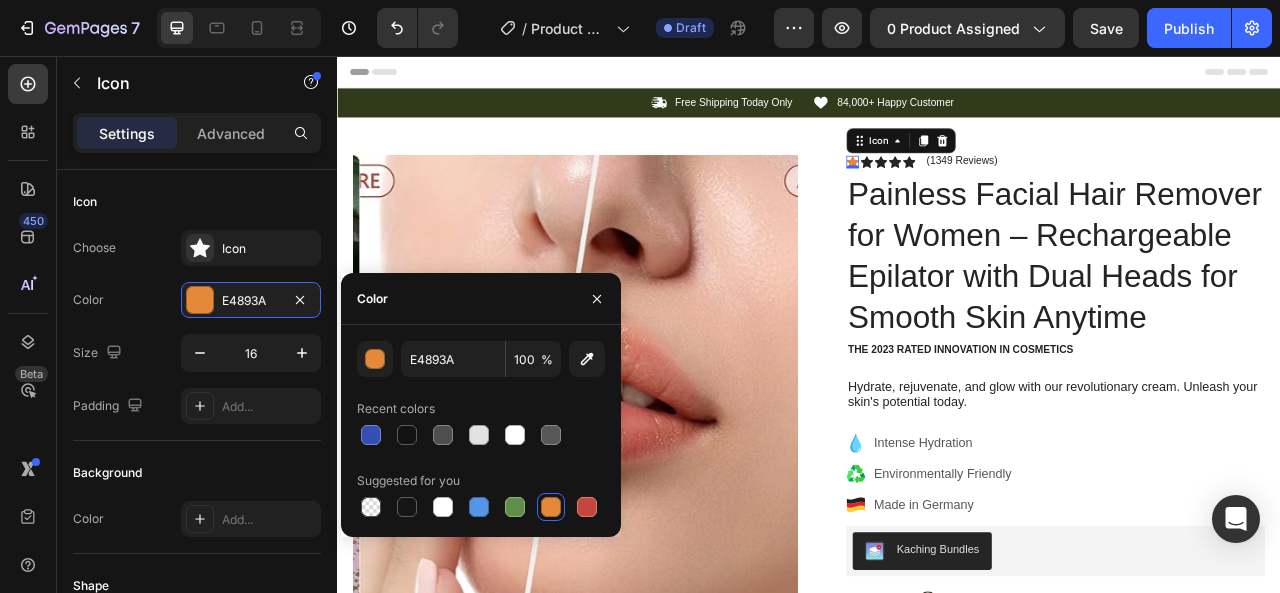 click at bounding box center (551, 507) 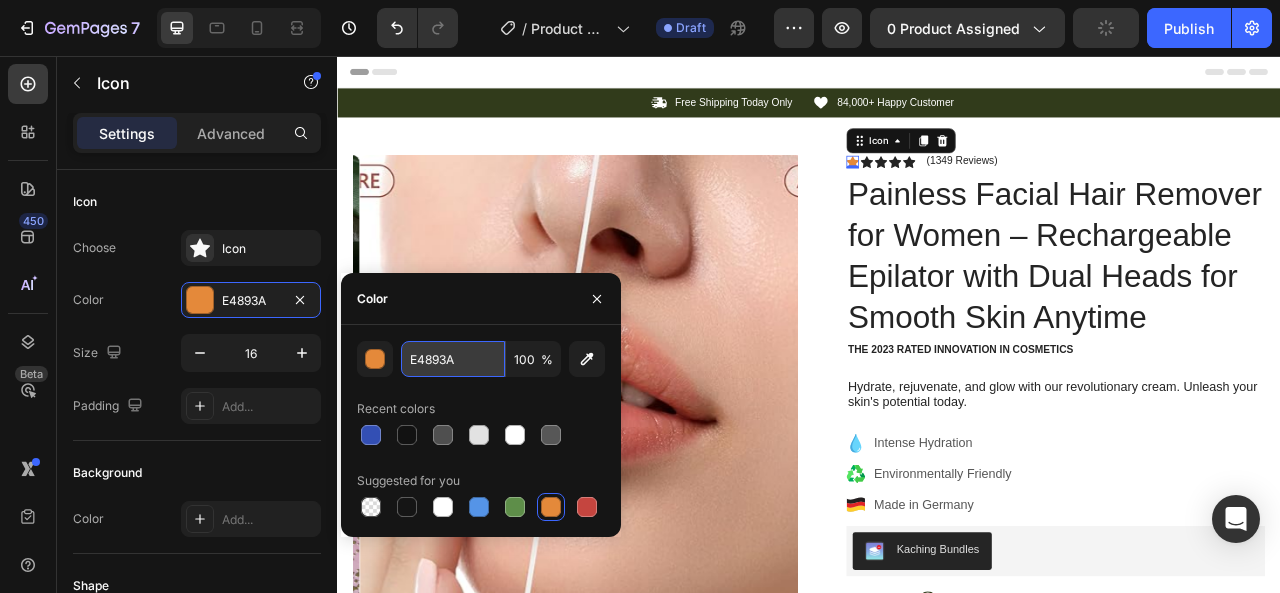 click on "E4893A" at bounding box center [453, 359] 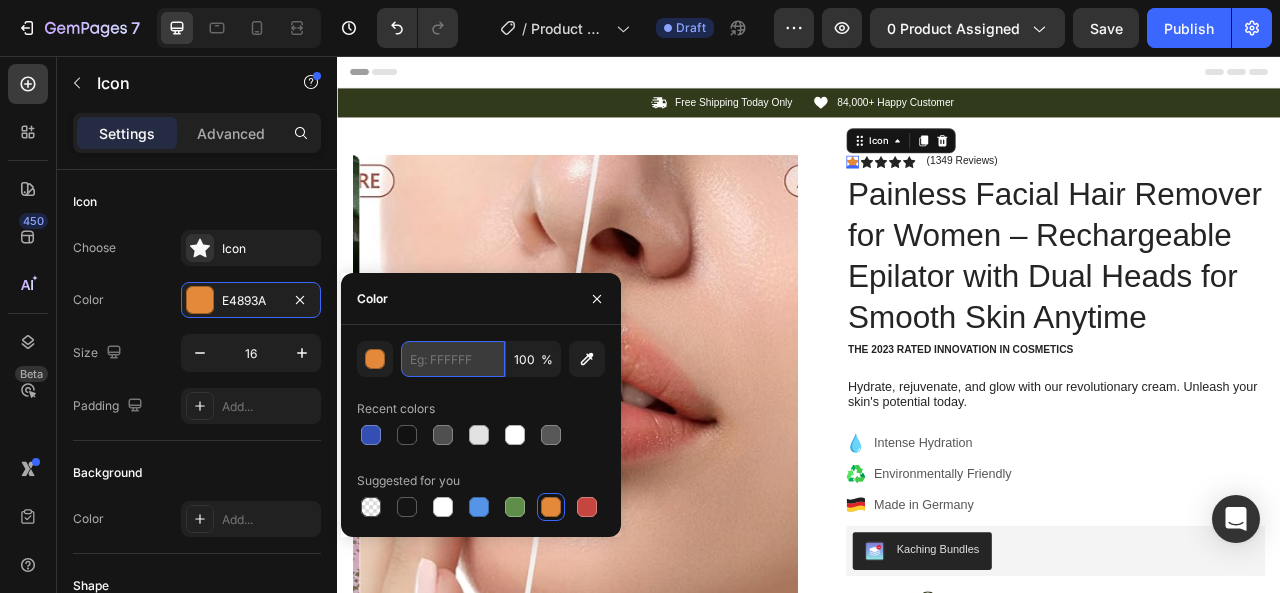 paste on "#FFD700" 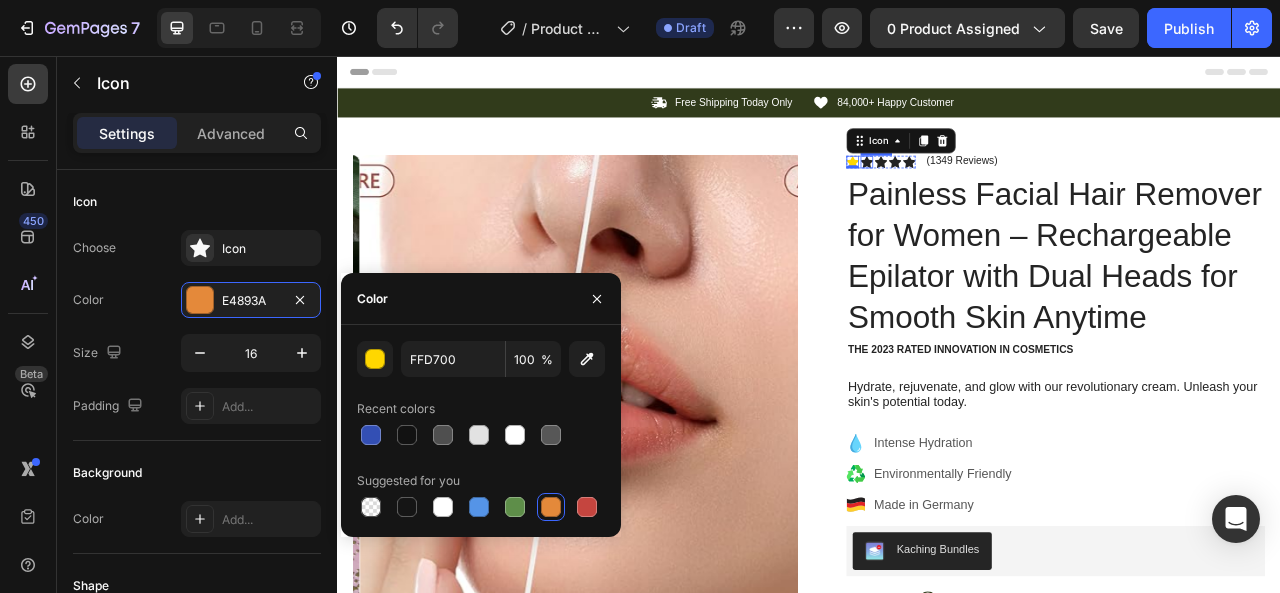 click 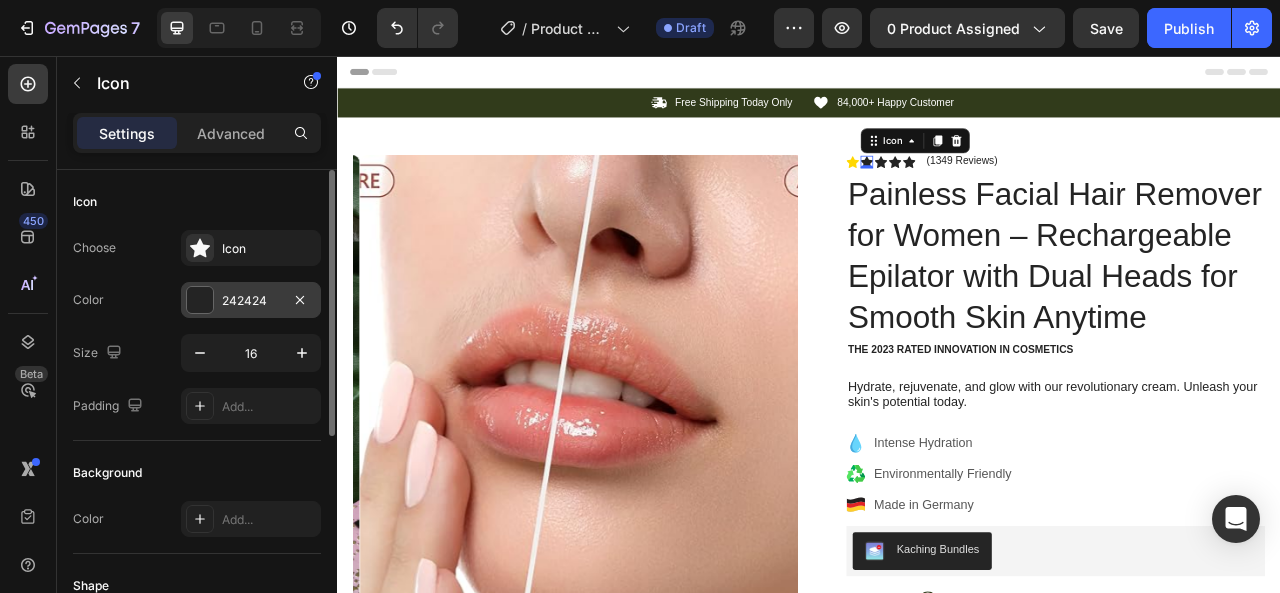 click at bounding box center (200, 300) 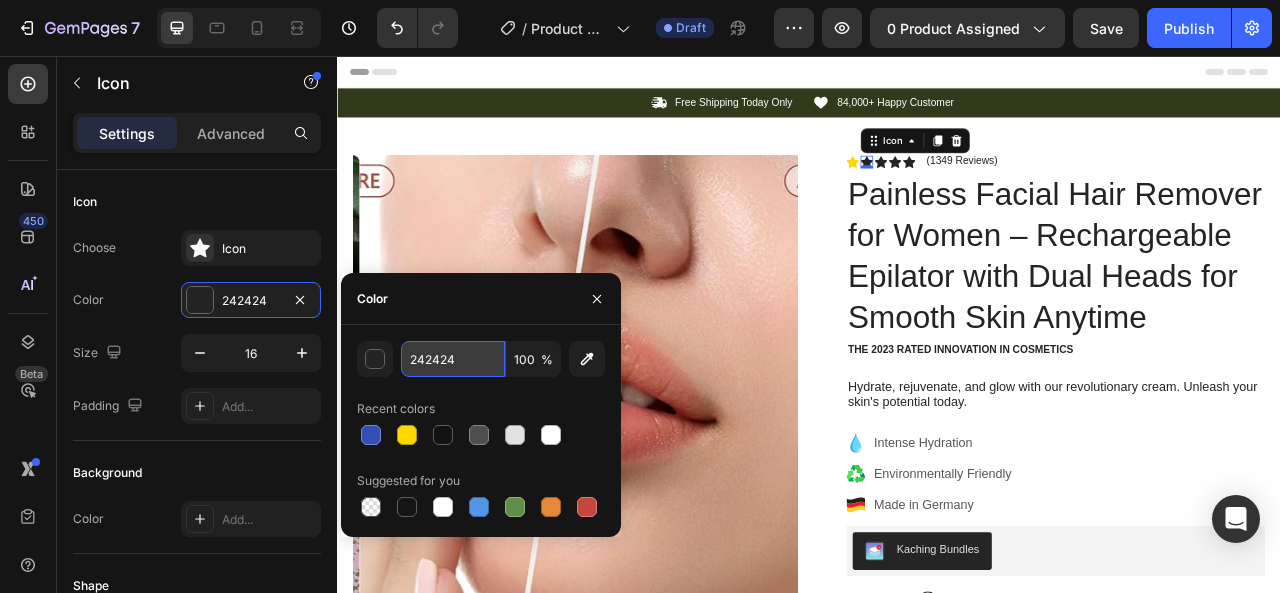 click on "242424" at bounding box center [453, 359] 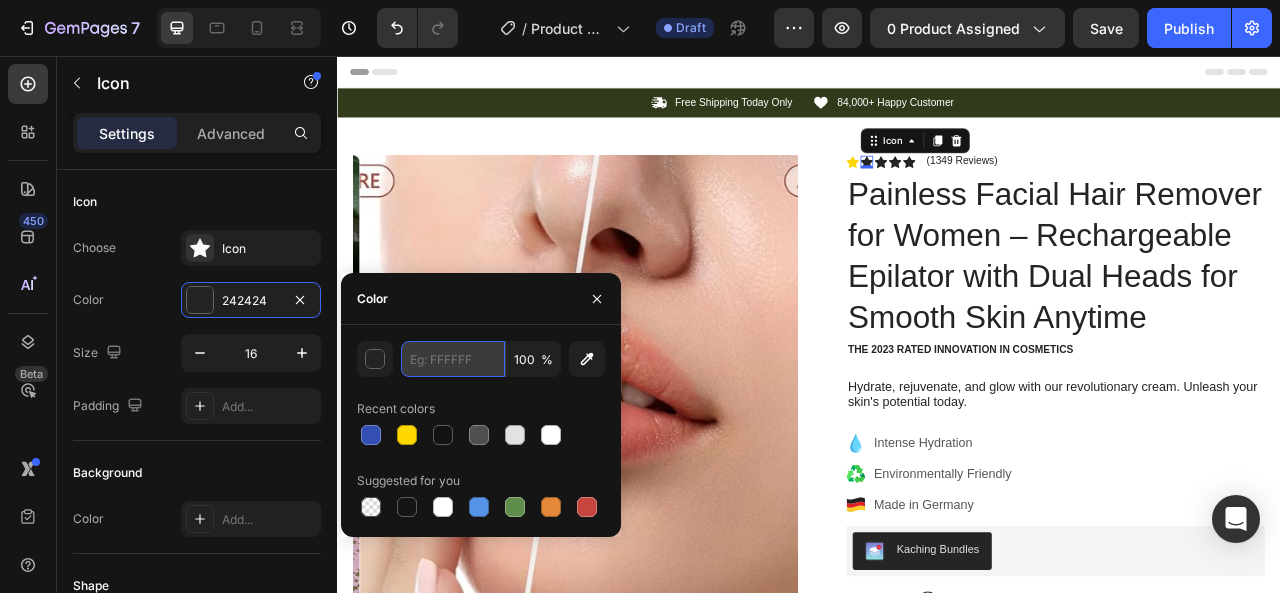 paste on "#FFD700" 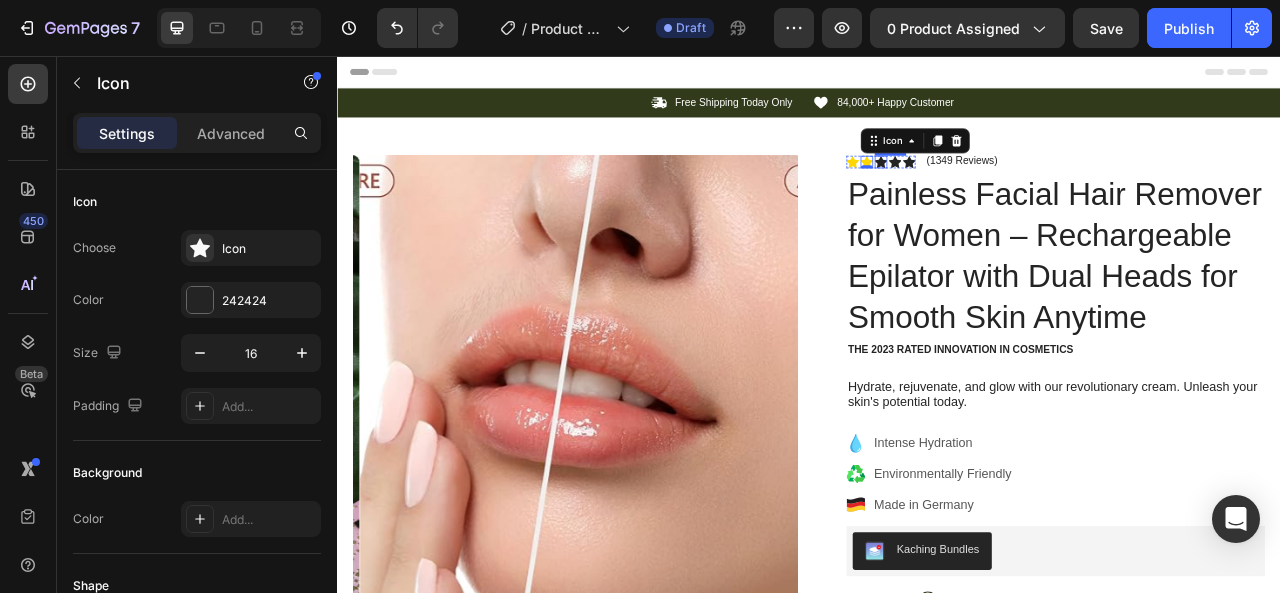 click on "Icon" at bounding box center [1028, 191] 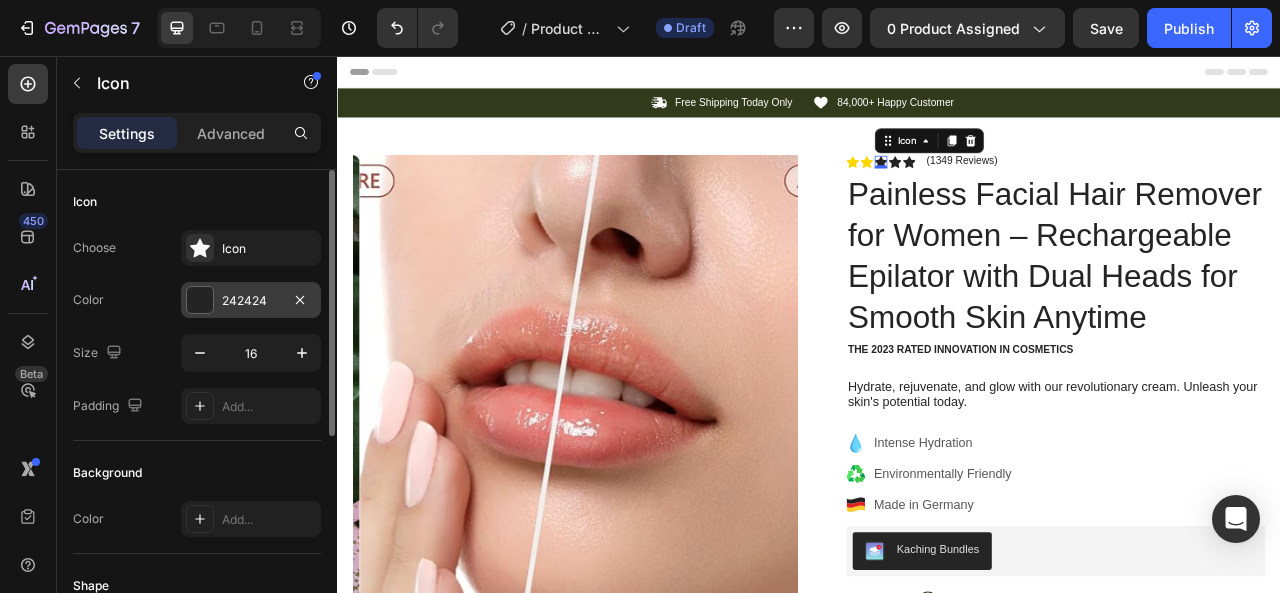 click on "242424" at bounding box center [251, 301] 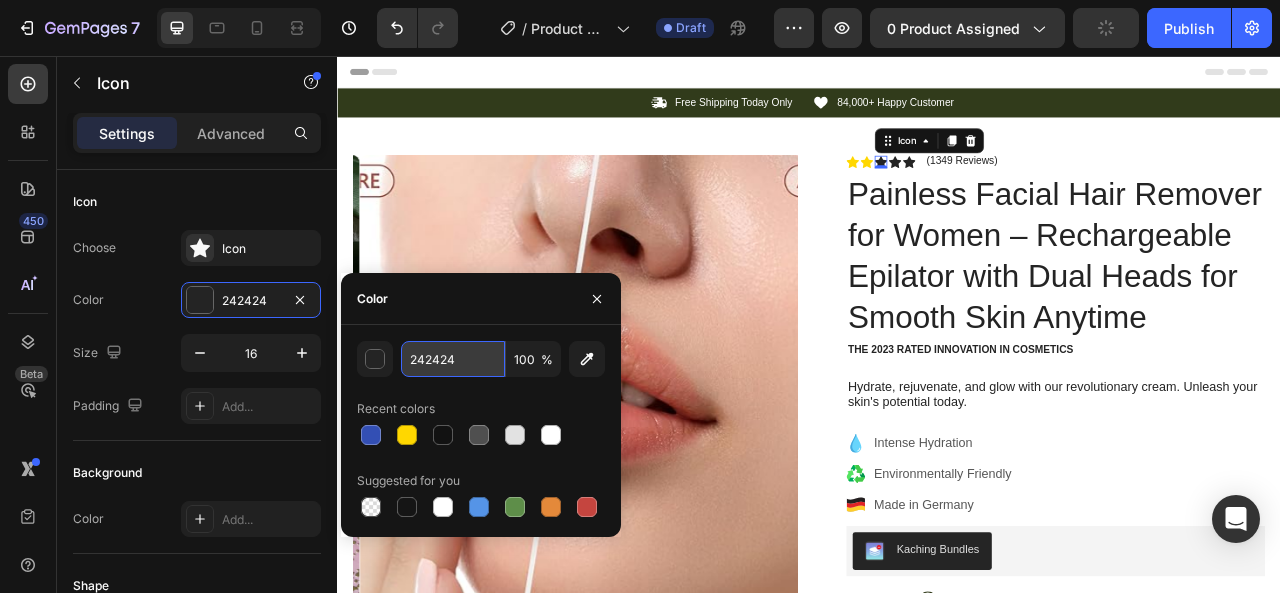 click on "242424" at bounding box center [453, 359] 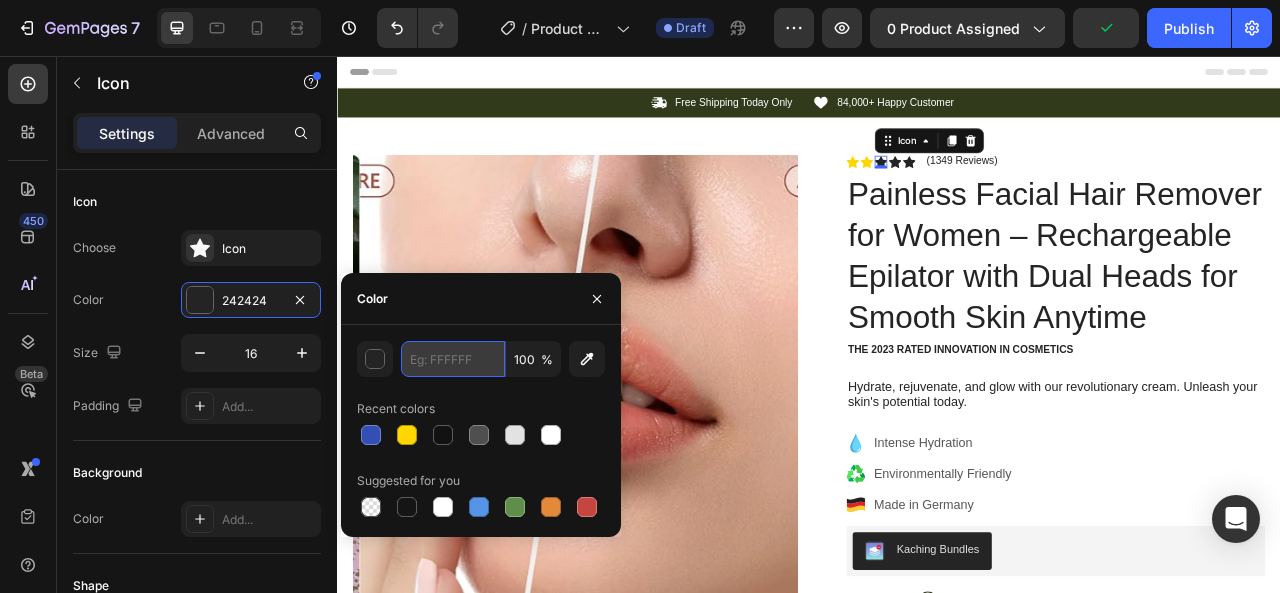 paste on "#FFD700" 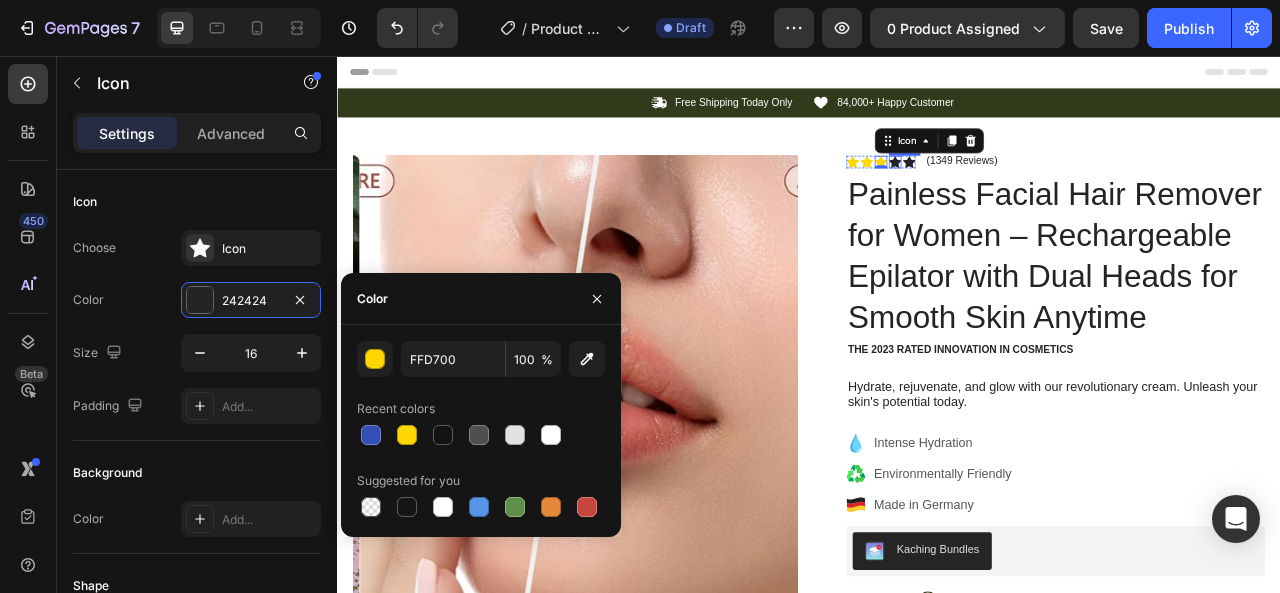 click 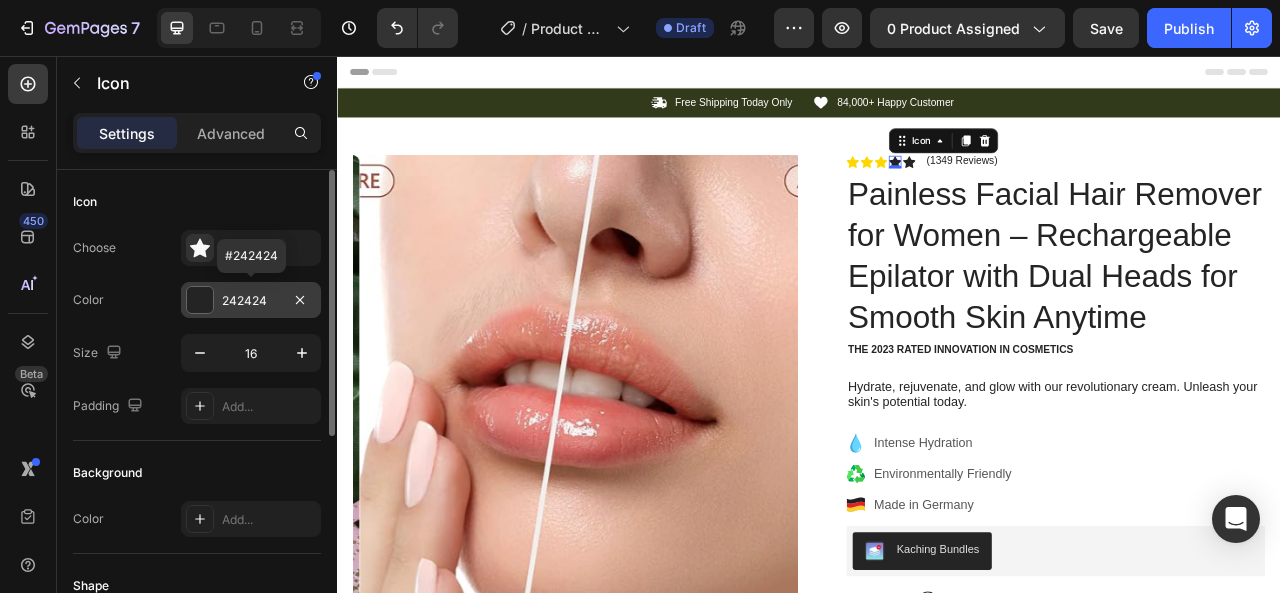 click on "242424" at bounding box center (251, 300) 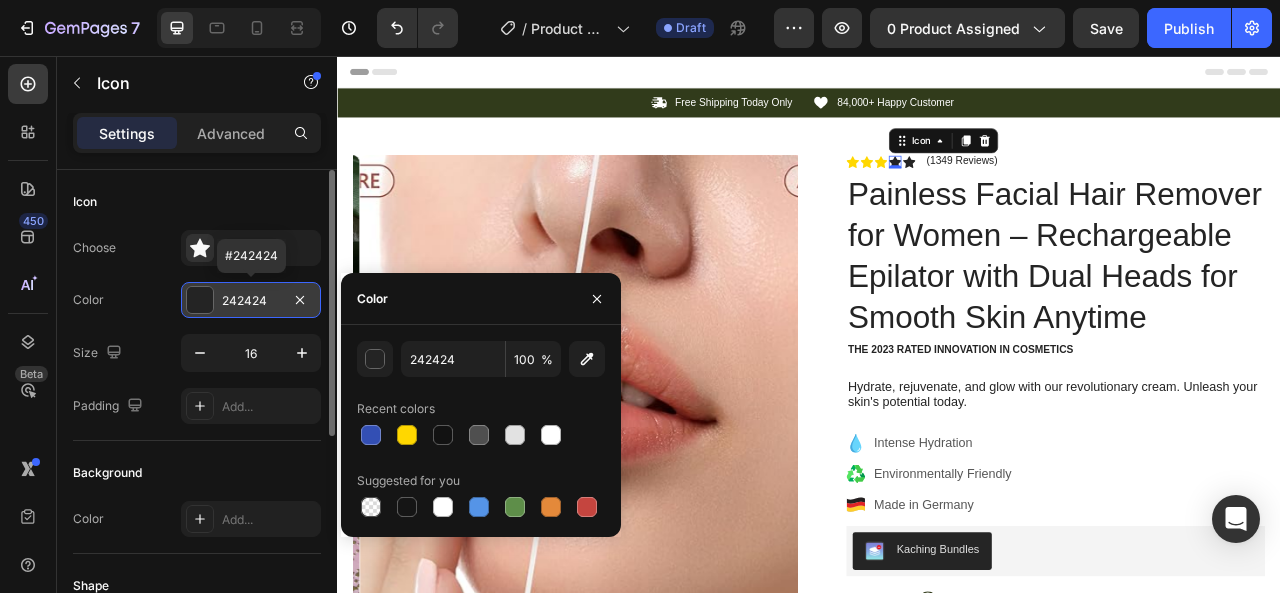 click on "242424" at bounding box center (251, 300) 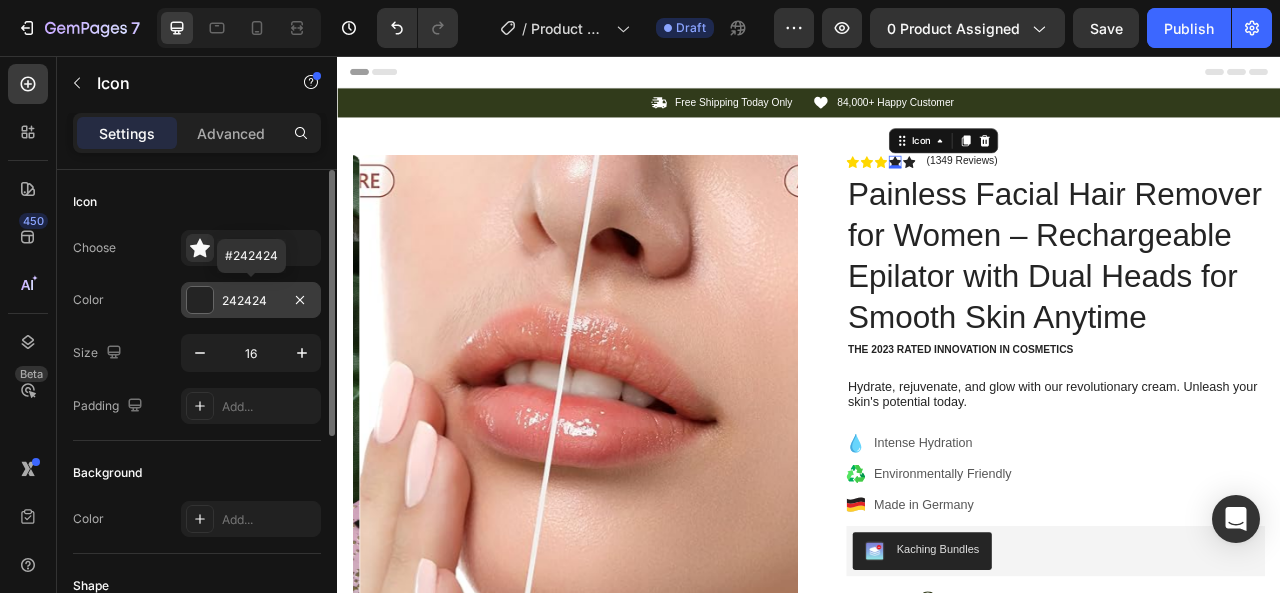click on "242424" at bounding box center [251, 300] 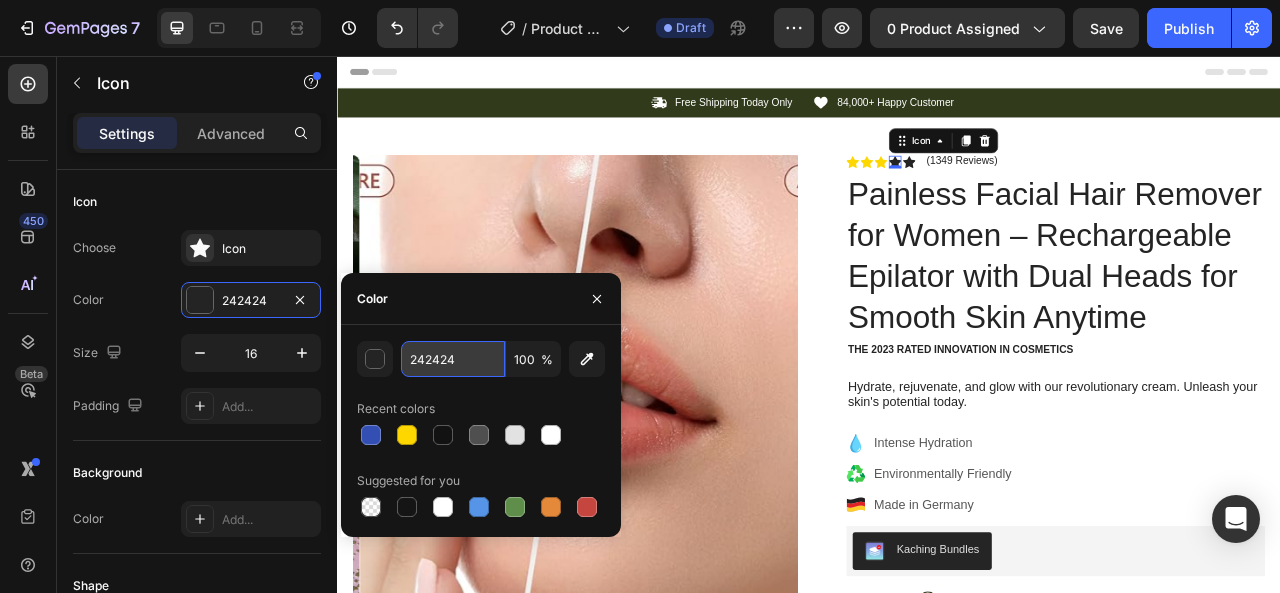 click on "242424" at bounding box center (453, 359) 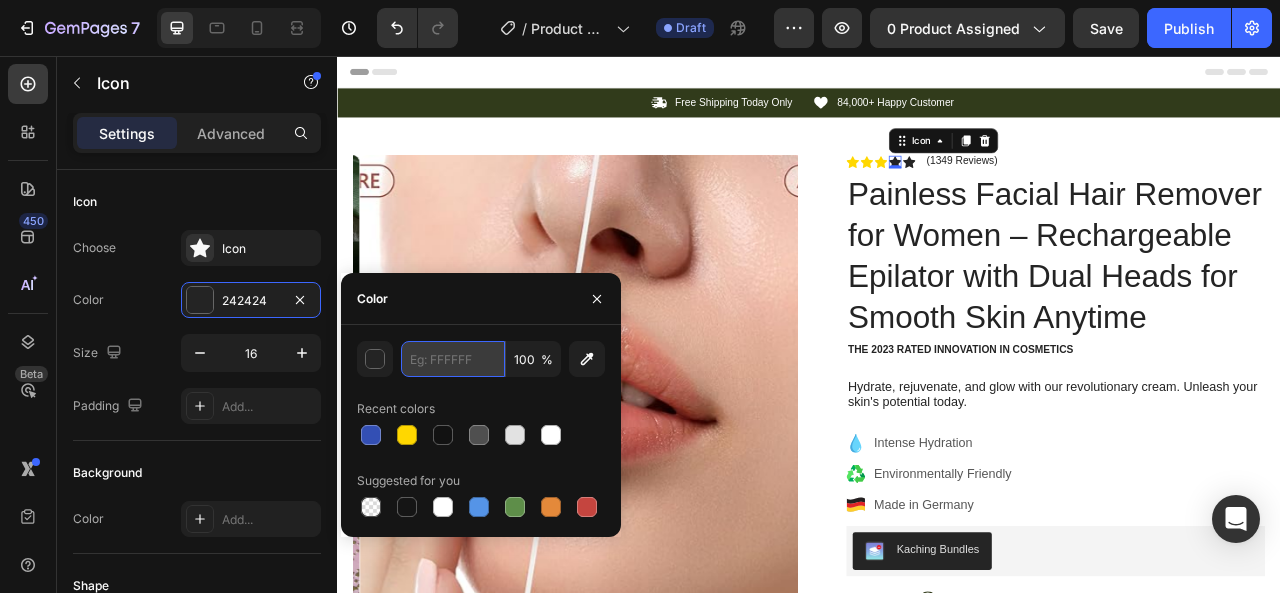 paste on "#FFD700" 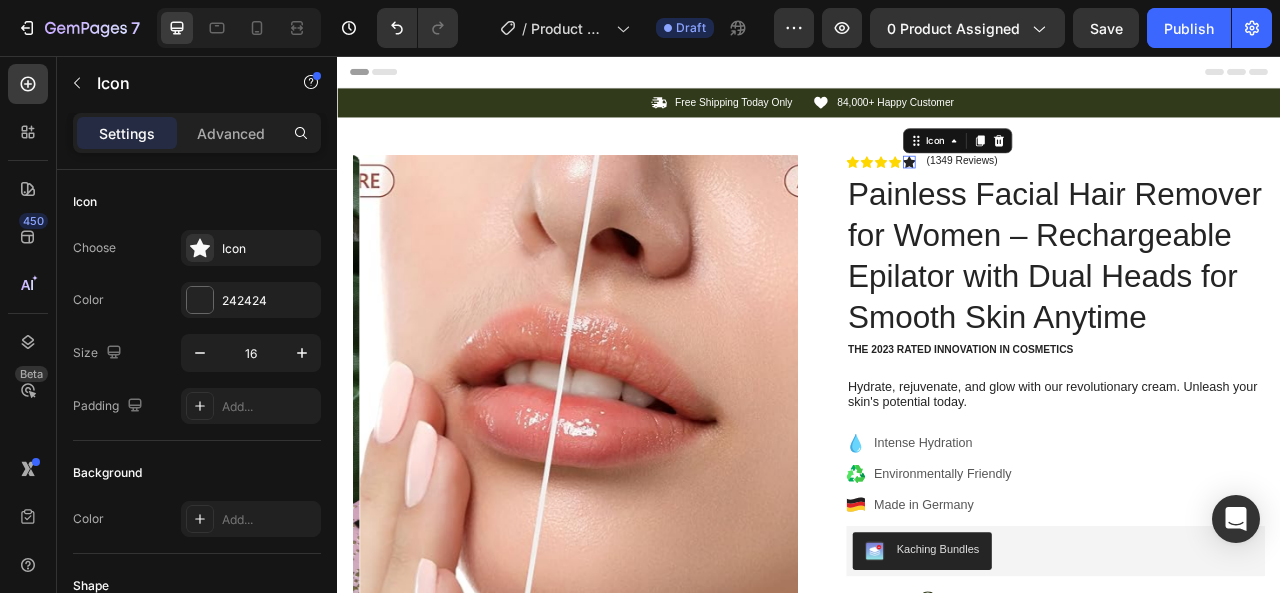 click on "Icon   0" at bounding box center (1064, 191) 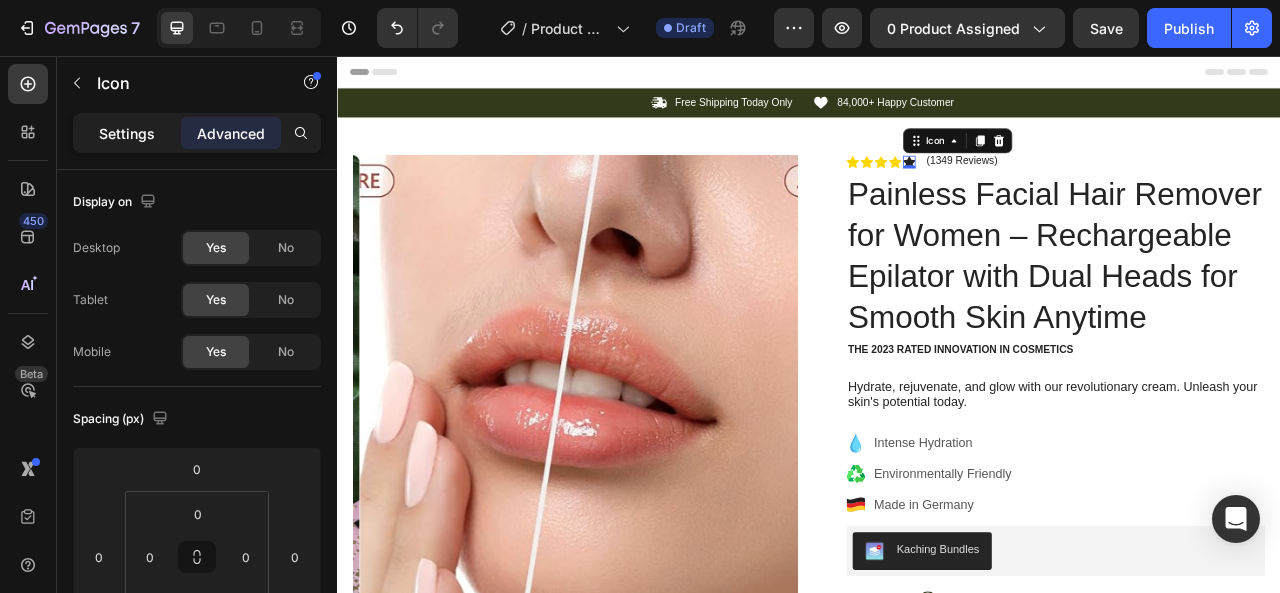 drag, startPoint x: 123, startPoint y: 150, endPoint x: 124, endPoint y: 127, distance: 23.021729 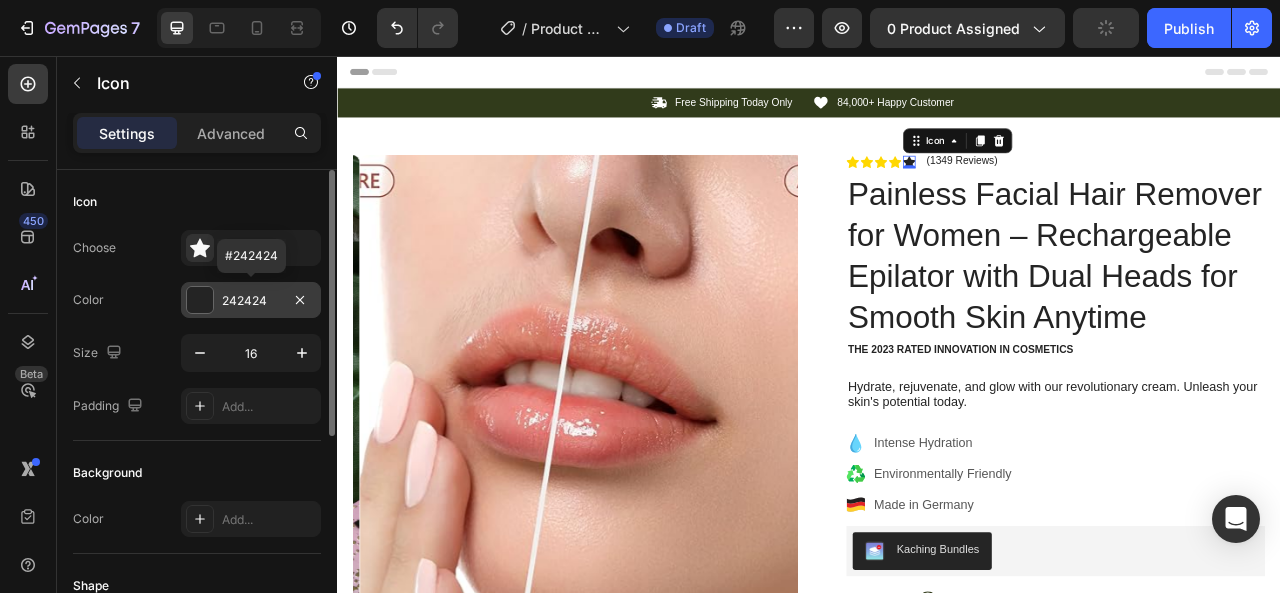 click on "242424" at bounding box center [251, 300] 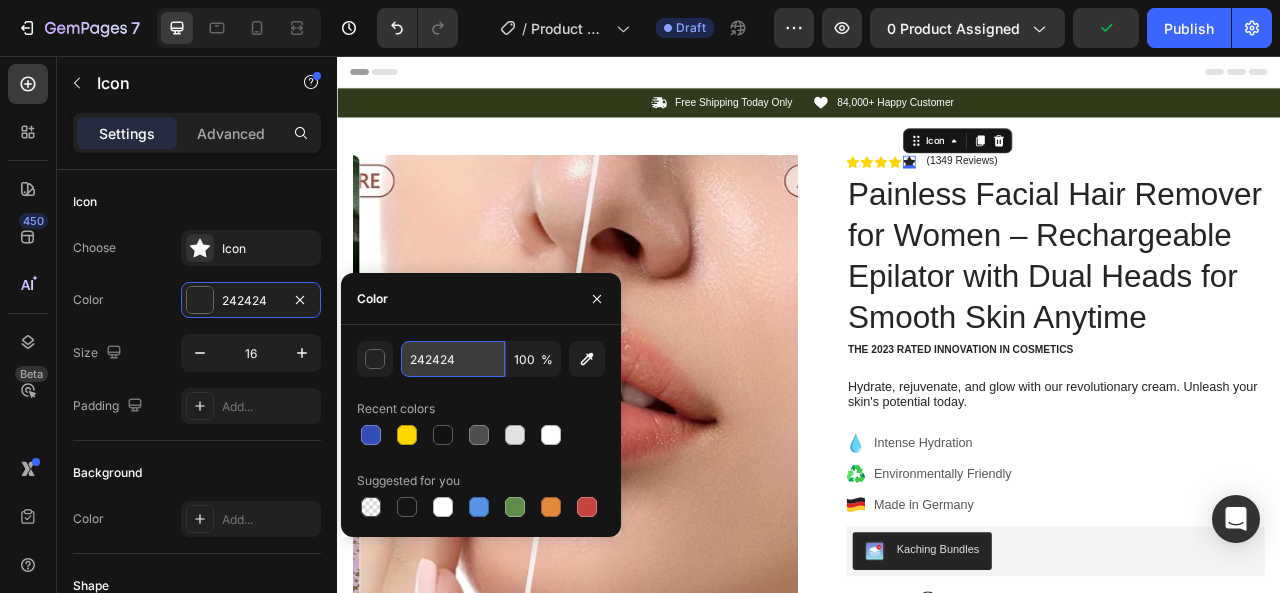 click on "242424" at bounding box center [453, 359] 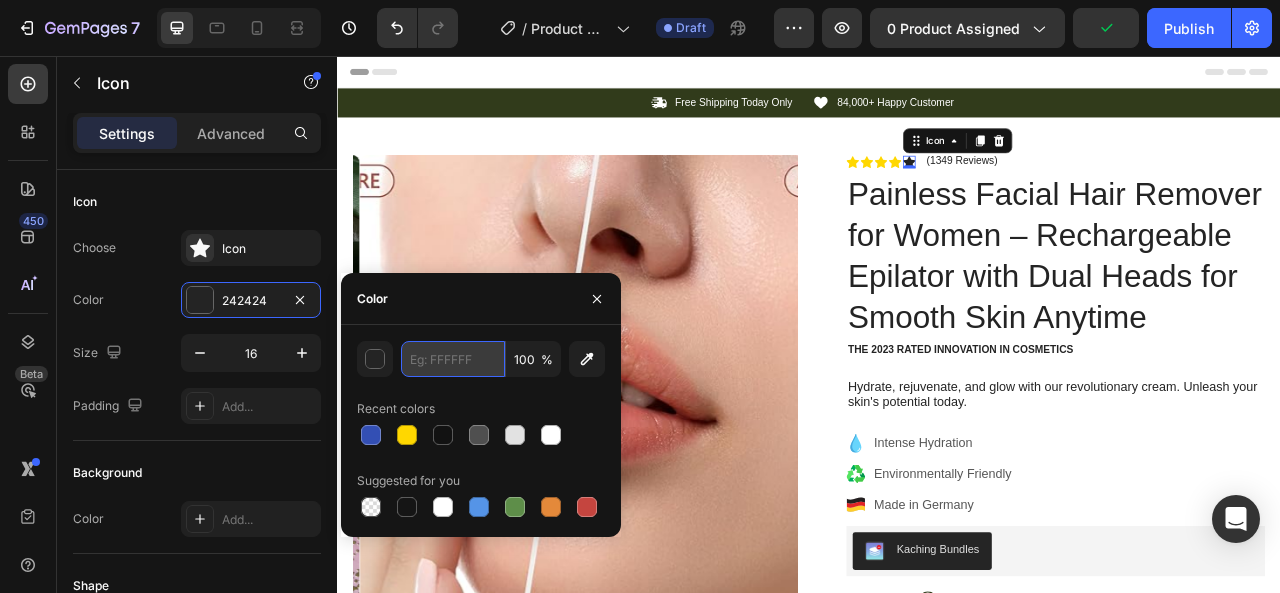 paste on "#FFD700" 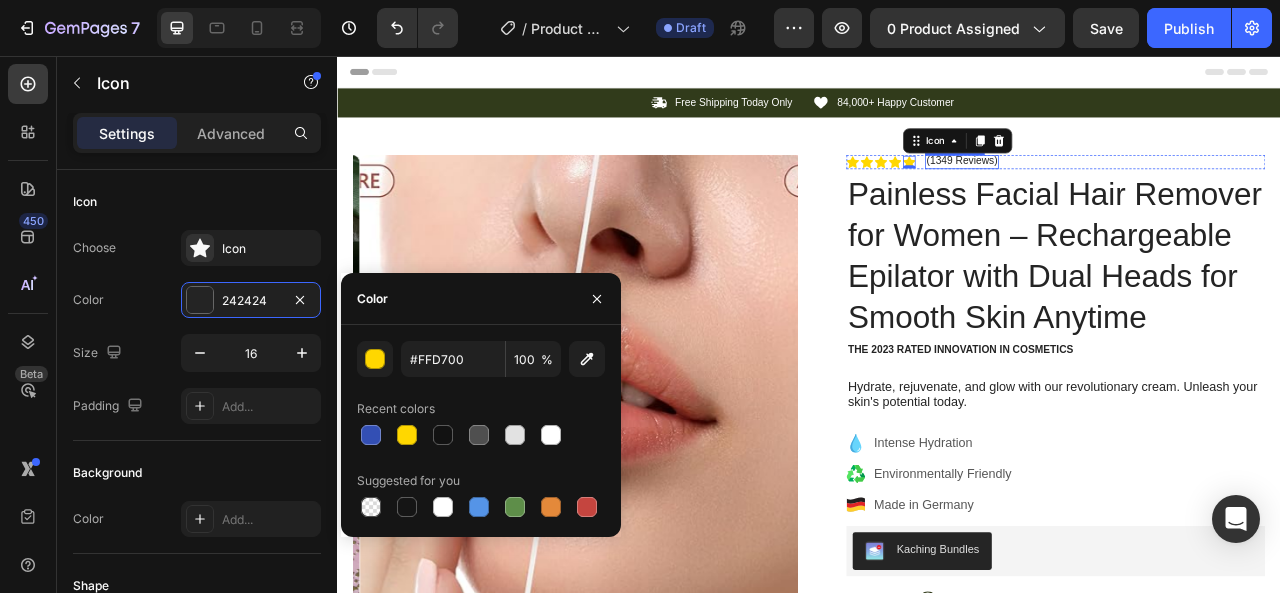 click on "(1349 Reviews)" at bounding box center (1131, 190) 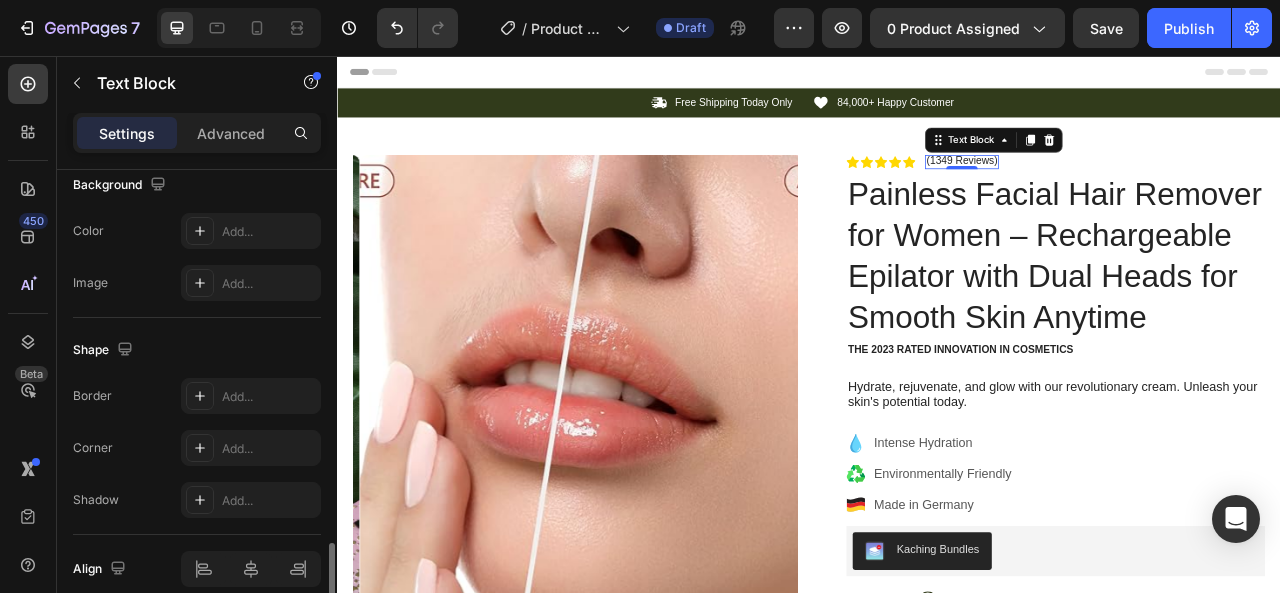 scroll, scrollTop: 702, scrollLeft: 0, axis: vertical 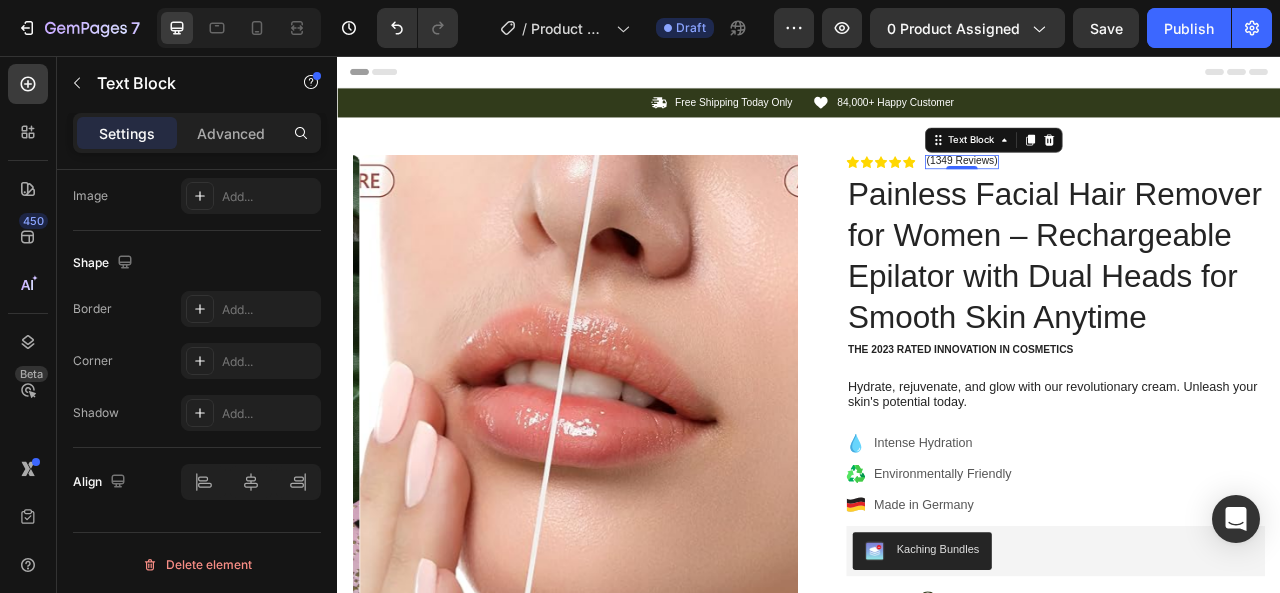 click on "(1349 Reviews)" at bounding box center (1131, 190) 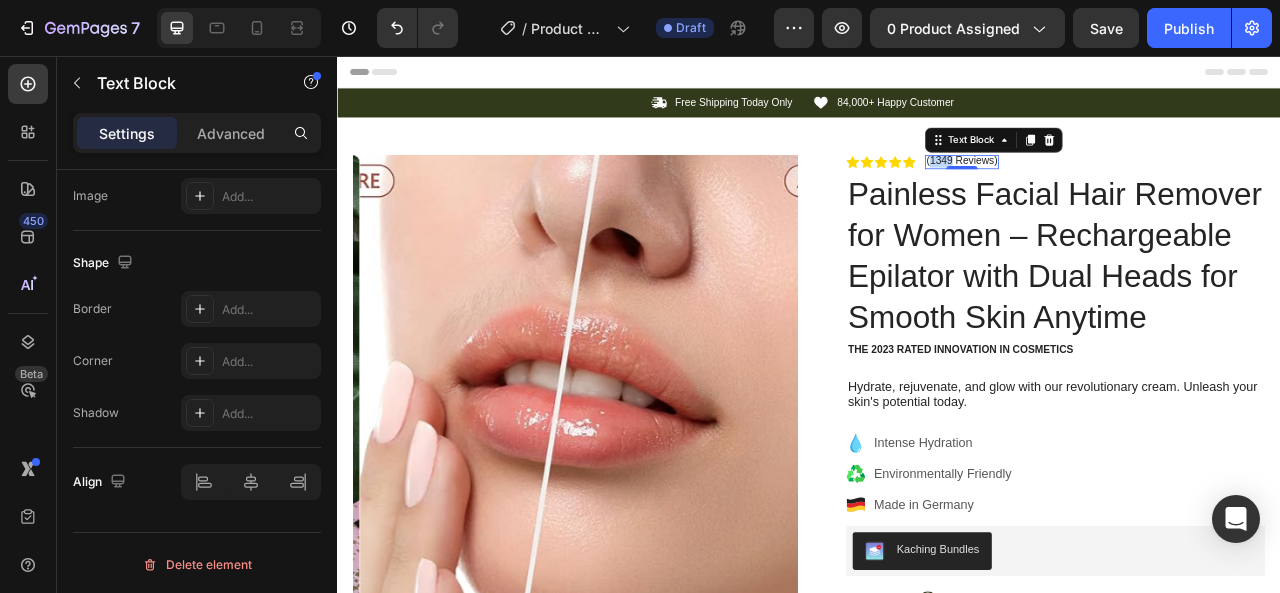 click on "(1349 Reviews)" at bounding box center [1131, 190] 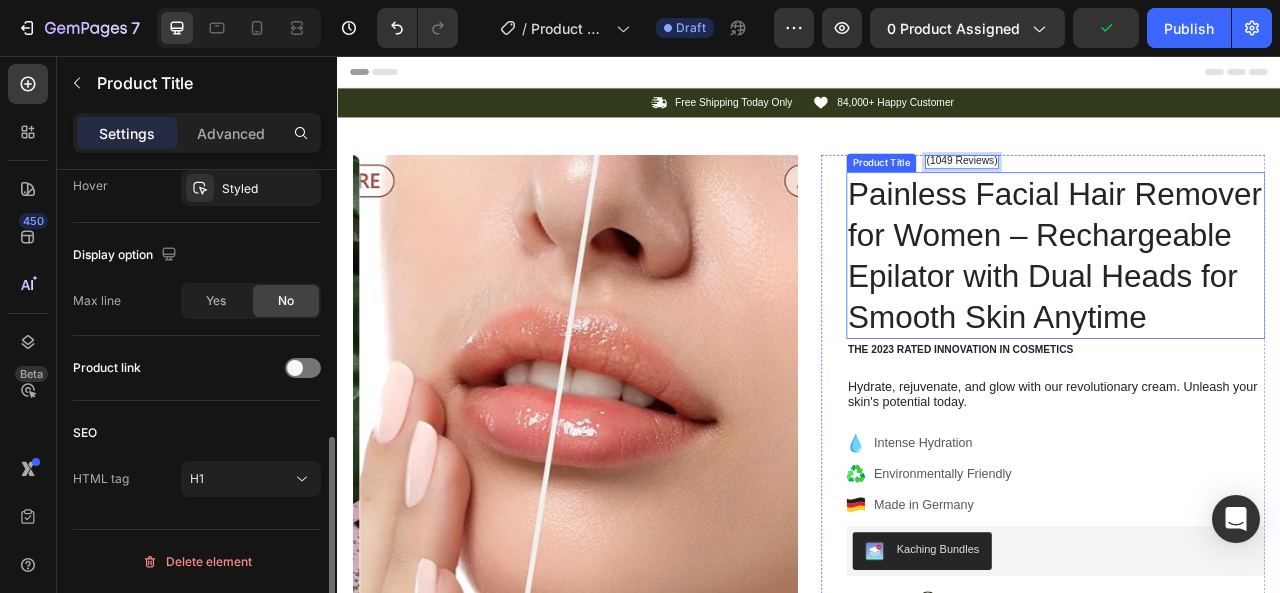 scroll, scrollTop: 0, scrollLeft: 0, axis: both 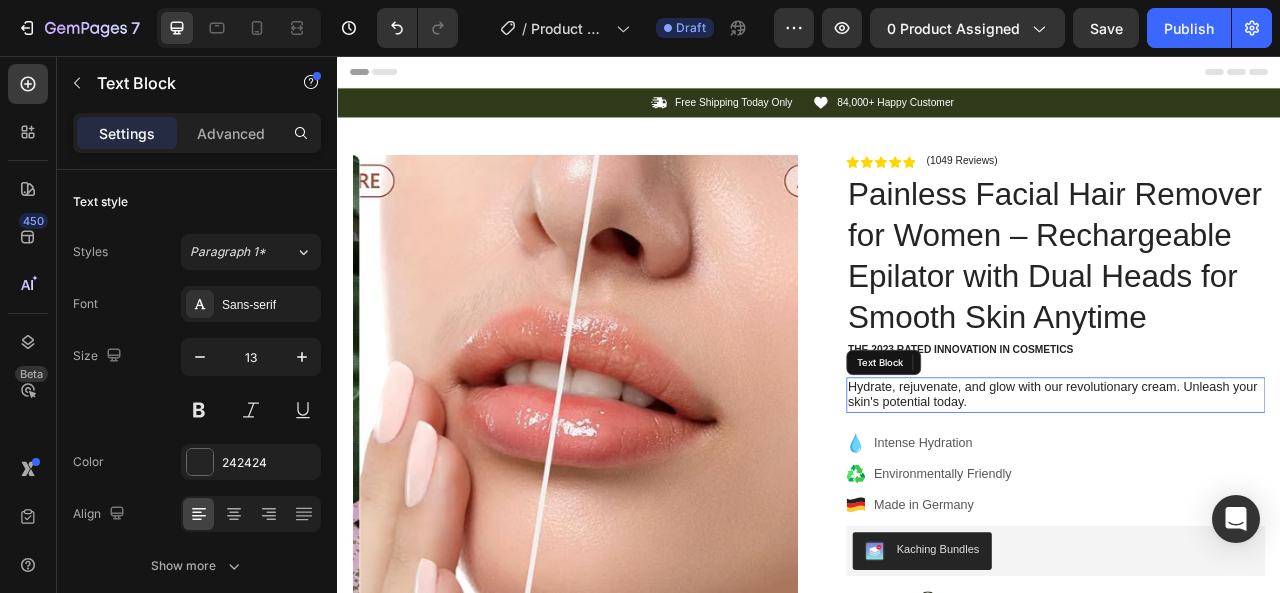 click on "Hydrate, rejuvenate, and glow with our revolutionary cream. Unleash your skin's potential today." at bounding box center [1250, 488] 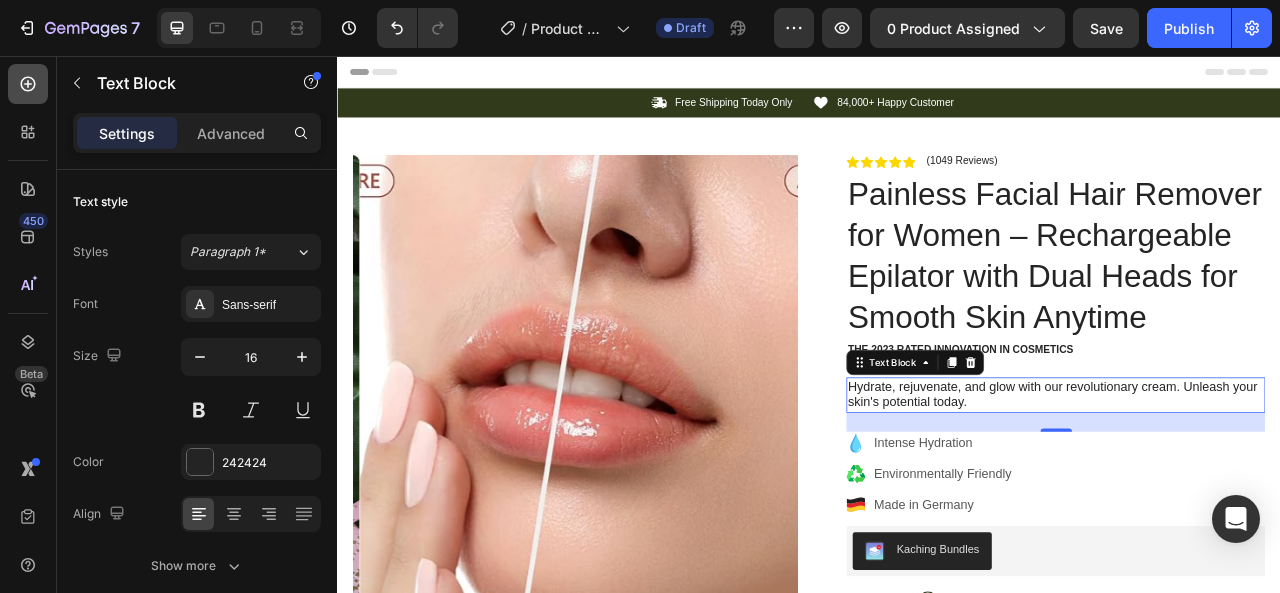 click 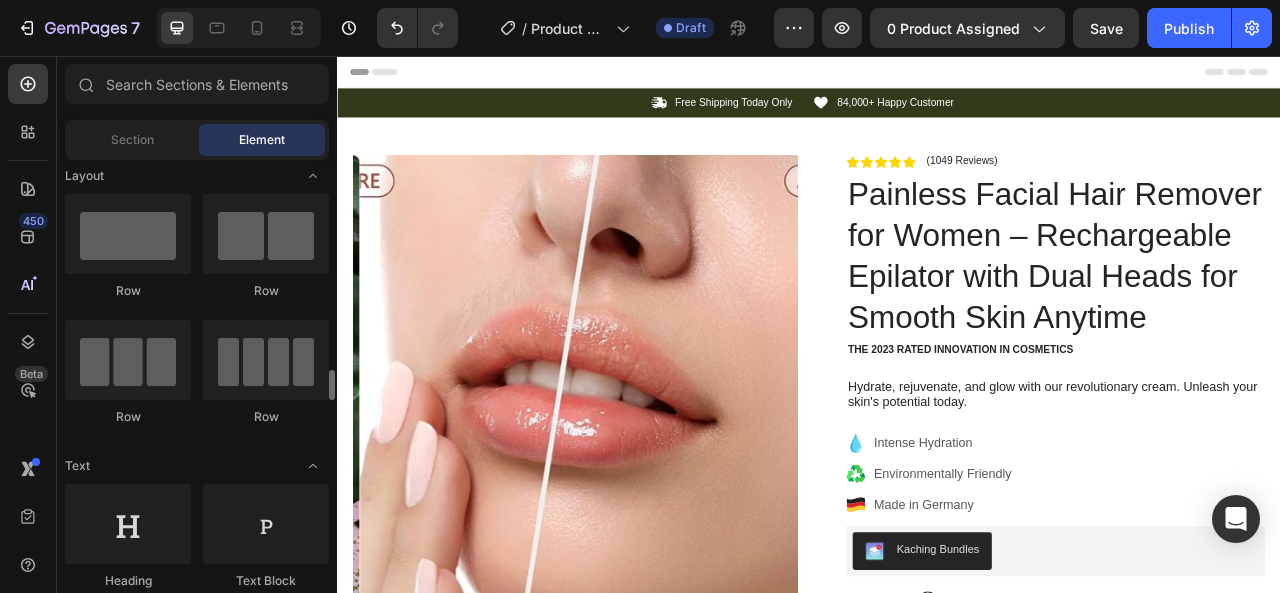 scroll, scrollTop: 0, scrollLeft: 0, axis: both 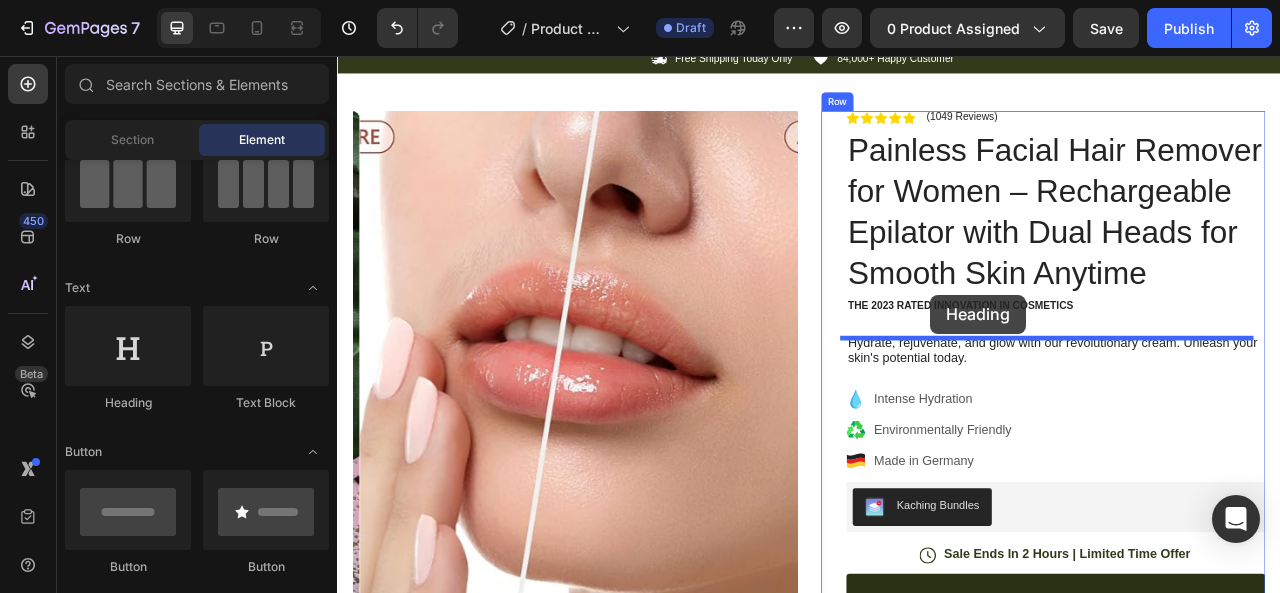 drag, startPoint x: 453, startPoint y: 417, endPoint x: 1091, endPoint y: 360, distance: 640.5412 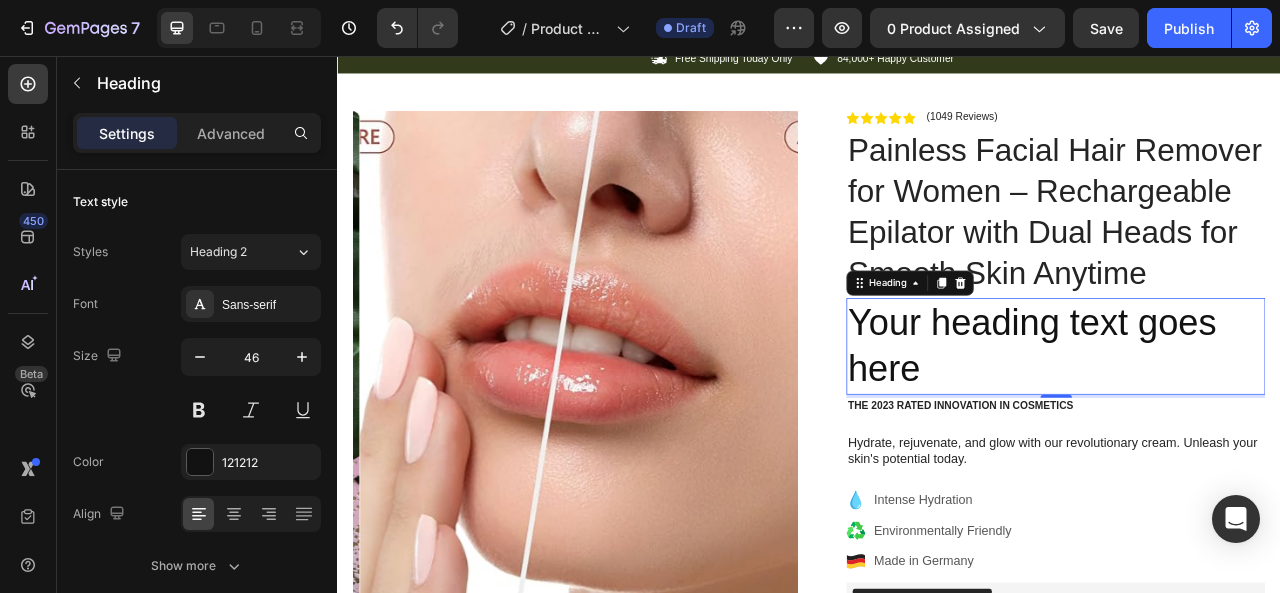 click on "Your heading text goes here" at bounding box center [1250, 426] 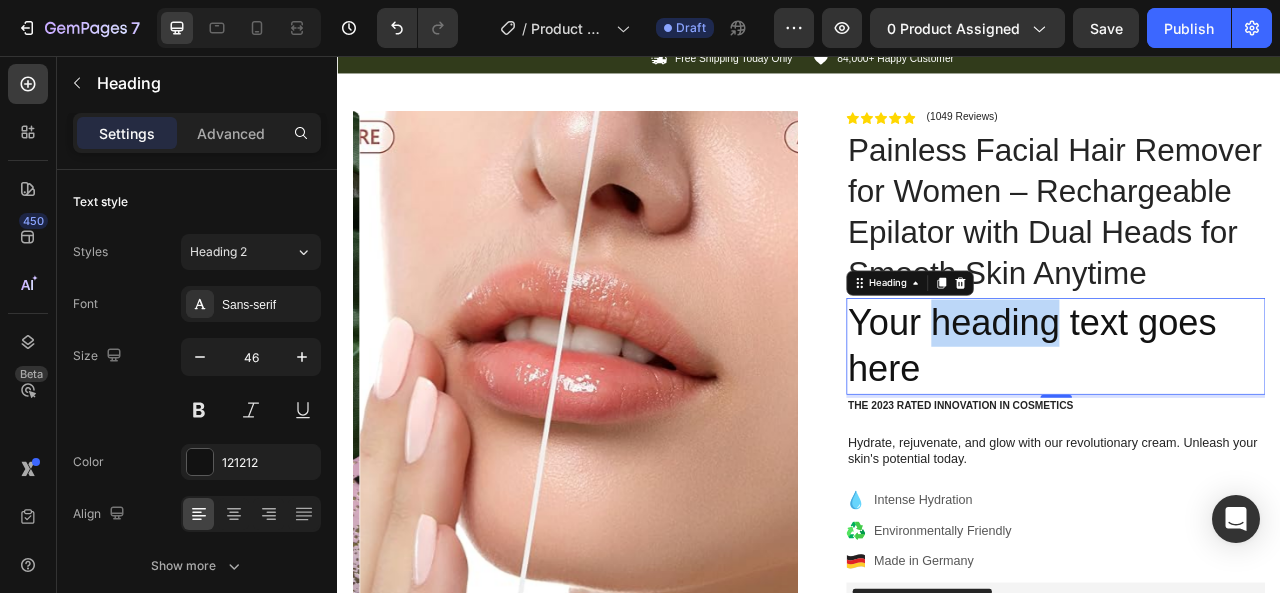 click on "Your heading text goes here" at bounding box center (1250, 426) 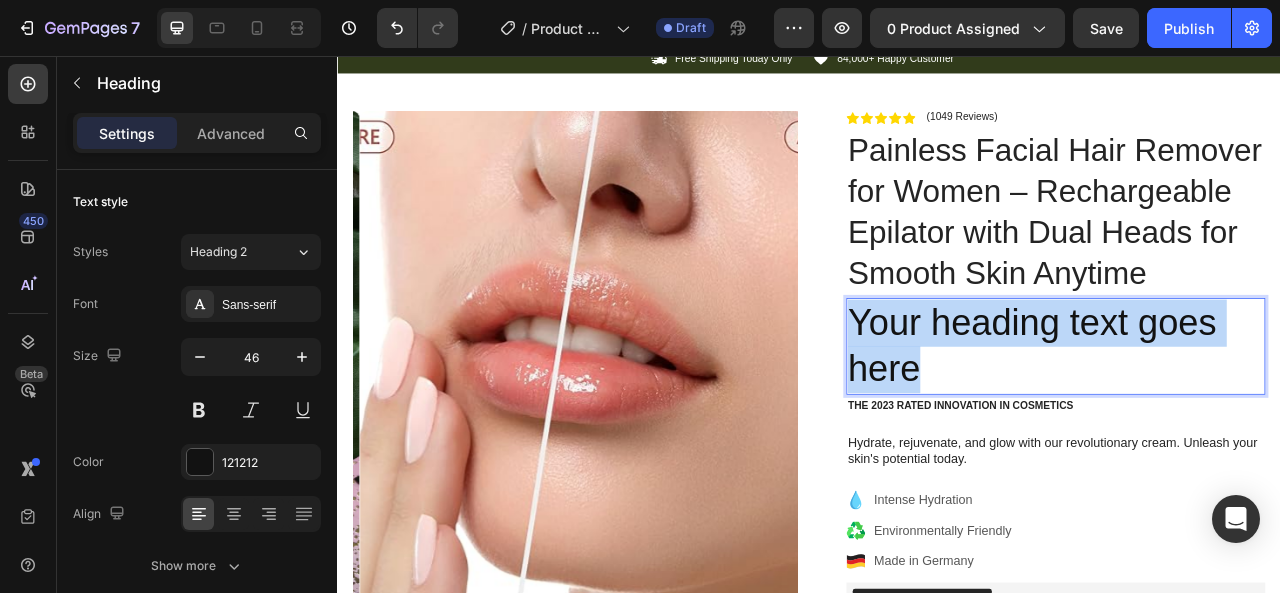 click on "Your heading text goes here" at bounding box center (1250, 426) 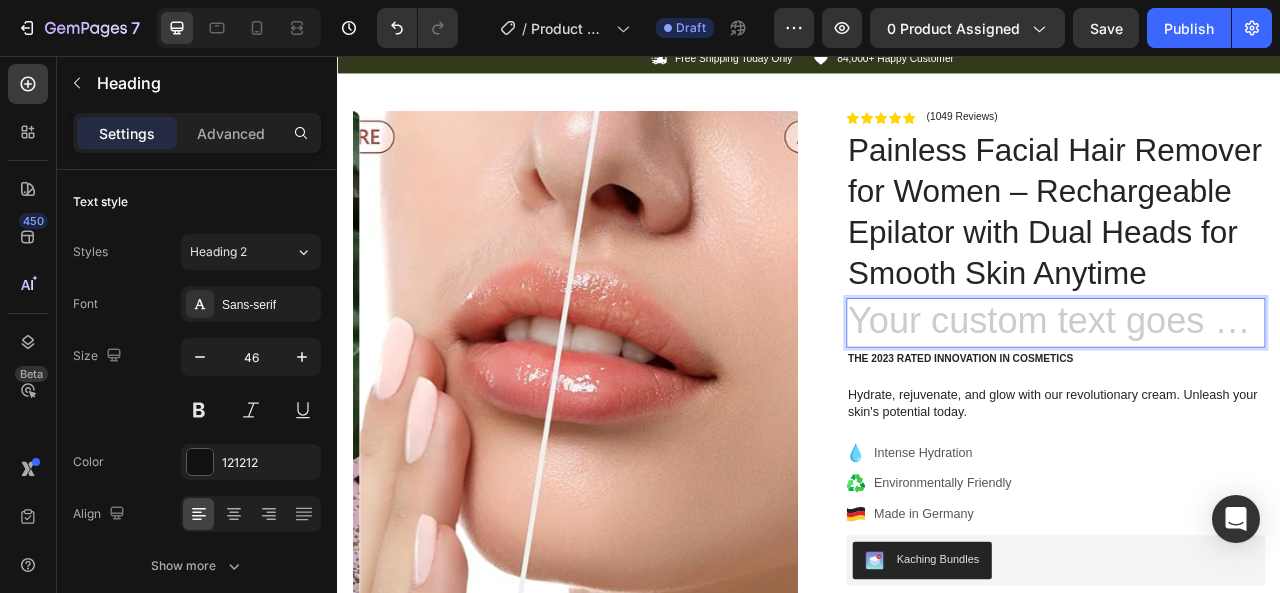 drag, startPoint x: 1110, startPoint y: 459, endPoint x: 1083, endPoint y: 450, distance: 28.460499 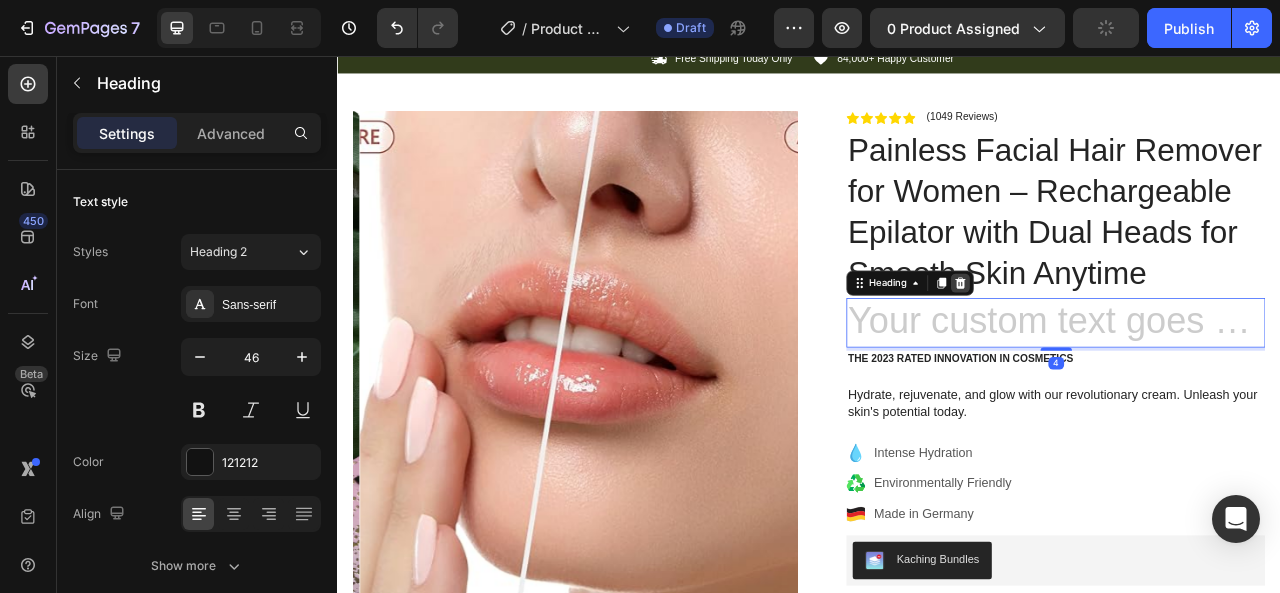 click 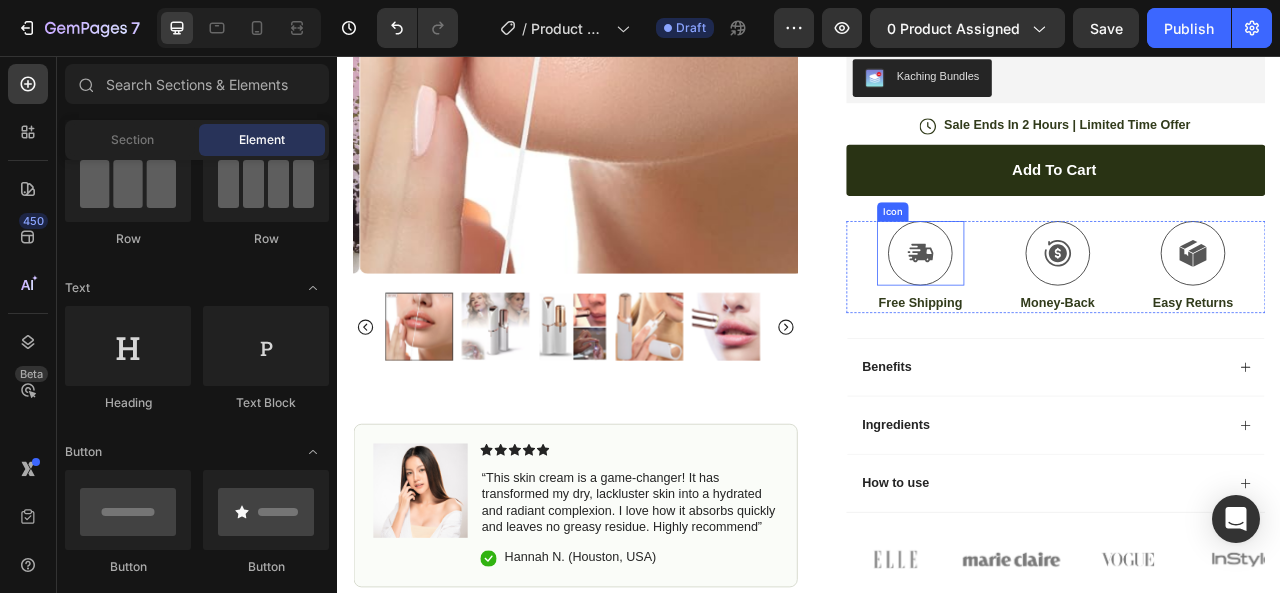scroll, scrollTop: 601, scrollLeft: 0, axis: vertical 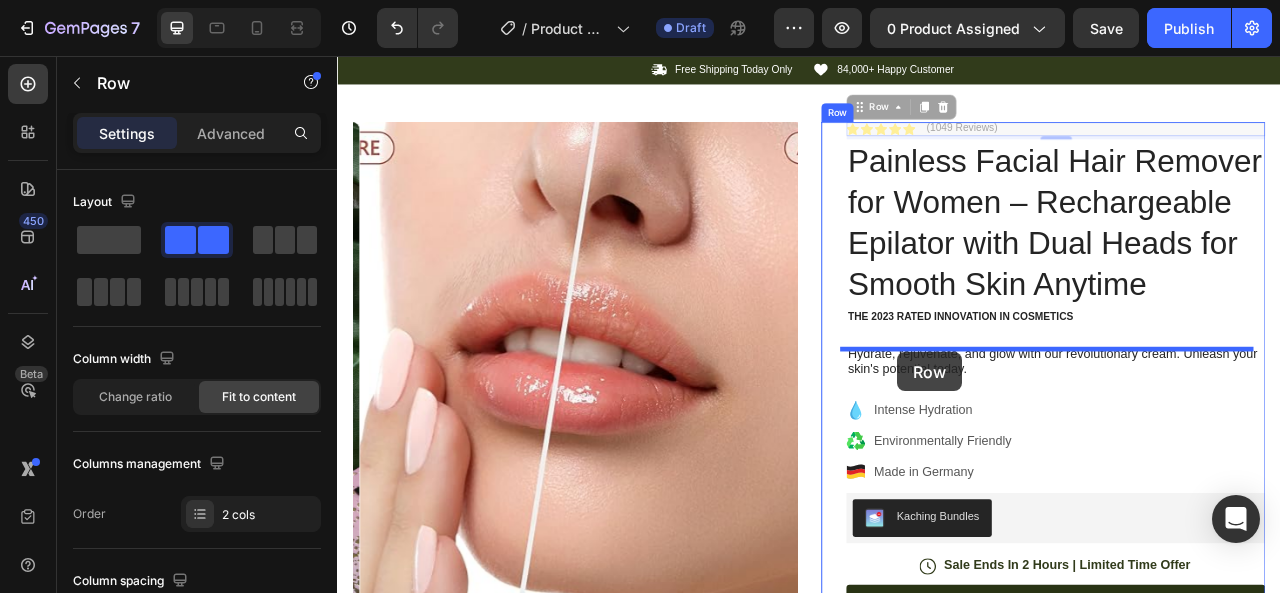 drag, startPoint x: 1013, startPoint y: 124, endPoint x: 1049, endPoint y: 433, distance: 311.09003 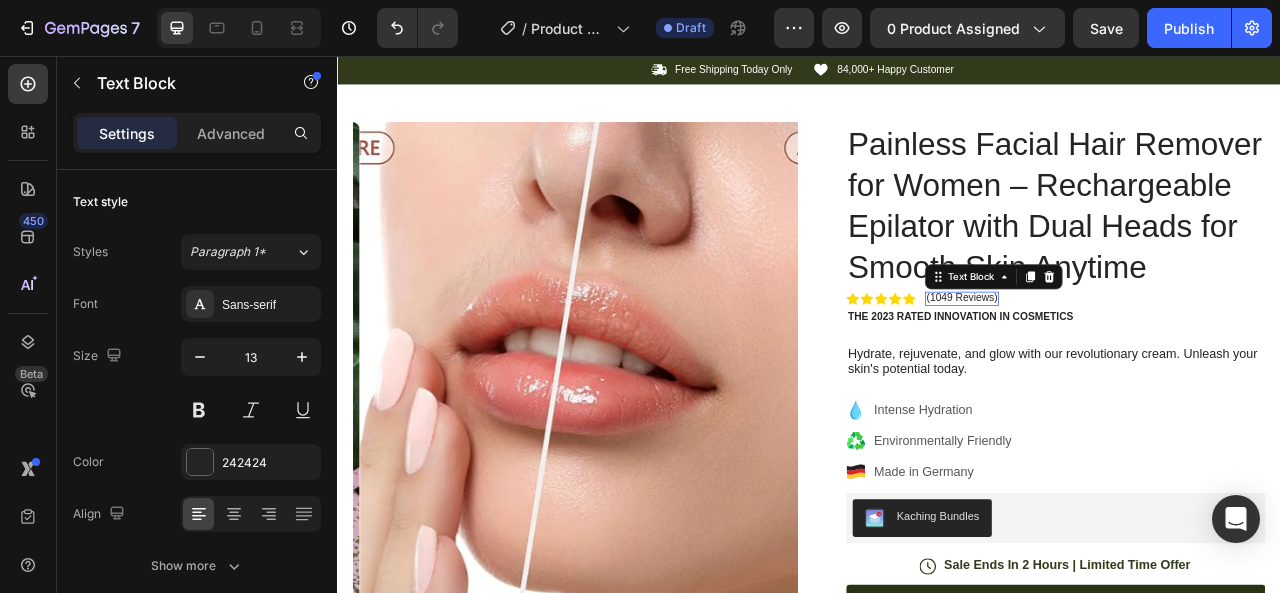 click on "(1049 Reviews)" at bounding box center (1131, 364) 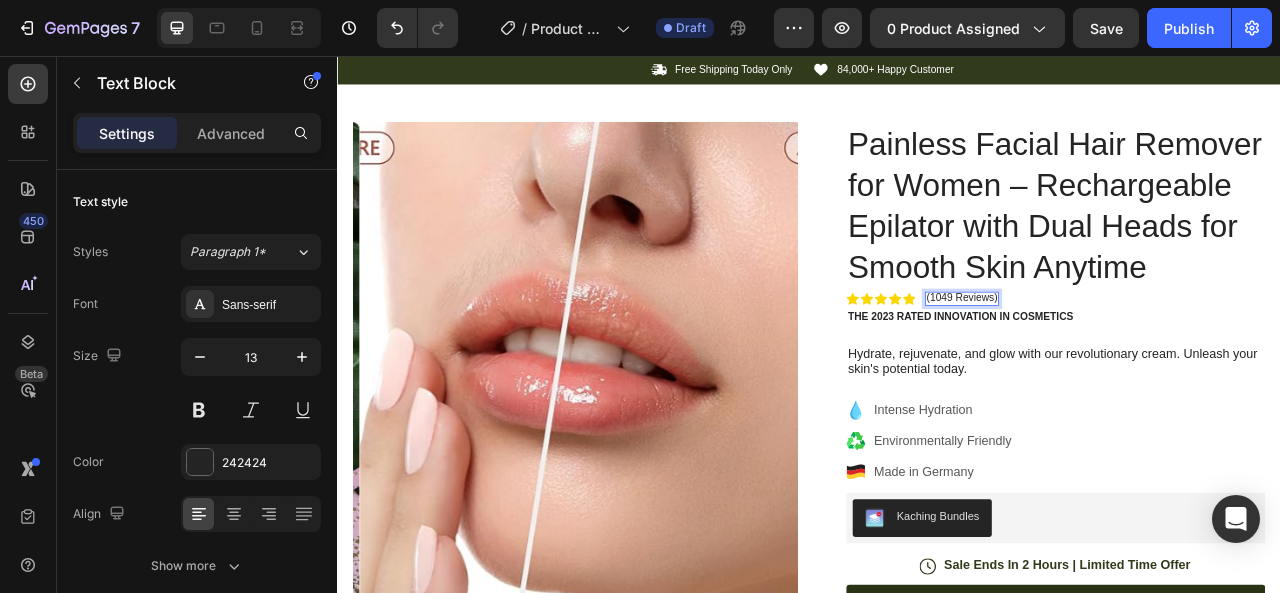 click on "(1049 Reviews)" at bounding box center [1131, 364] 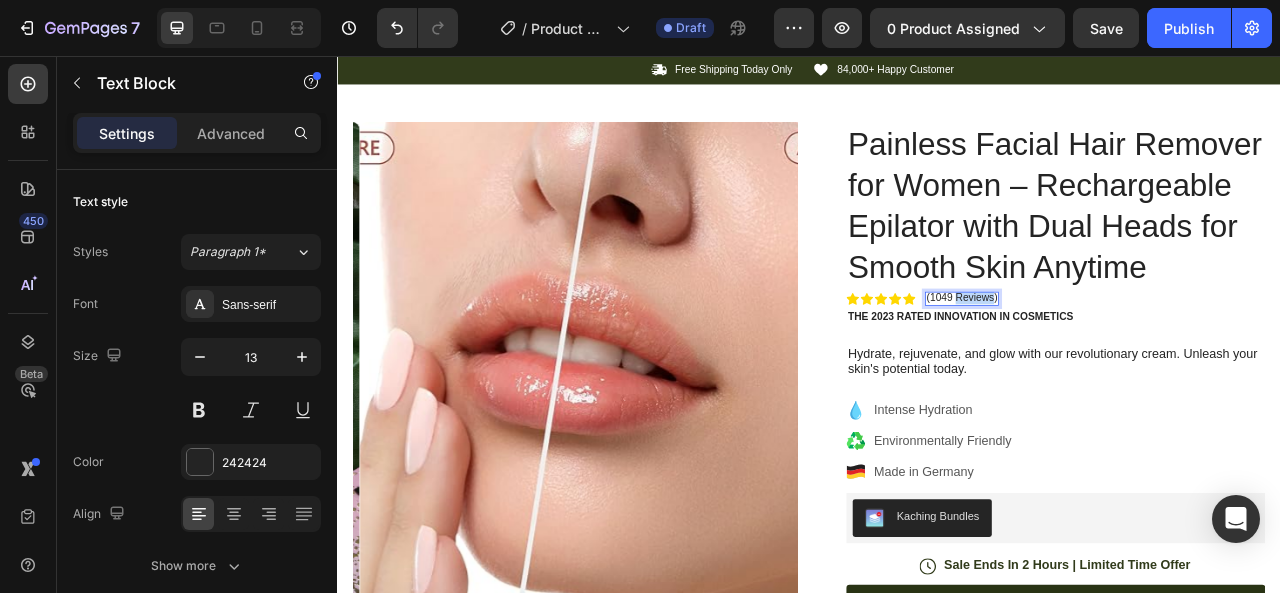 click on "(1049 Reviews)" at bounding box center [1131, 364] 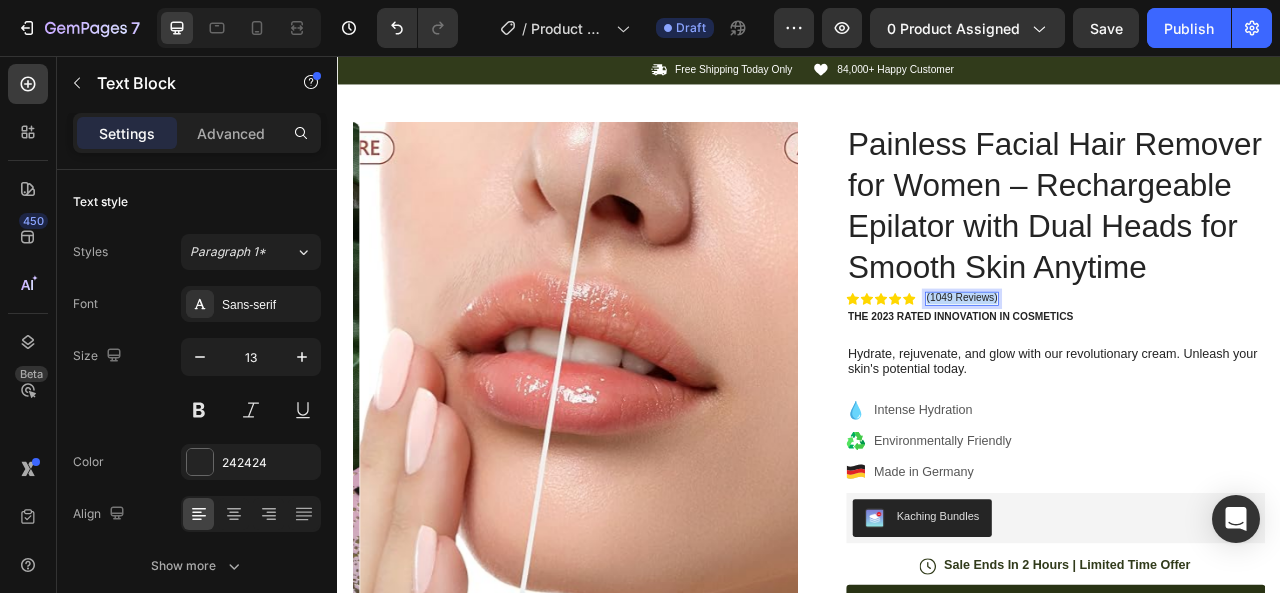 click on "(1049 Reviews)" at bounding box center (1131, 364) 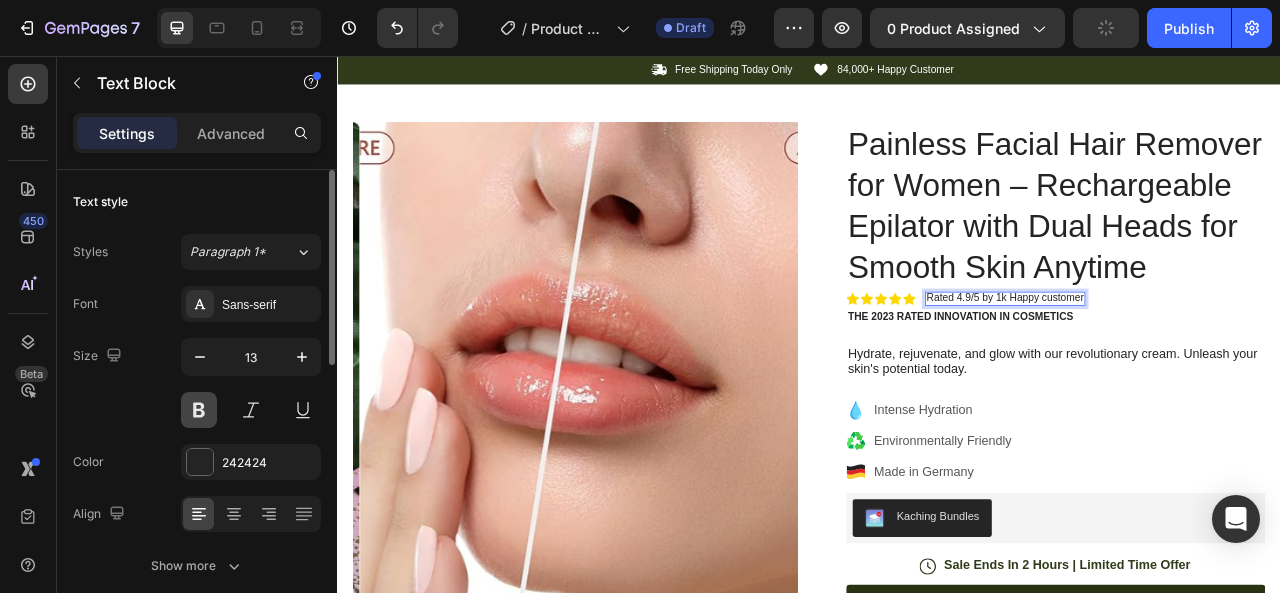 click at bounding box center [199, 410] 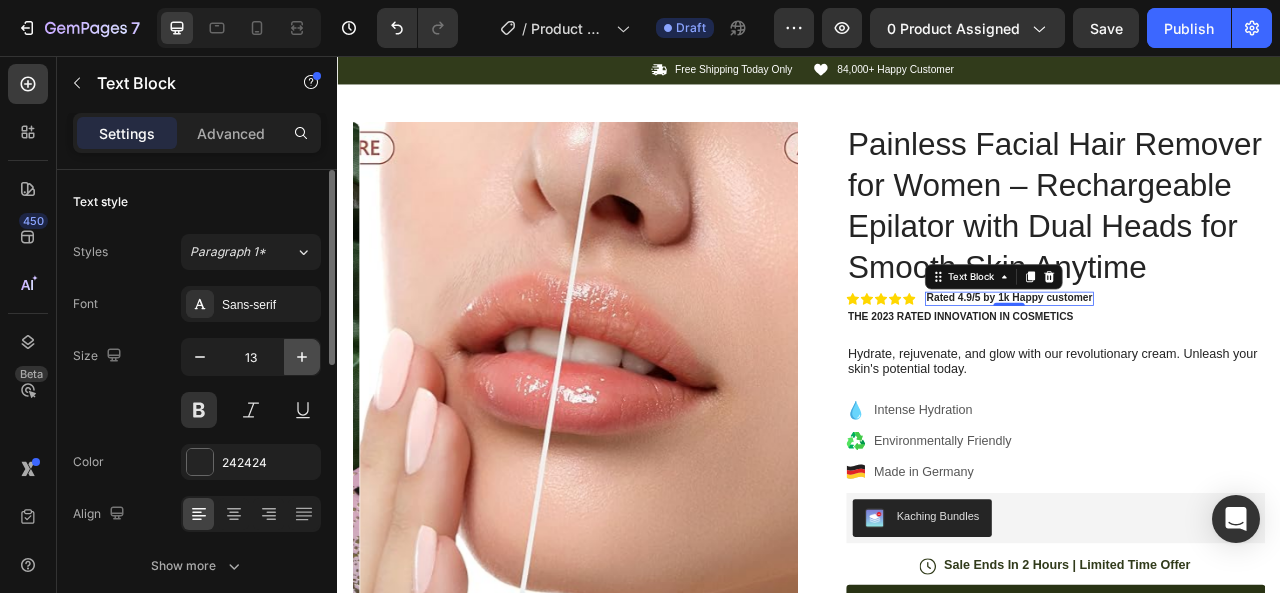 click 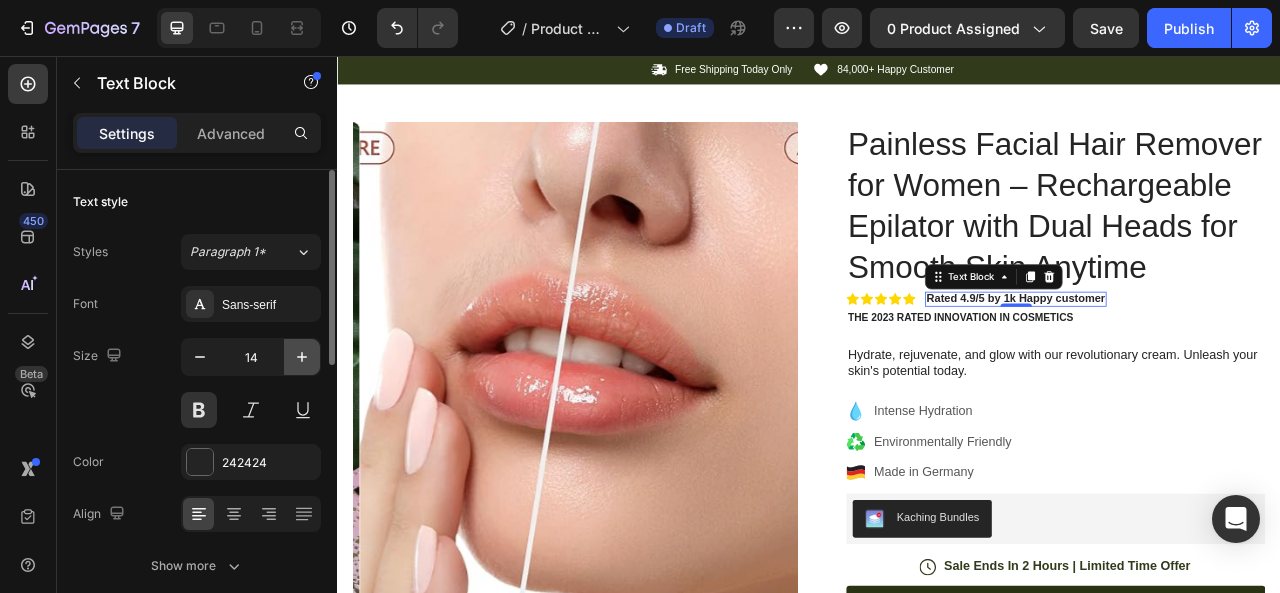 click 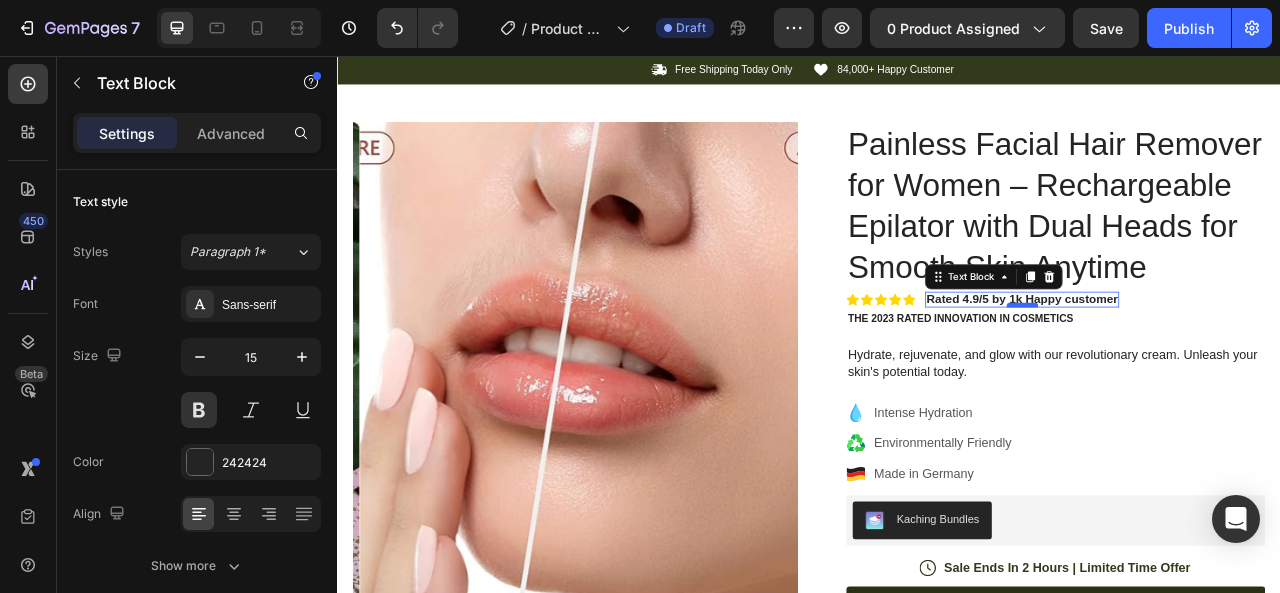 click at bounding box center [1208, 373] 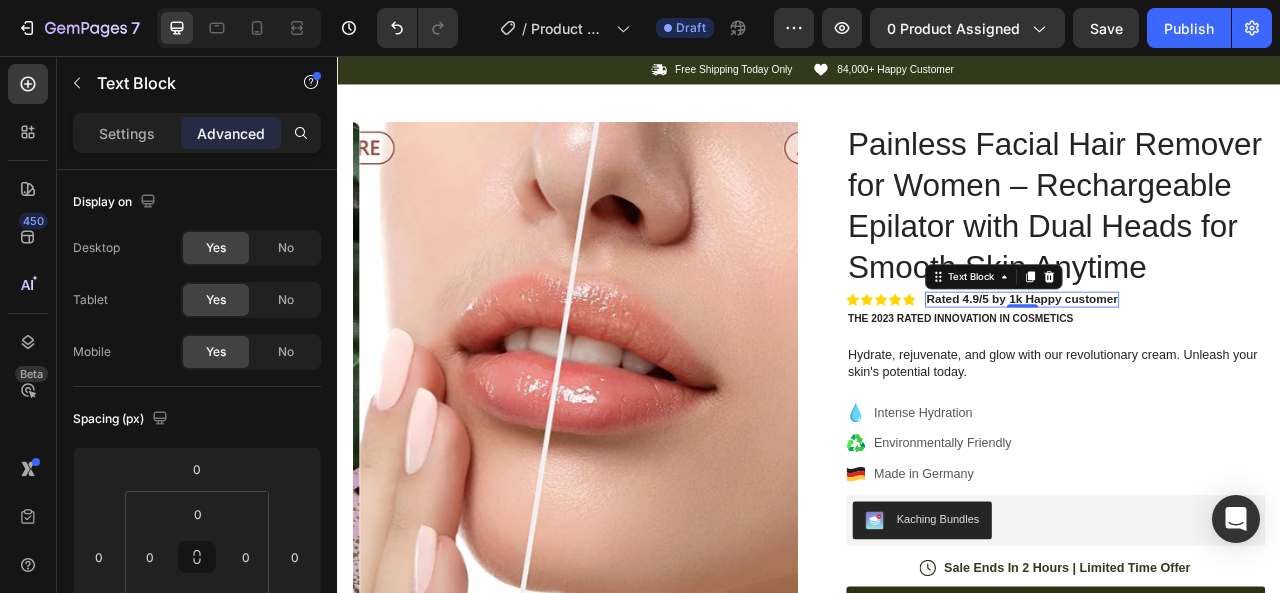 click on "Rated 4.9/5 by 1k Happy customer" at bounding box center (1207, 365) 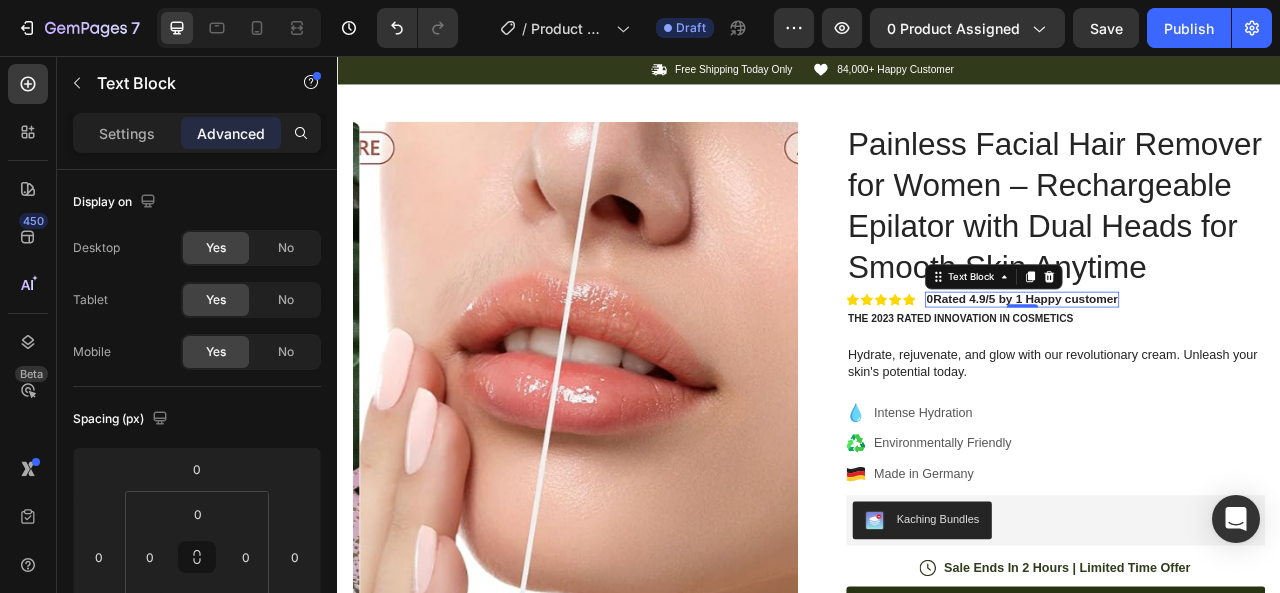 click on "0Rated 4.9/5 by 1 Happy customer" at bounding box center [1207, 365] 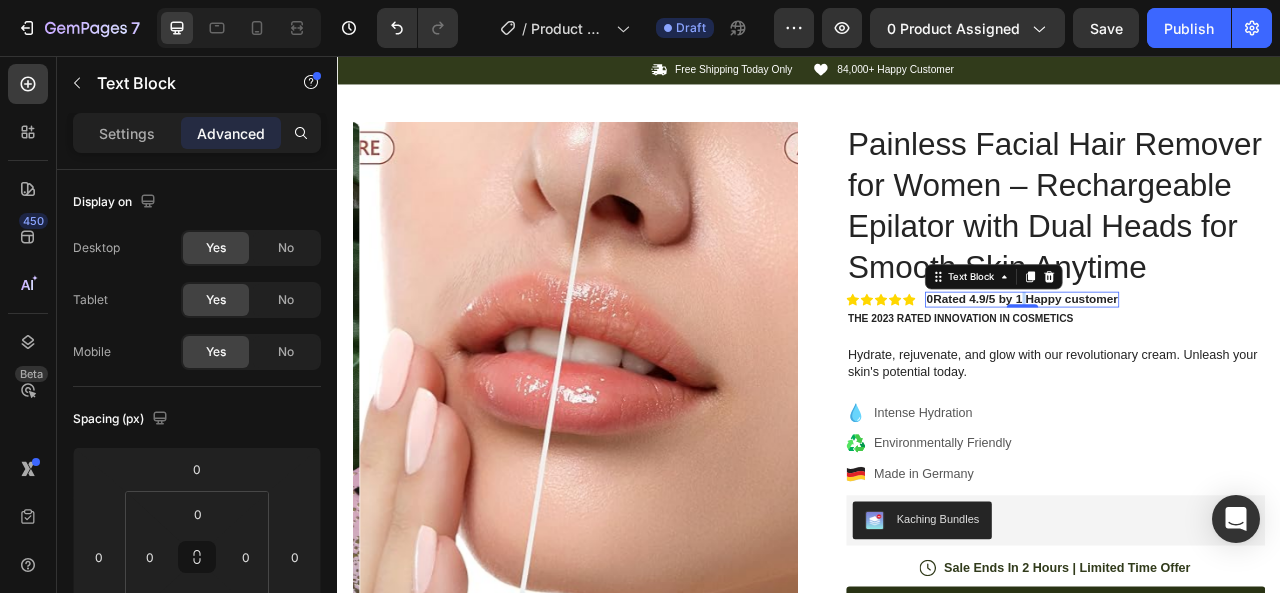 click on "0Rated 4.9/5 by 1 Happy customer" at bounding box center [1207, 365] 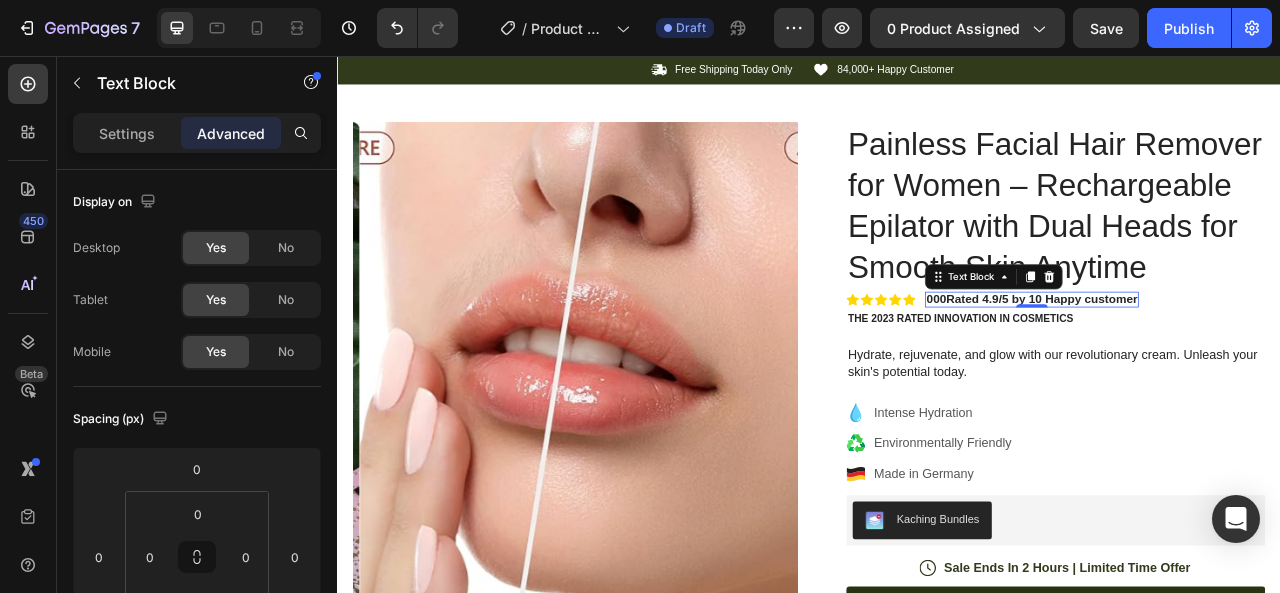 click on "000Rated 4.9/5 by 10 Happy customer" at bounding box center [1220, 365] 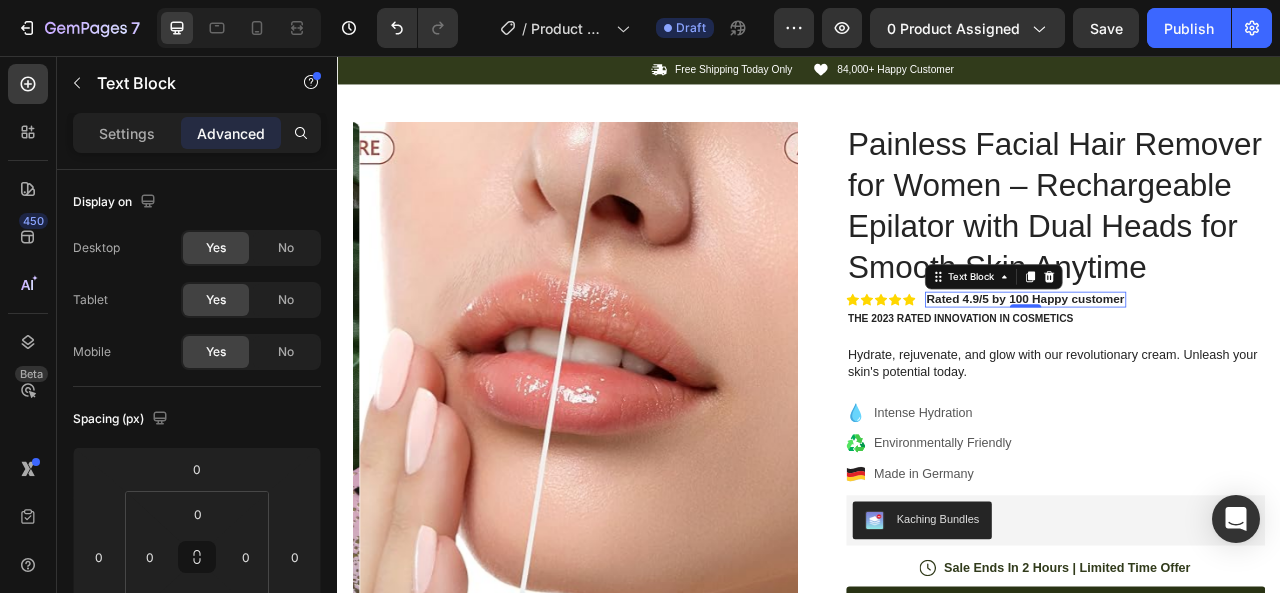 click on "Rated 4.9/5 by 100 Happy customer" at bounding box center (1212, 365) 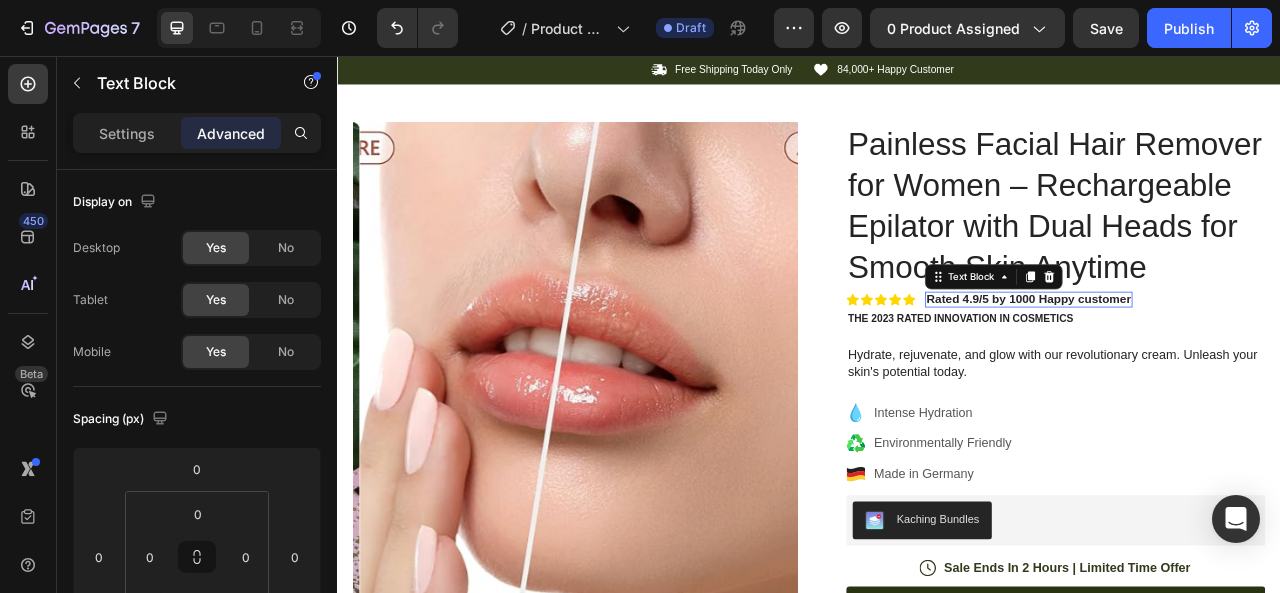 click on "Rated 4.9/5 by 1000 Happy customer" at bounding box center [1216, 365] 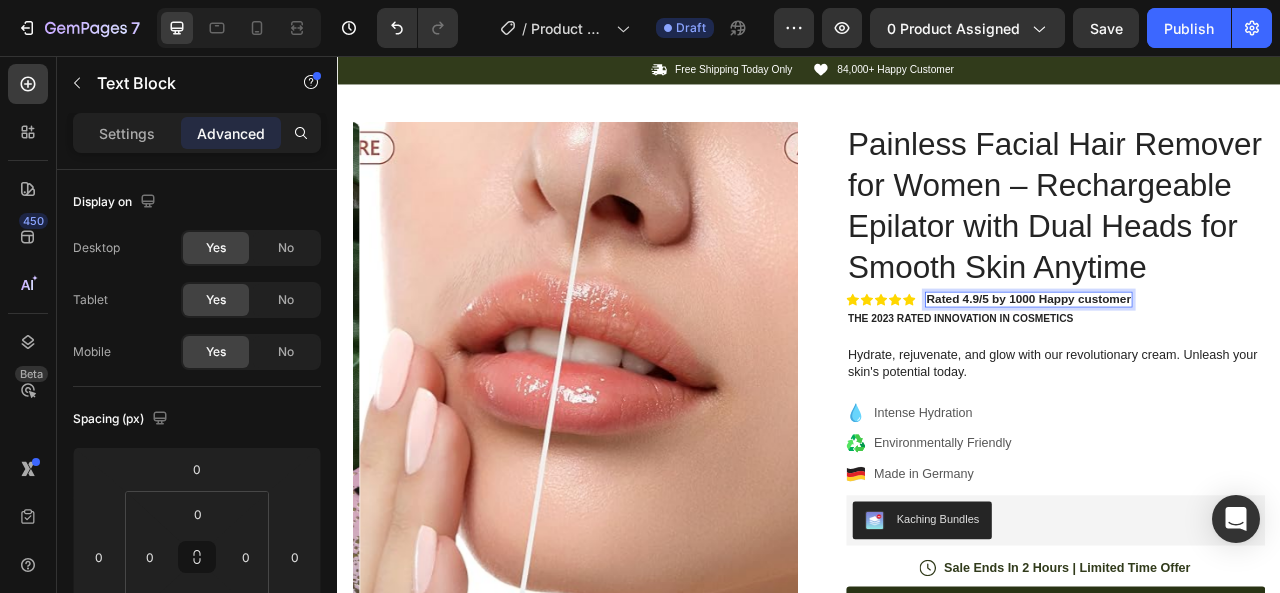 click on "Rated 4.9/5 by 1000 Happy customer" at bounding box center [1216, 365] 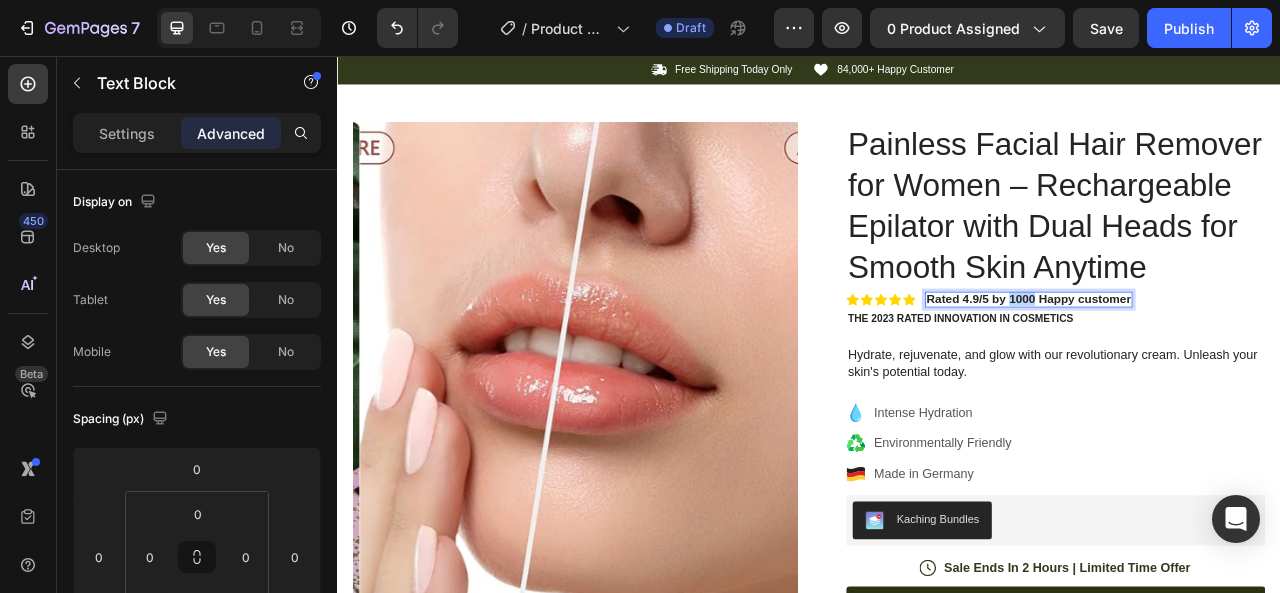 click on "Rated 4.9/5 by 1000 Happy customer" at bounding box center (1216, 365) 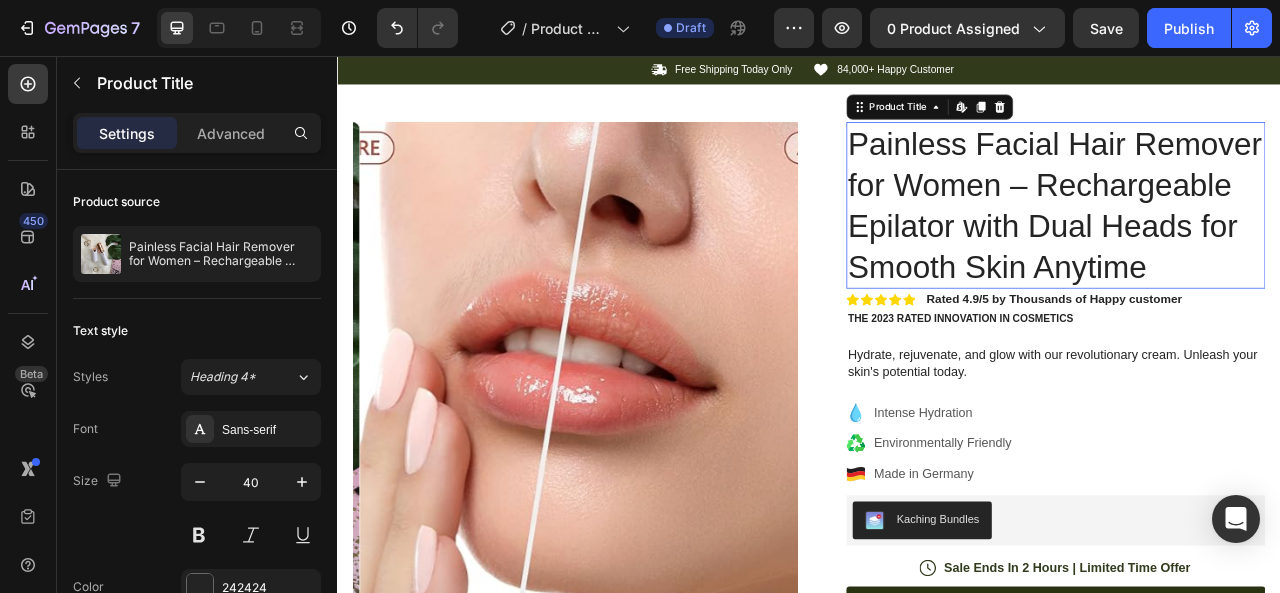click on "Painless Facial Hair Remover for Women – Rechargeable Epilator with Dual Heads for Smooth Skin Anytime" at bounding box center [1250, 246] 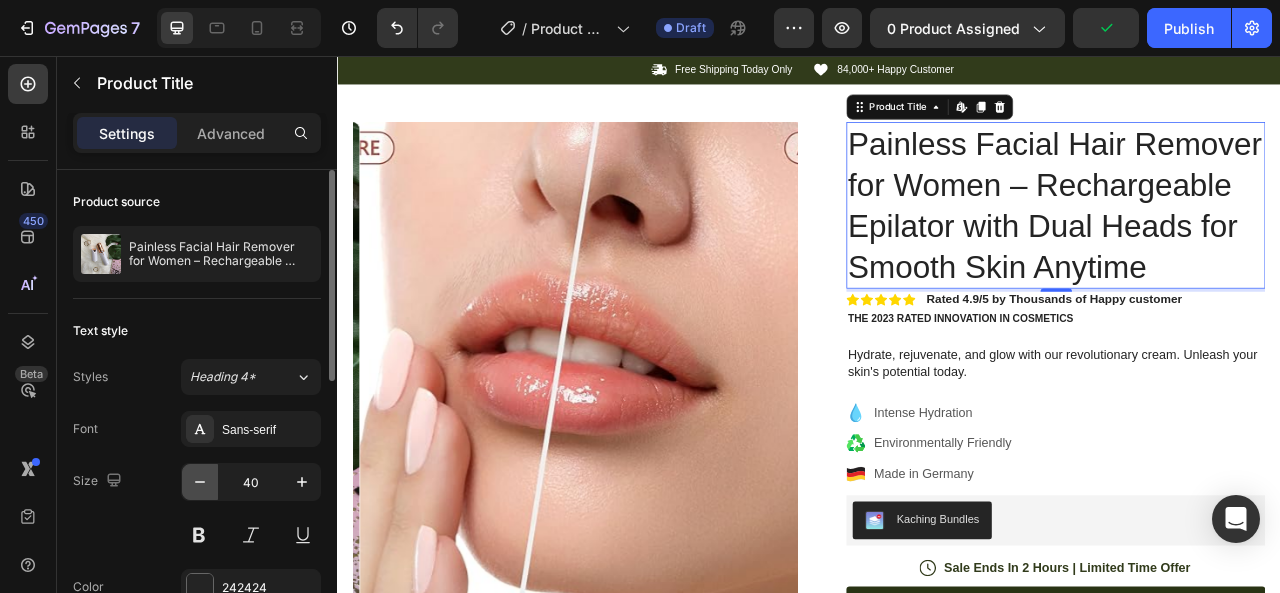 click 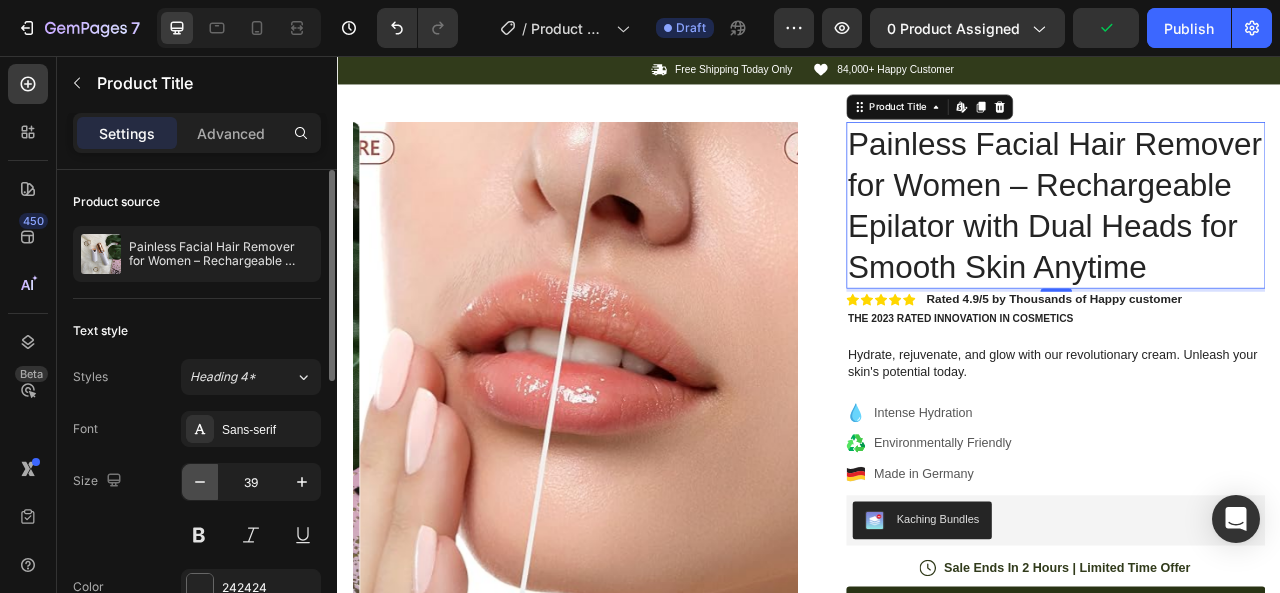 click 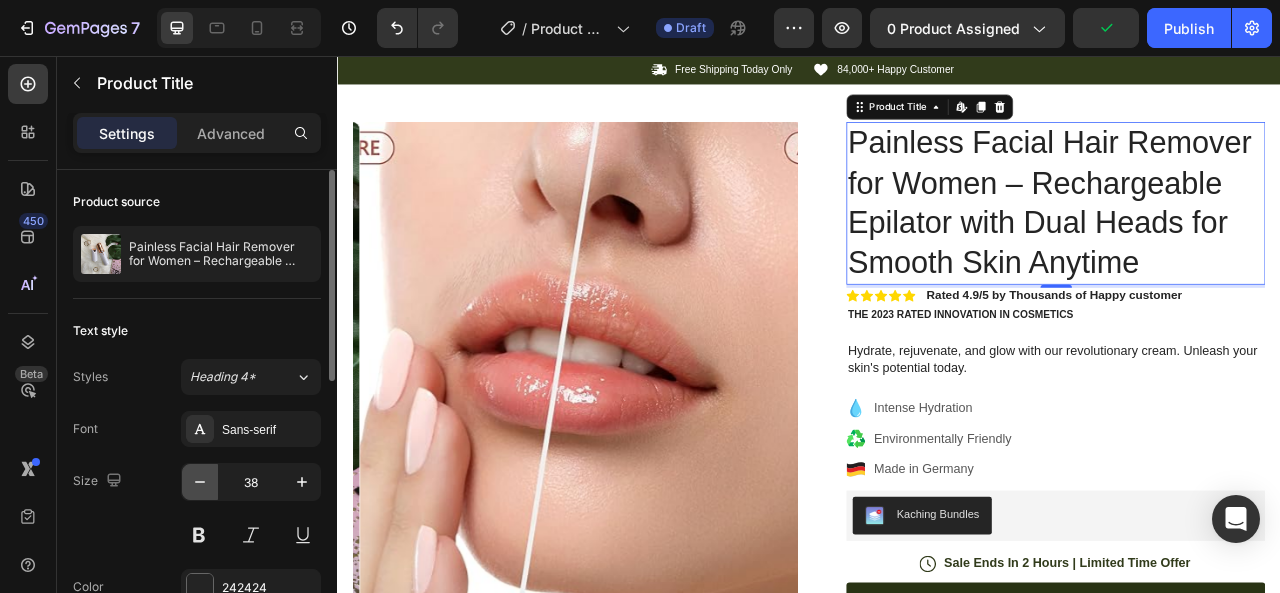 click 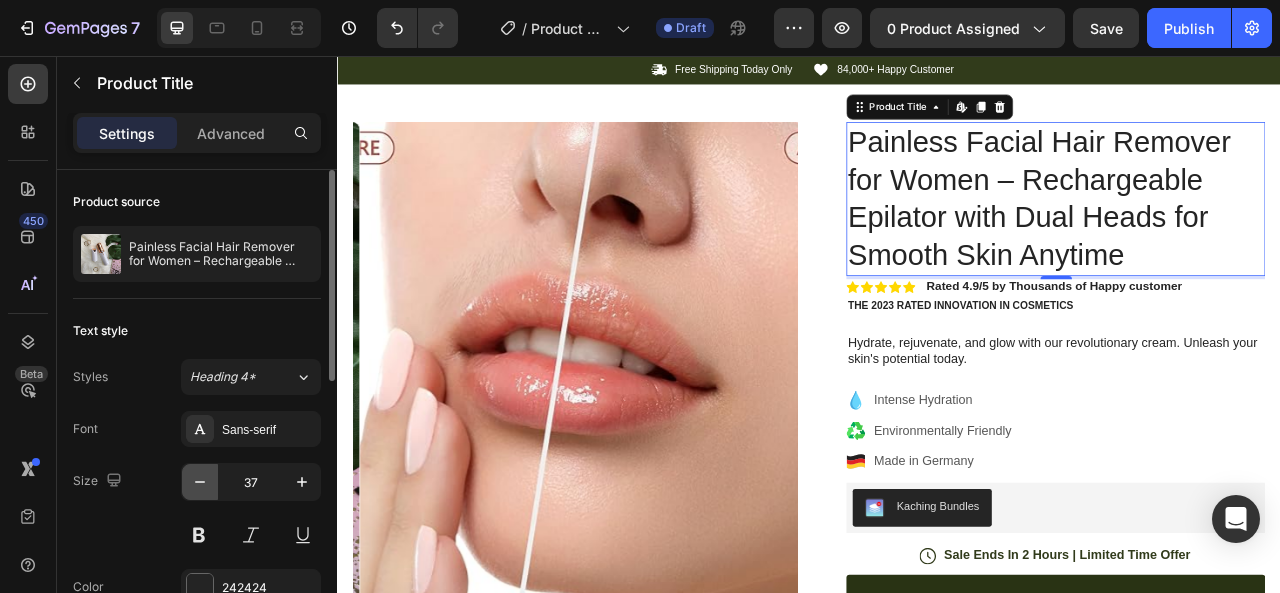 click 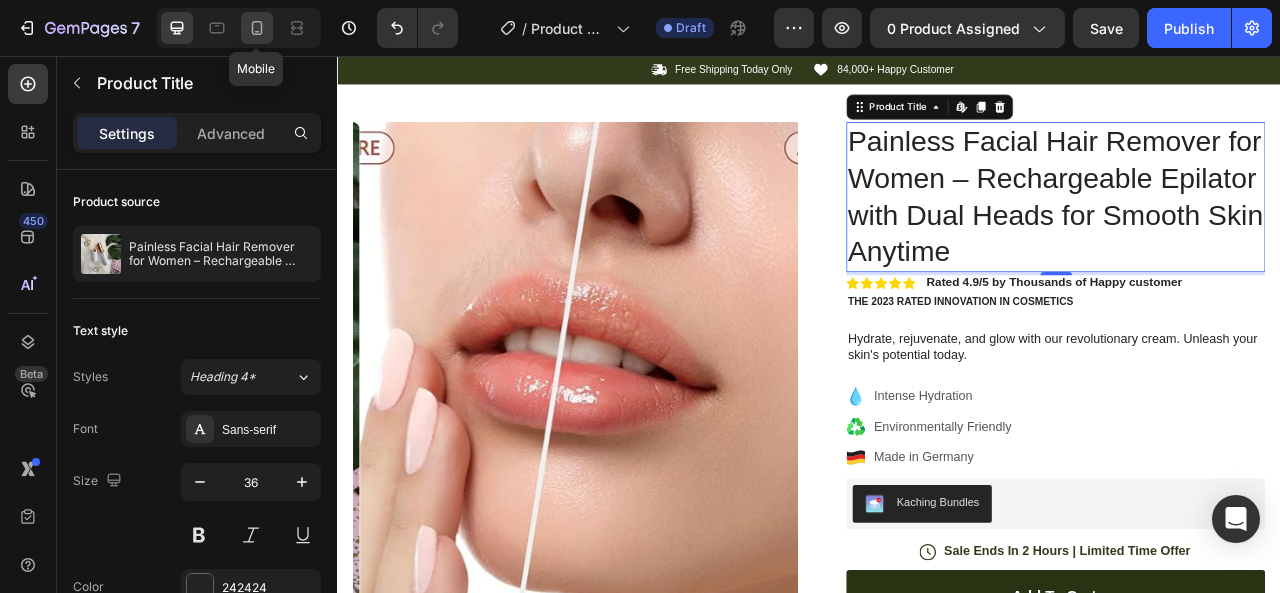 click 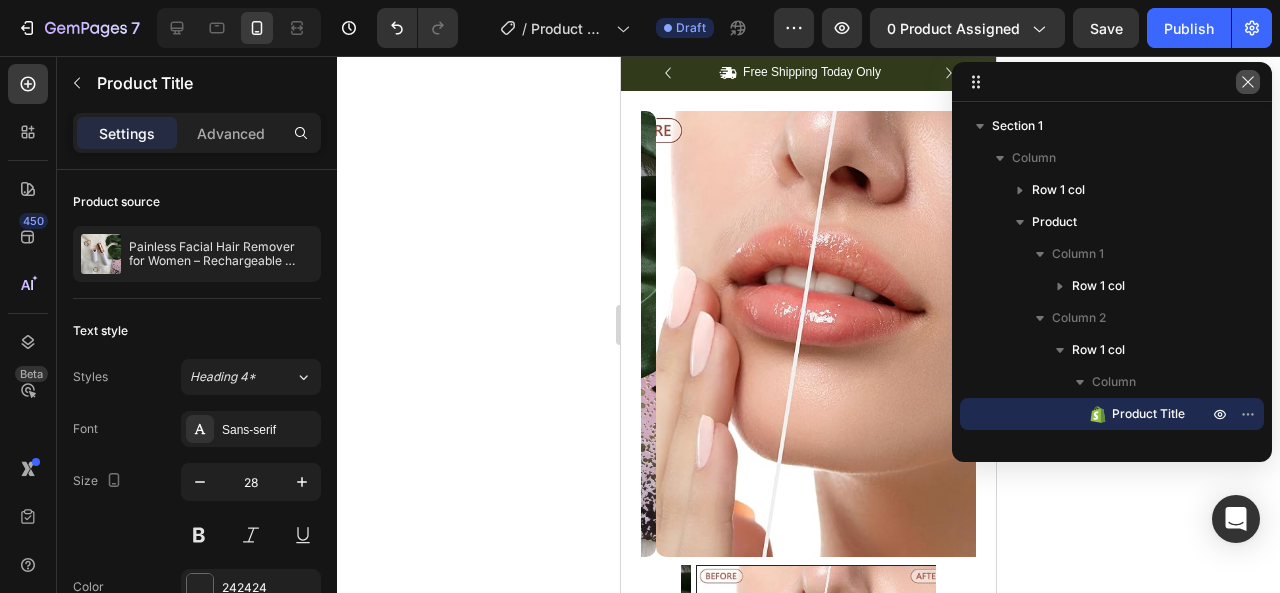 click at bounding box center [1248, 82] 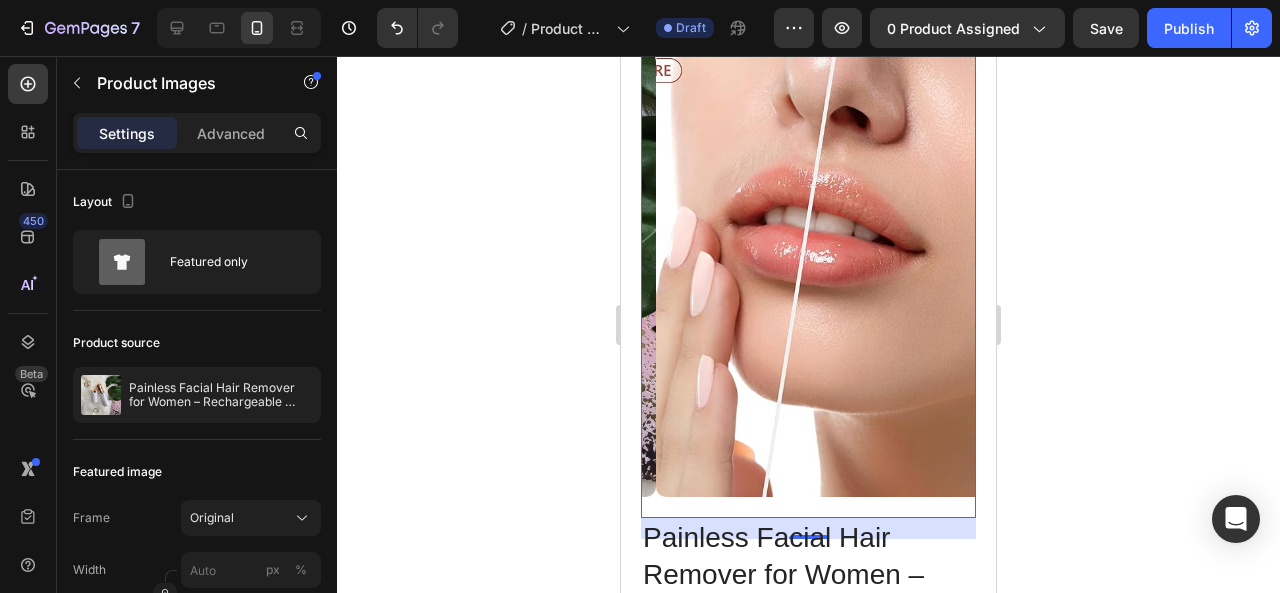 scroll, scrollTop: 105, scrollLeft: 0, axis: vertical 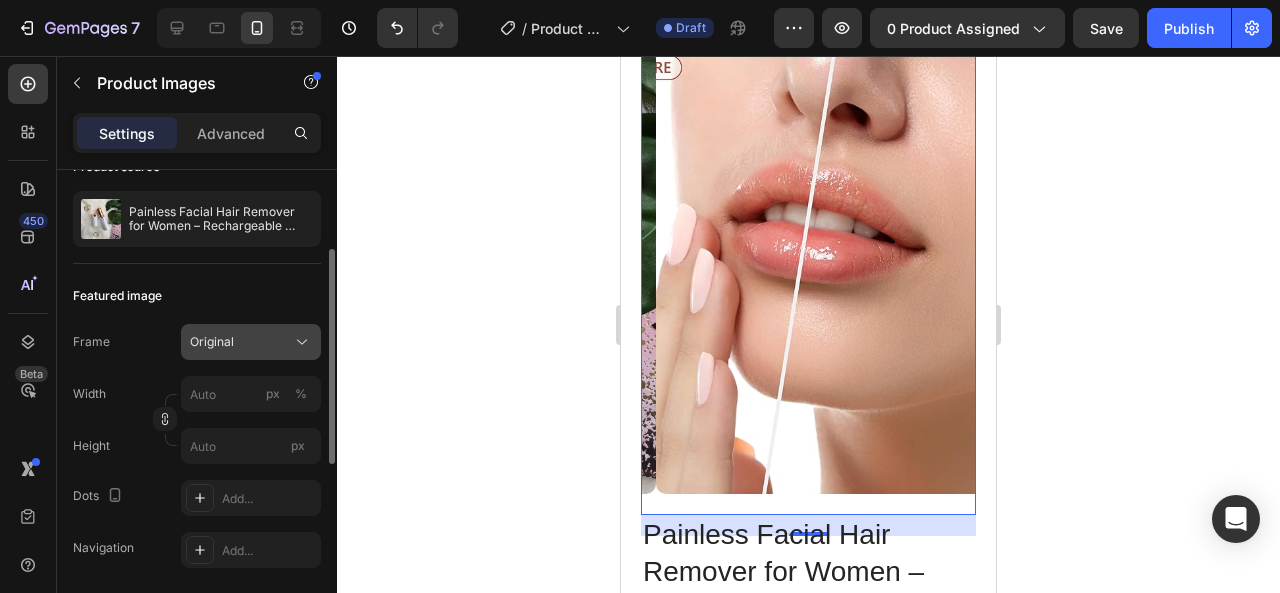 click on "Original" 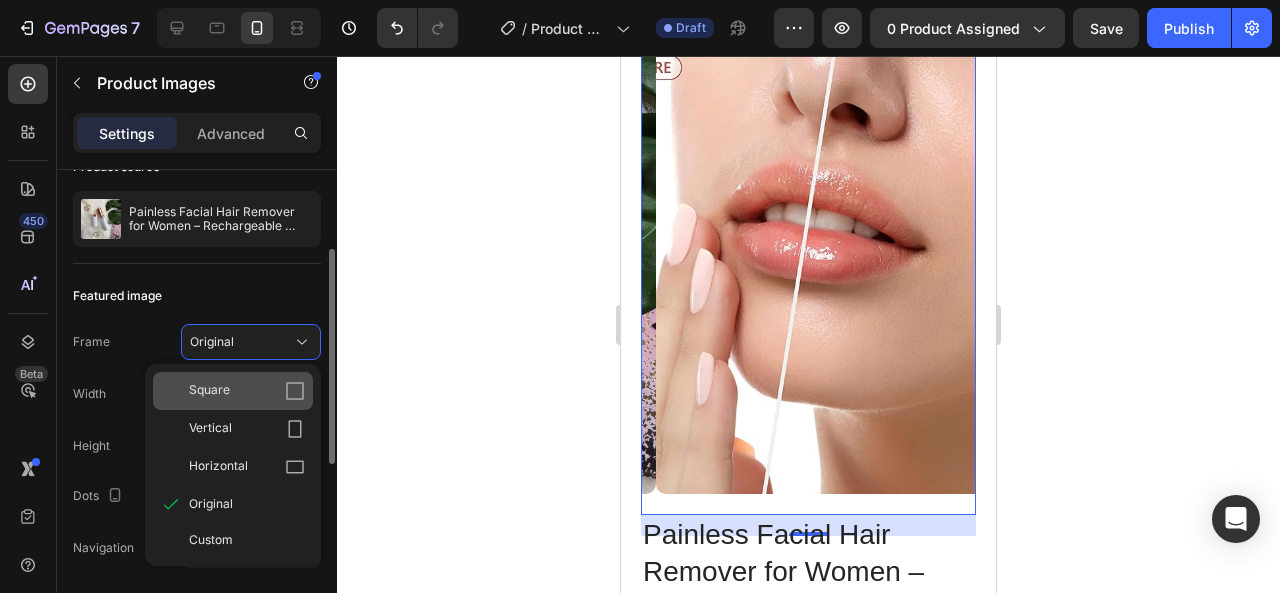 click on "Square" at bounding box center (247, 391) 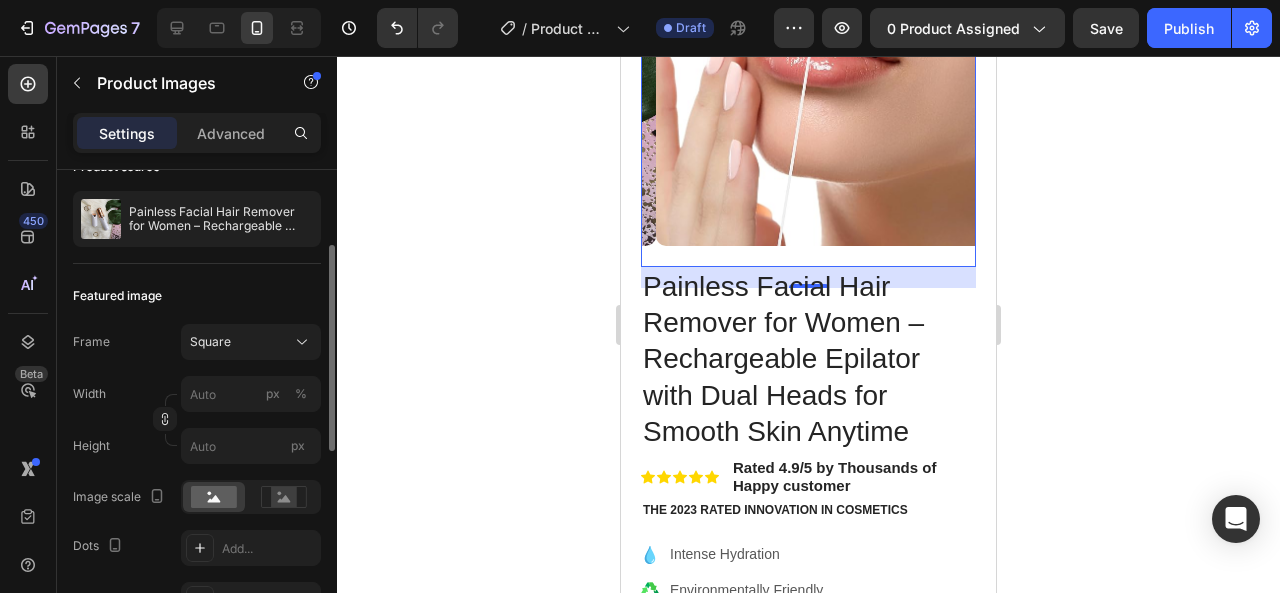 scroll, scrollTop: 248, scrollLeft: 0, axis: vertical 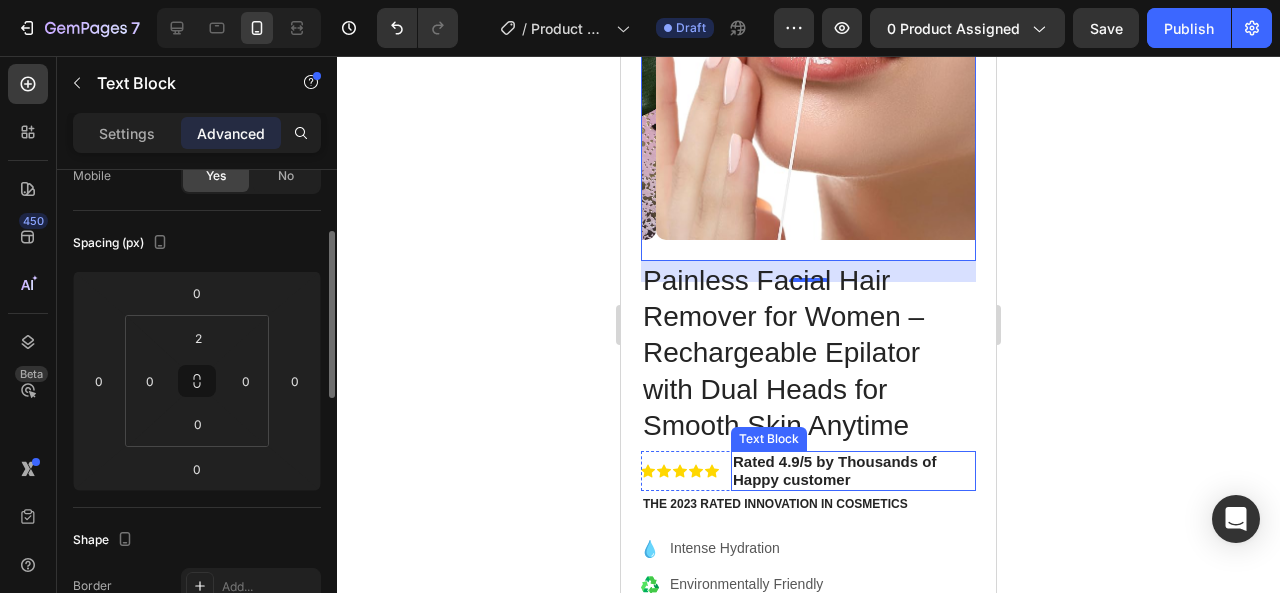 click on "Rated 4.9/5 by Thousands of Happy customer" at bounding box center [853, 471] 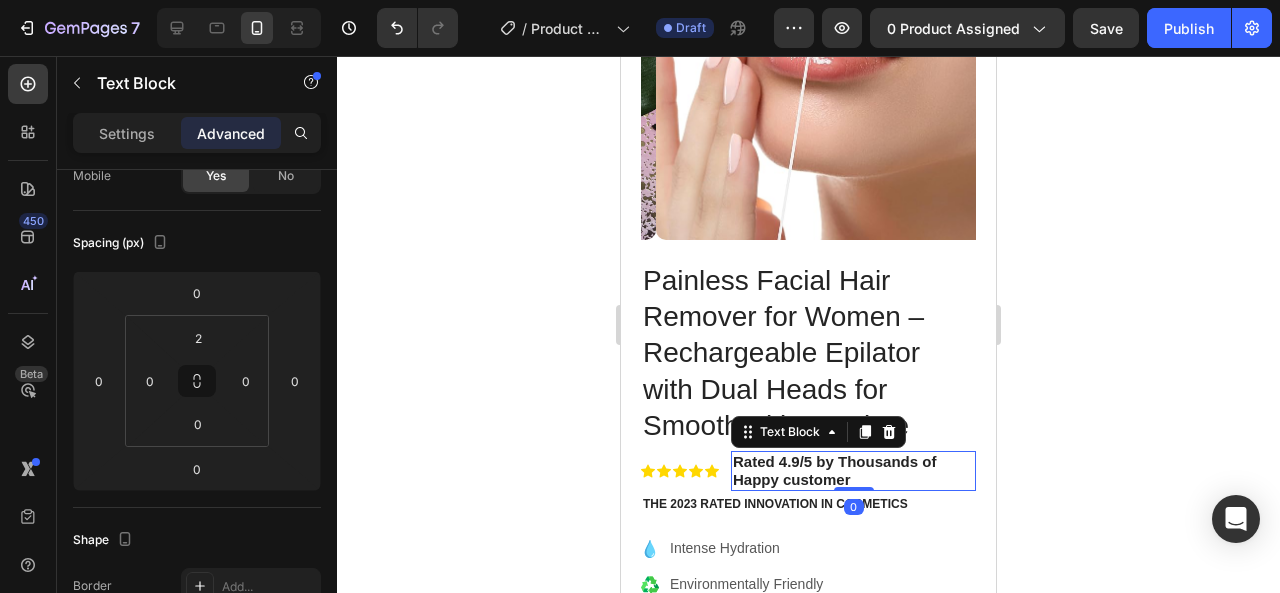 scroll, scrollTop: 0, scrollLeft: 0, axis: both 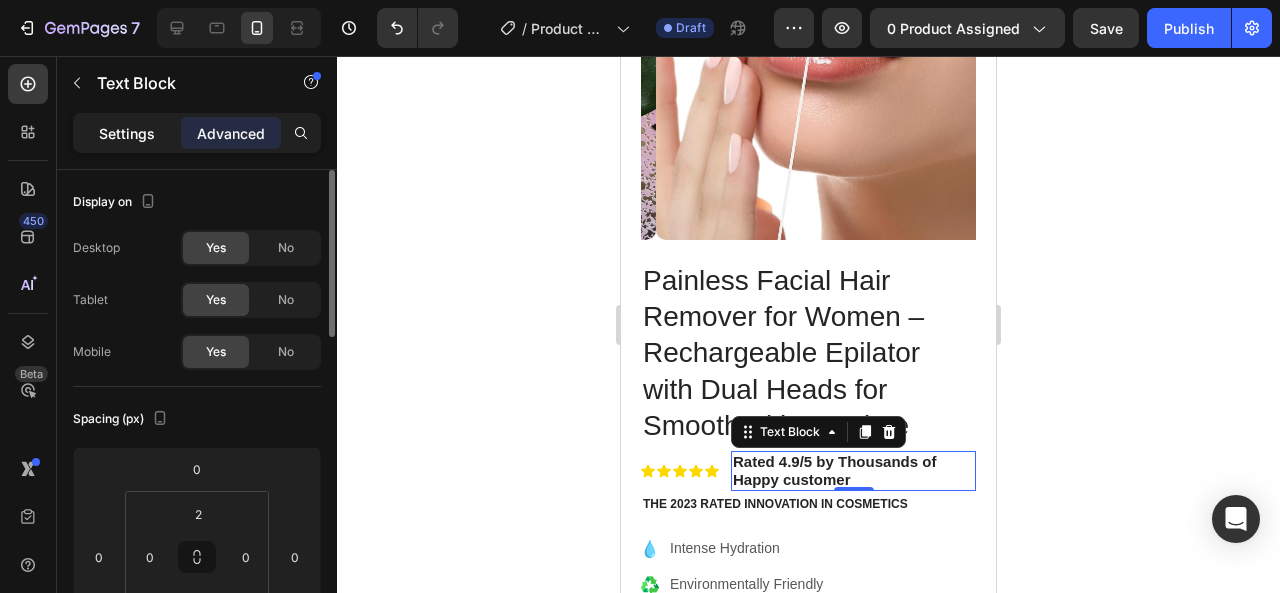 click on "Settings" 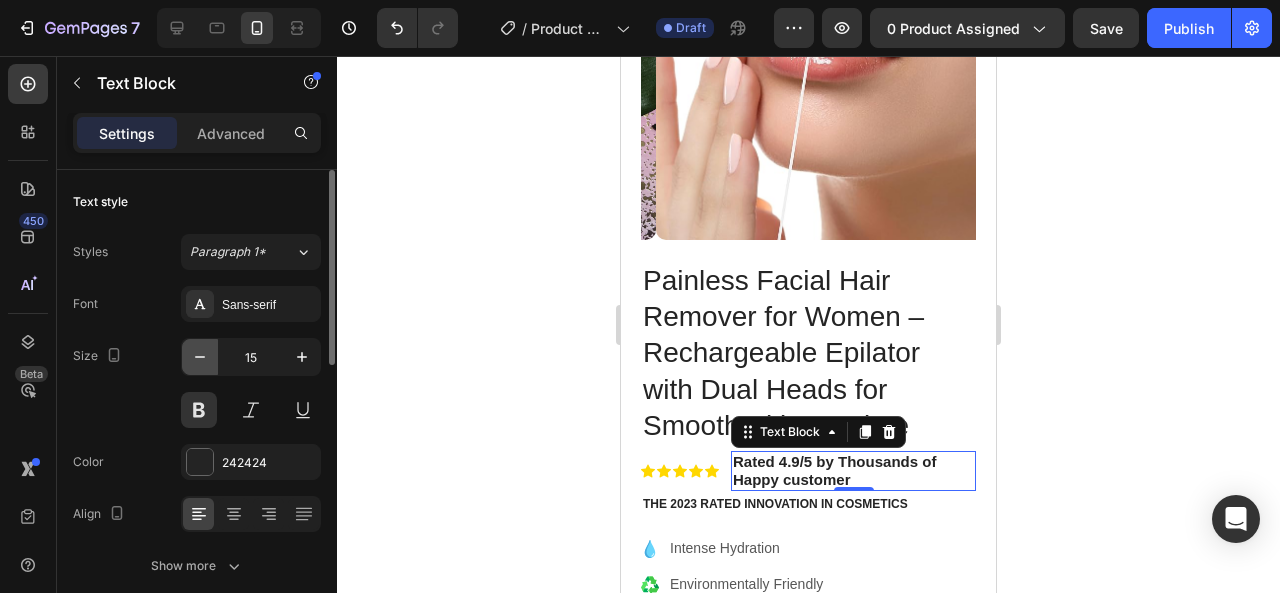 click at bounding box center (200, 357) 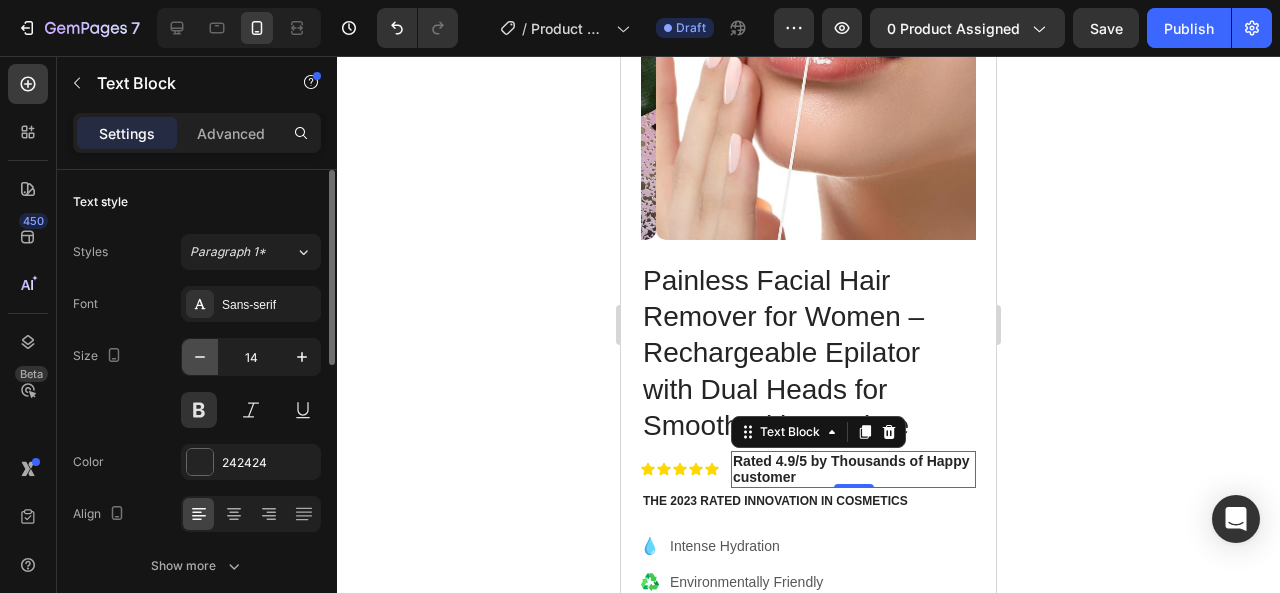 click at bounding box center [200, 357] 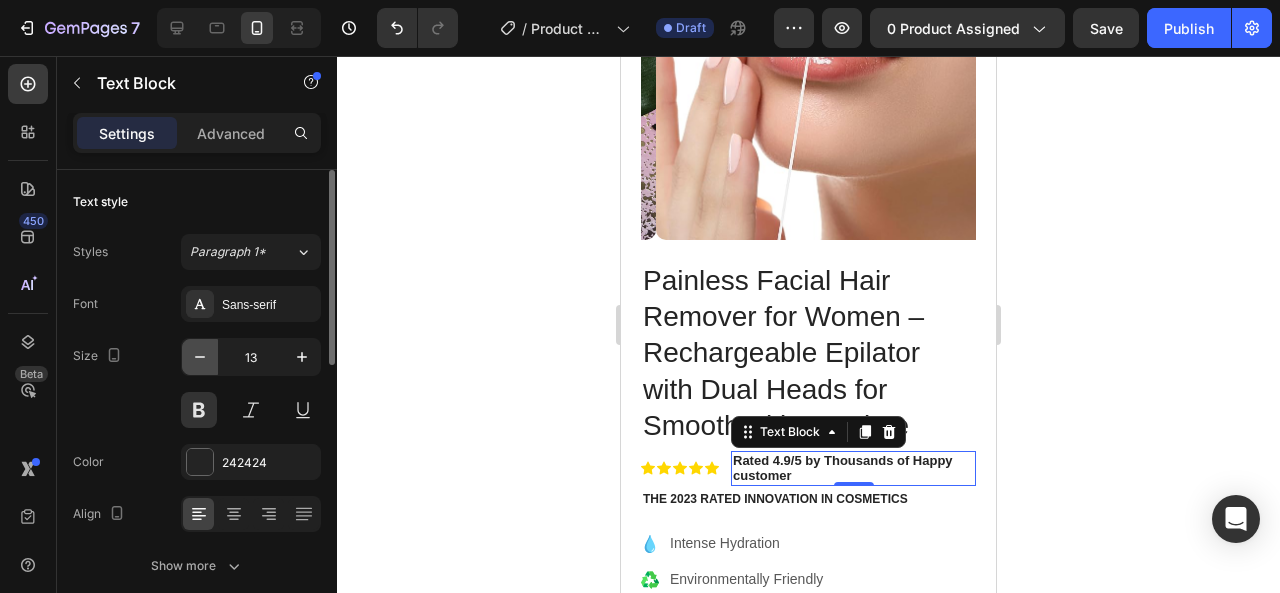 click at bounding box center [200, 357] 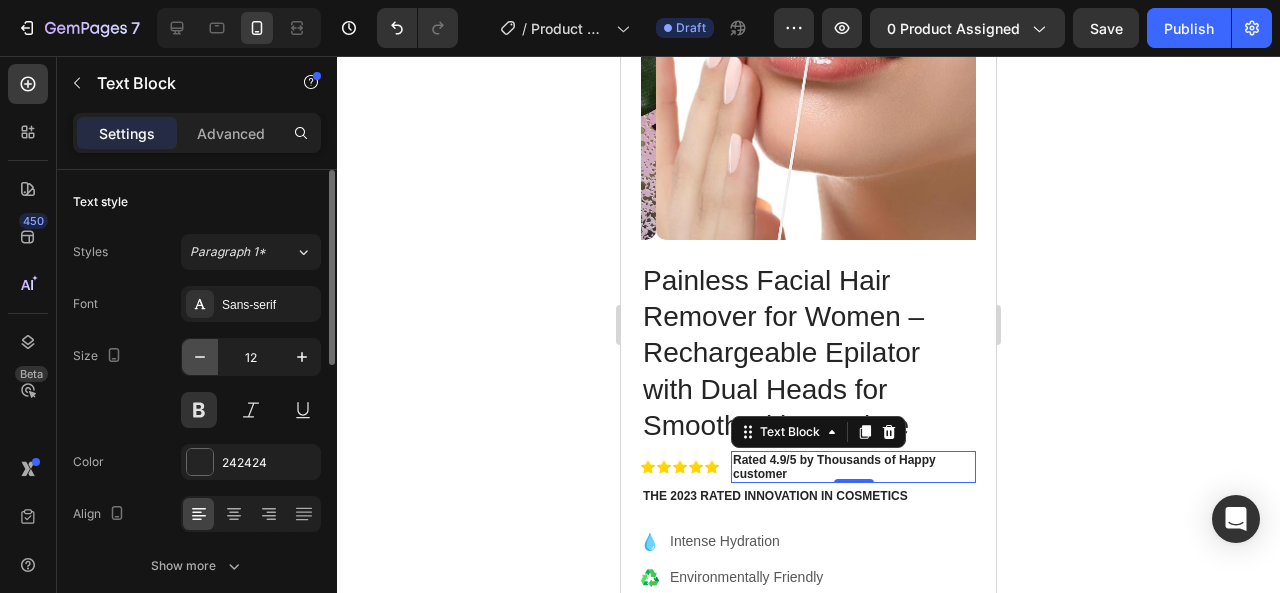 click at bounding box center (200, 357) 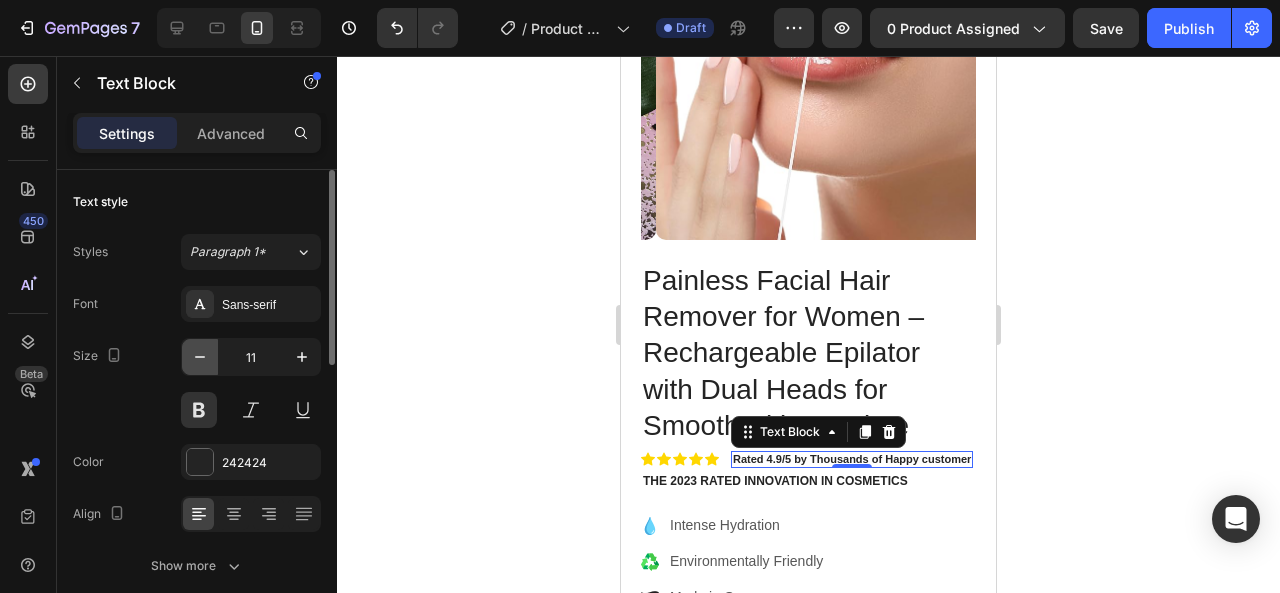 click at bounding box center (200, 357) 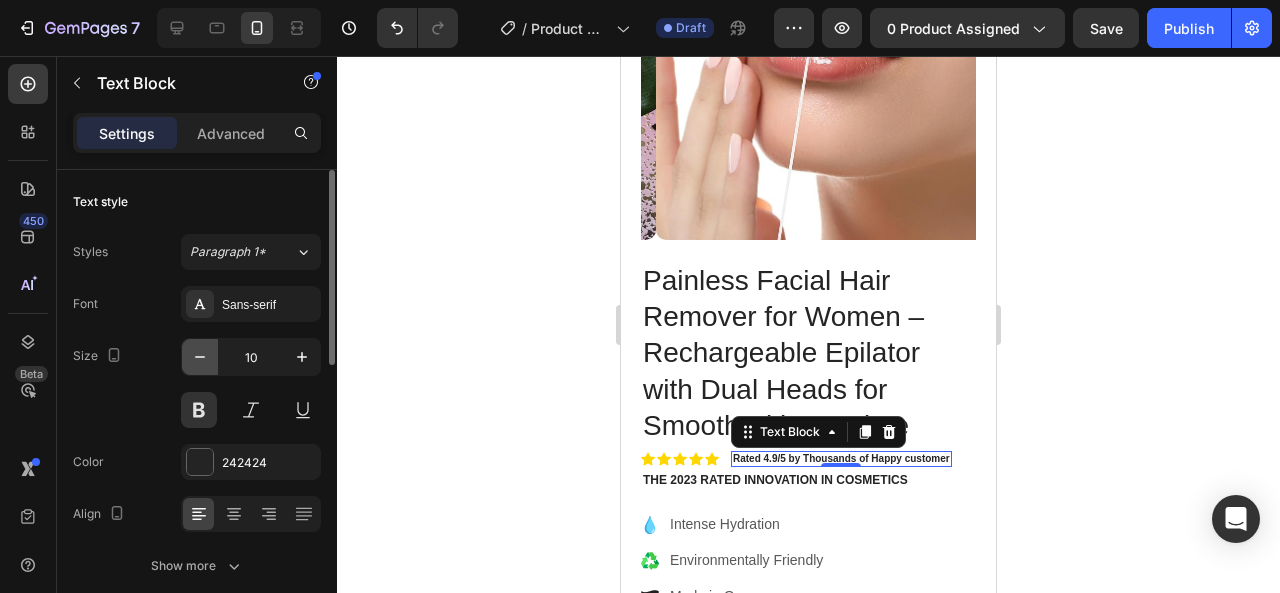 click at bounding box center (200, 357) 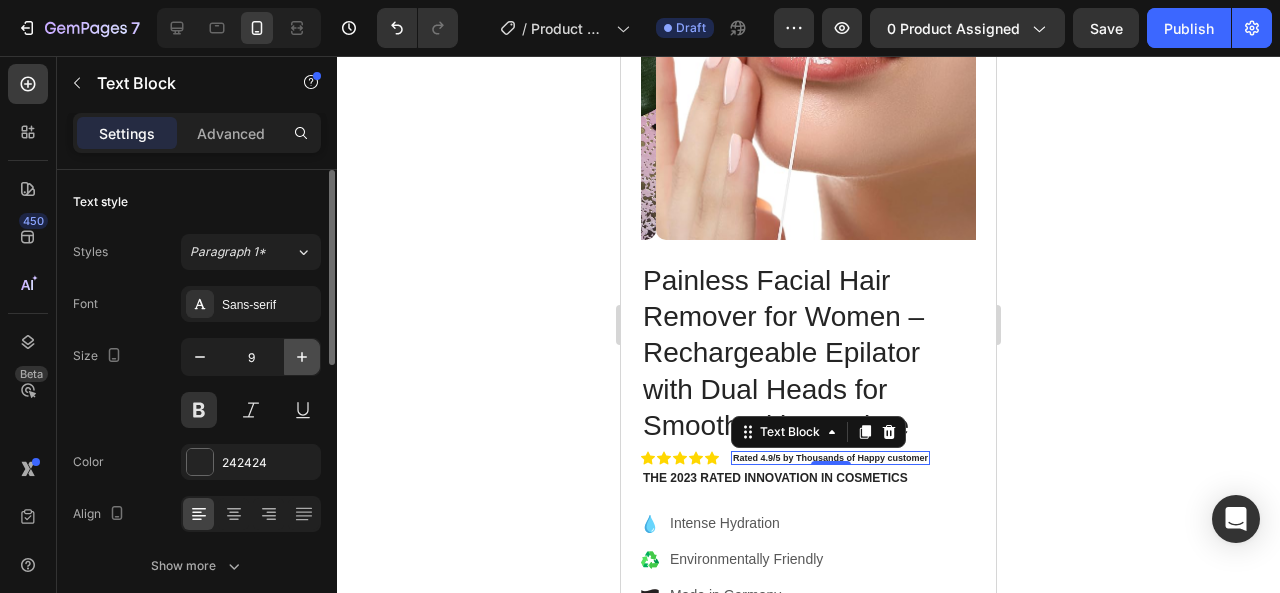 click at bounding box center [302, 357] 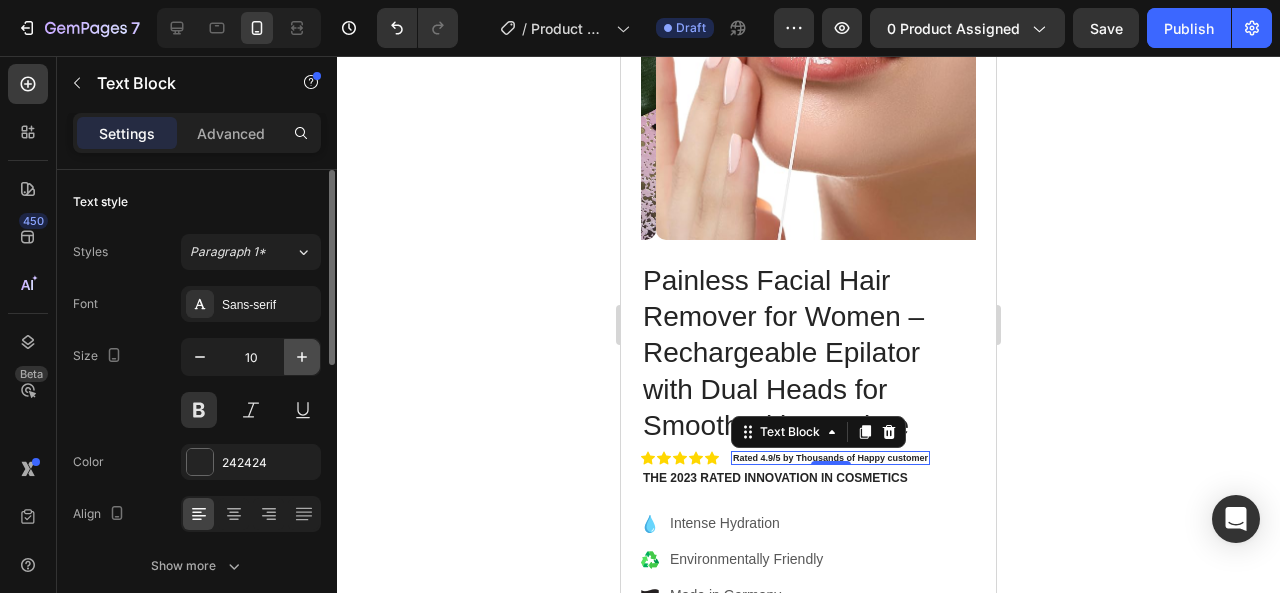 click at bounding box center [302, 357] 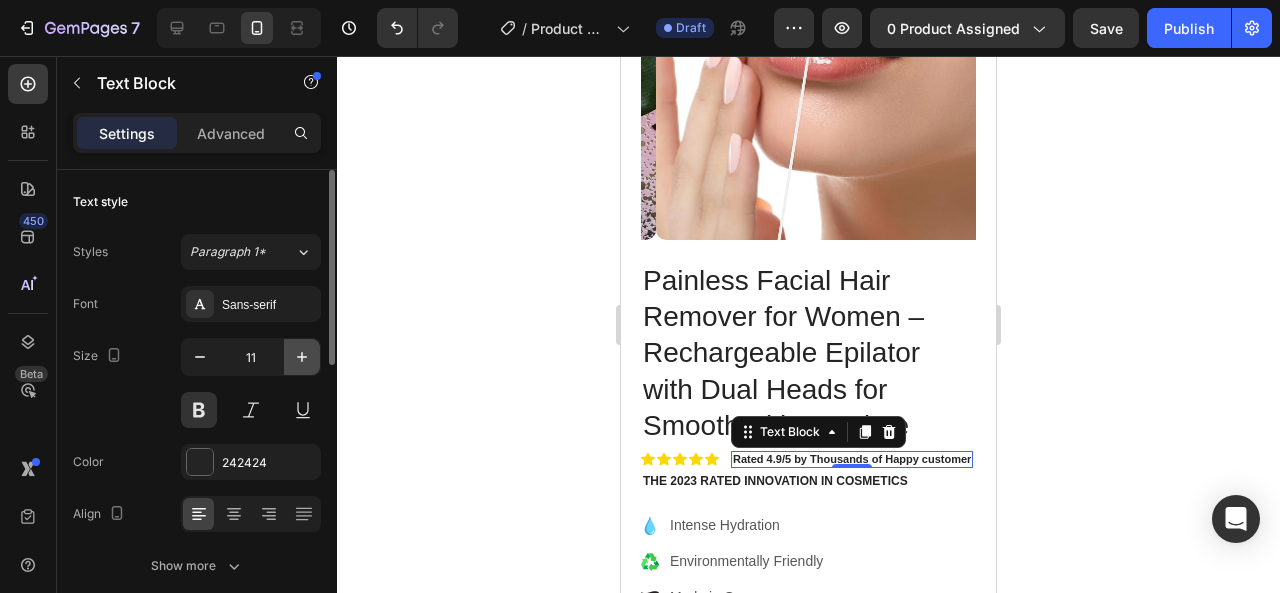 click at bounding box center [302, 357] 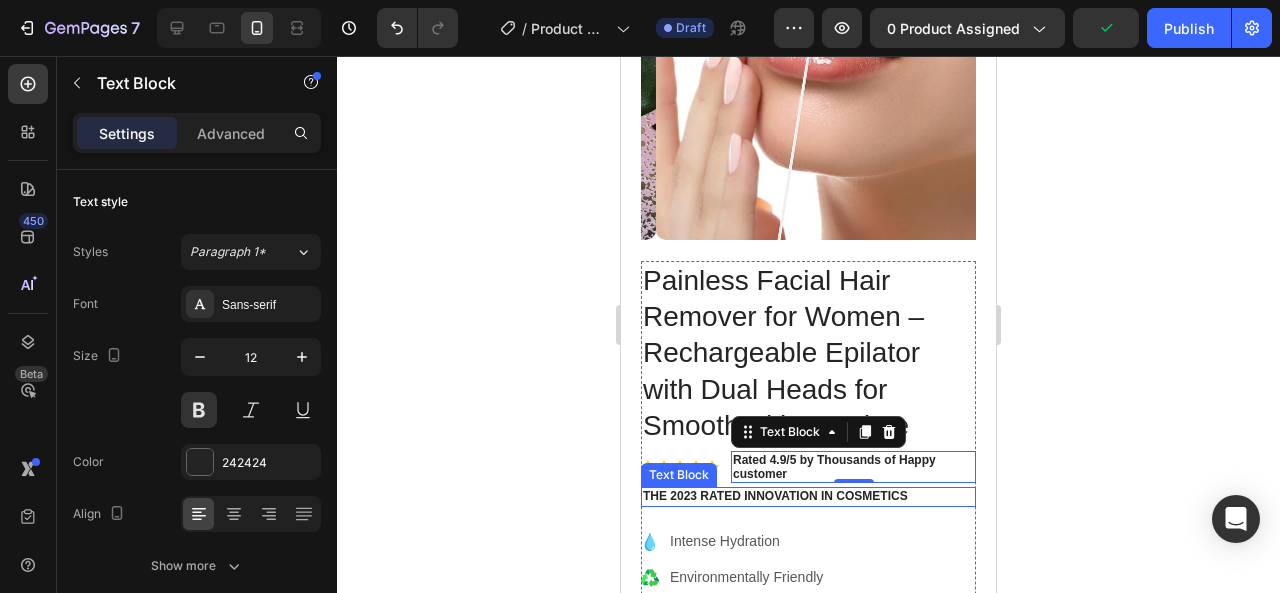click on "The 2023 Rated Innovation in Cosmetics" at bounding box center (808, 497) 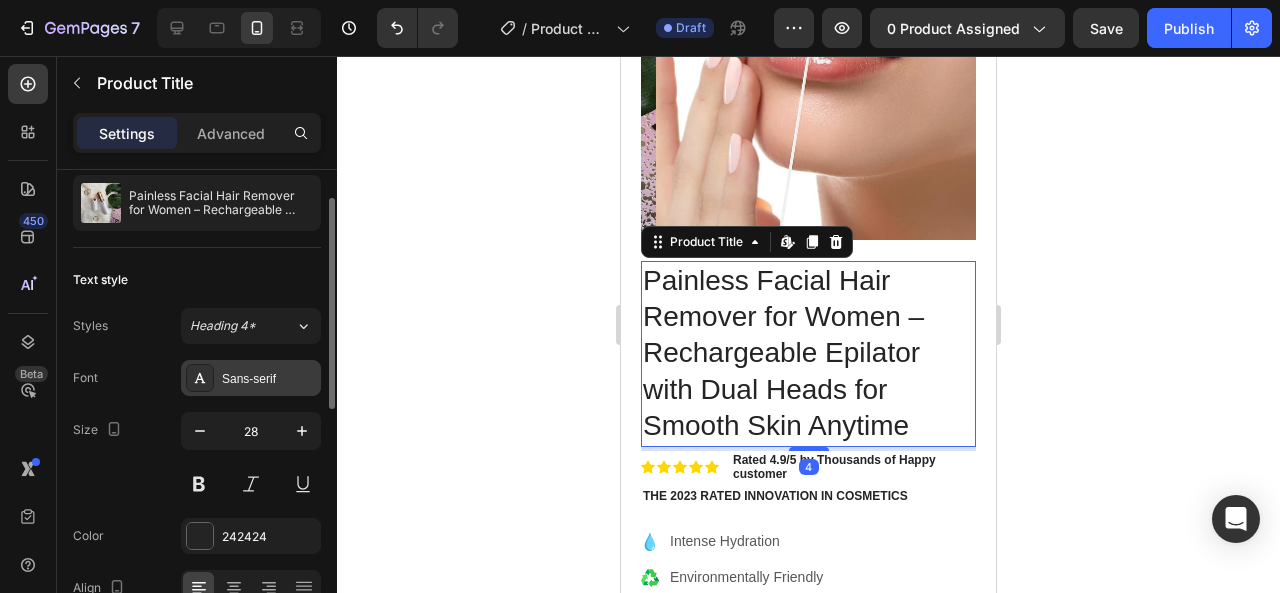scroll, scrollTop: 55, scrollLeft: 0, axis: vertical 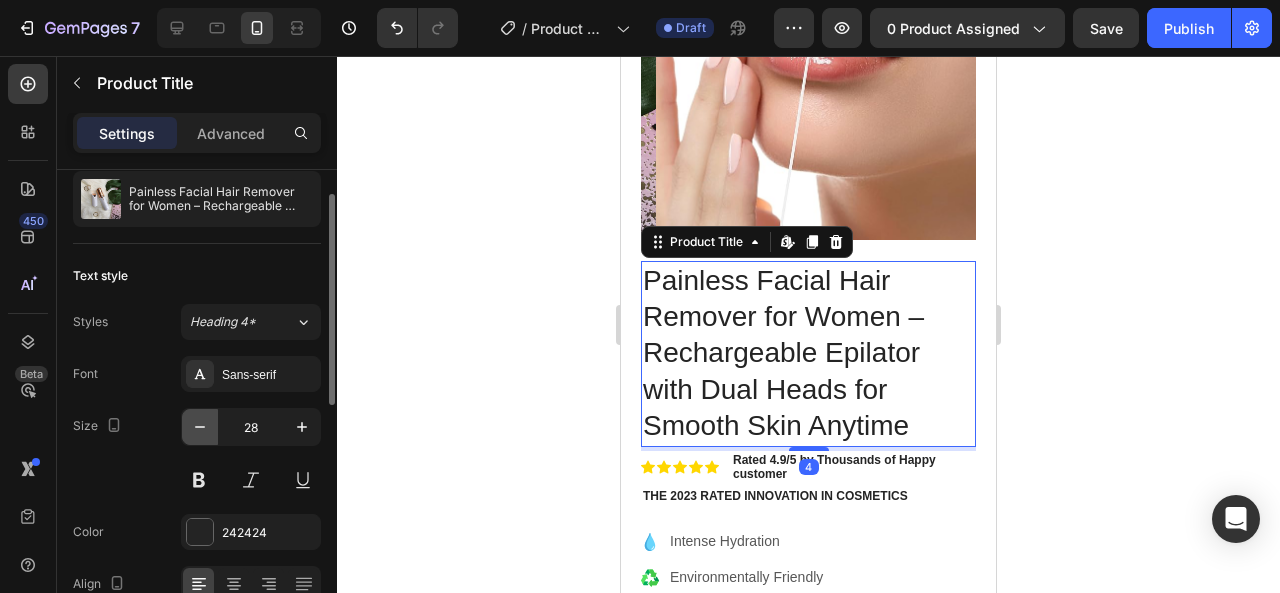 click 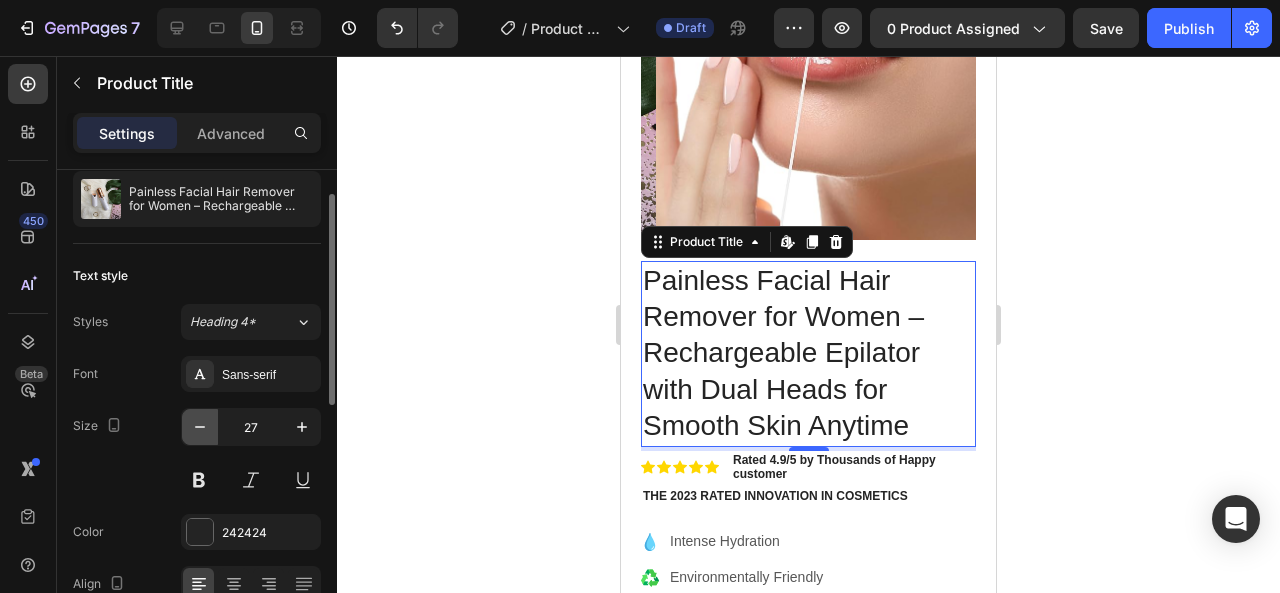 click 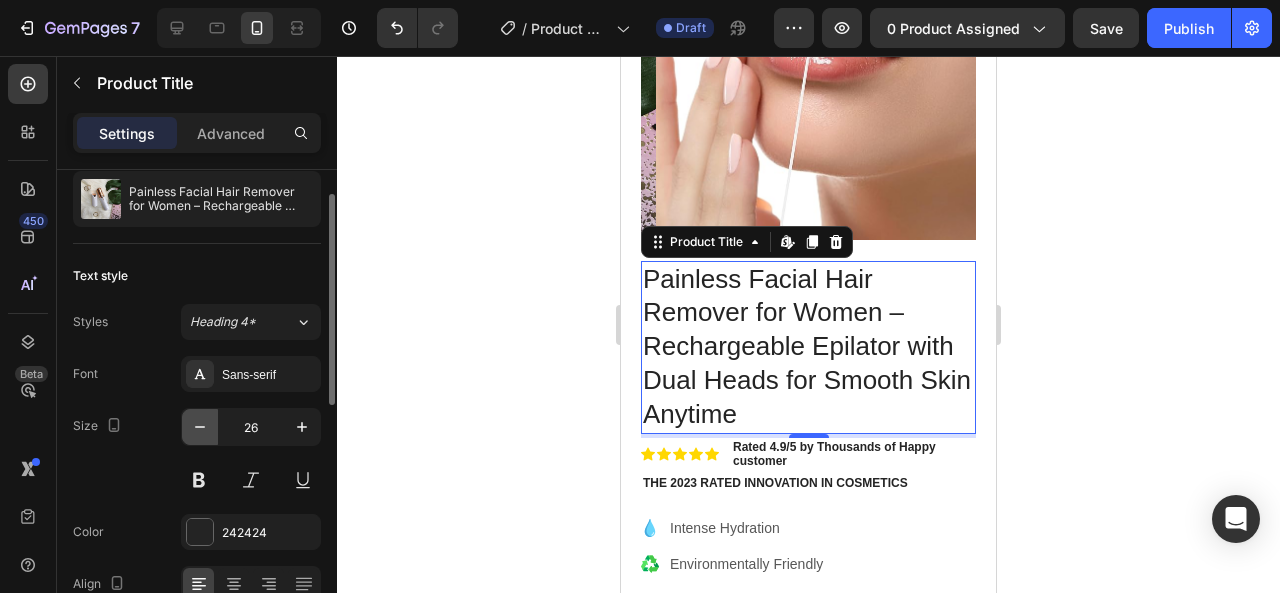 click 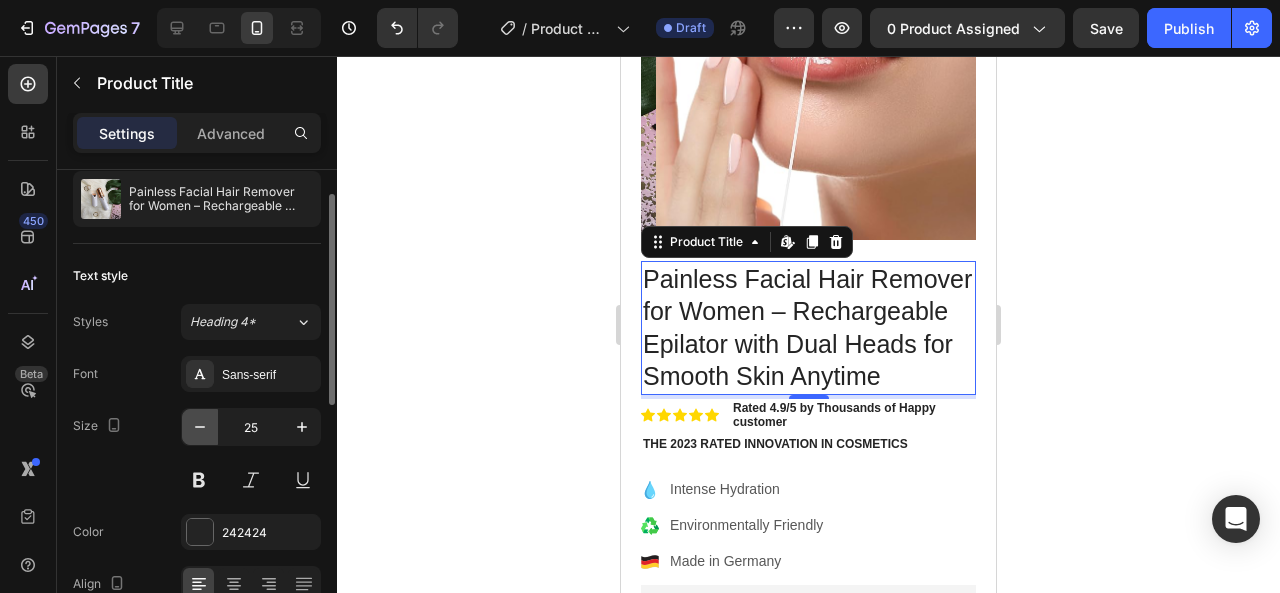 click 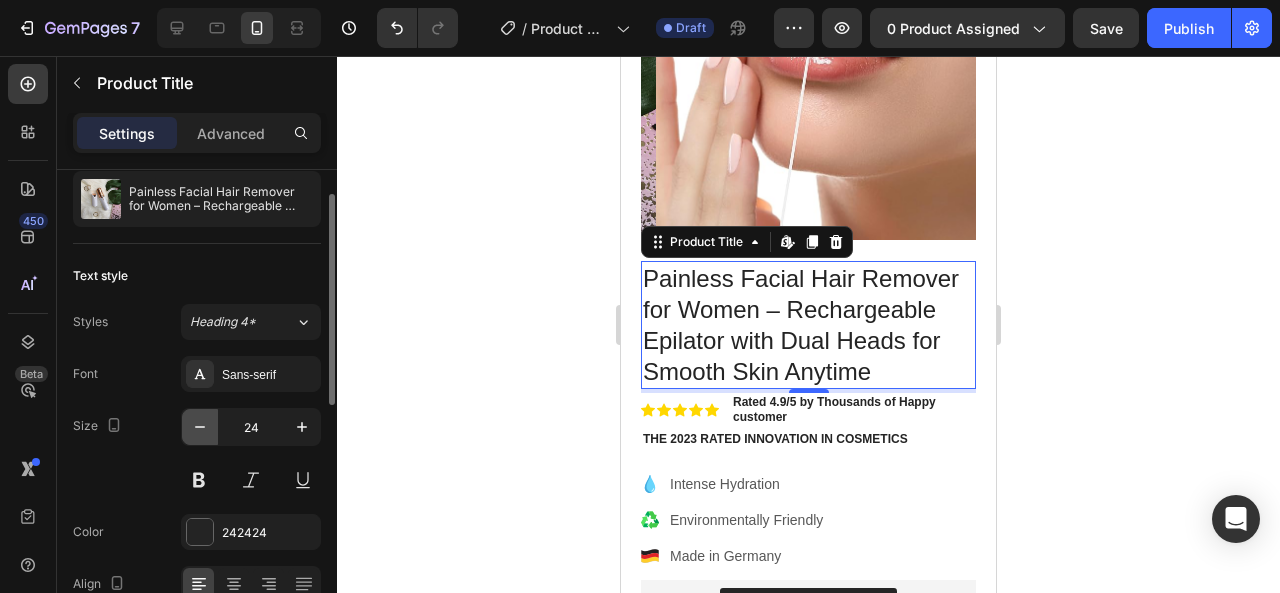 click 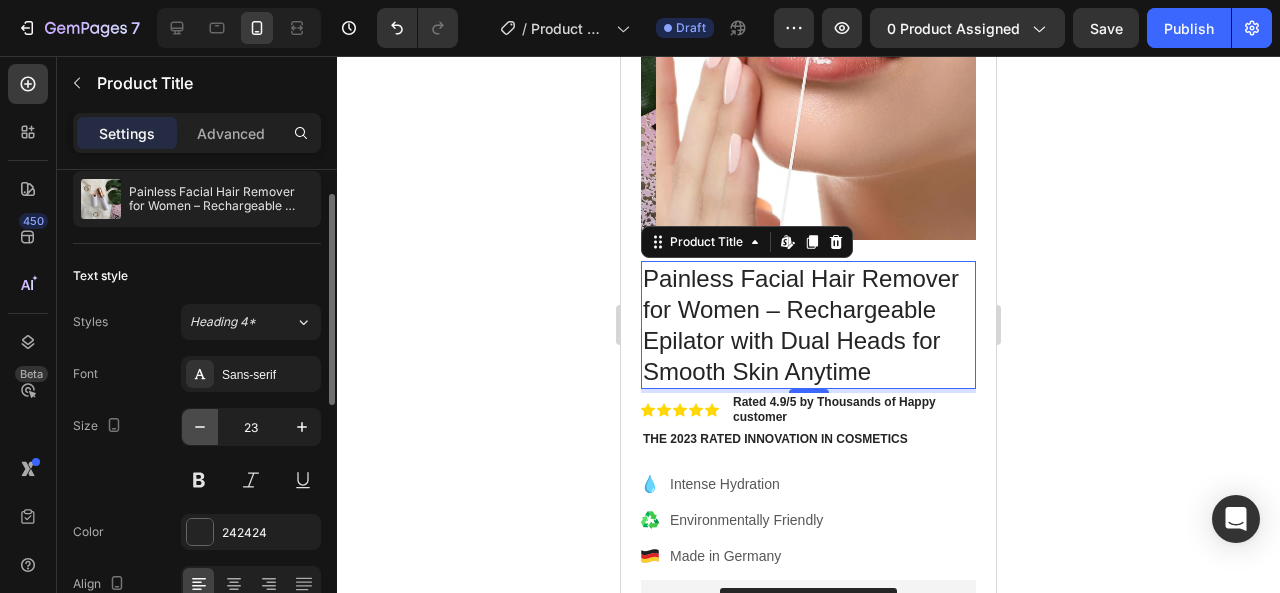 click 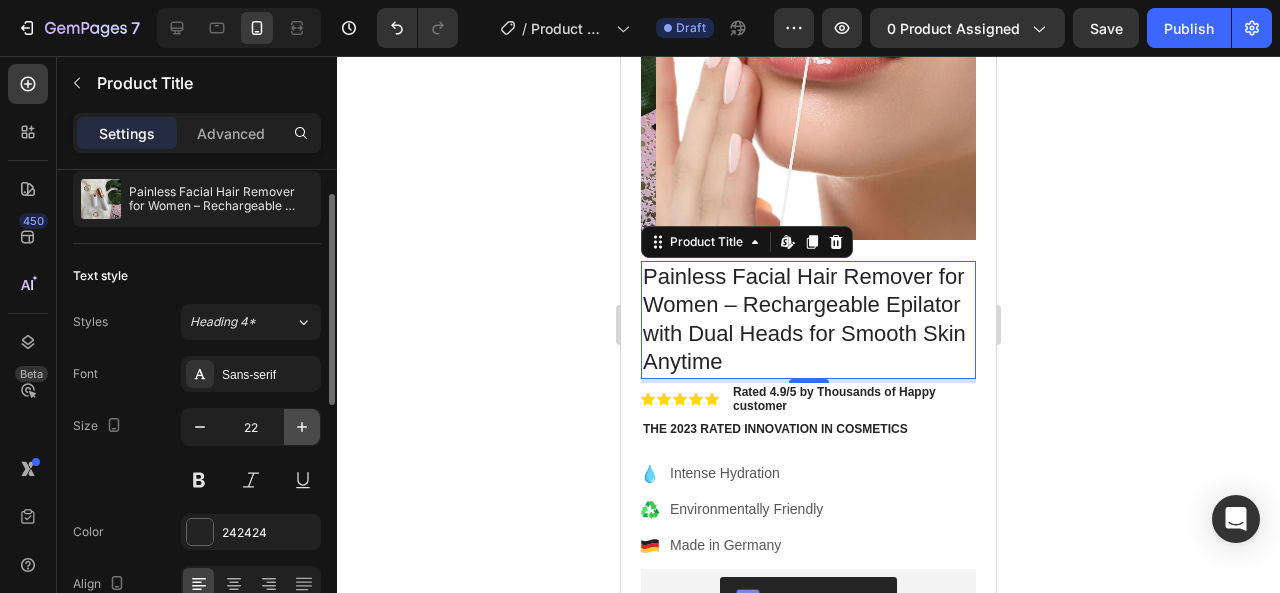 click 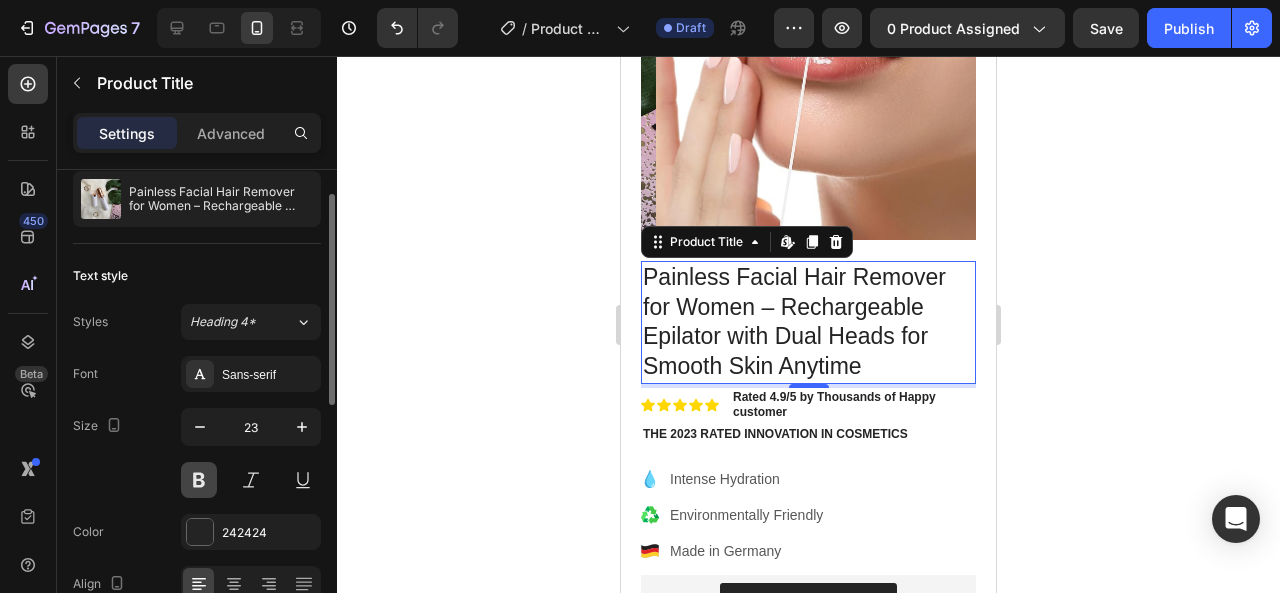click at bounding box center [199, 480] 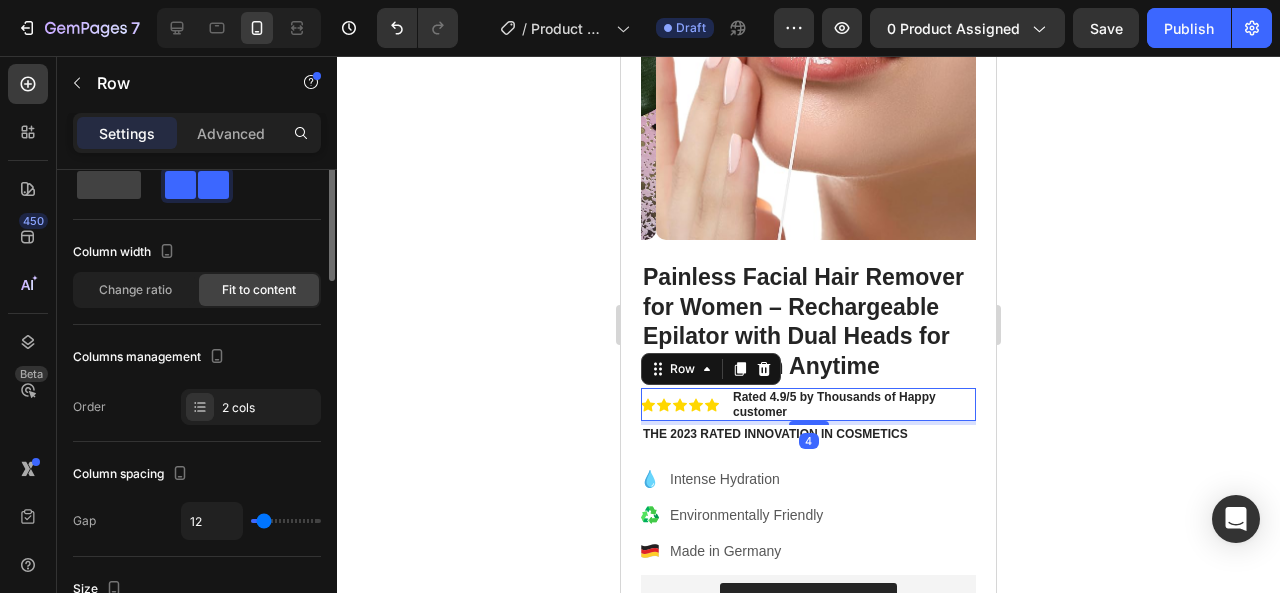 scroll, scrollTop: 0, scrollLeft: 0, axis: both 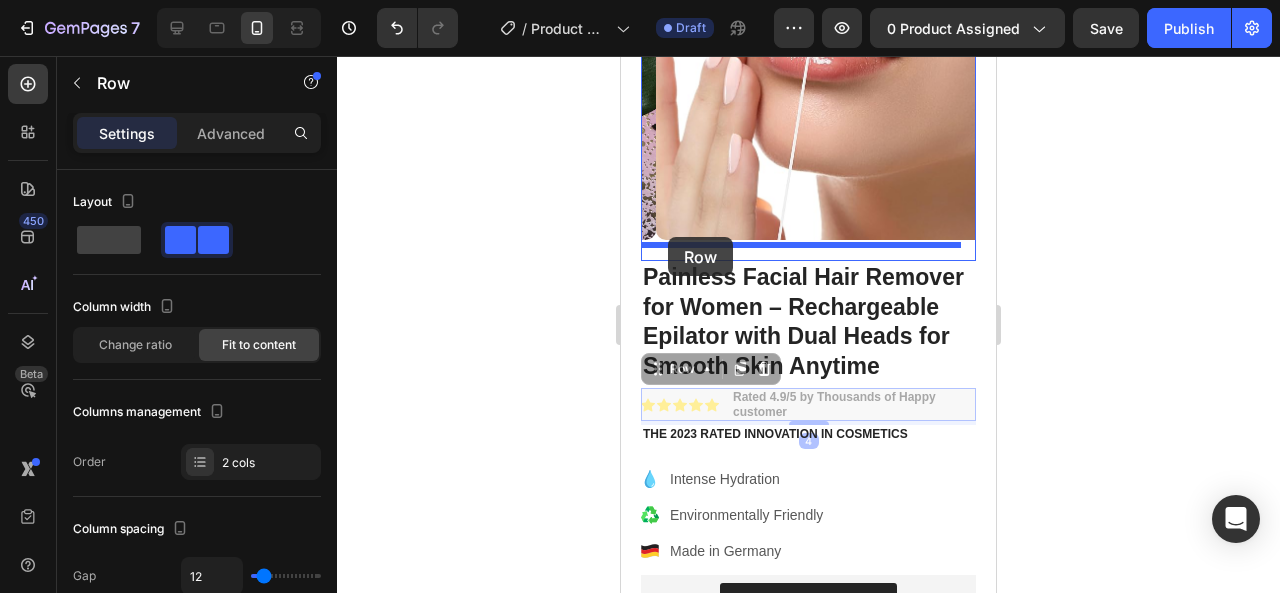 drag, startPoint x: 677, startPoint y: 391, endPoint x: 668, endPoint y: 237, distance: 154.26276 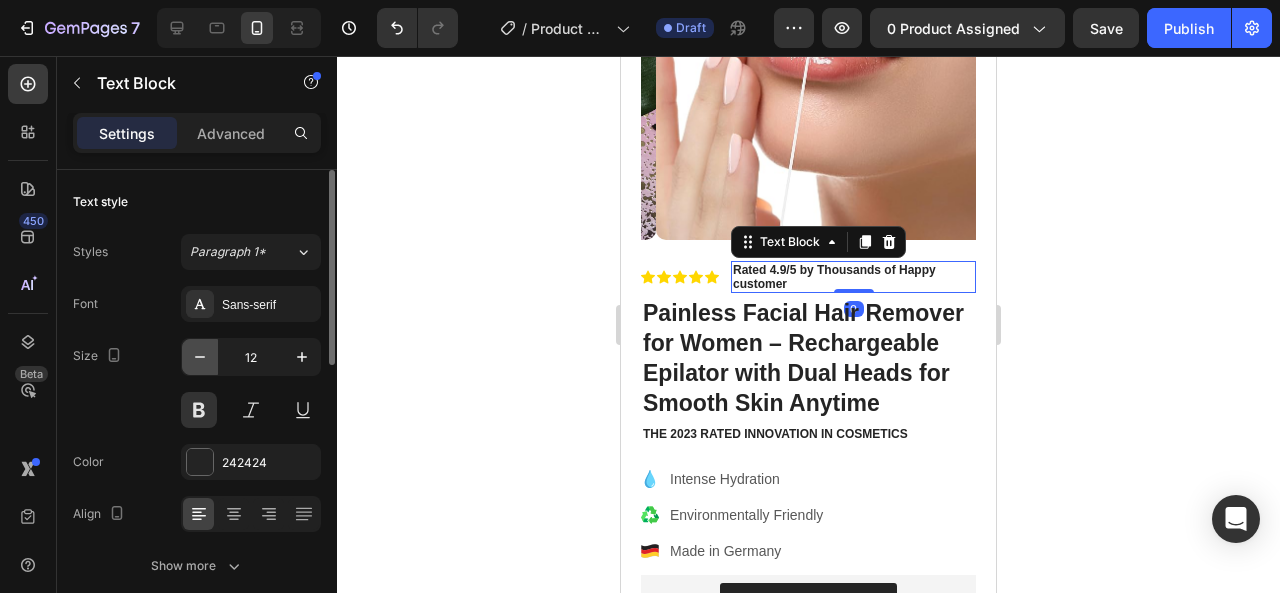 click 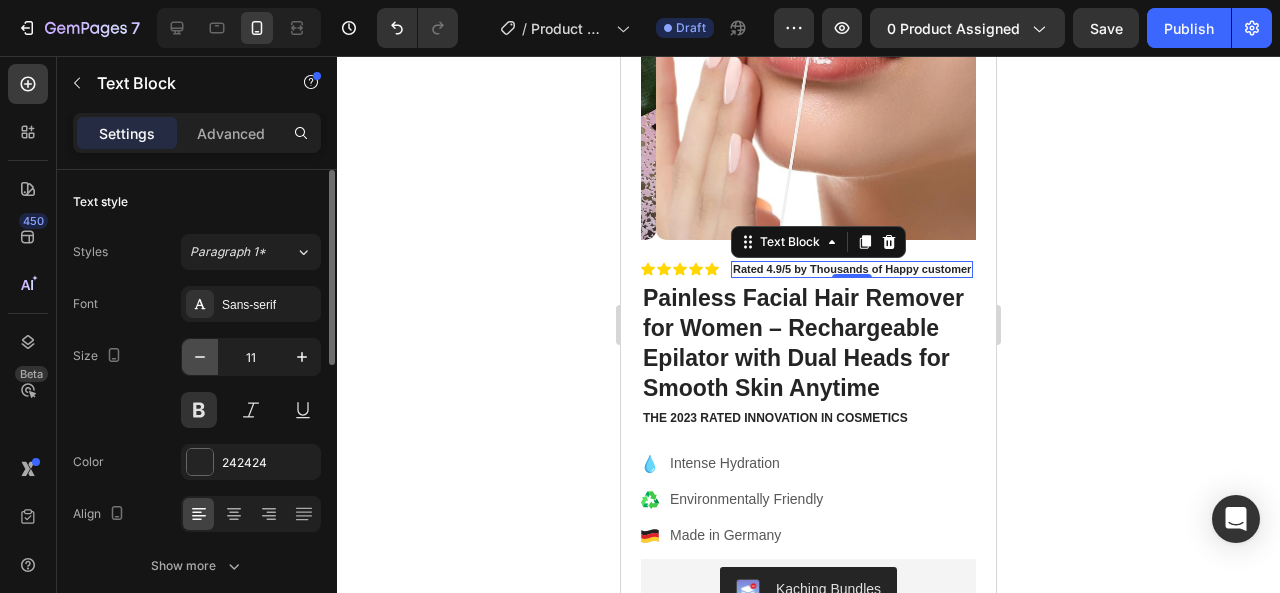 click 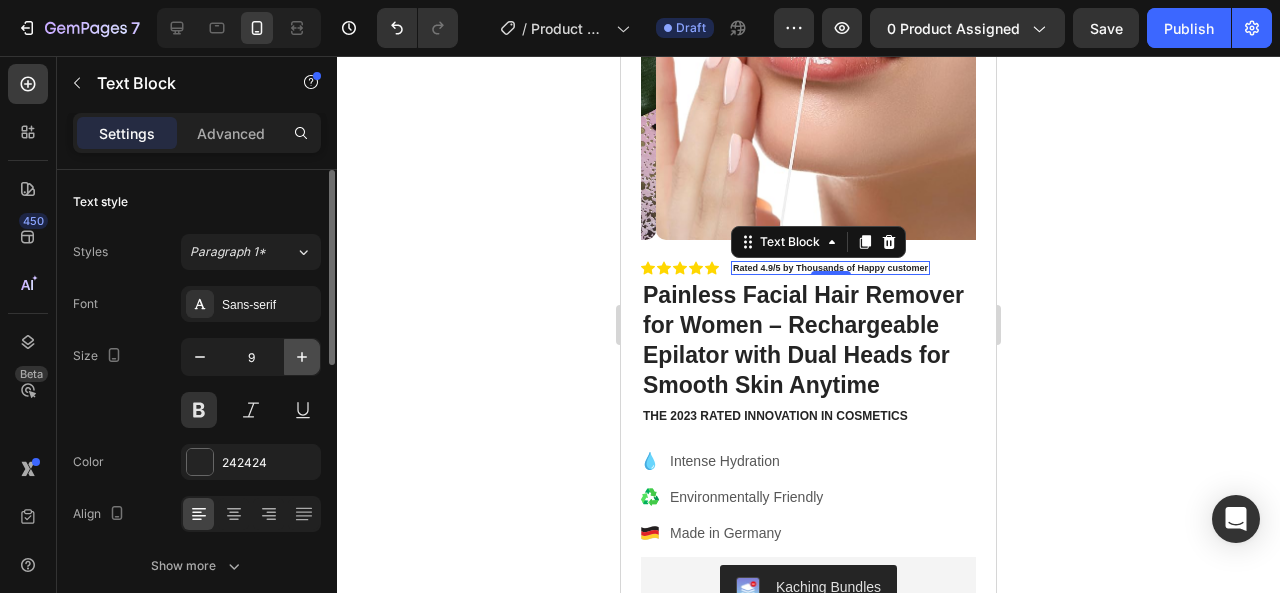 click at bounding box center (302, 357) 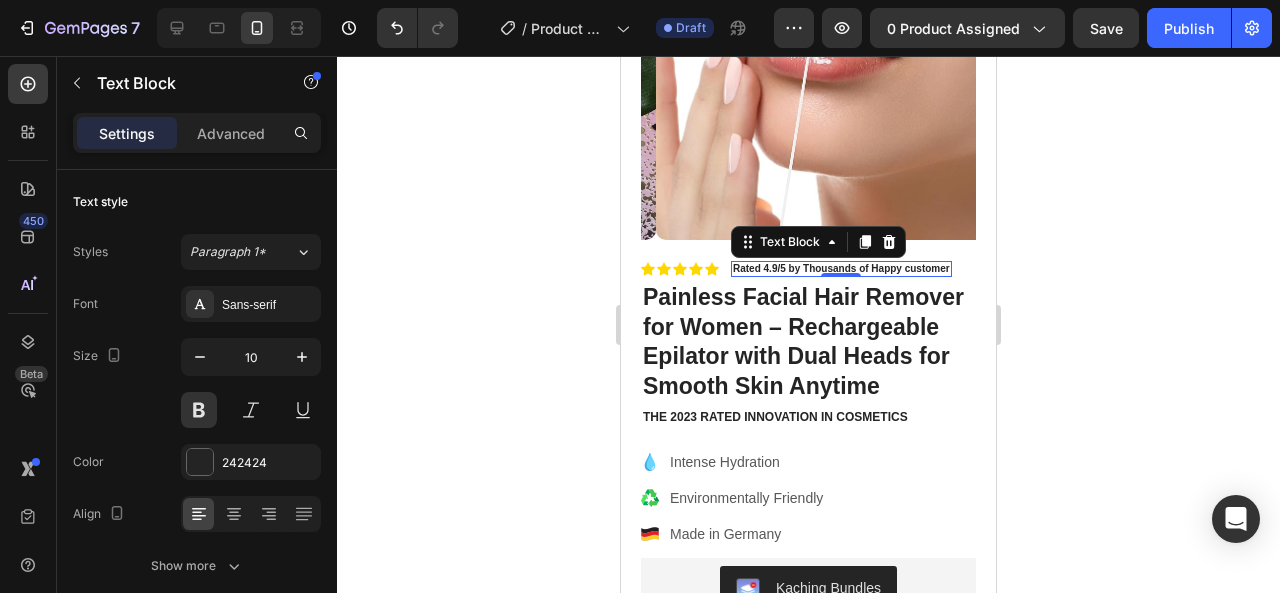 click 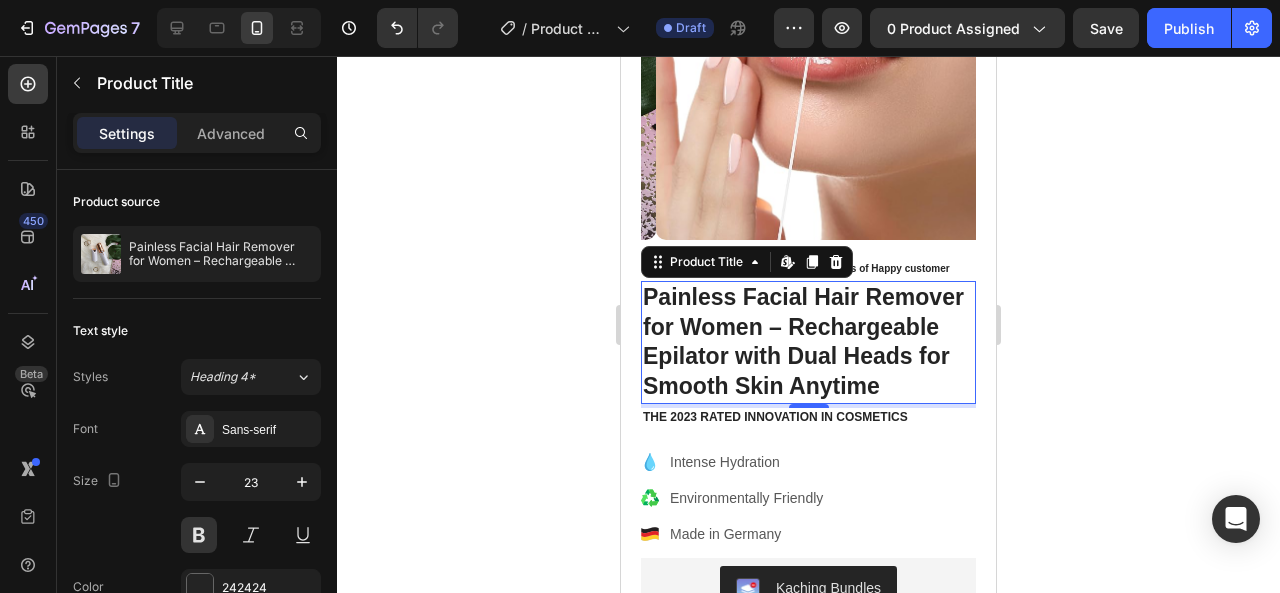 click on "Painless Facial Hair Remover for Women – Rechargeable Epilator with Dual Heads for Smooth Skin Anytime" at bounding box center [808, 343] 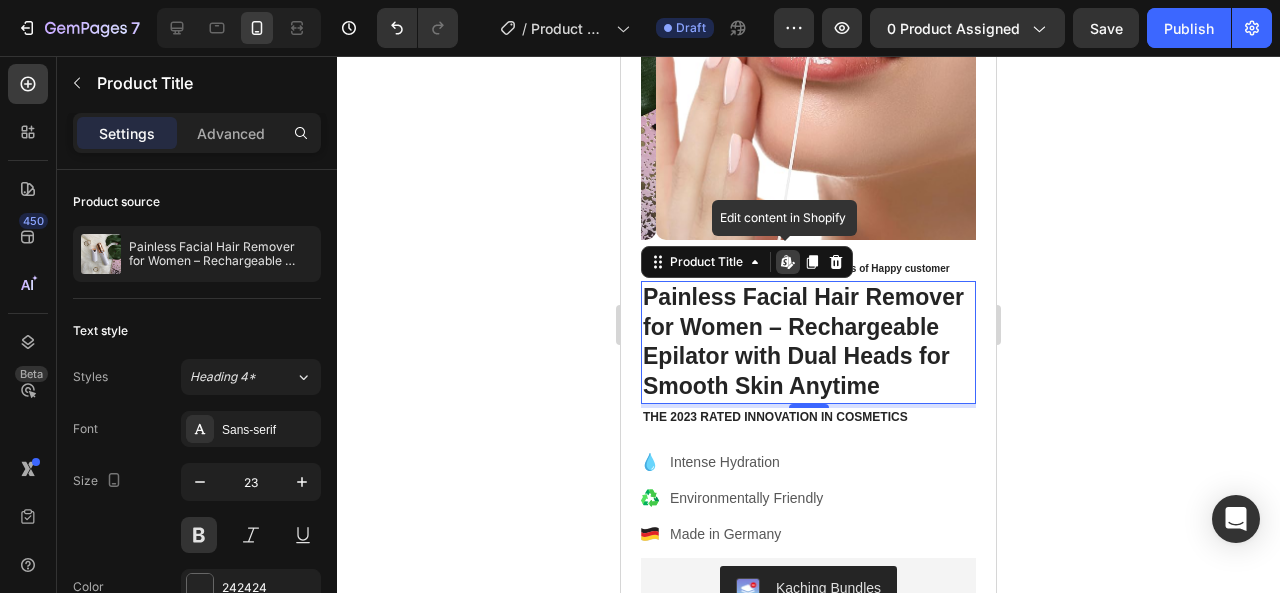 click on "Painless Facial Hair Remover for Women – Rechargeable Epilator with Dual Heads for Smooth Skin Anytime" at bounding box center [808, 343] 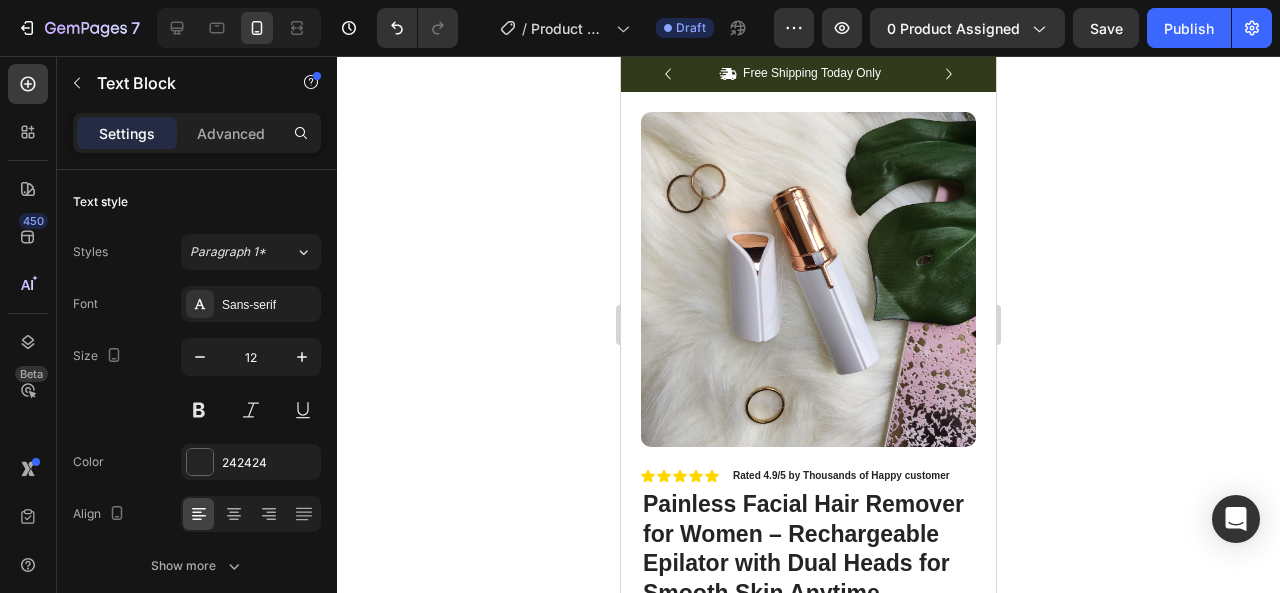 scroll, scrollTop: 0, scrollLeft: 0, axis: both 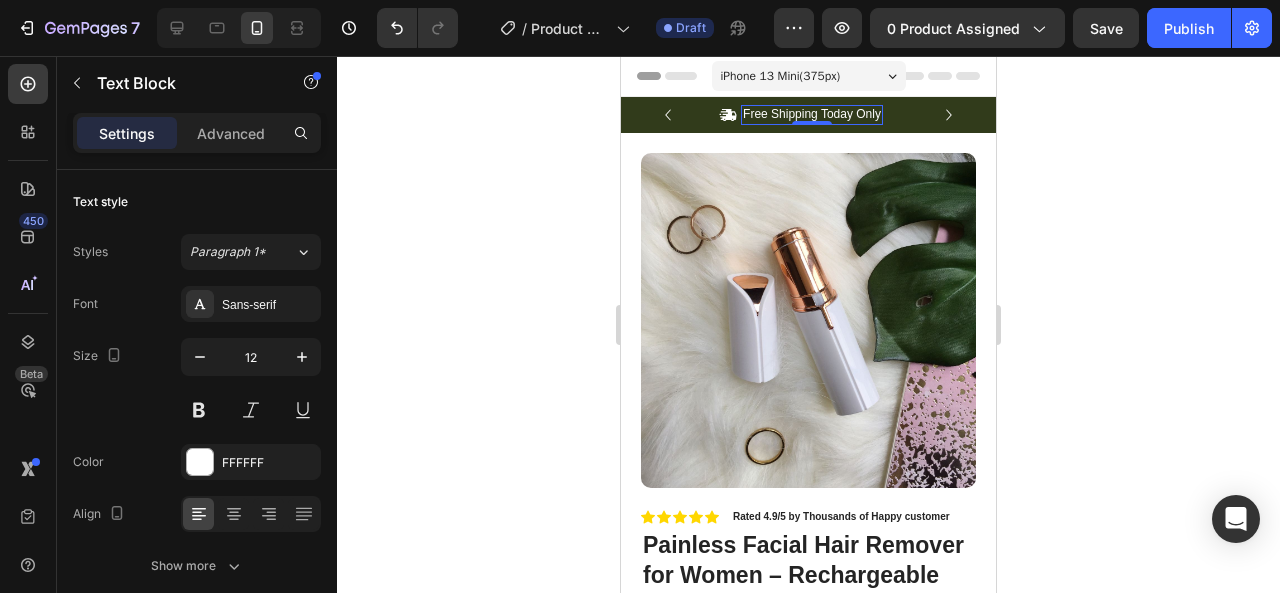 click on "Free Shipping Today Only" at bounding box center (812, 115) 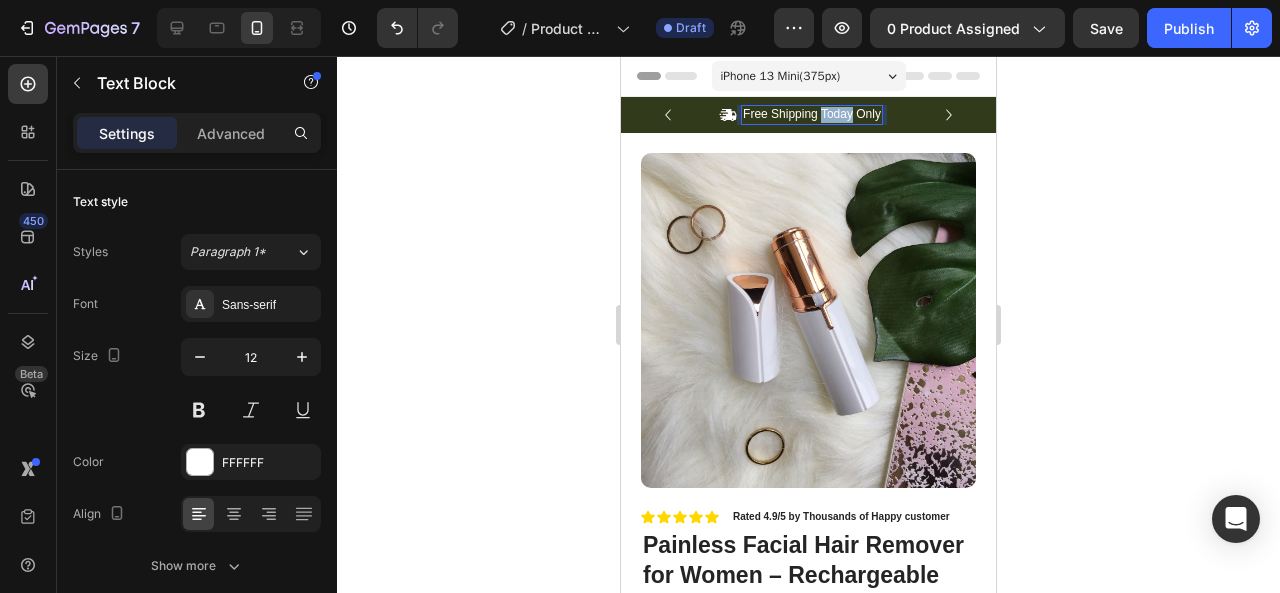 click on "Free Shipping Today Only" at bounding box center [812, 115] 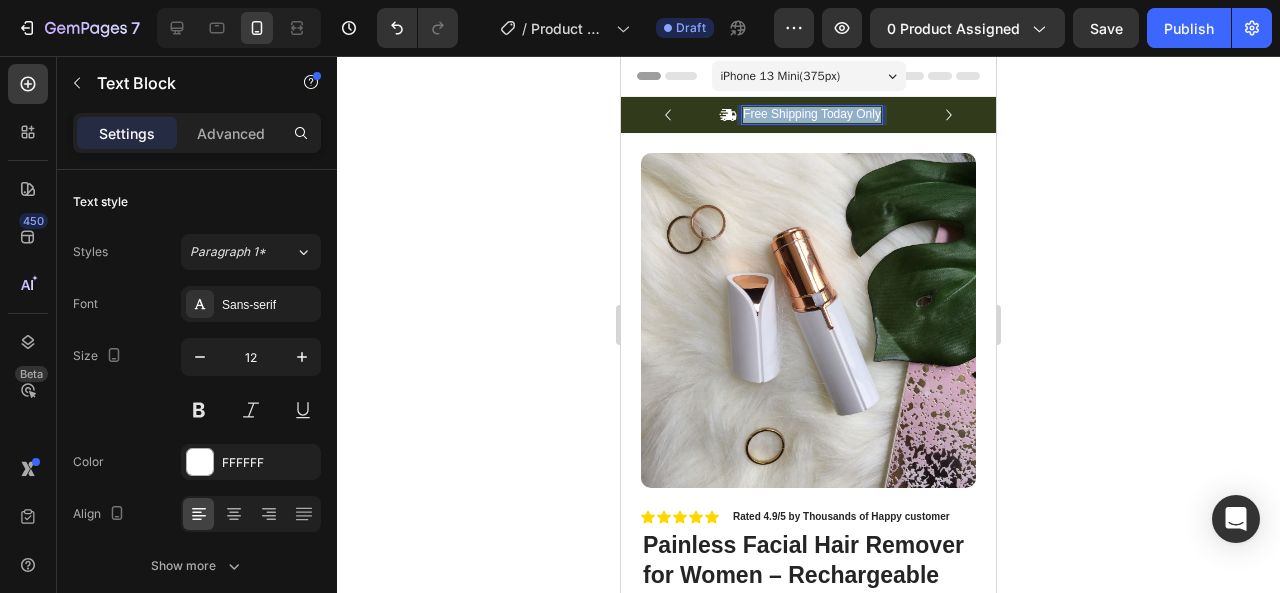 click on "Free Shipping Today Only" at bounding box center (812, 115) 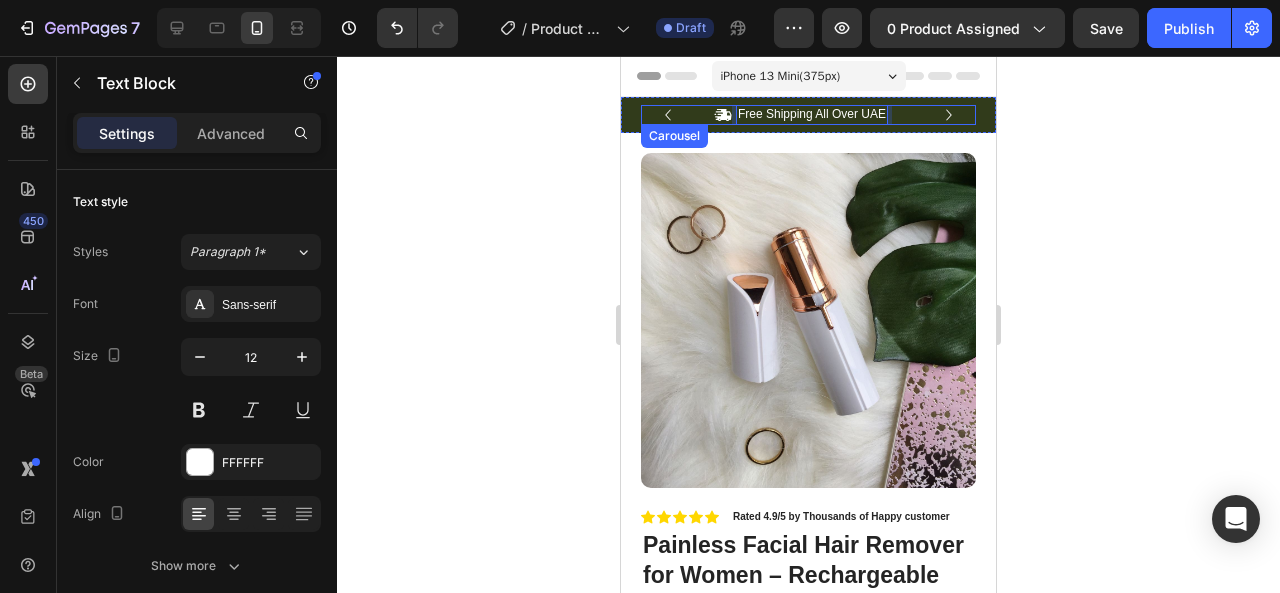 click 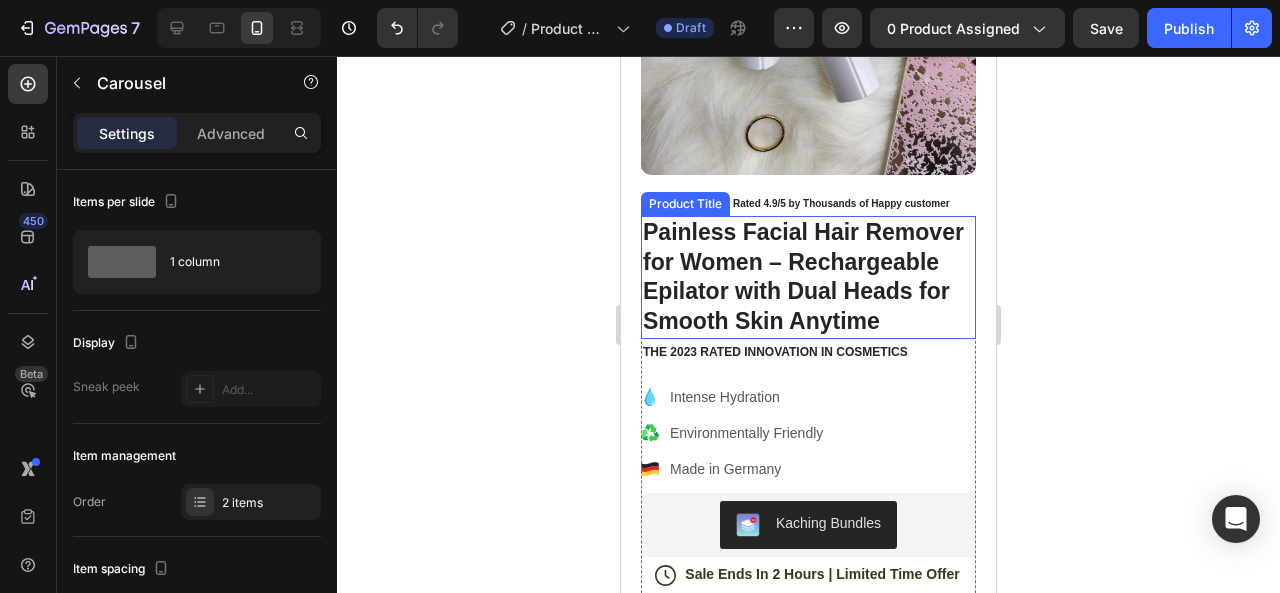 scroll, scrollTop: 314, scrollLeft: 0, axis: vertical 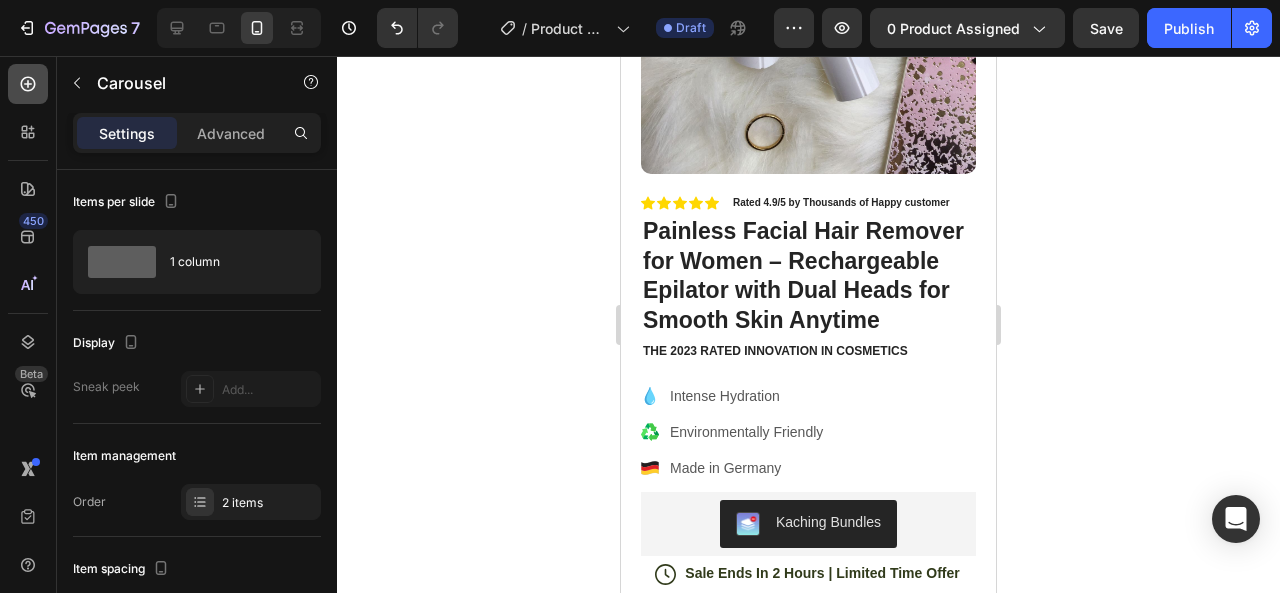 click 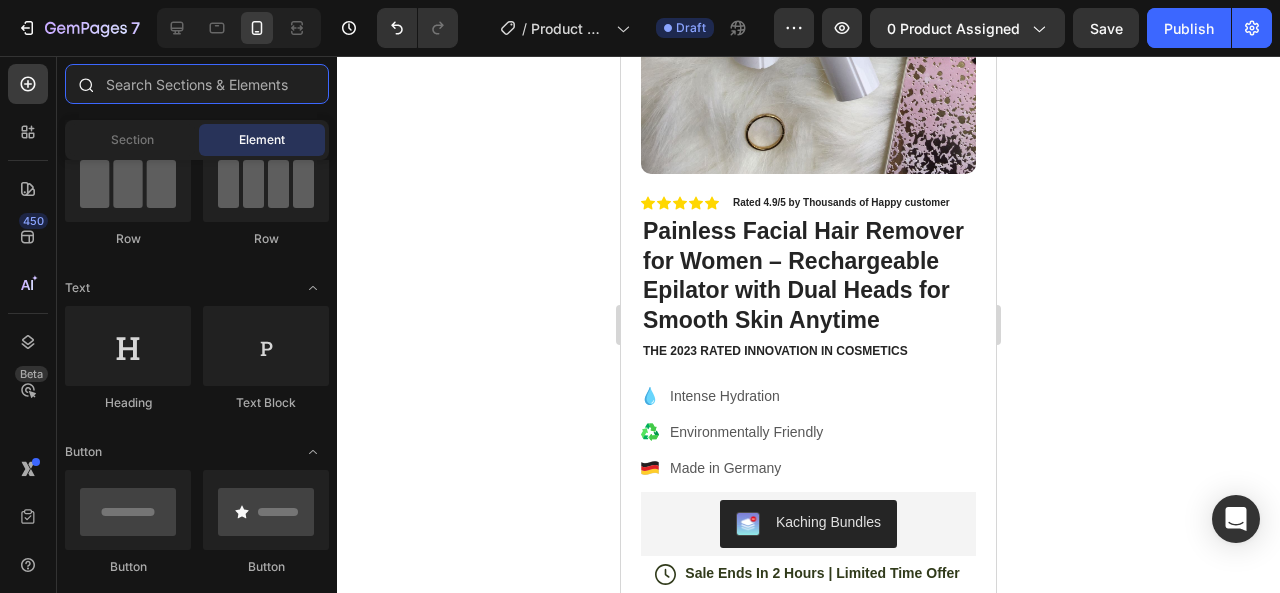 click at bounding box center (197, 84) 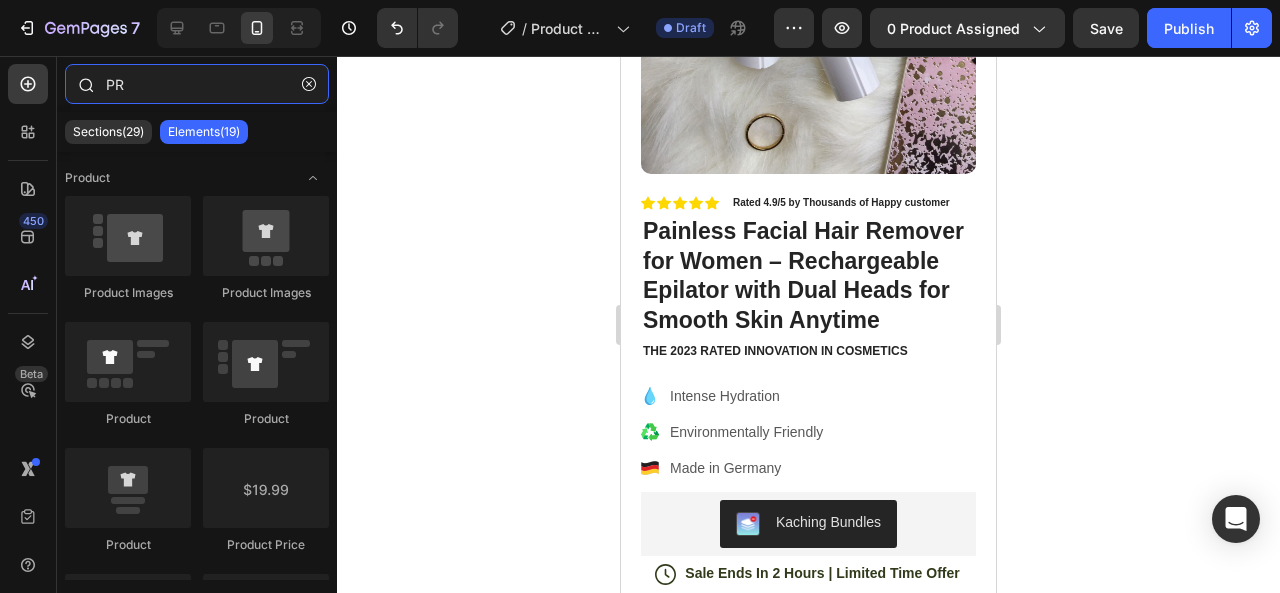 type on "P" 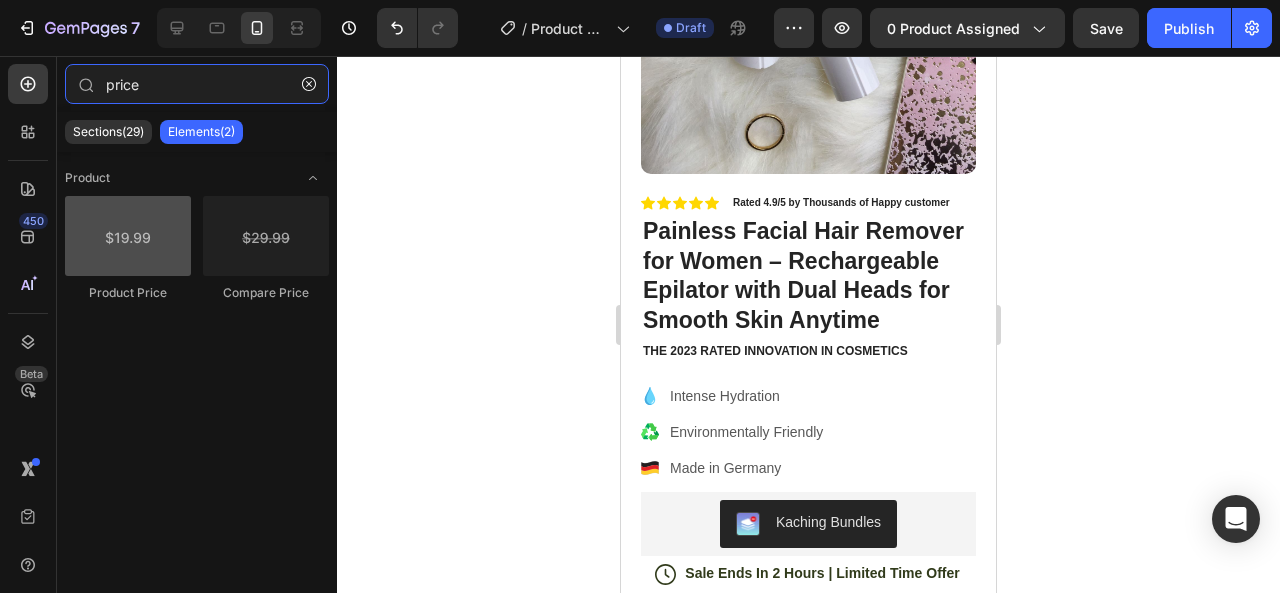 type on "price" 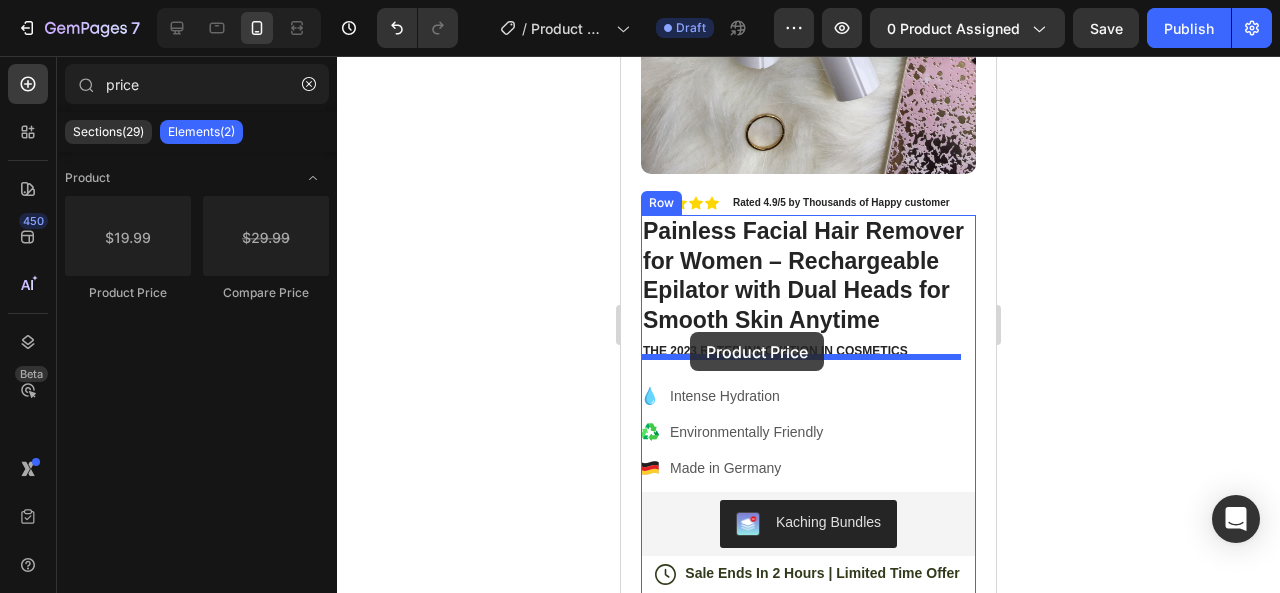 drag, startPoint x: 733, startPoint y: 298, endPoint x: 690, endPoint y: 332, distance: 54.81788 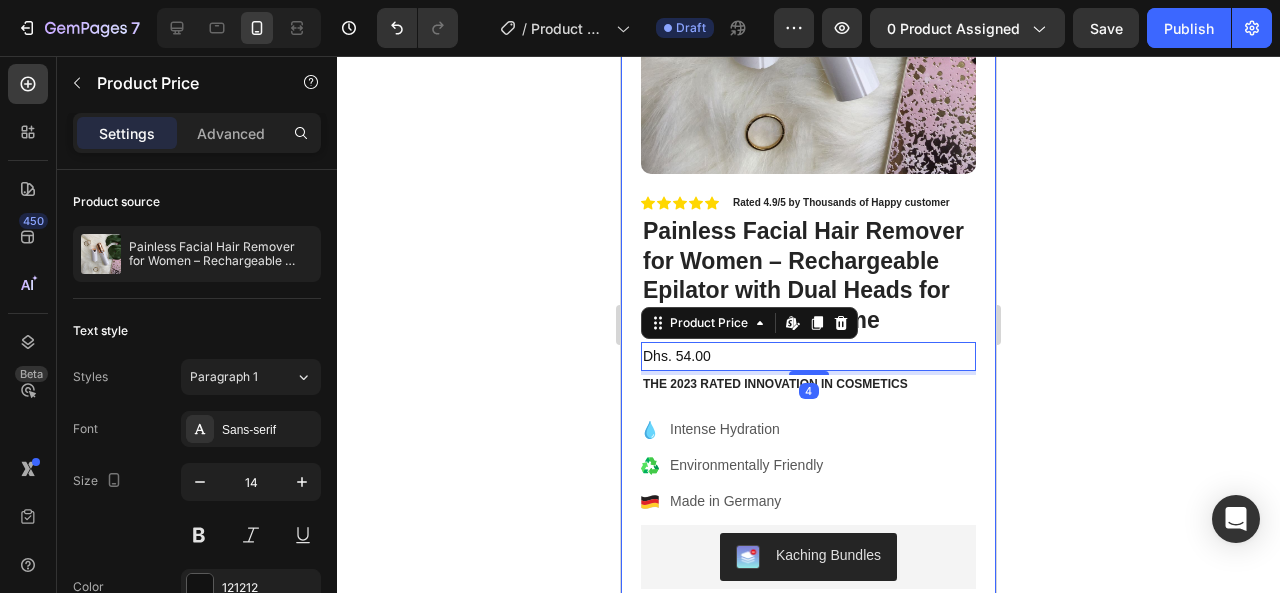 click 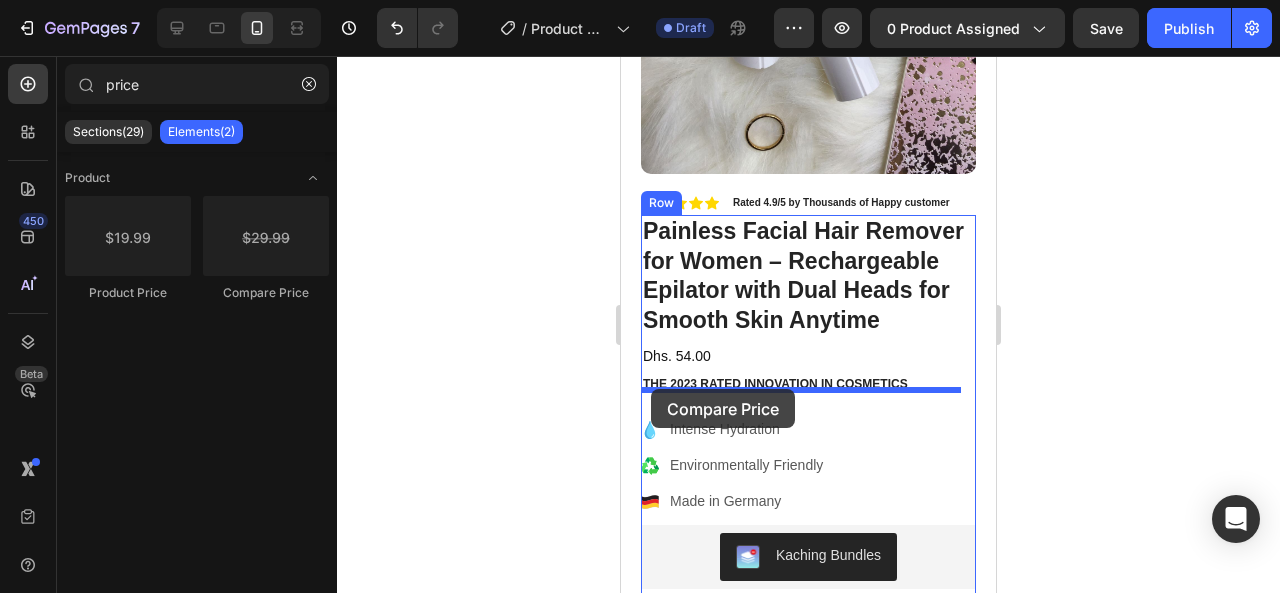 drag, startPoint x: 1129, startPoint y: 370, endPoint x: 651, endPoint y: 389, distance: 478.37747 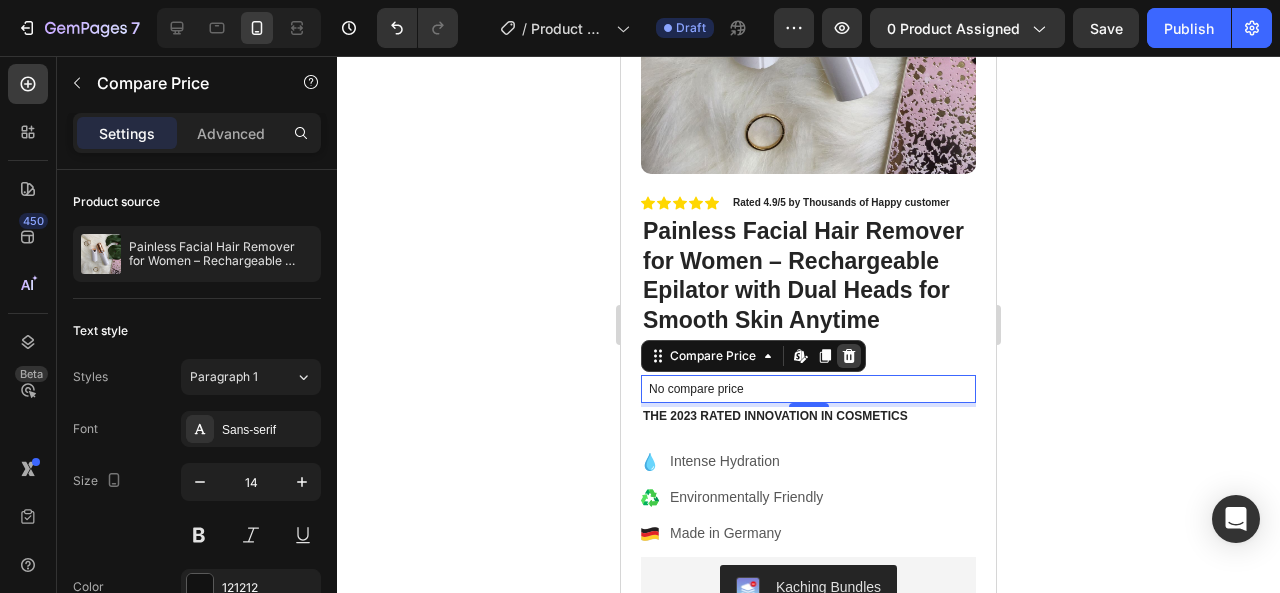 click 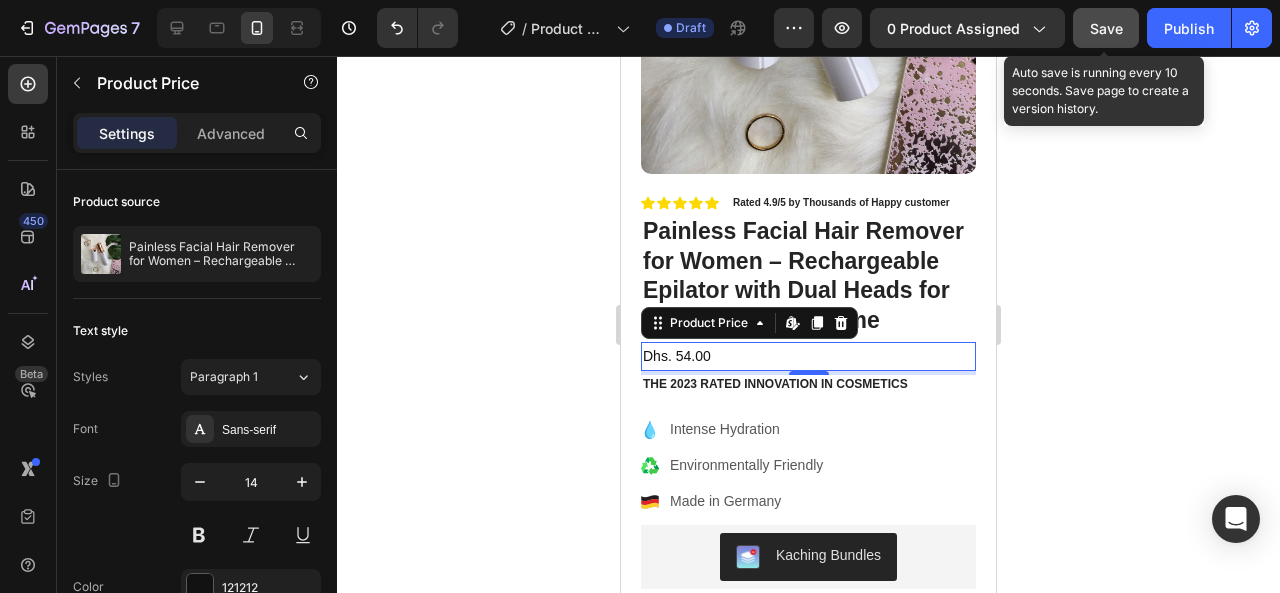 click on "Save" 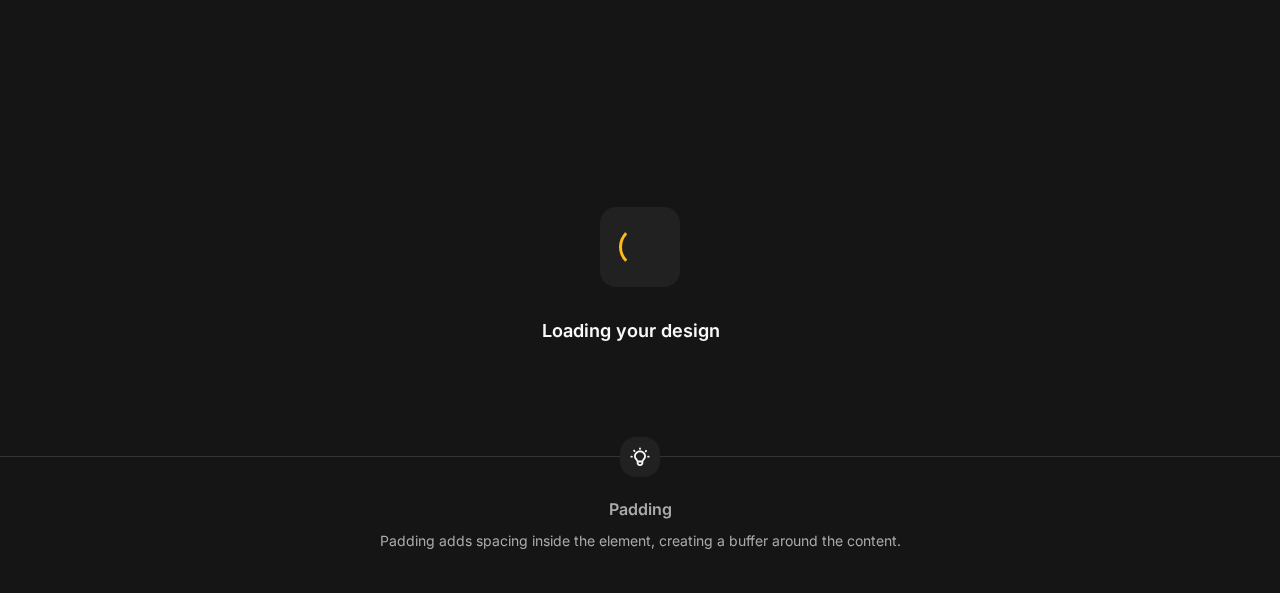 scroll, scrollTop: 0, scrollLeft: 0, axis: both 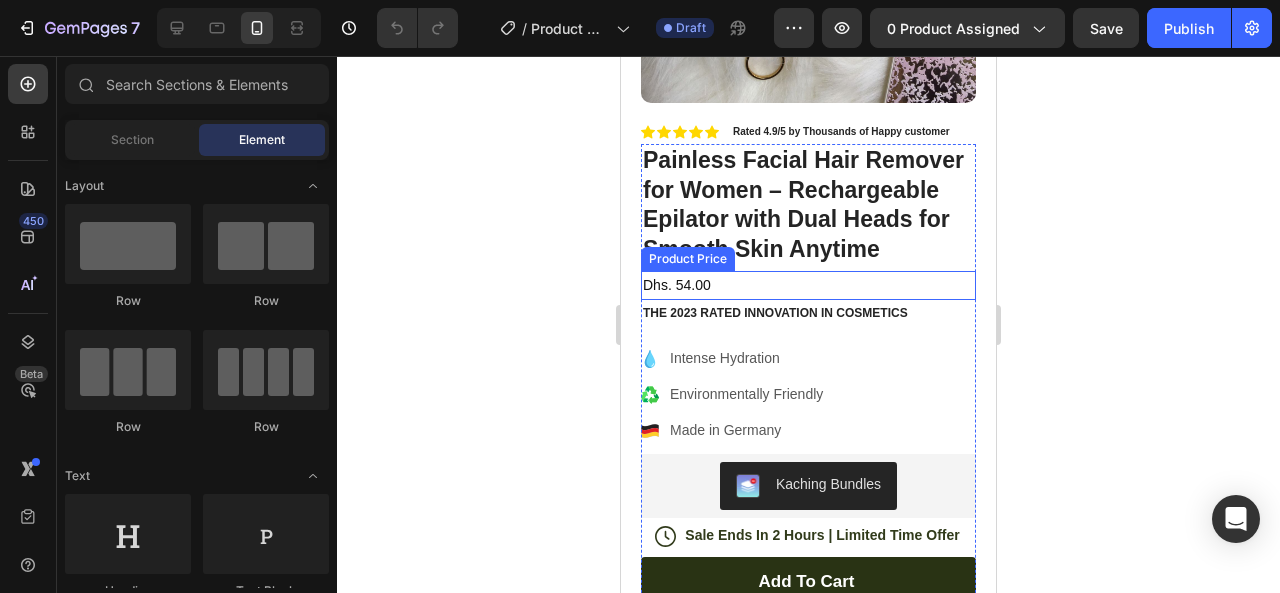 click on "Dhs. 54.00" at bounding box center (808, 285) 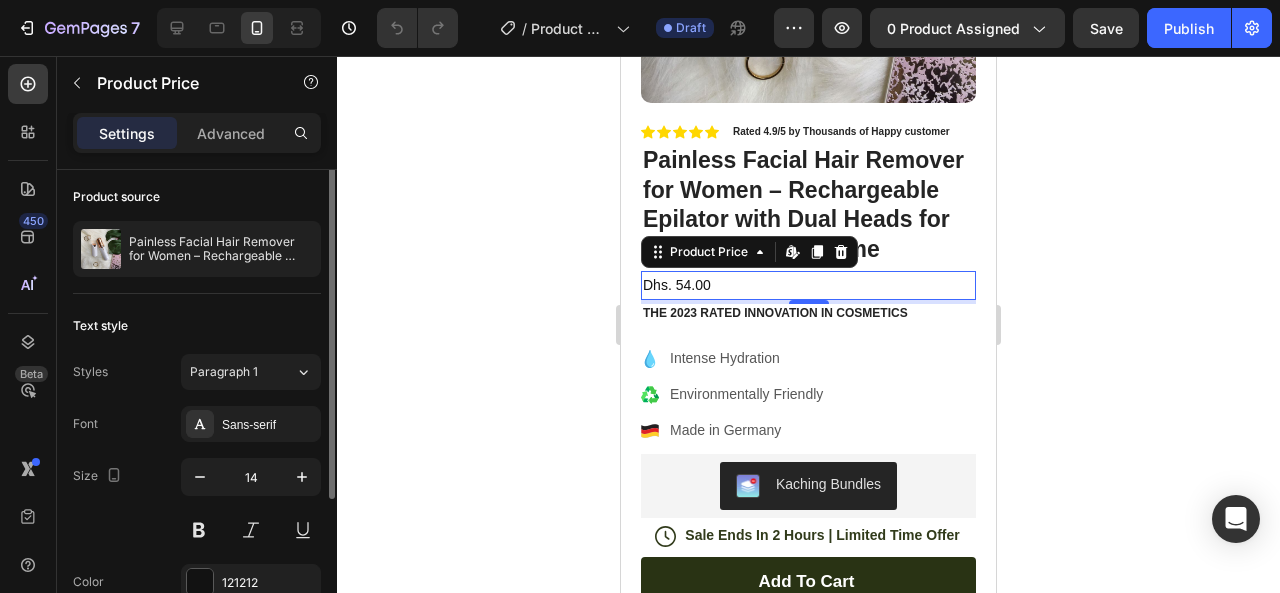scroll, scrollTop: 0, scrollLeft: 0, axis: both 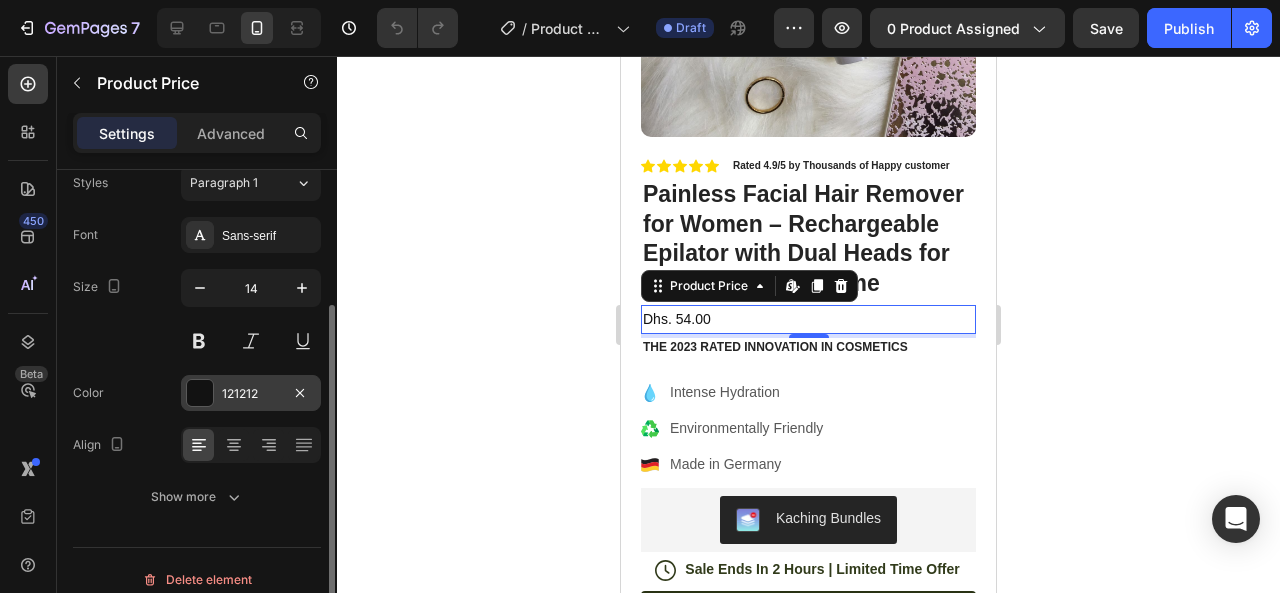 click on "121212" at bounding box center [251, 394] 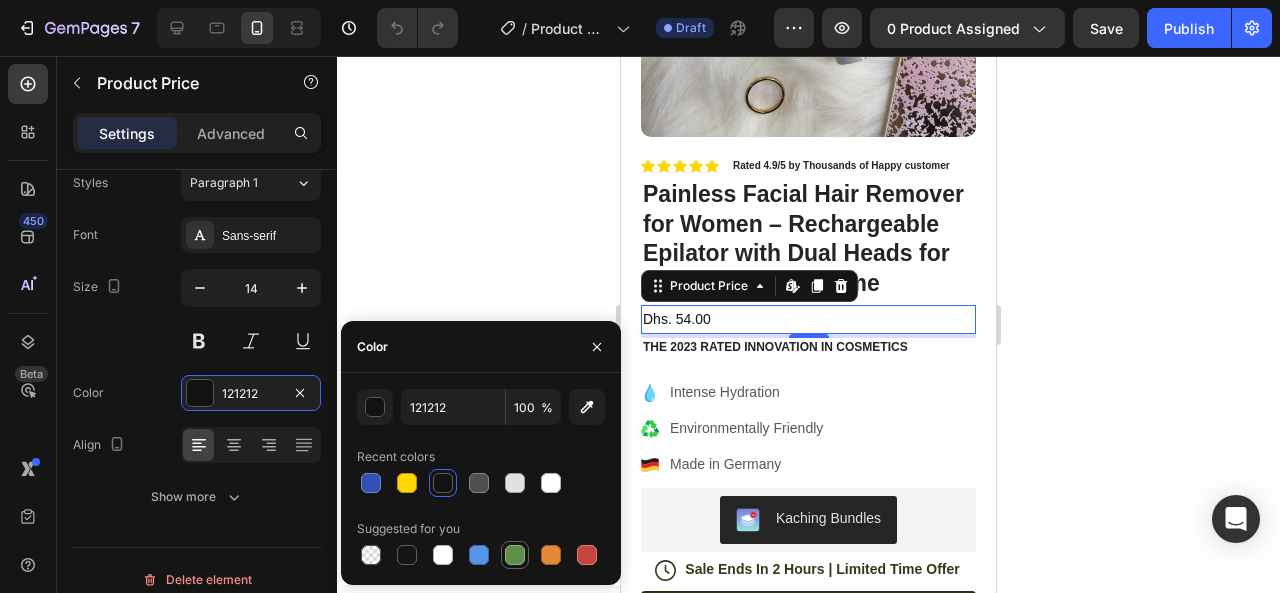 click at bounding box center (515, 555) 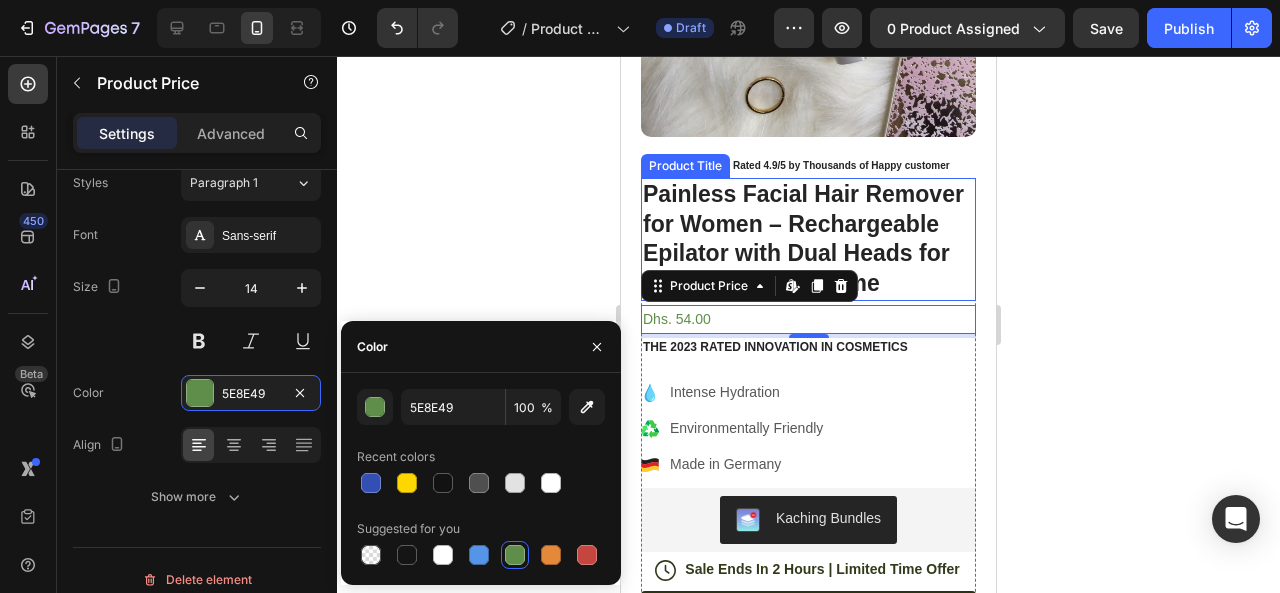 scroll, scrollTop: 0, scrollLeft: 0, axis: both 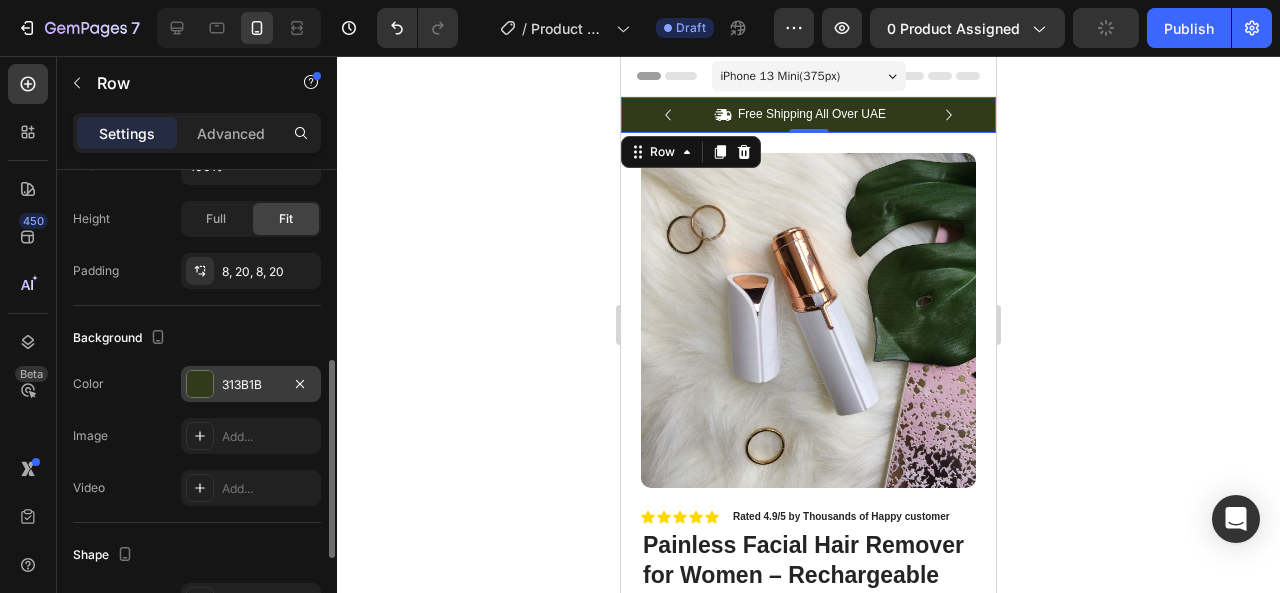 click on "313B1B" at bounding box center [251, 385] 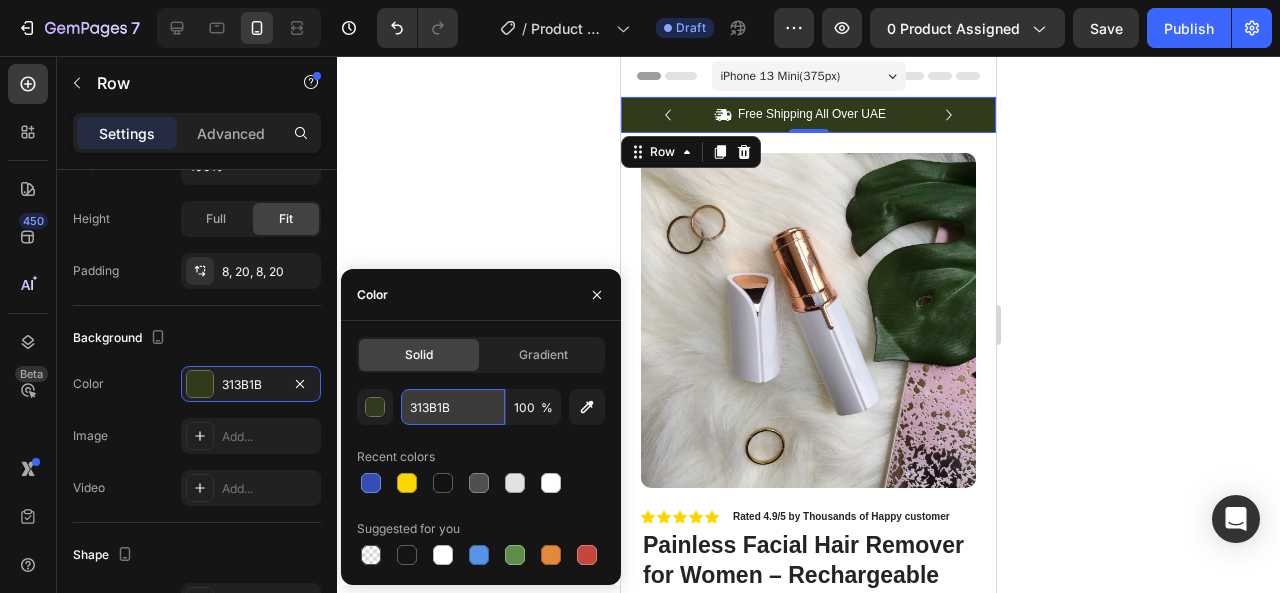 drag, startPoint x: 240, startPoint y: 380, endPoint x: 441, endPoint y: 414, distance: 203.85535 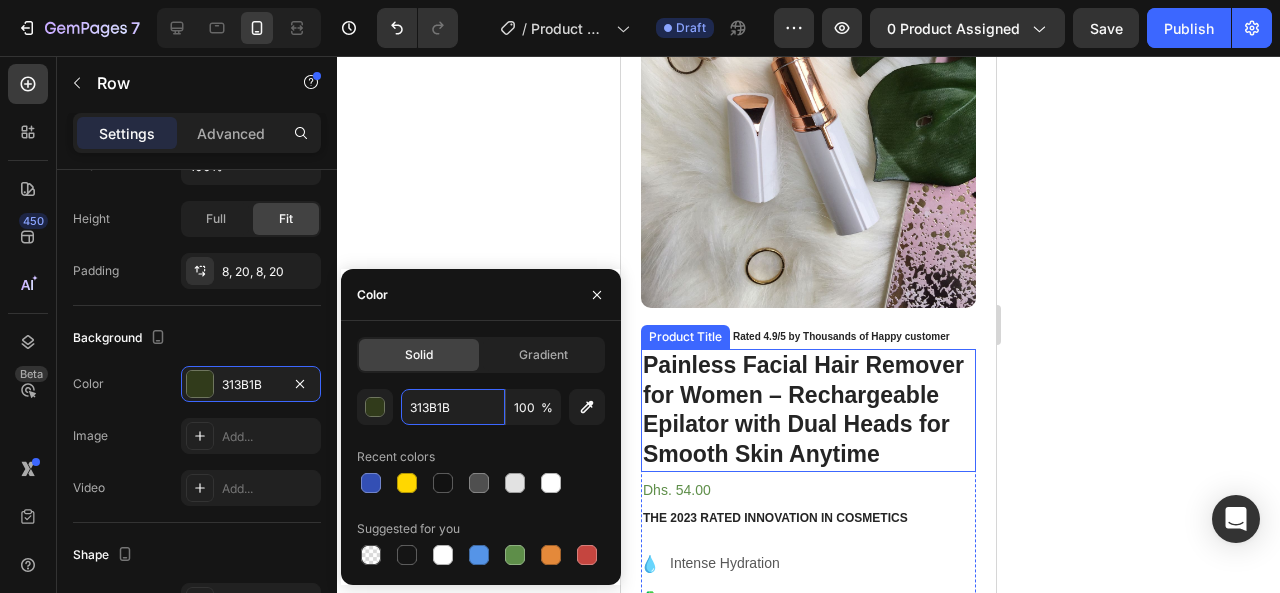 scroll, scrollTop: 242, scrollLeft: 0, axis: vertical 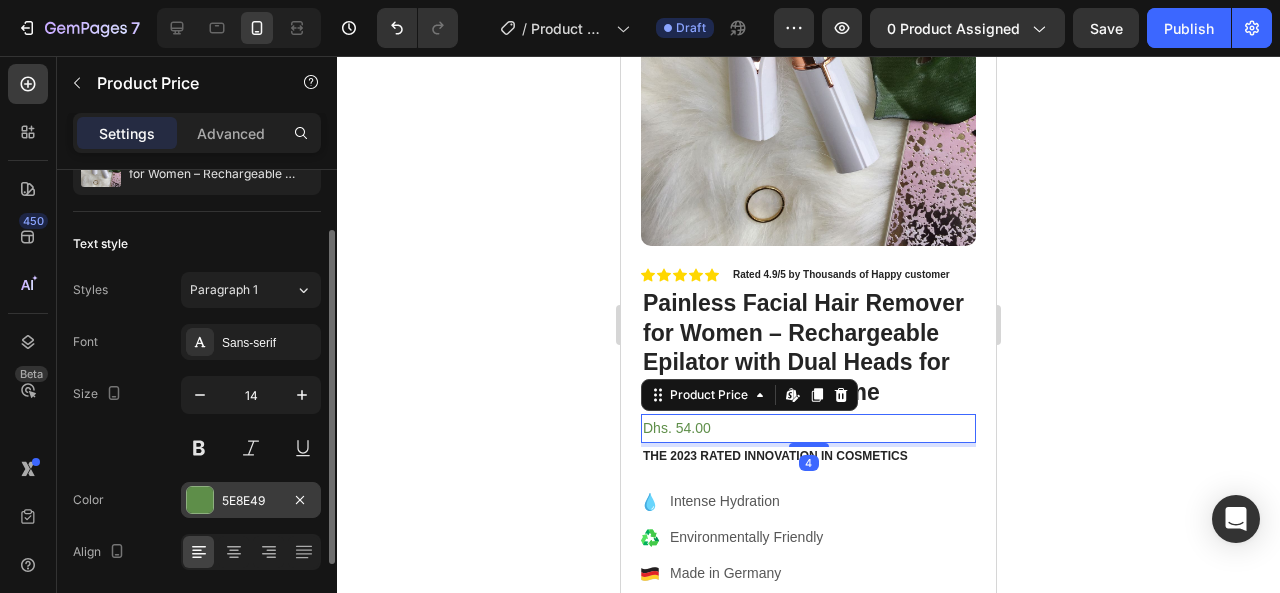 click on "5E8E49" at bounding box center [251, 500] 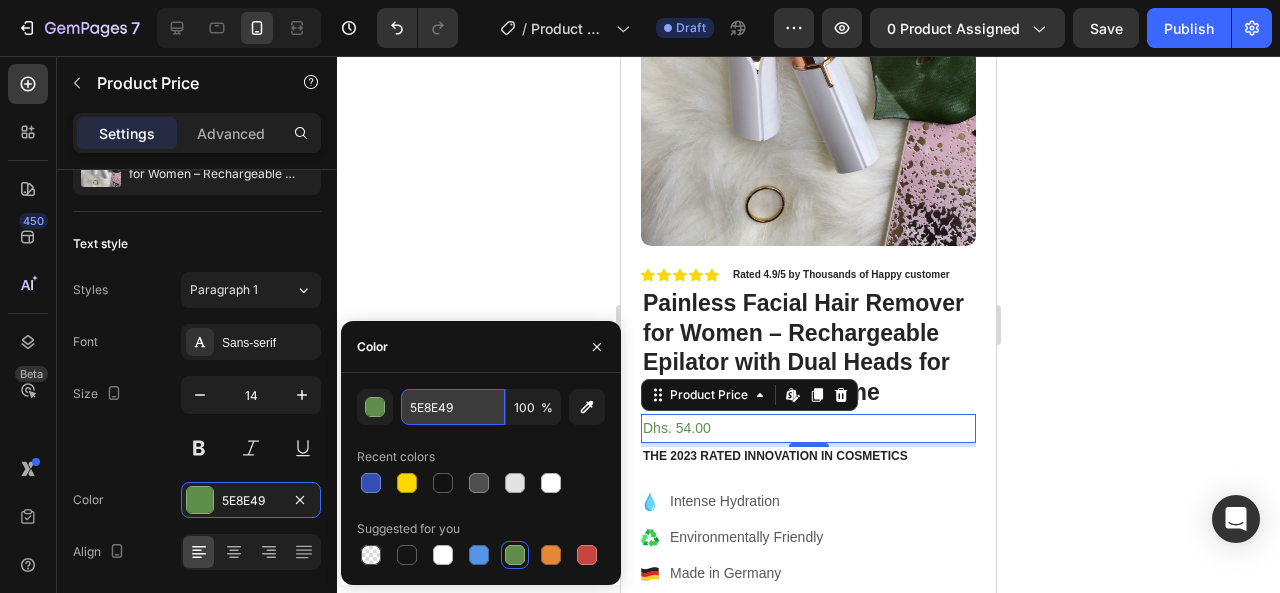 click on "5E8E49" at bounding box center (453, 407) 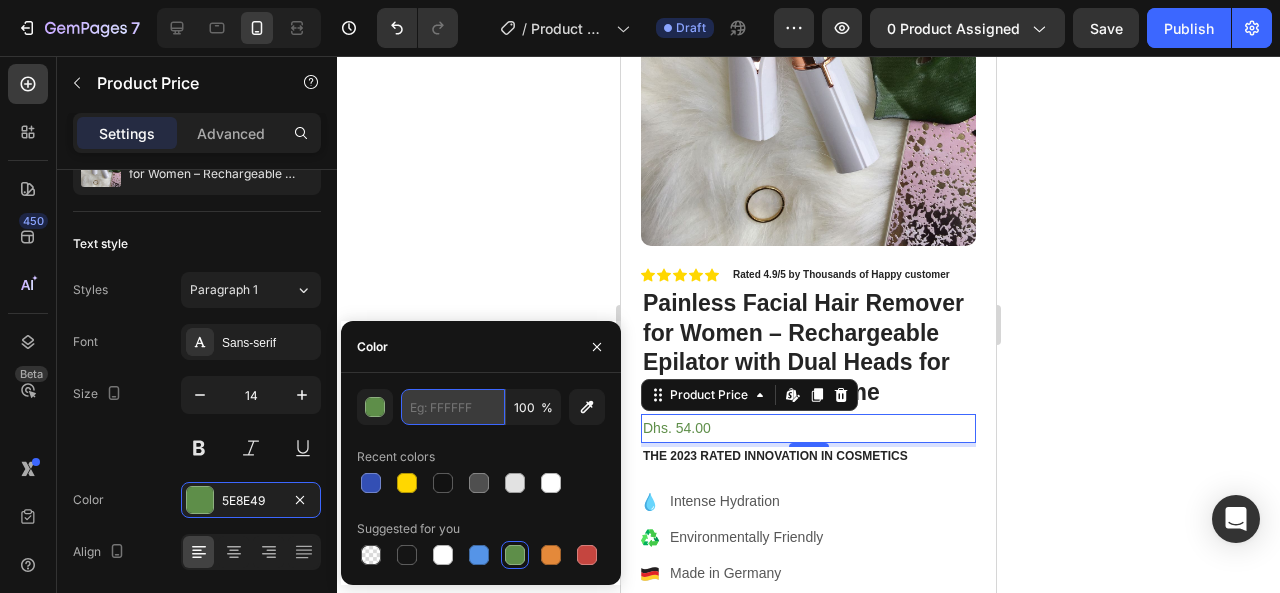 paste on "313B1B" 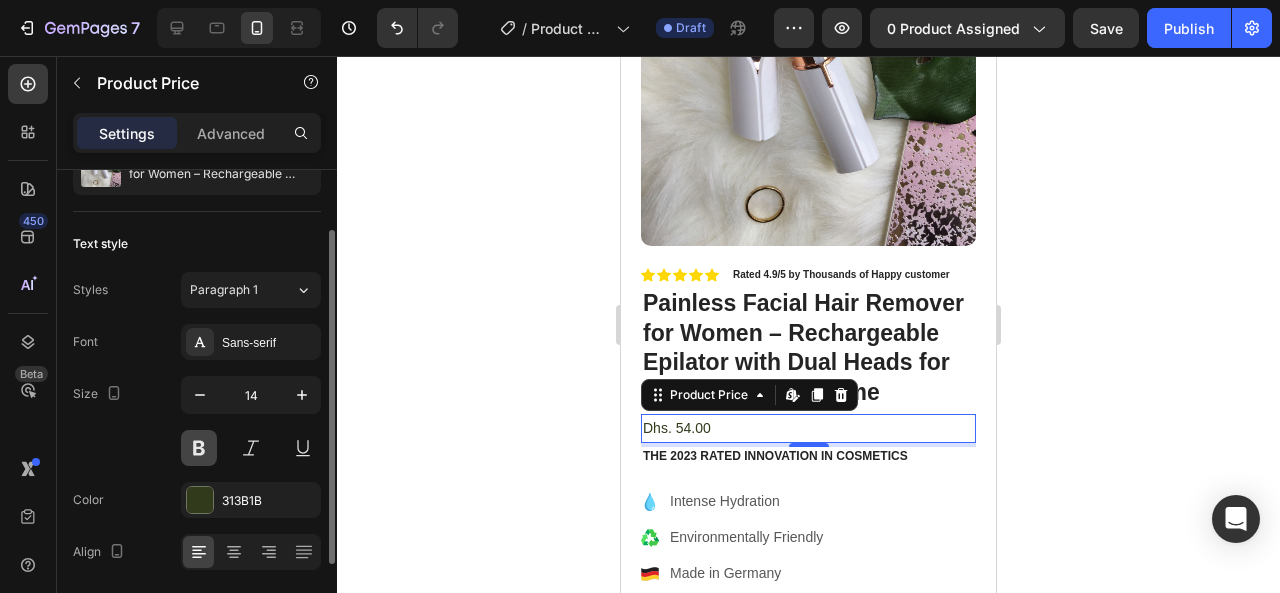 click at bounding box center [199, 448] 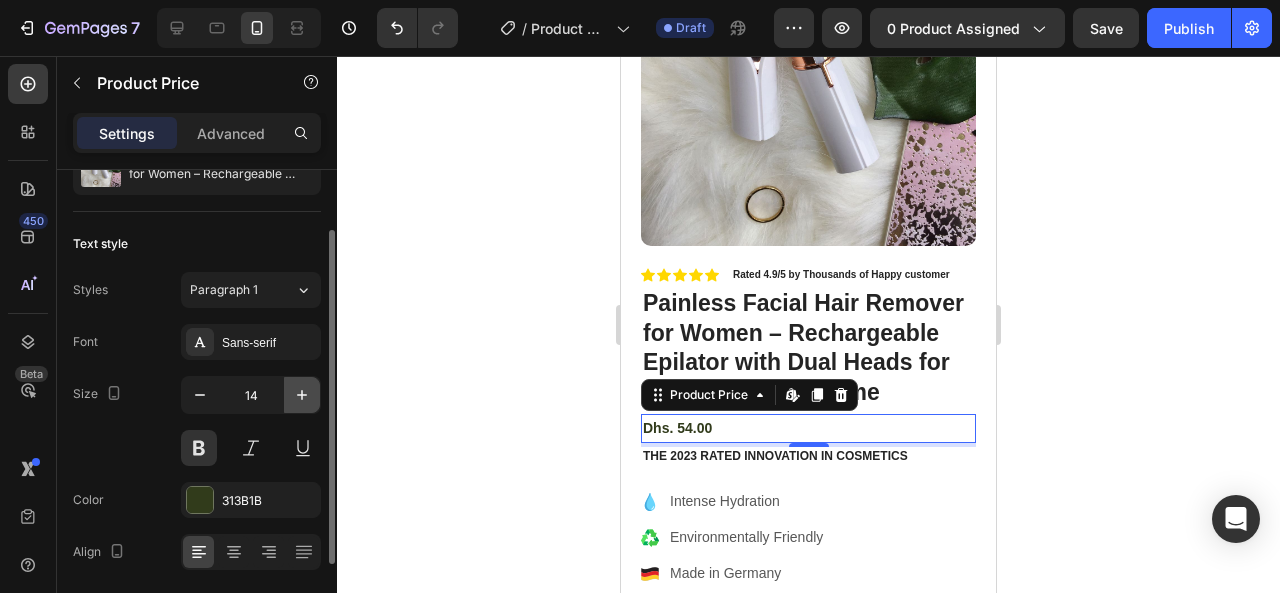 click 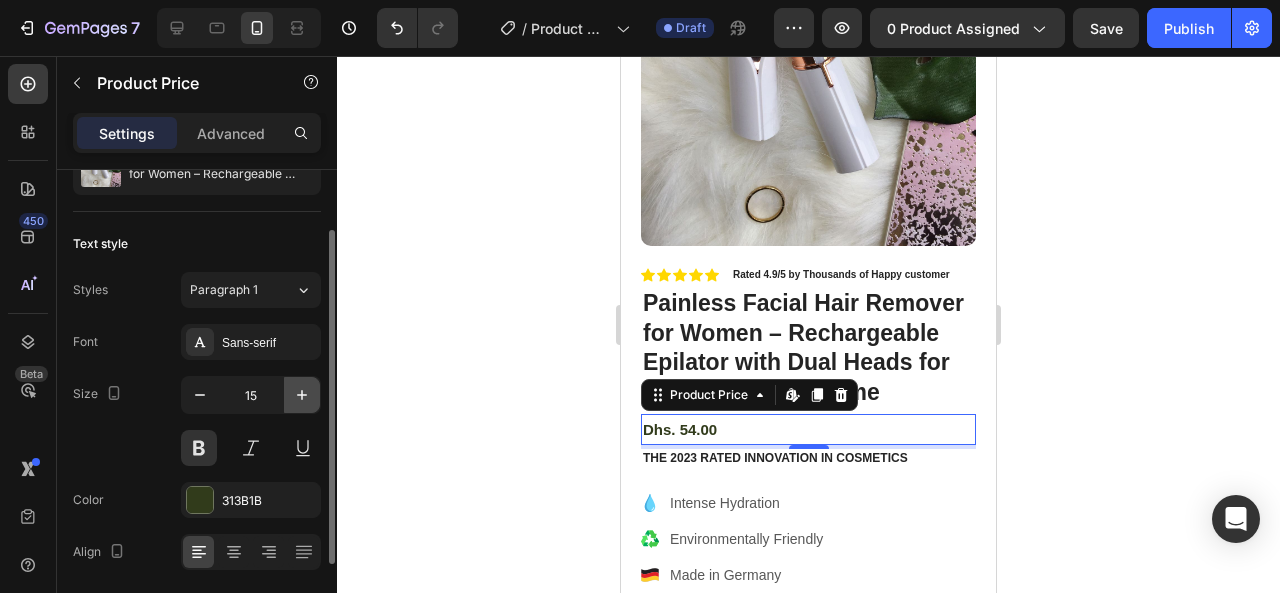click 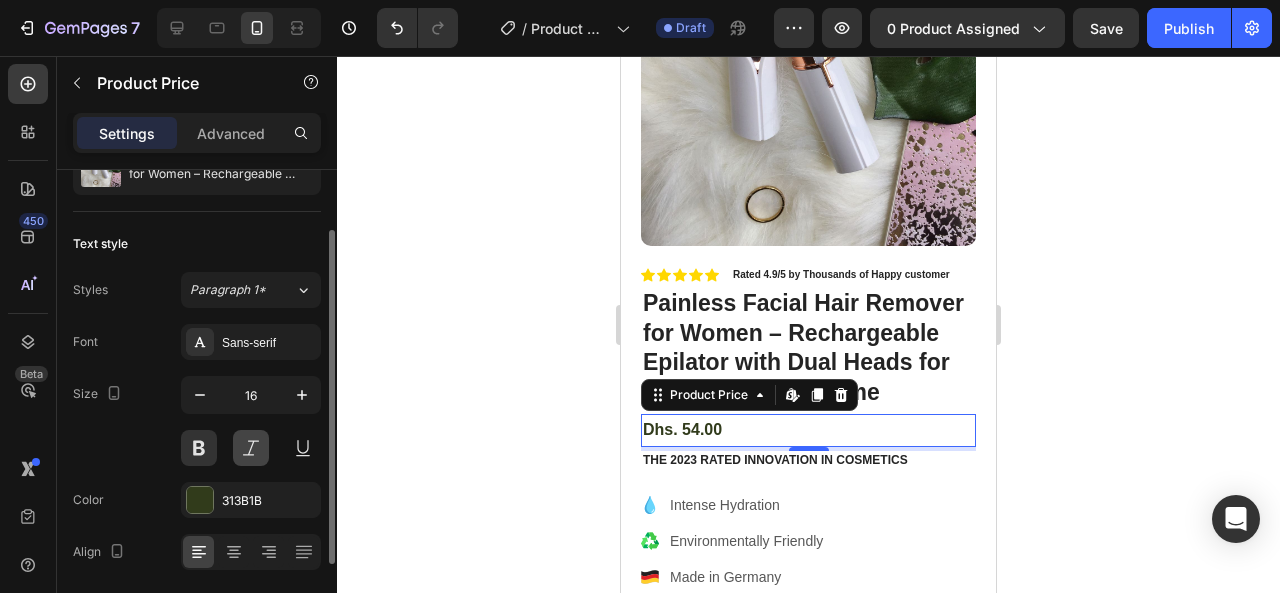 click at bounding box center (251, 448) 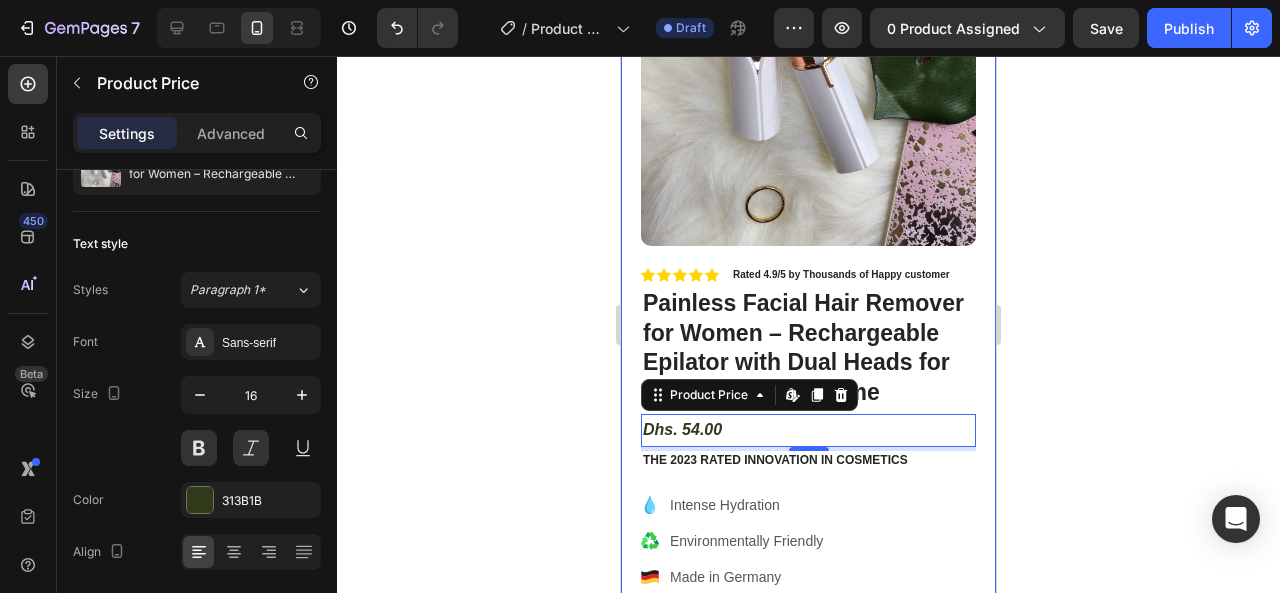 click 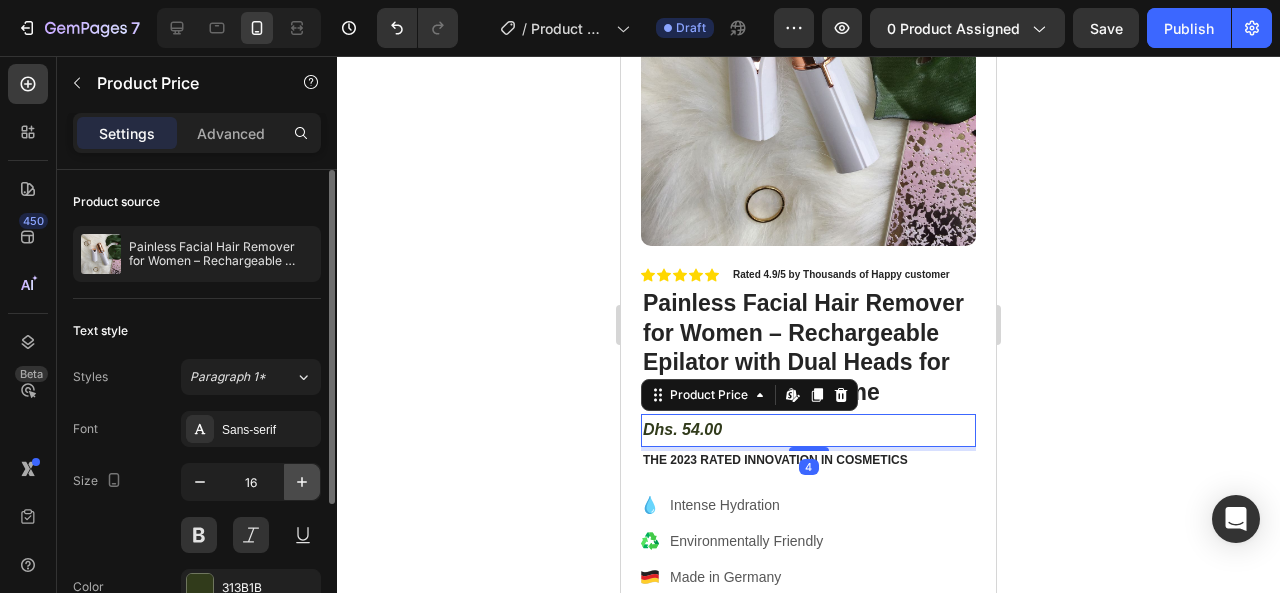 click 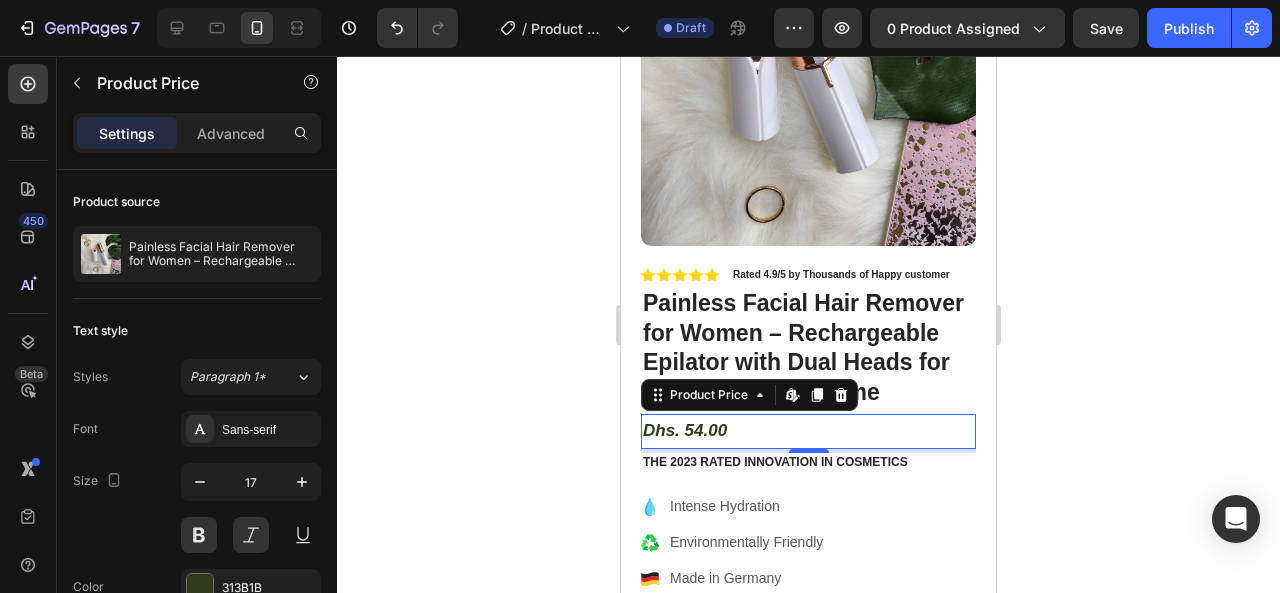click 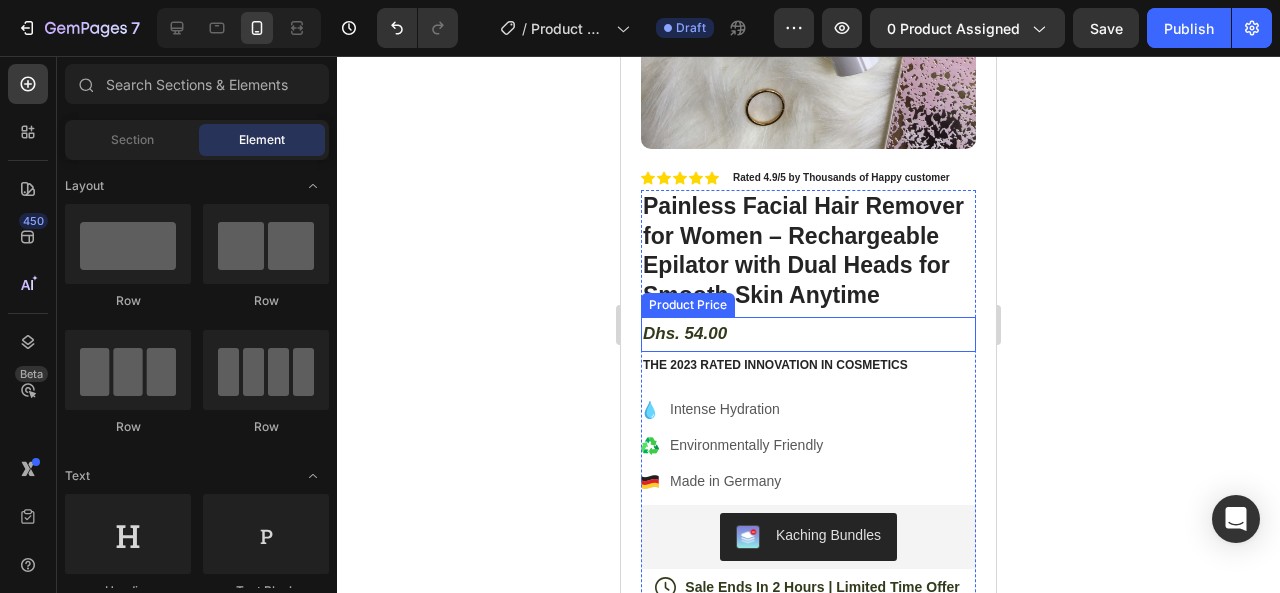 scroll, scrollTop: 348, scrollLeft: 0, axis: vertical 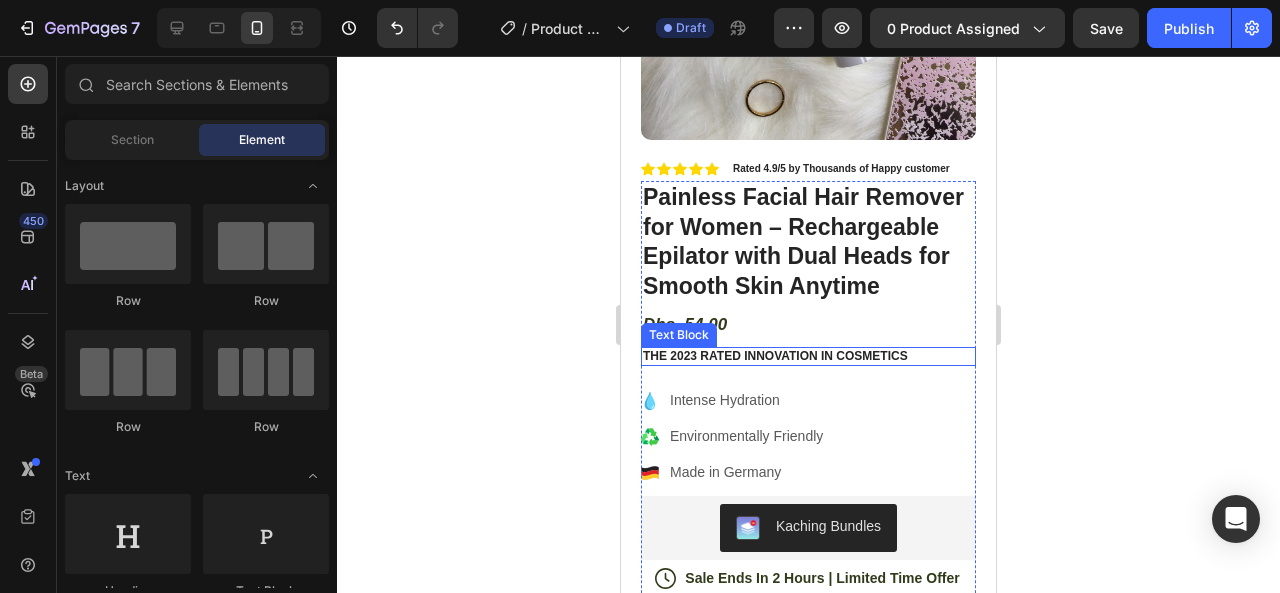 click on "The 2023 Rated Innovation in Cosmetics" at bounding box center [808, 357] 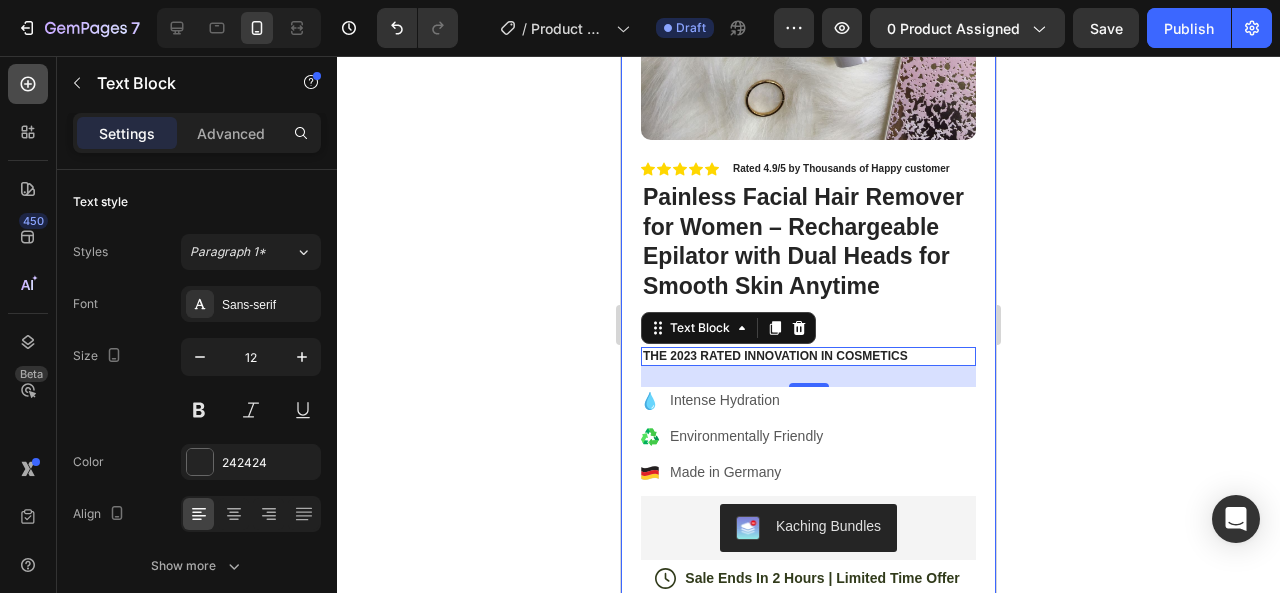 click 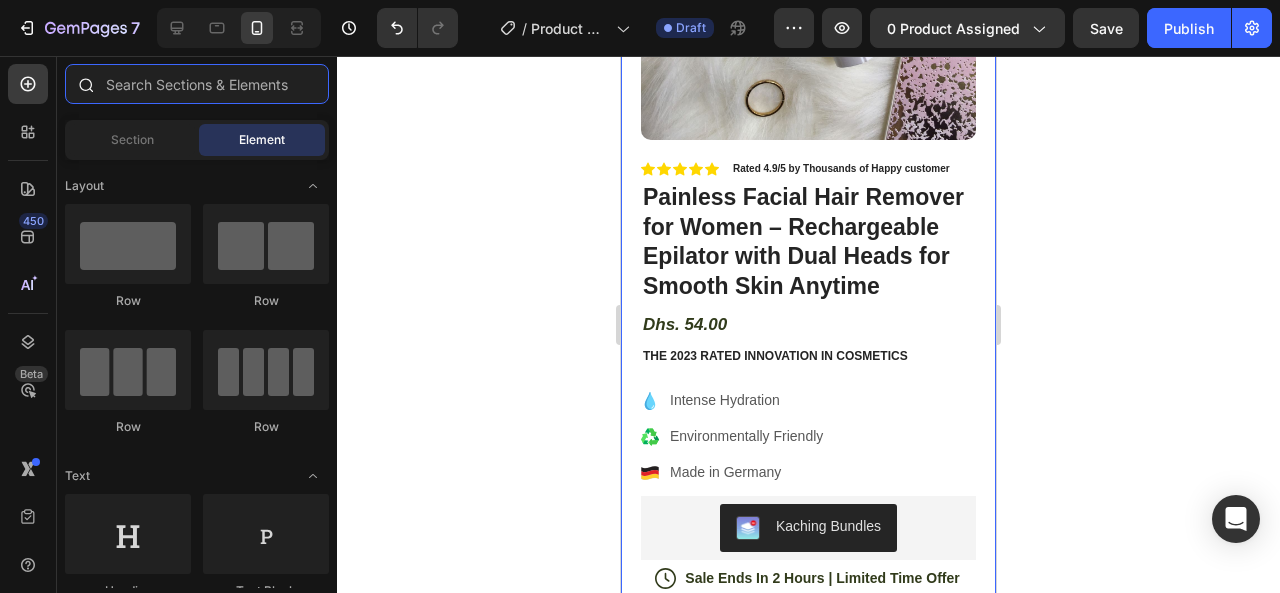 click at bounding box center [197, 84] 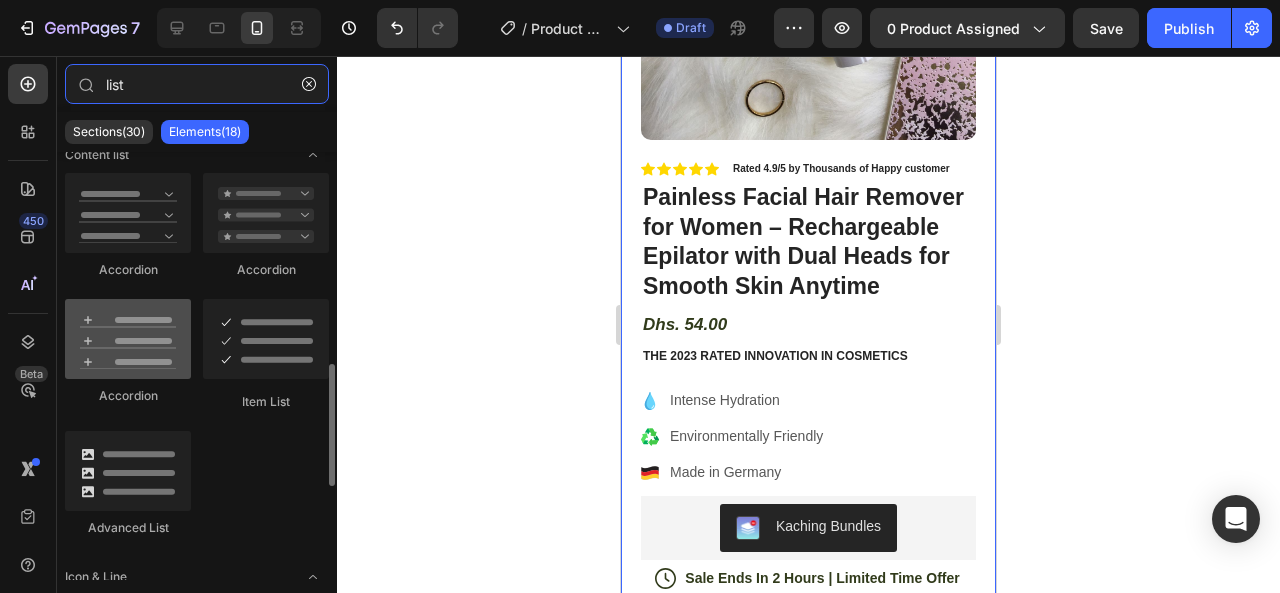 scroll, scrollTop: 736, scrollLeft: 0, axis: vertical 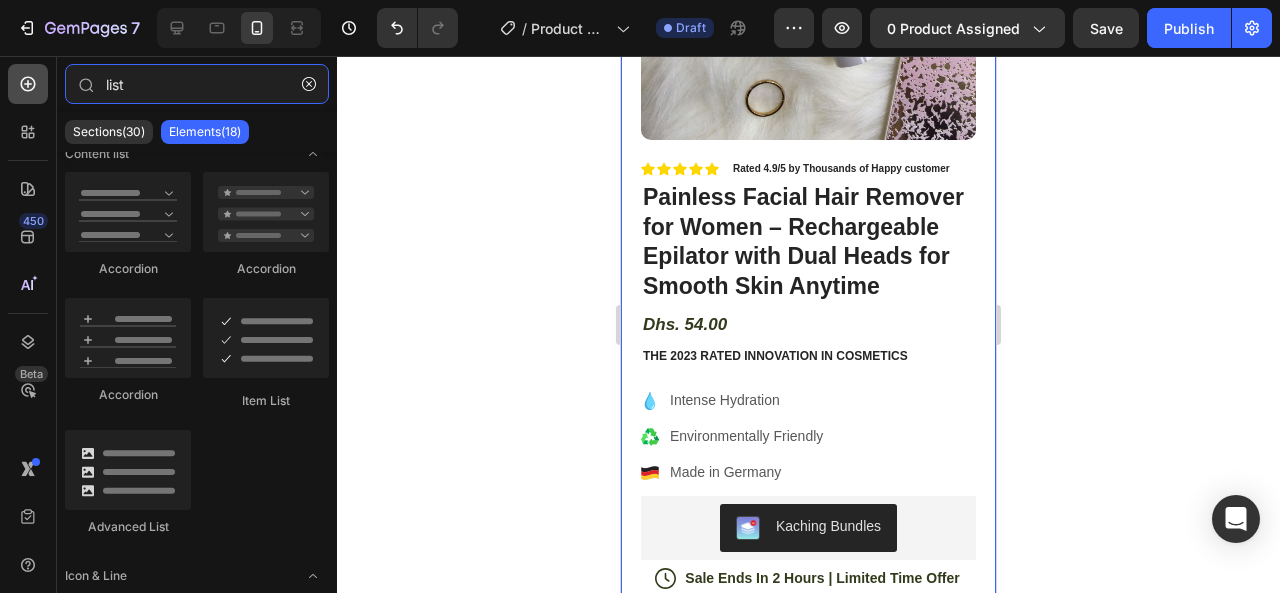 type on "list" 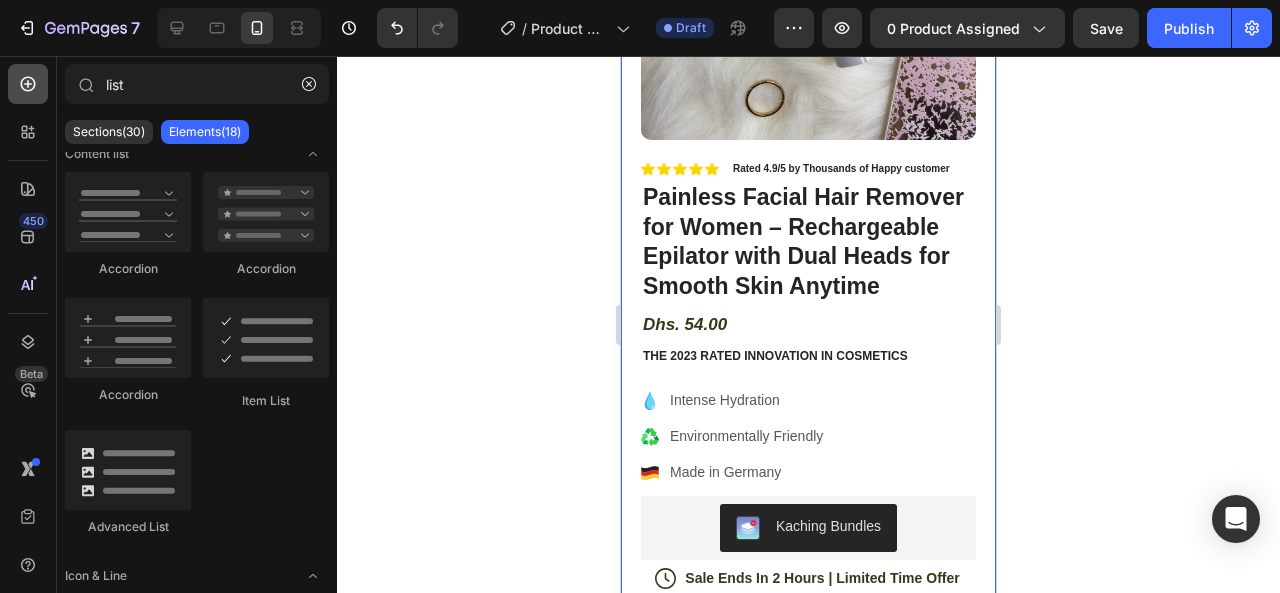 click 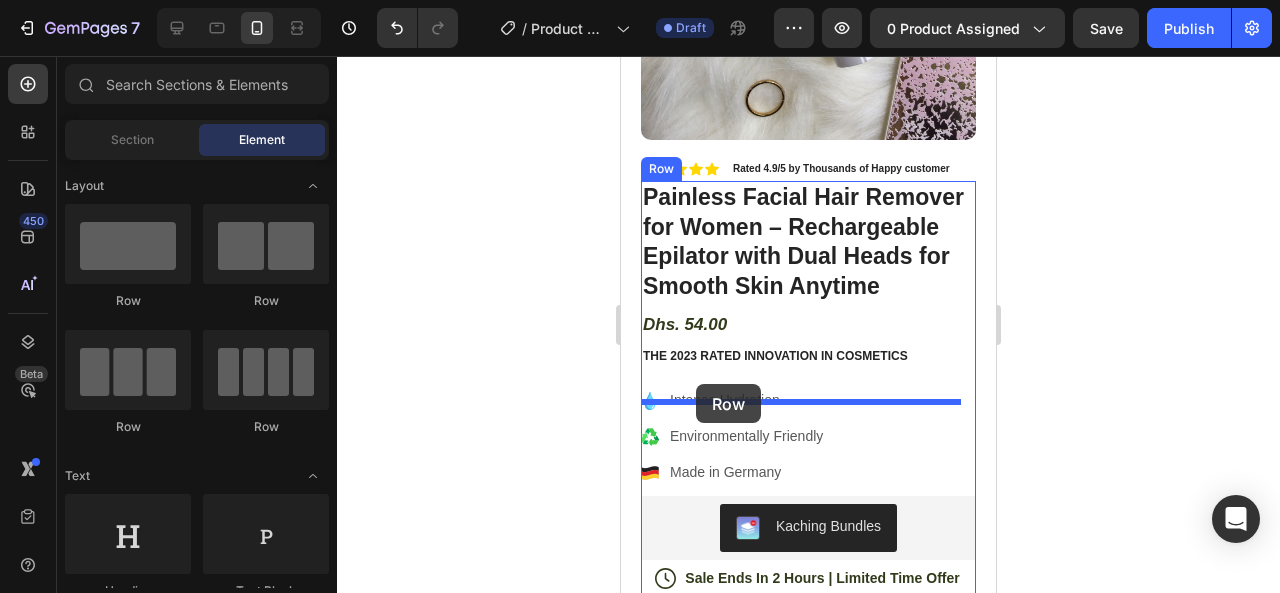 drag, startPoint x: 781, startPoint y: 292, endPoint x: 696, endPoint y: 384, distance: 125.25574 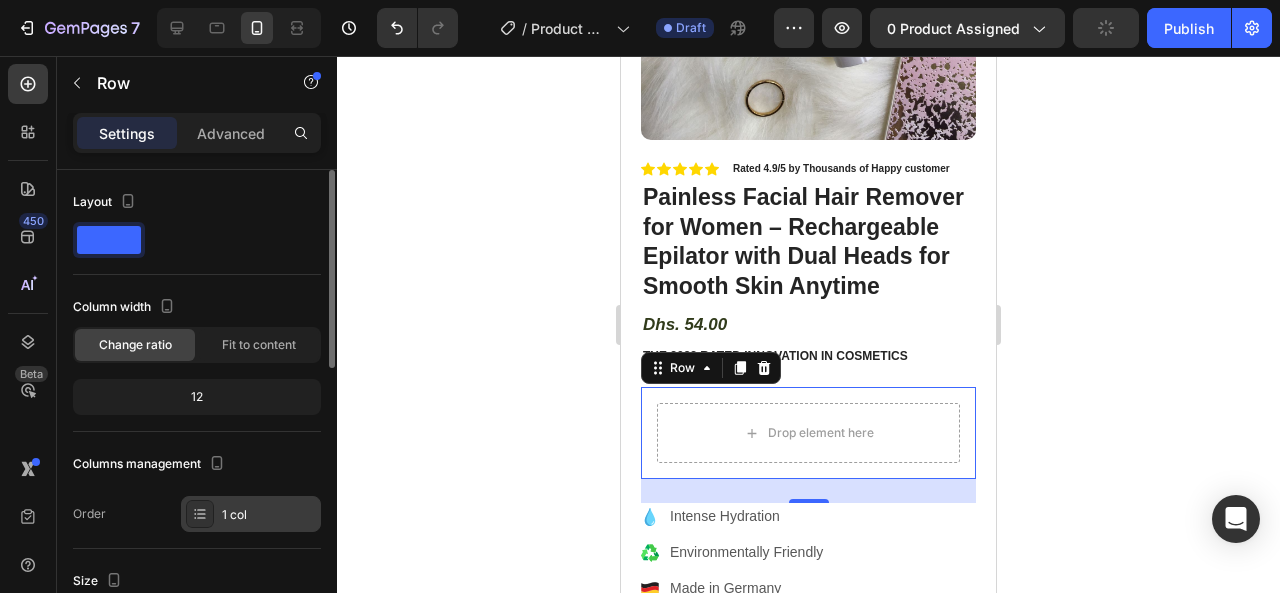 click on "1 col" at bounding box center (269, 515) 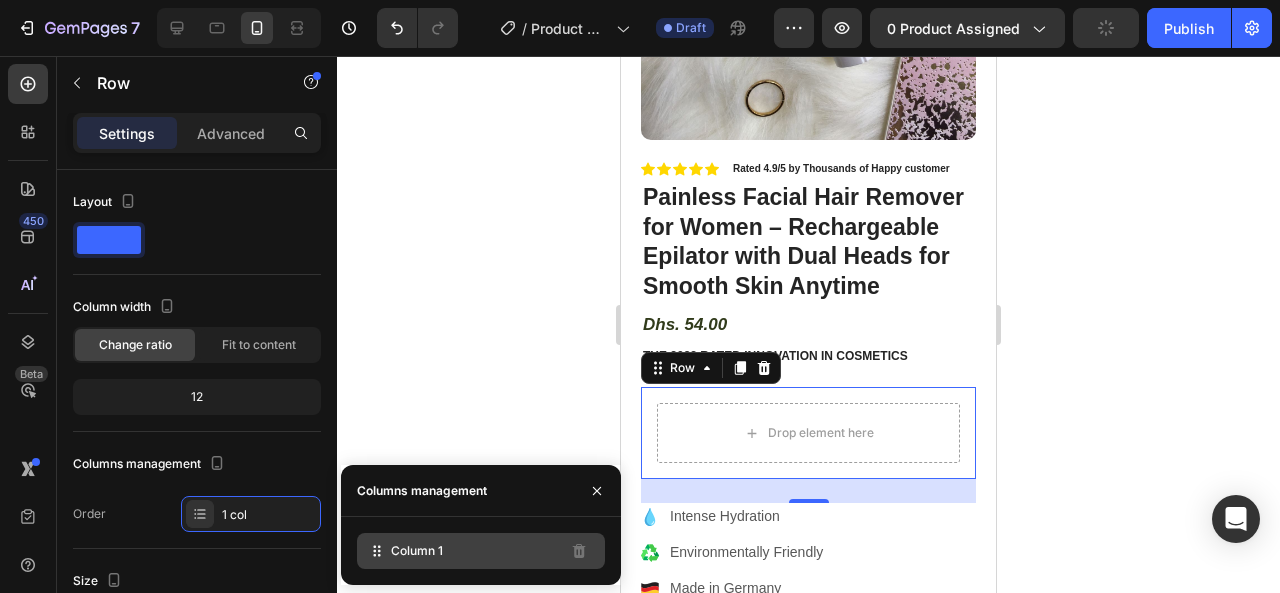 click on "Column 1" at bounding box center (417, 551) 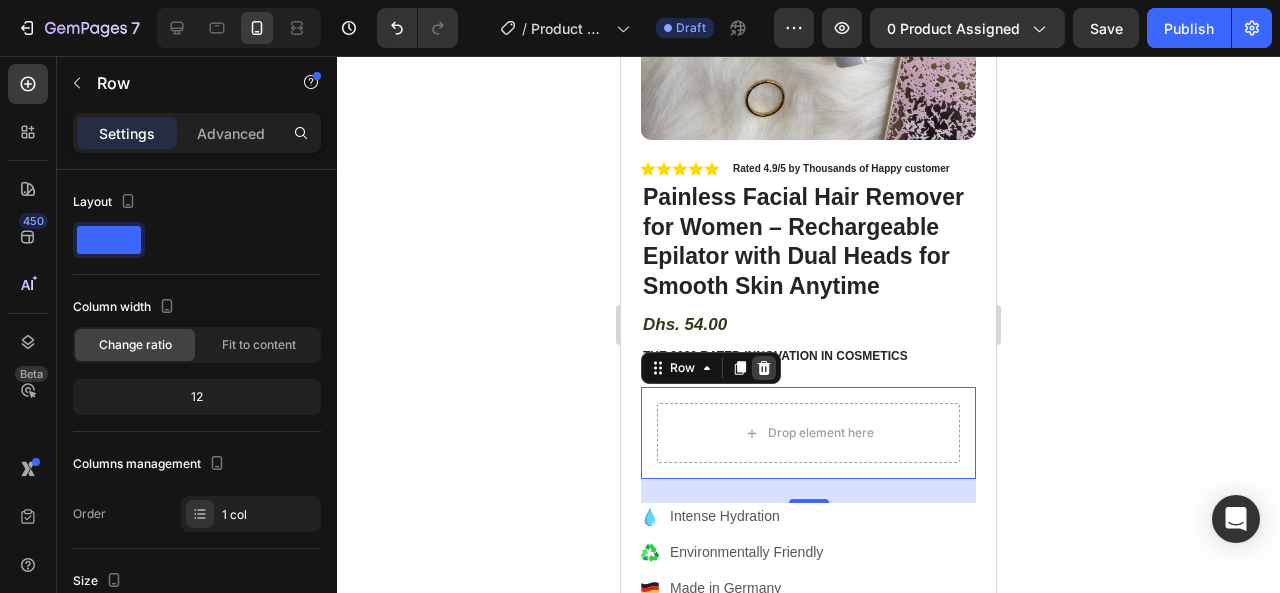 click 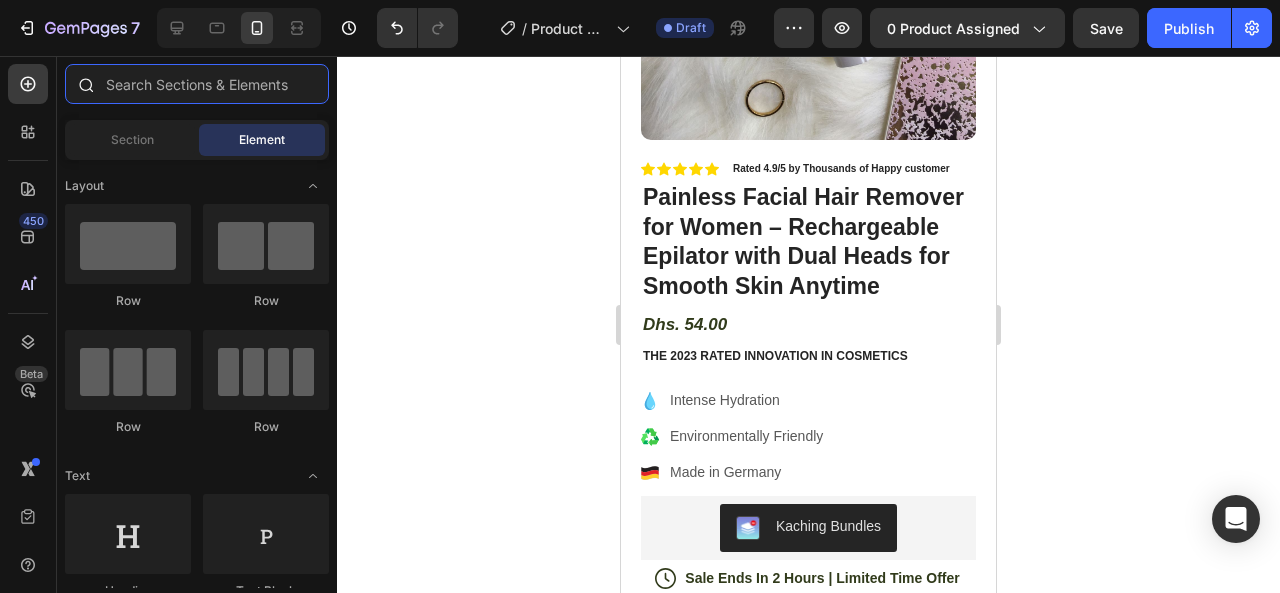 click at bounding box center [197, 84] 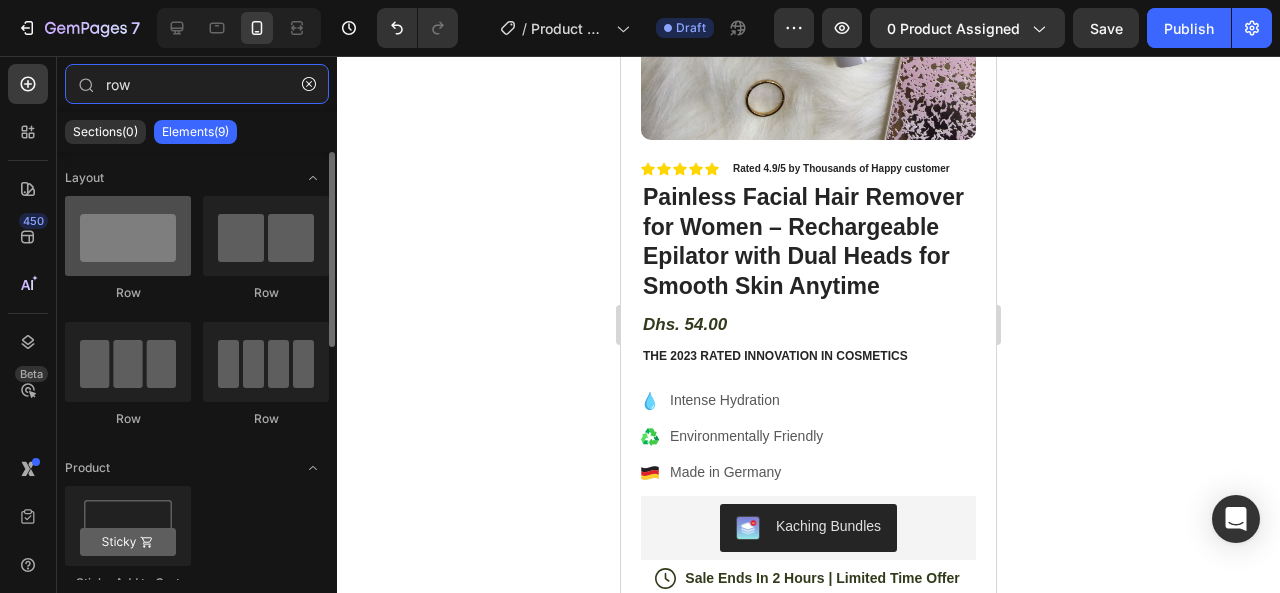 type on "row" 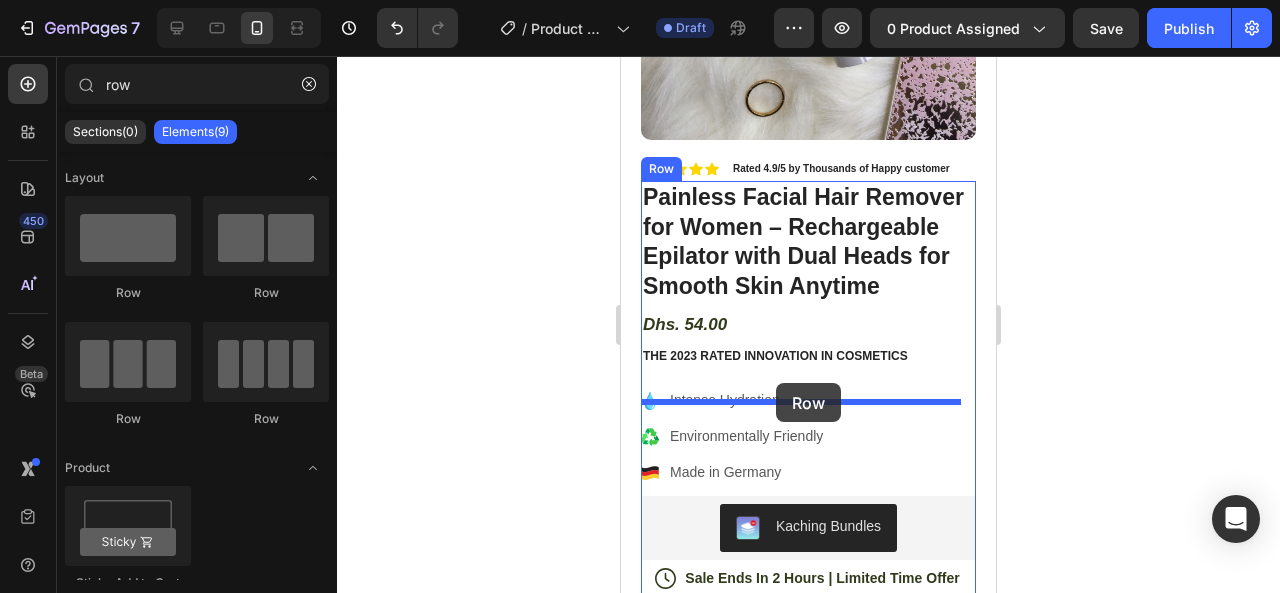 drag, startPoint x: 773, startPoint y: 291, endPoint x: 776, endPoint y: 383, distance: 92.0489 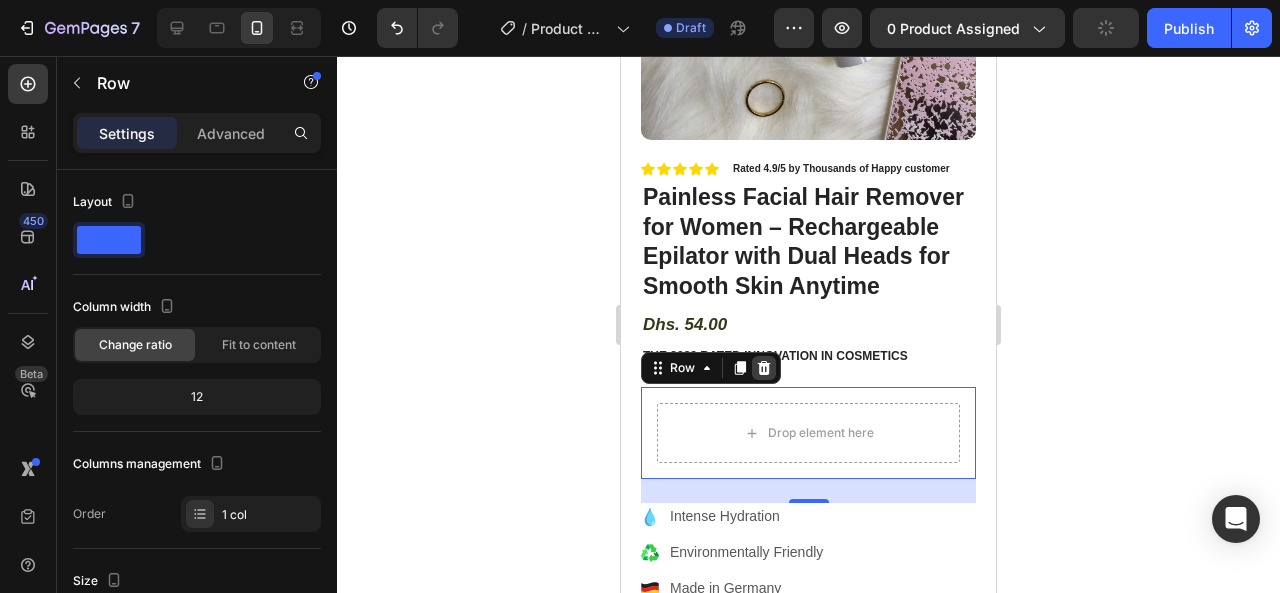 click 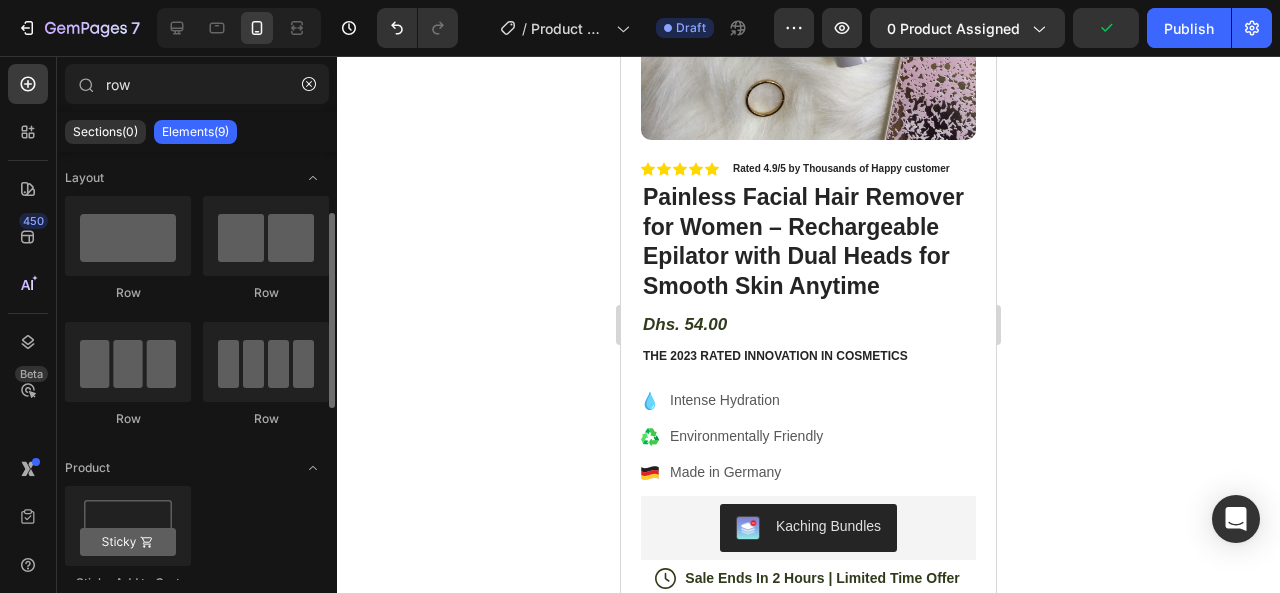 scroll, scrollTop: 44, scrollLeft: 0, axis: vertical 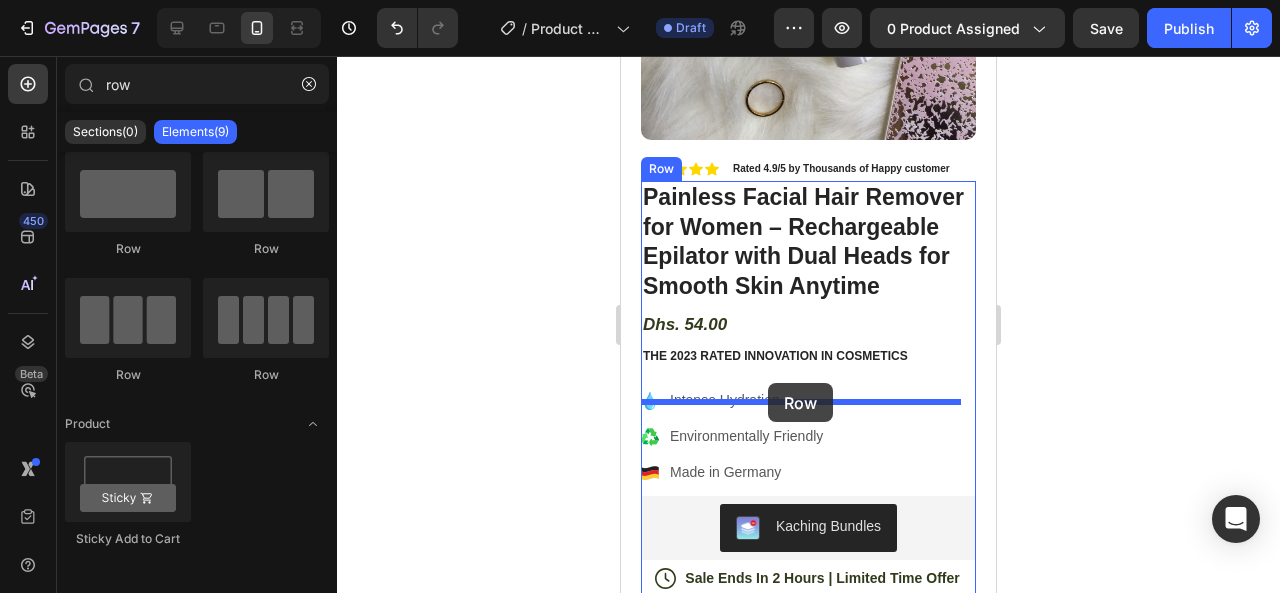 drag, startPoint x: 777, startPoint y: 363, endPoint x: 768, endPoint y: 383, distance: 21.931713 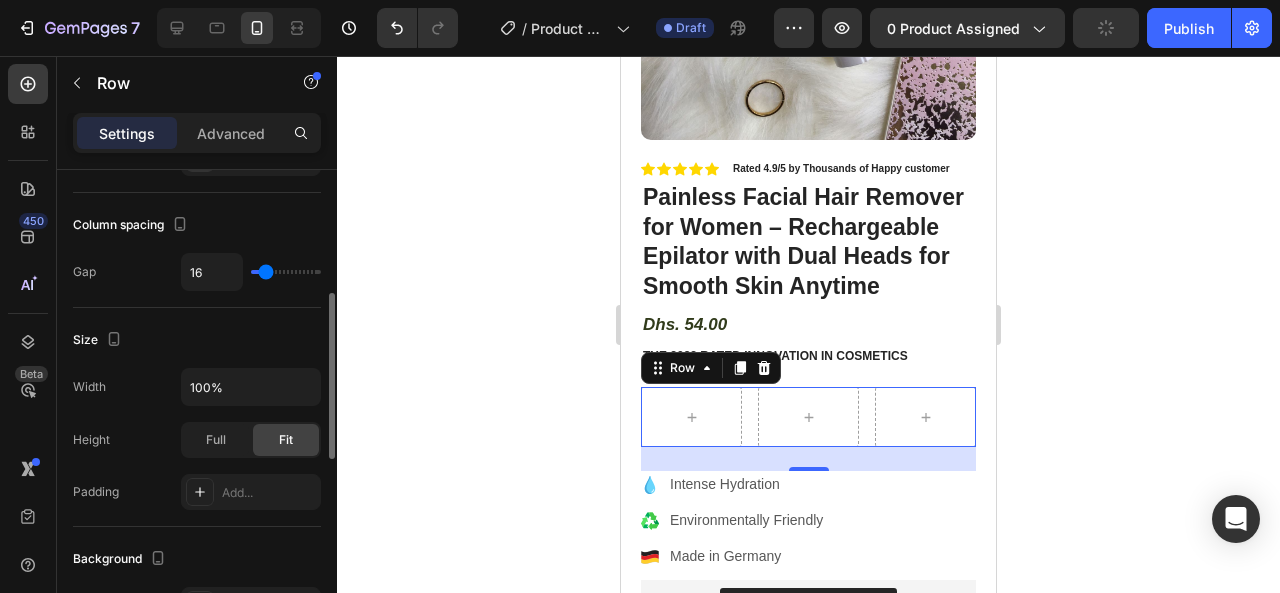 scroll, scrollTop: 366, scrollLeft: 0, axis: vertical 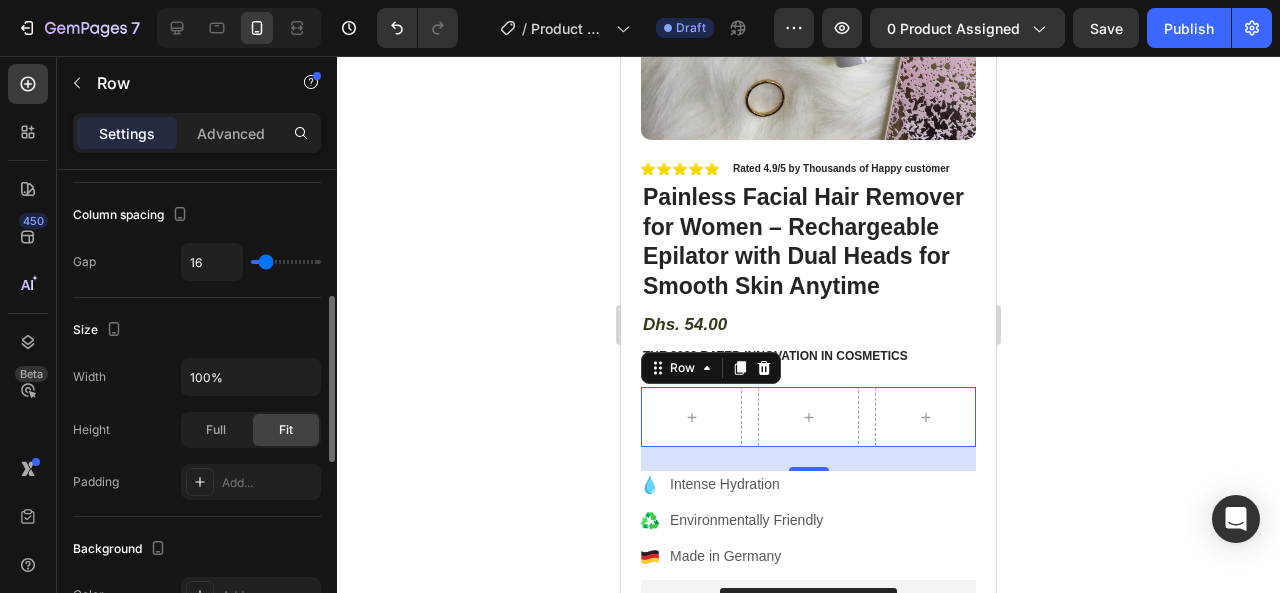 type on "39" 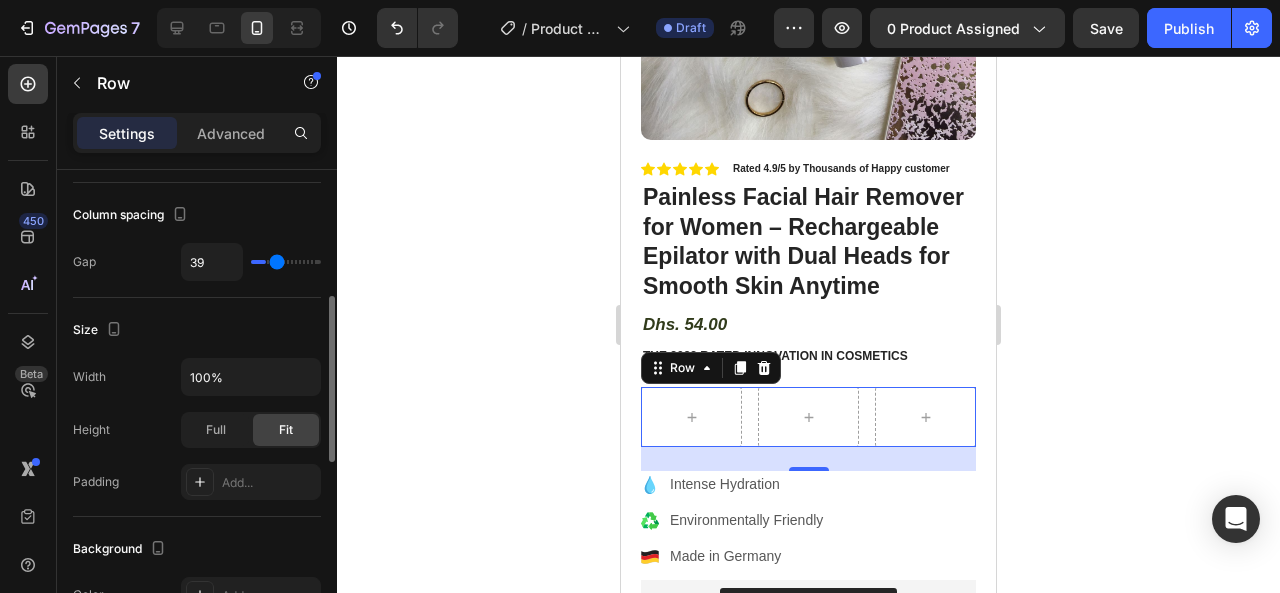 type on "44" 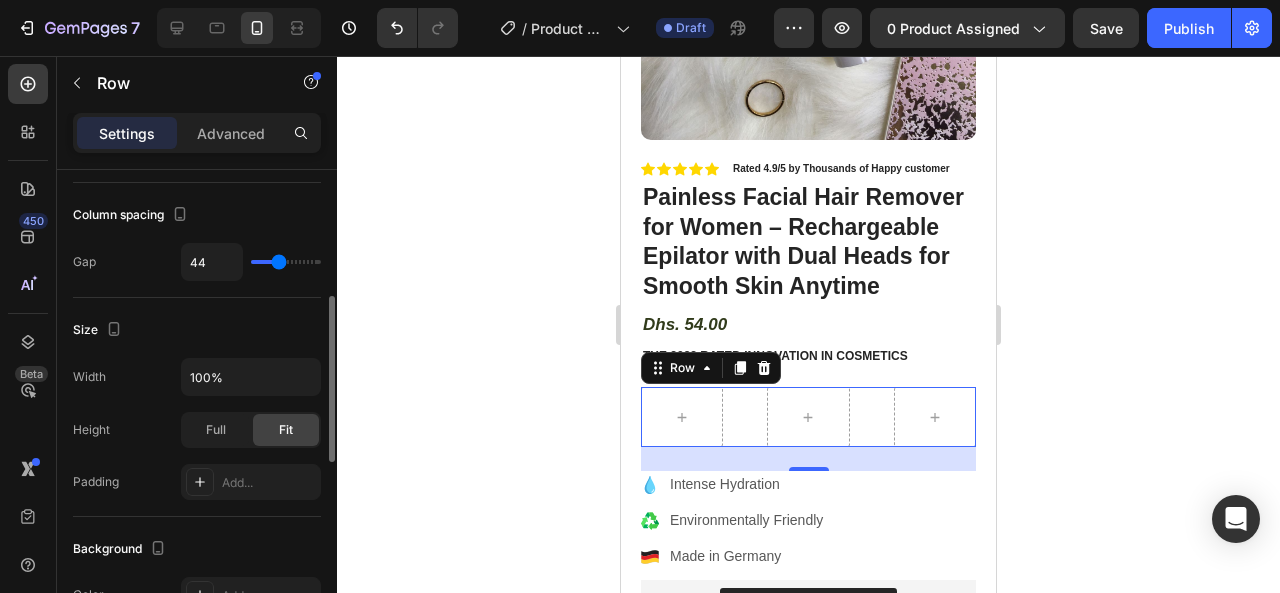type on "47" 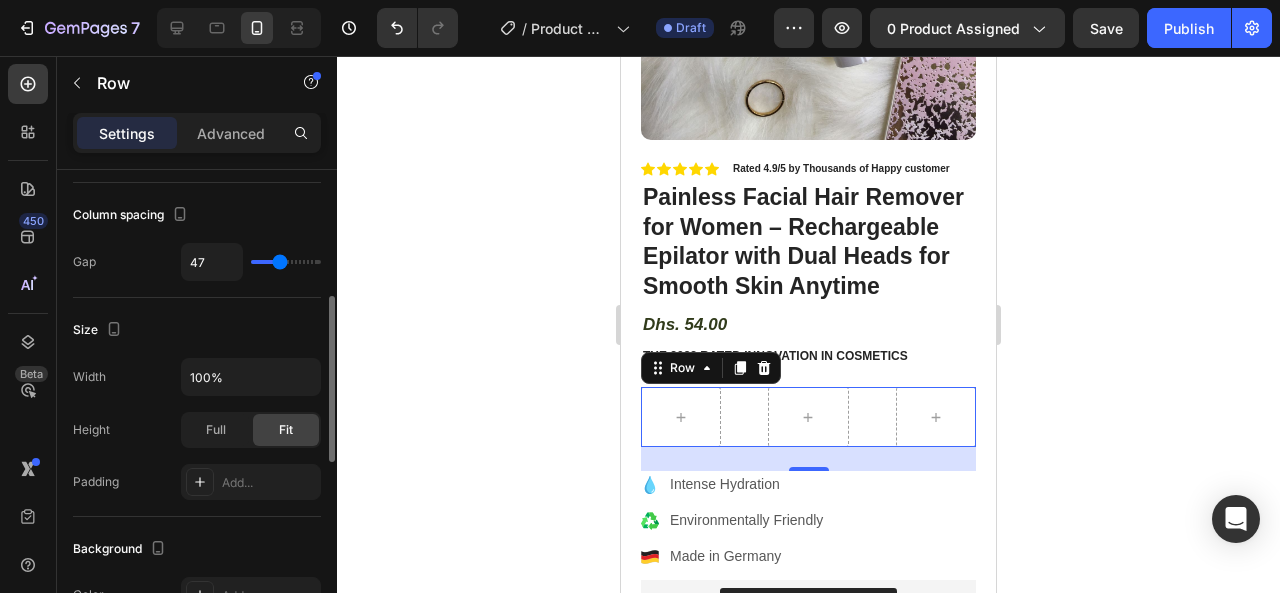 type on "39" 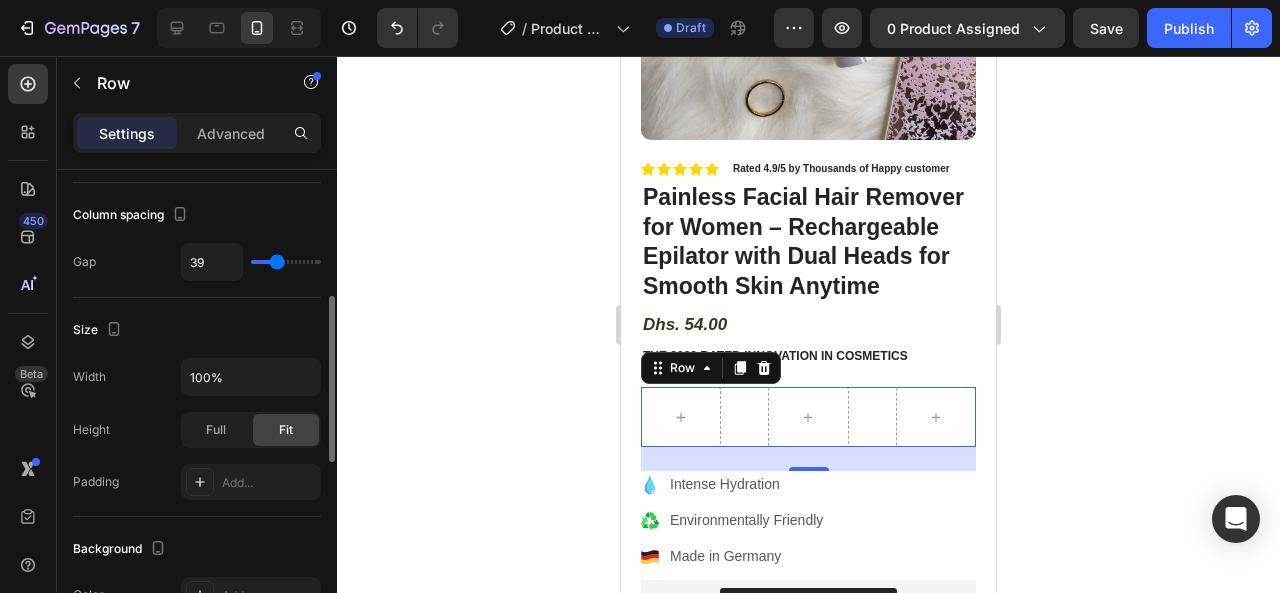 type on "36" 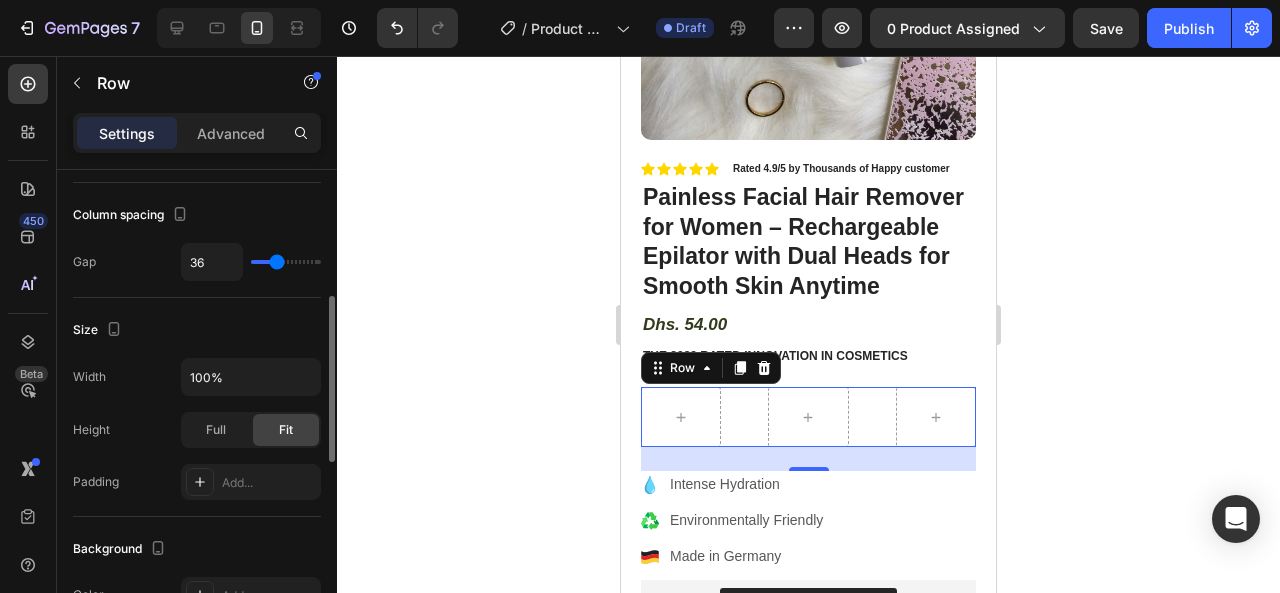 type on "36" 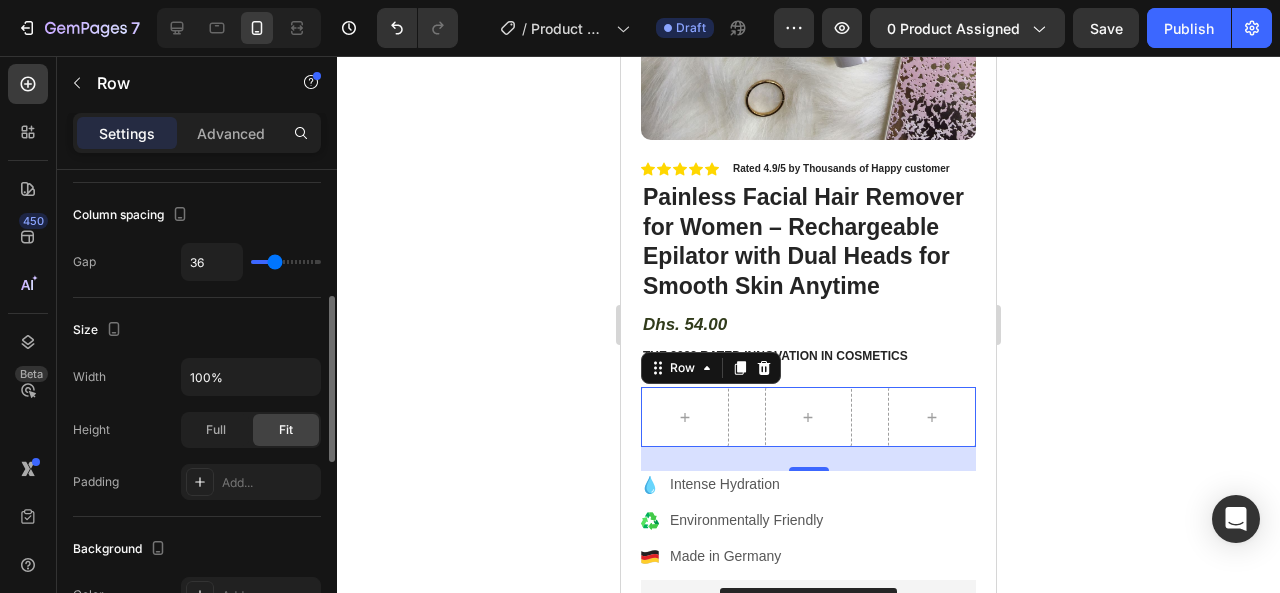 type on "35" 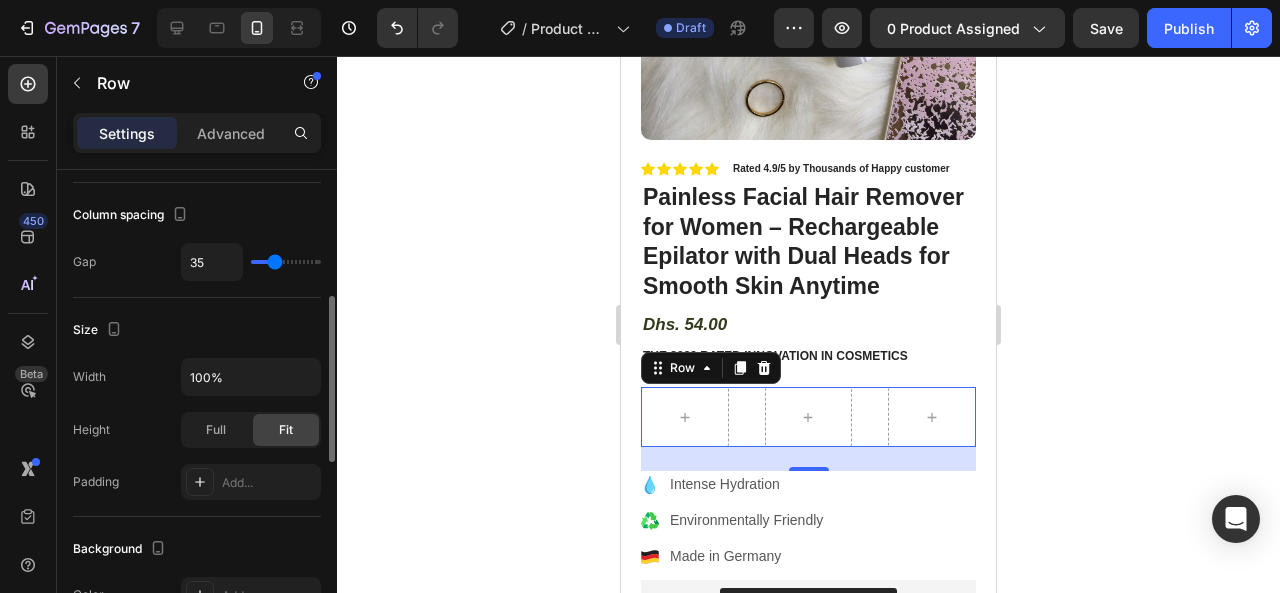 type on "32" 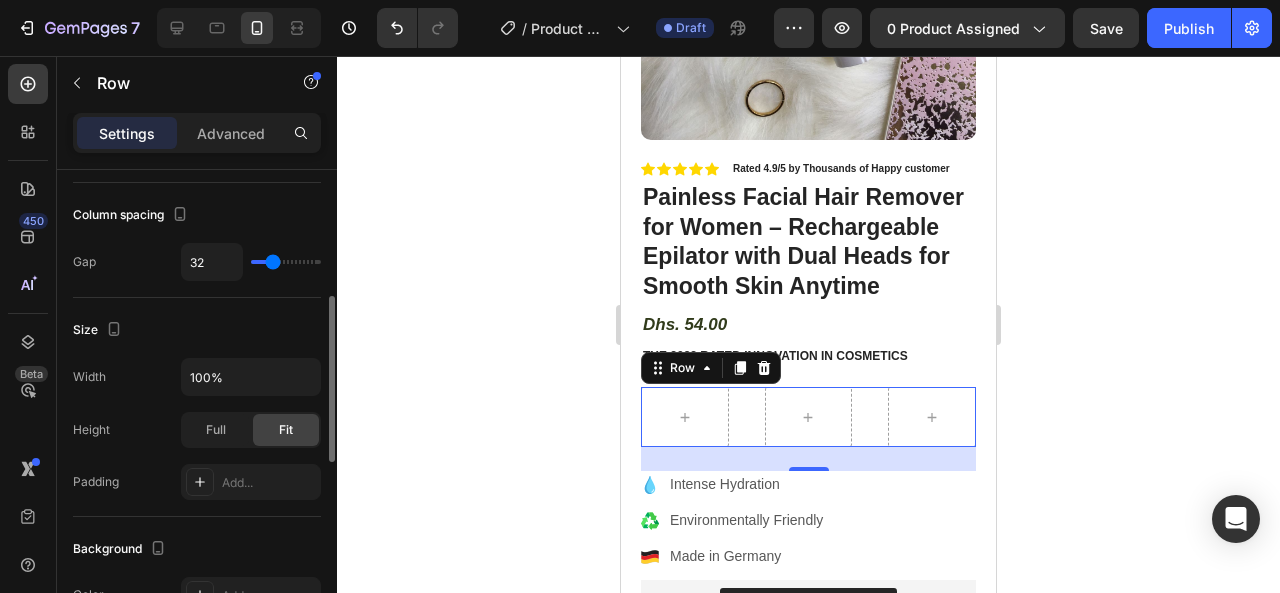 type on "29" 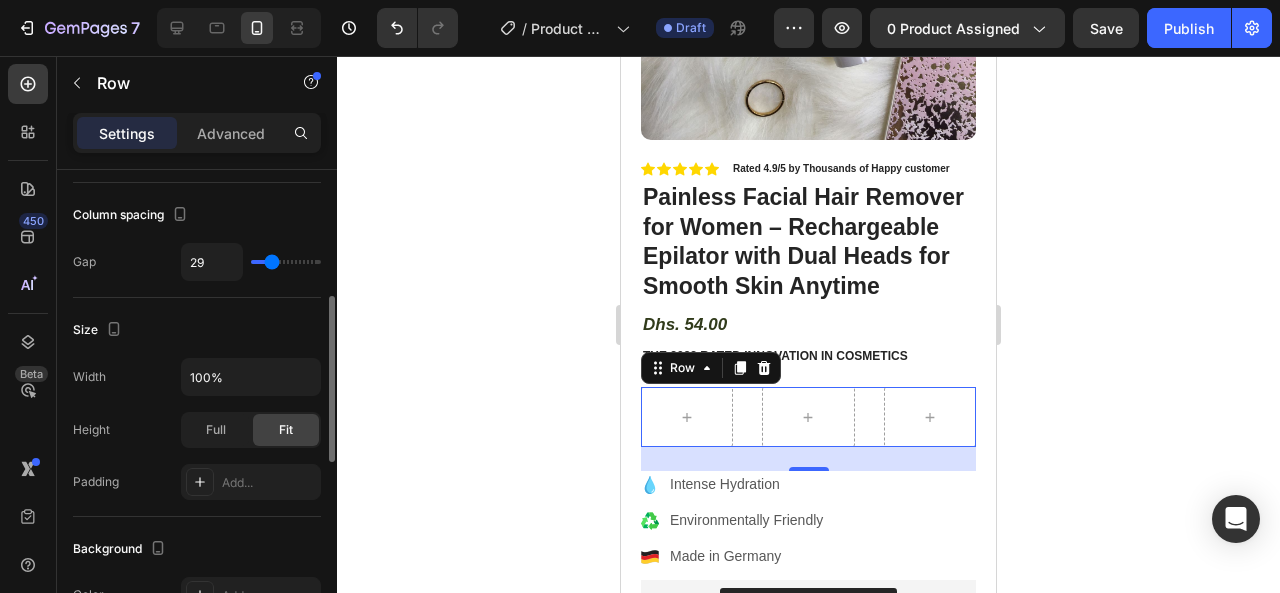 type on "29" 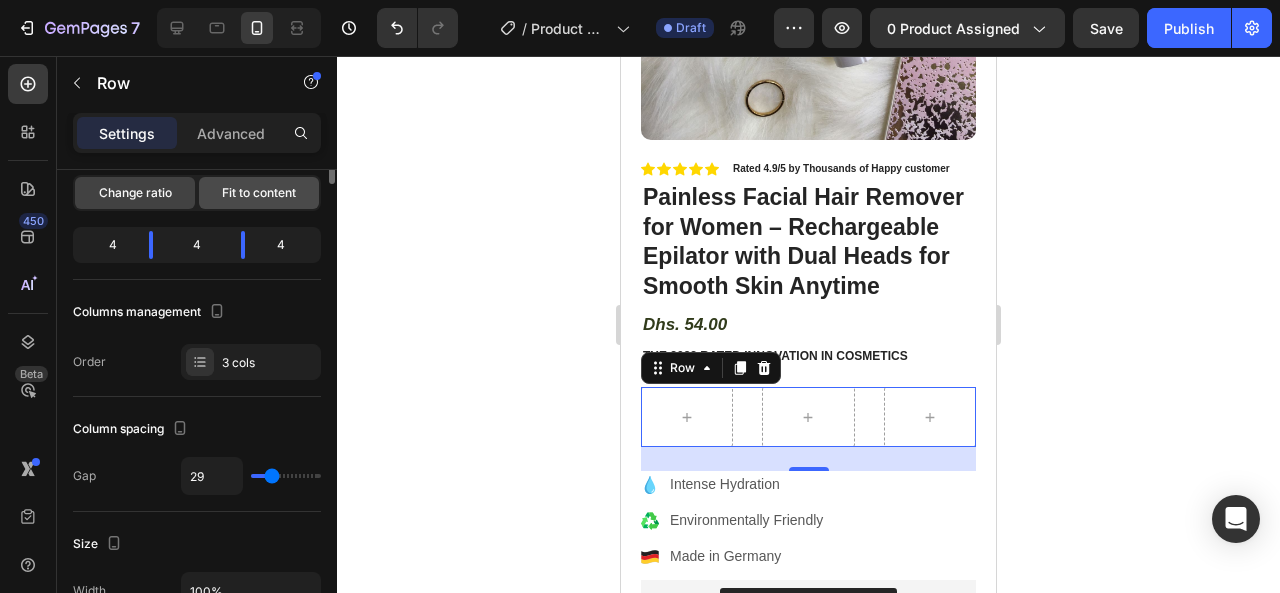 scroll, scrollTop: 0, scrollLeft: 0, axis: both 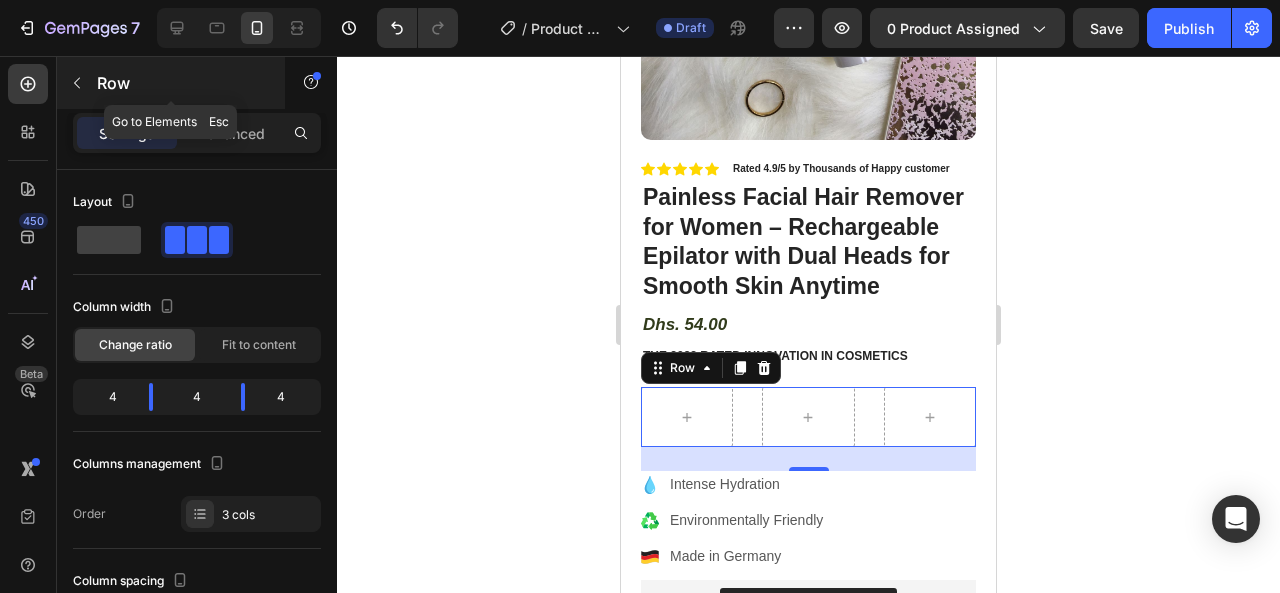 click 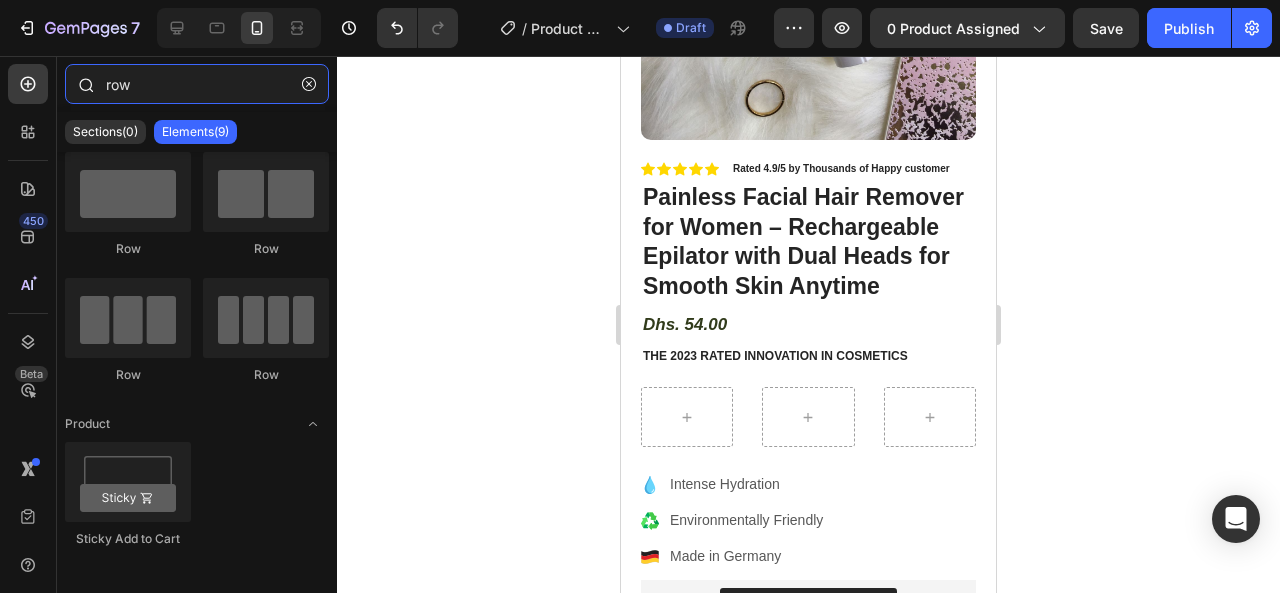 click on "row" at bounding box center (197, 84) 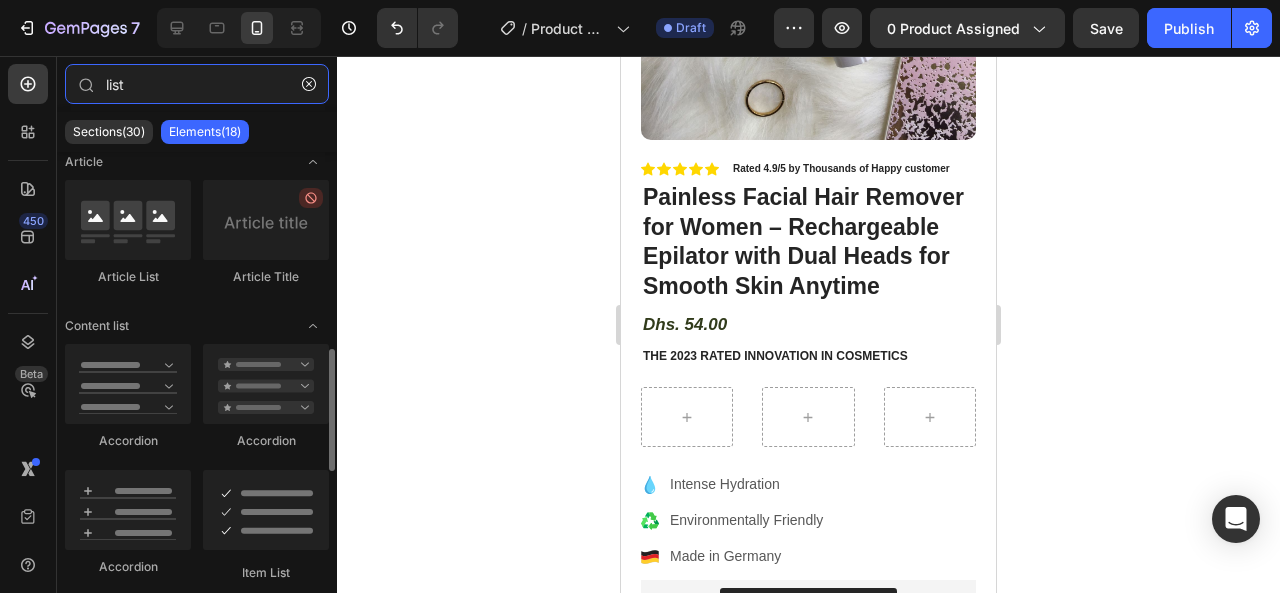 scroll, scrollTop: 618, scrollLeft: 0, axis: vertical 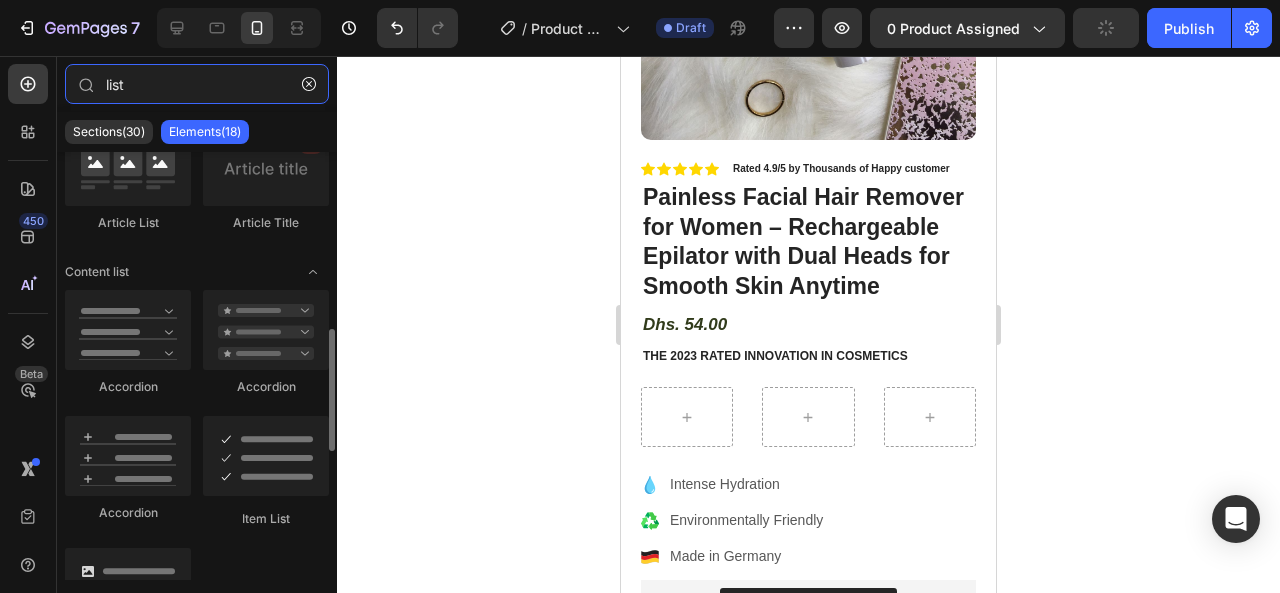 type on "list" 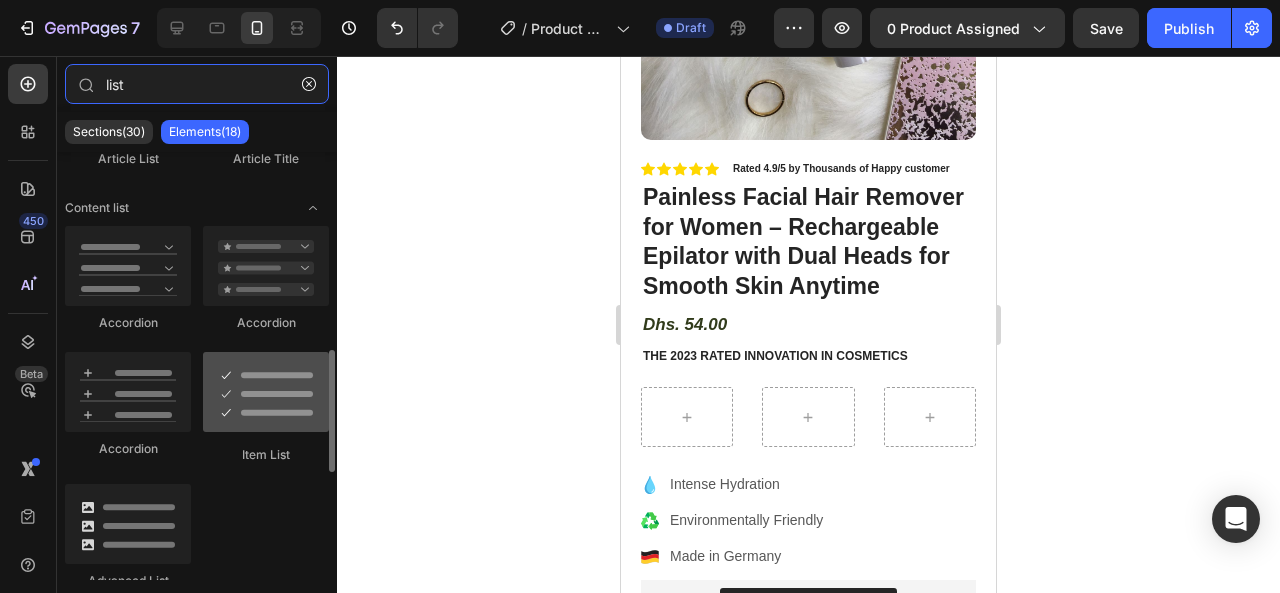 scroll, scrollTop: 685, scrollLeft: 0, axis: vertical 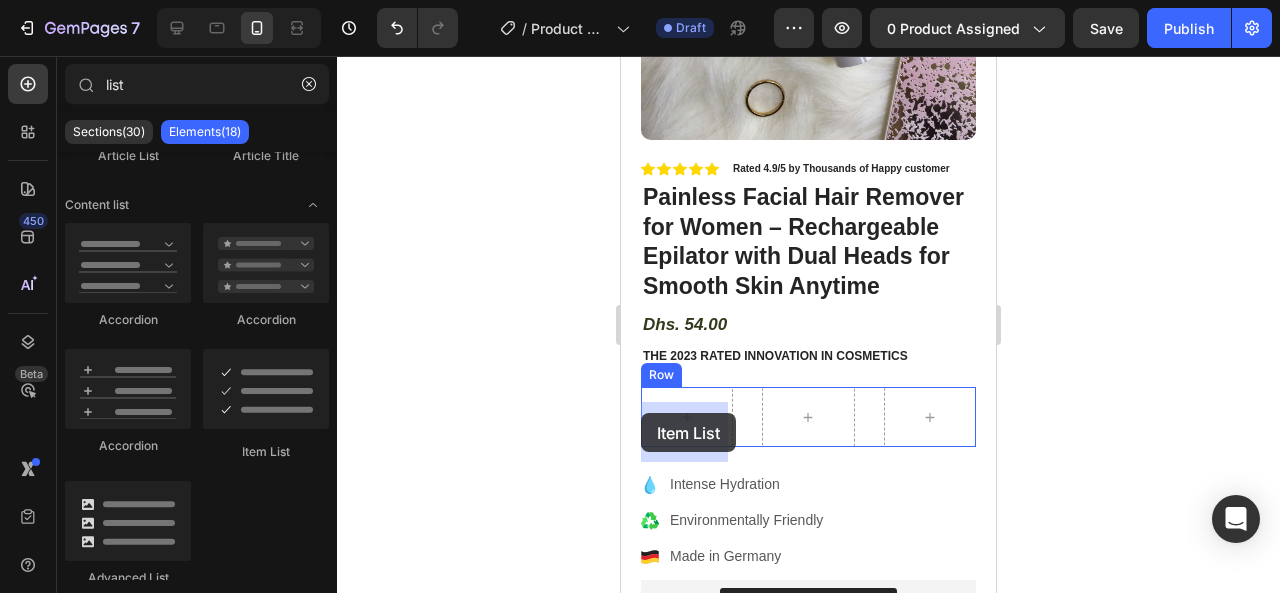drag, startPoint x: 882, startPoint y: 470, endPoint x: 641, endPoint y: 413, distance: 247.64894 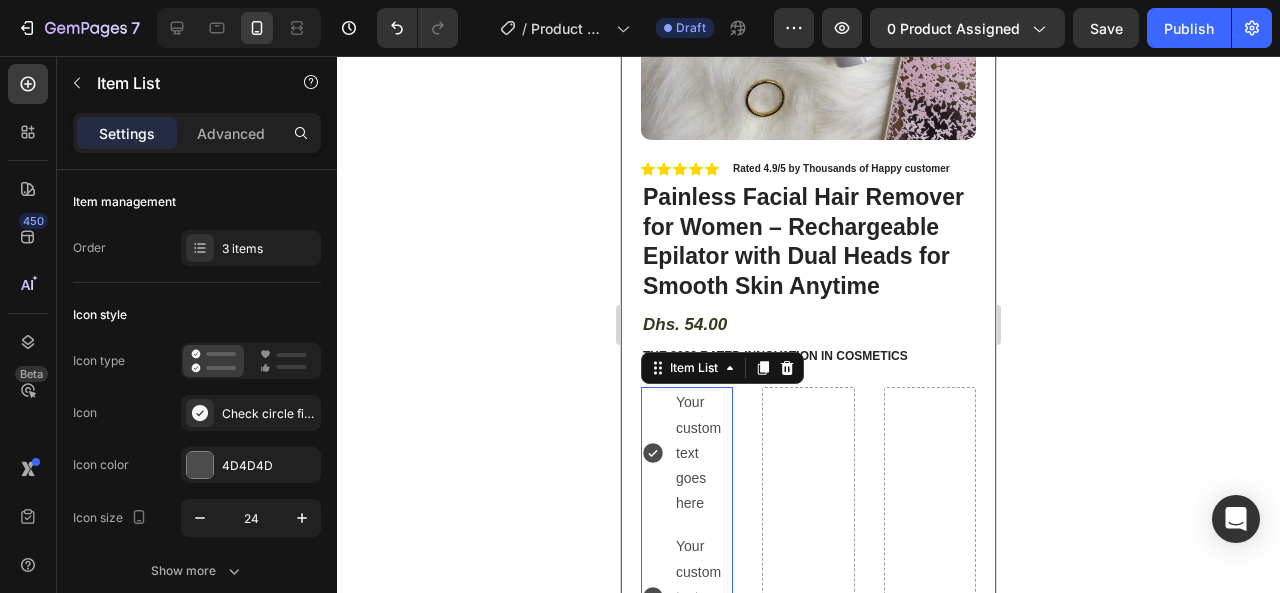 click on "Icon [FIRST] [LAST] ([CITY], [COUNTRY]) Text Block Row Row Row Painless Facial Hair Remover for Women – Rechargeable Epilator with Dual Heads for Smooth Skin Anytime Product Title Dhs. 54.00 Product Price Product Price The 2023 Rated Innovation in Cosmetics Text Block Your custom text goes here Your custom text goes here Your custom text goes here Item List   0
Row Hydrate, rejuvenate, and glow with our revolutionary cream. Unleash your skin's potential today. Text Block
Intense Hydration
Environmentally Friendly
Made in Germany Item List Kaching Bundles Kaching Bundles" at bounding box center (808, 740) 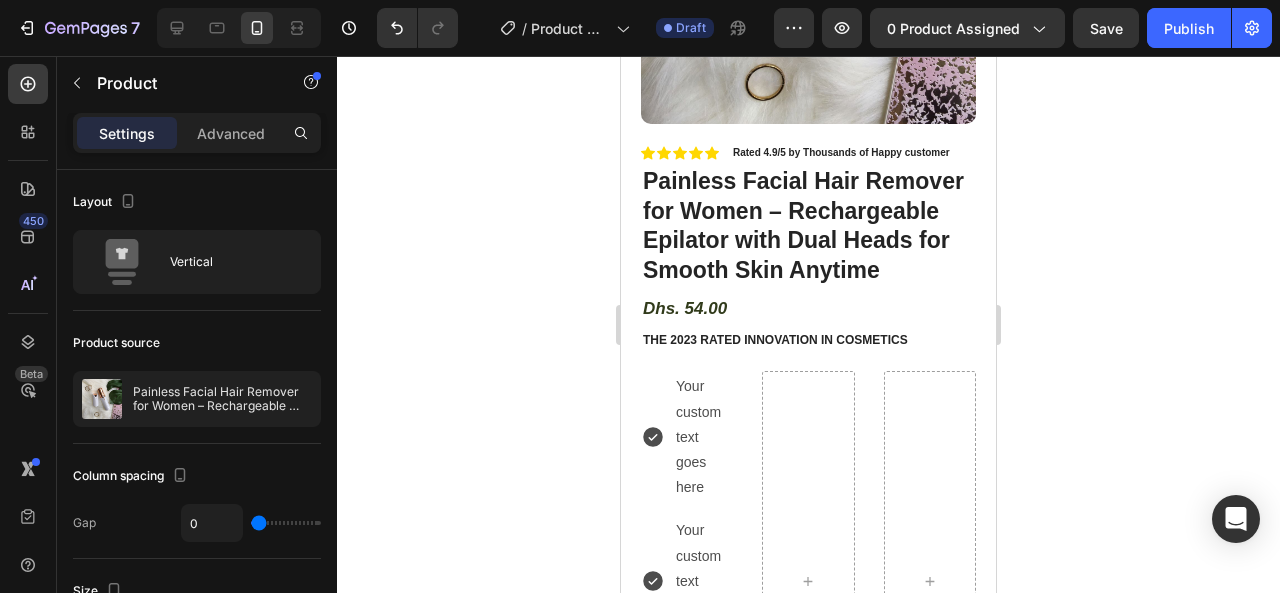scroll, scrollTop: 483, scrollLeft: 0, axis: vertical 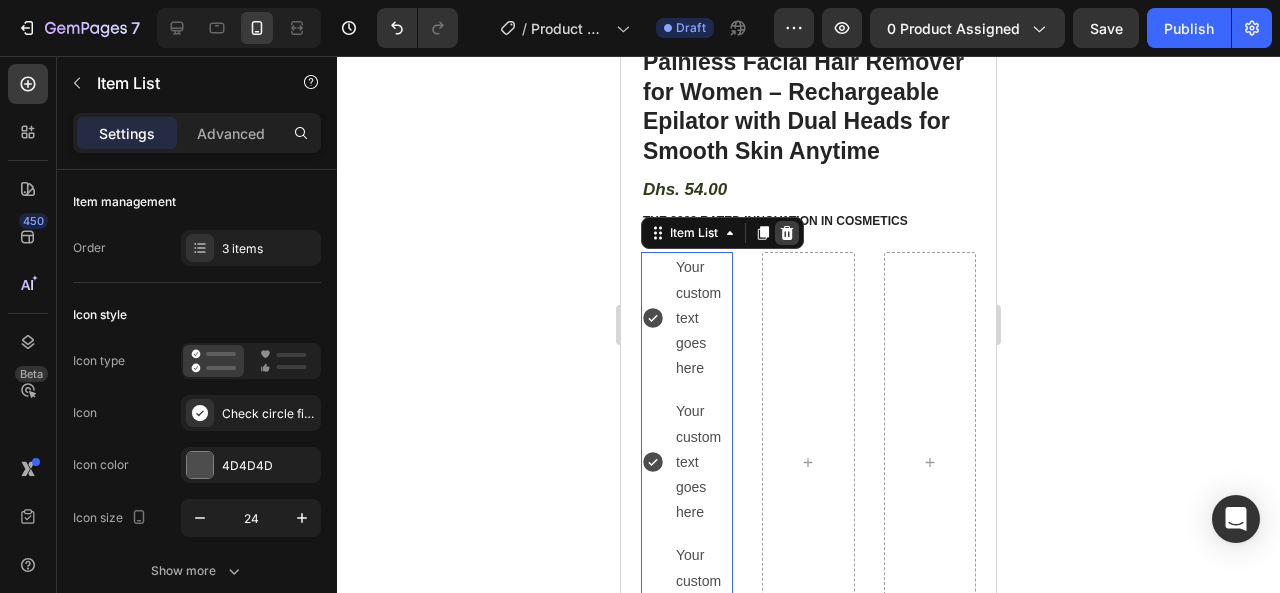 click at bounding box center [787, 233] 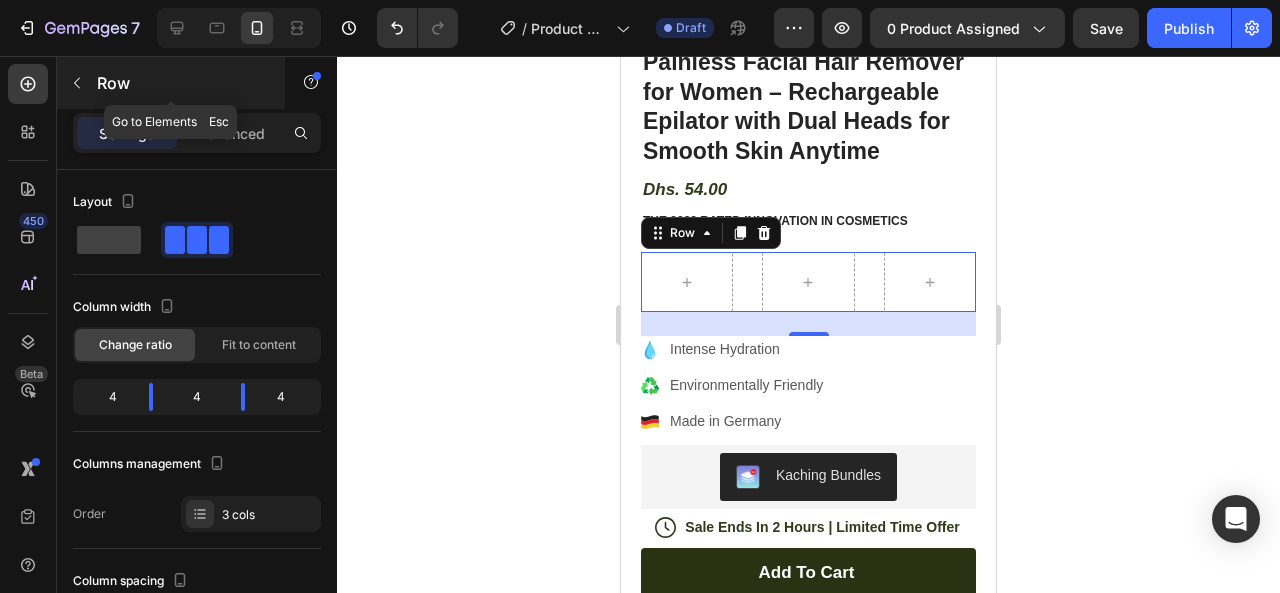 click 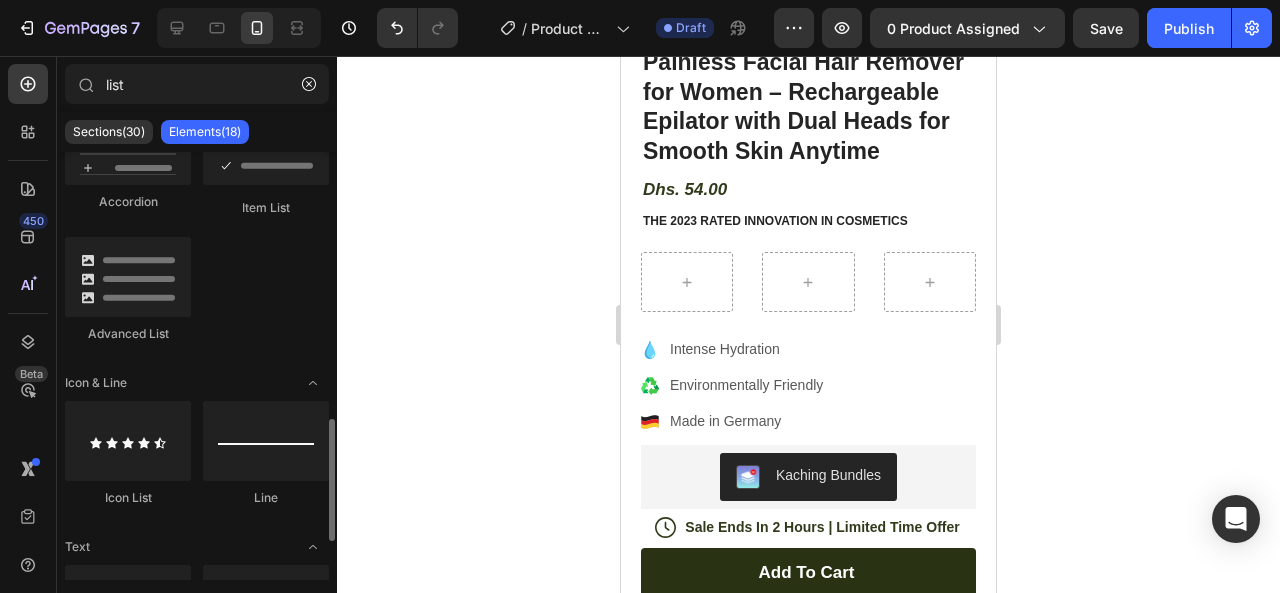 scroll, scrollTop: 928, scrollLeft: 0, axis: vertical 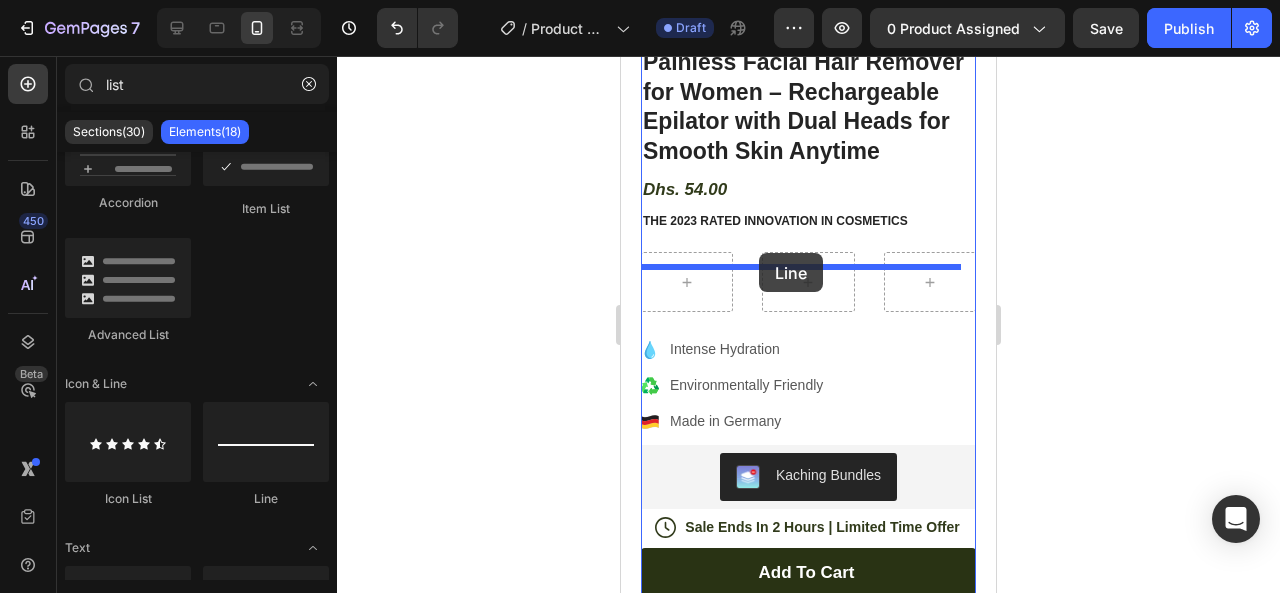 drag, startPoint x: 846, startPoint y: 496, endPoint x: 759, endPoint y: 253, distance: 258.10464 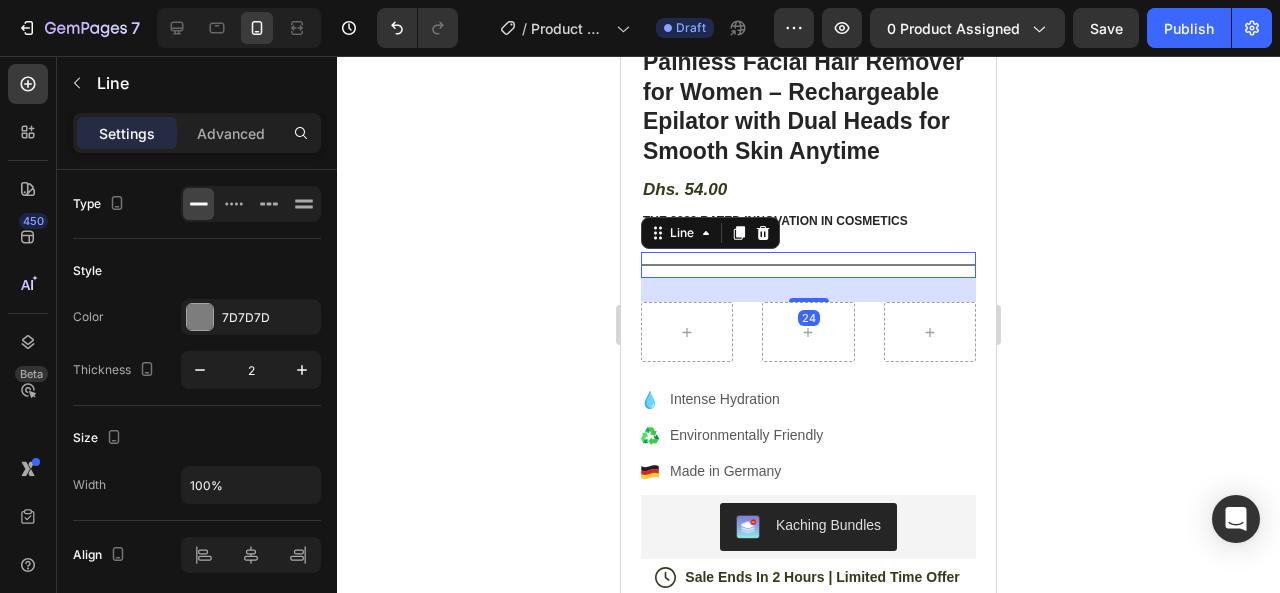 click 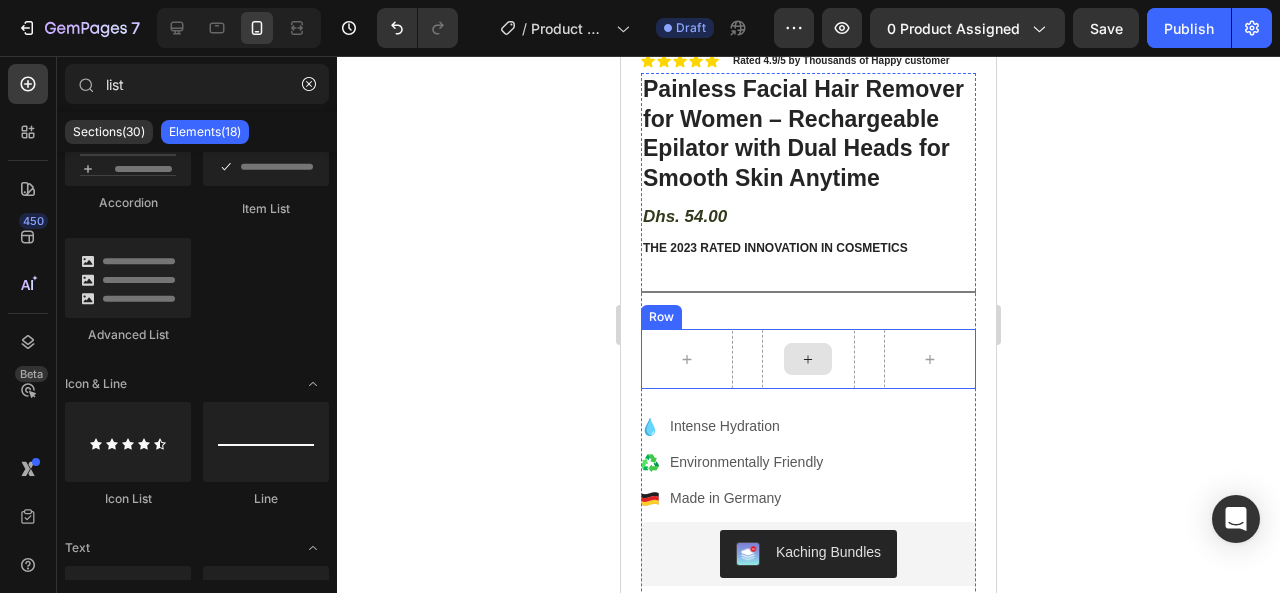scroll, scrollTop: 458, scrollLeft: 0, axis: vertical 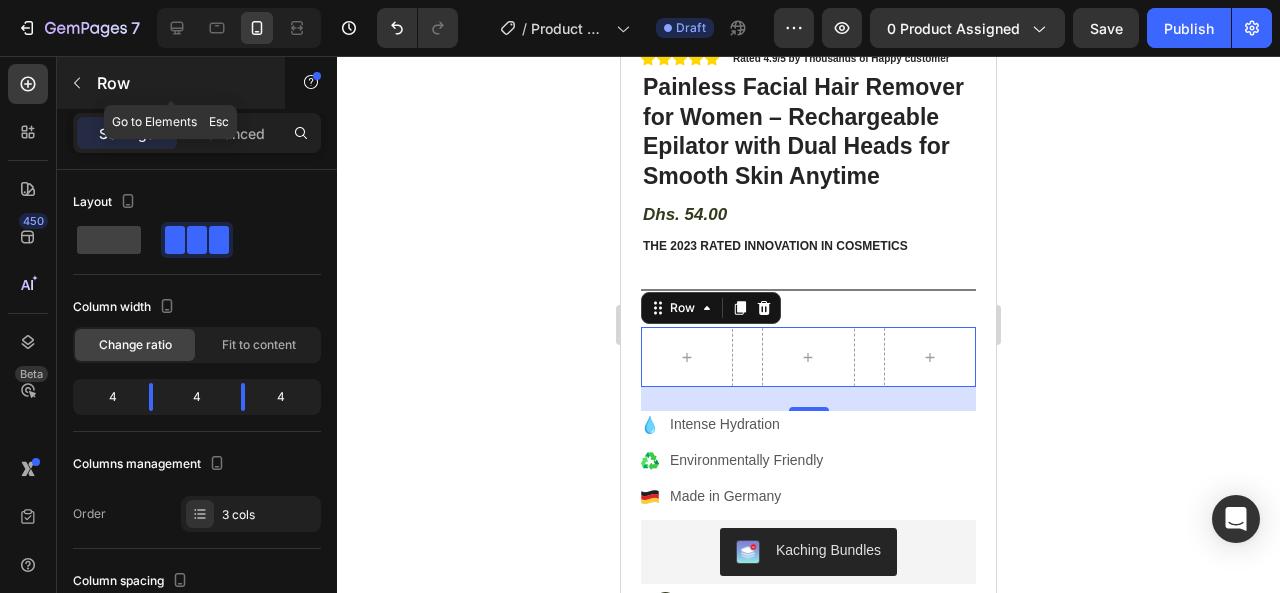 click 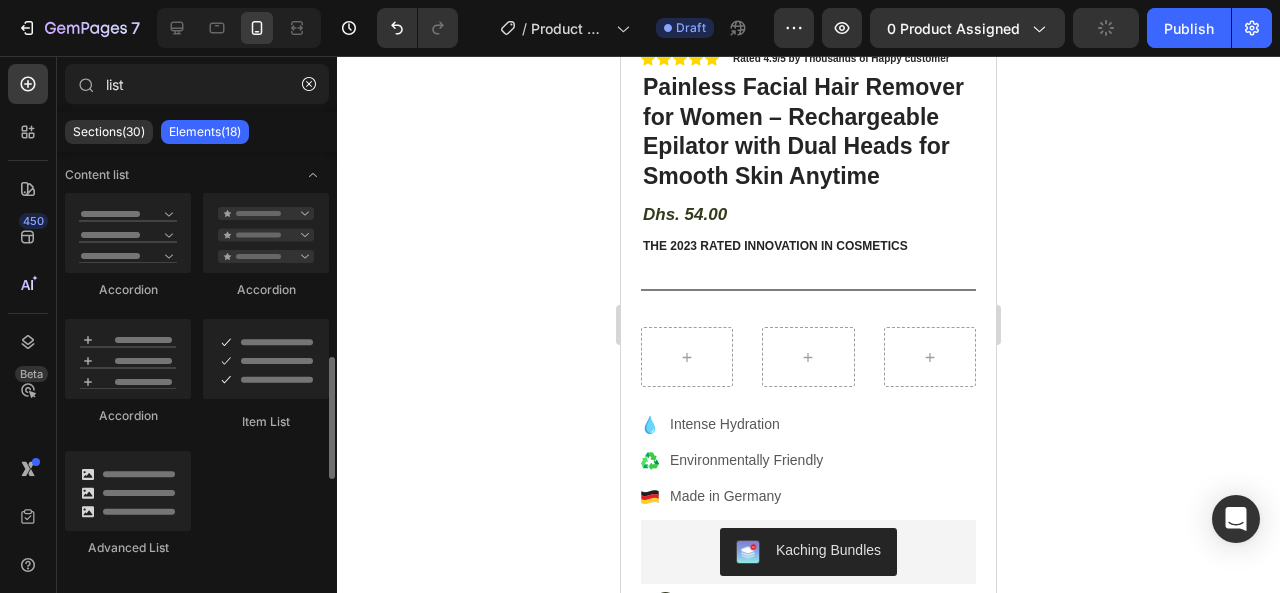 scroll, scrollTop: 712, scrollLeft: 0, axis: vertical 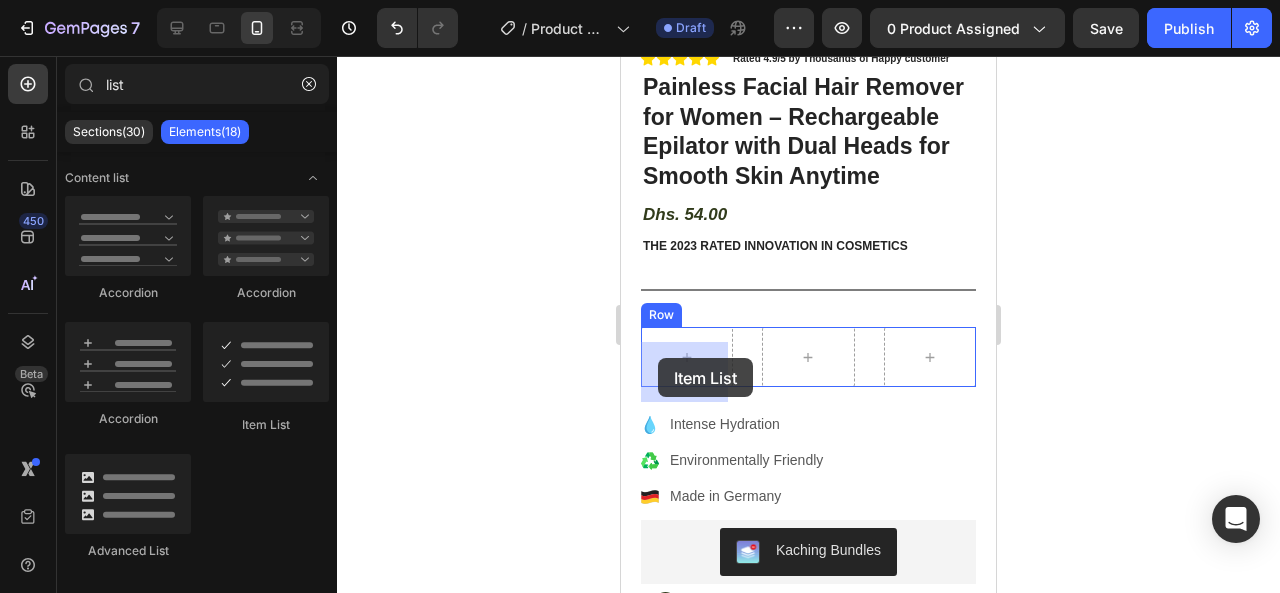 drag, startPoint x: 859, startPoint y: 400, endPoint x: 658, endPoint y: 358, distance: 205.34119 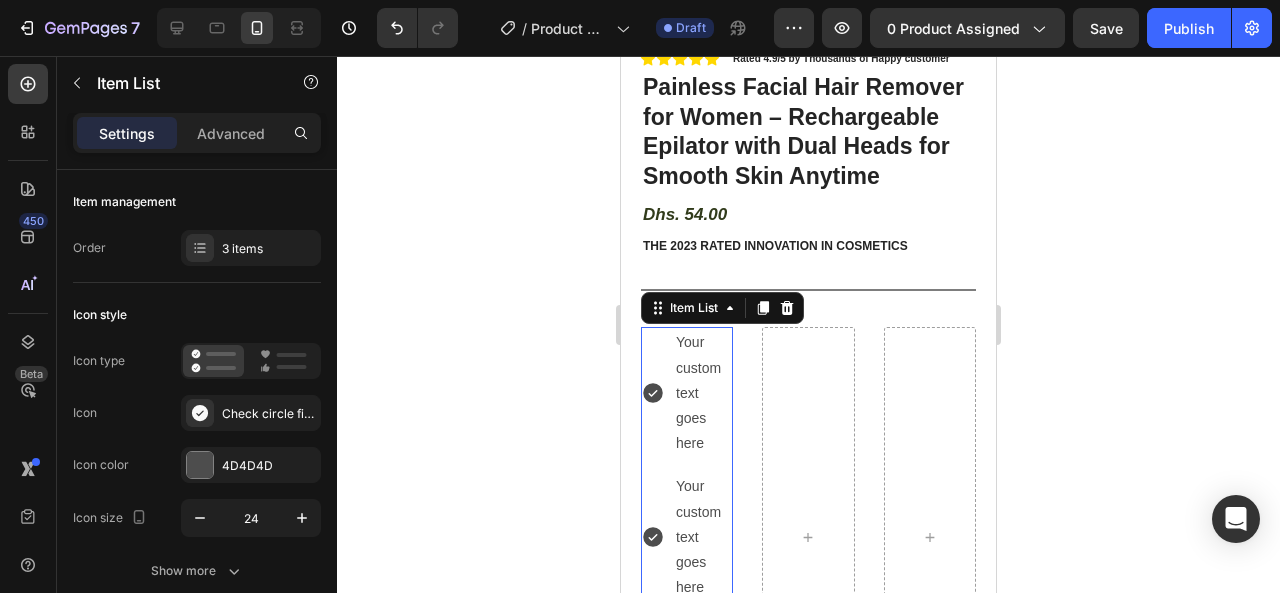 scroll, scrollTop: 604, scrollLeft: 0, axis: vertical 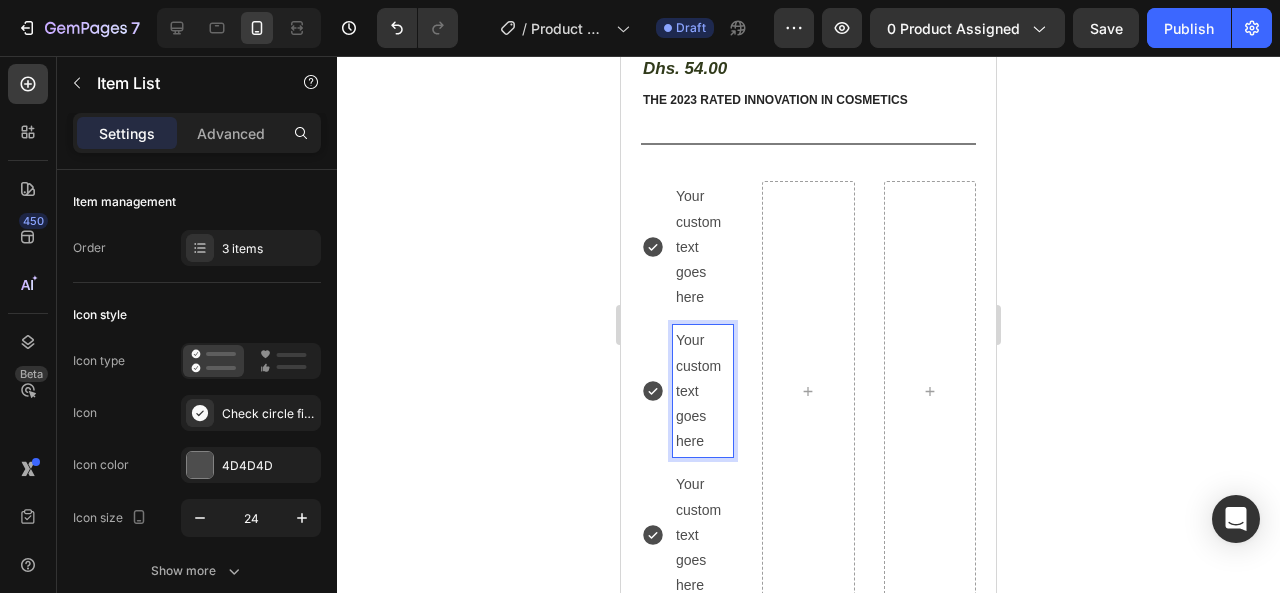 click 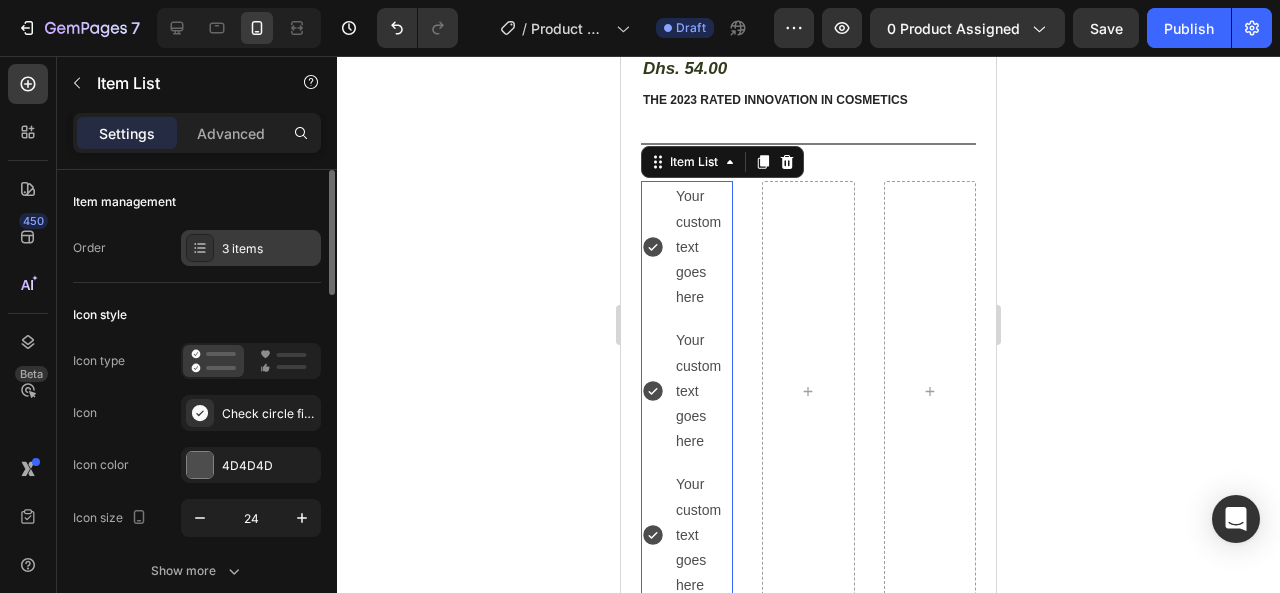 click on "3 items" at bounding box center [269, 249] 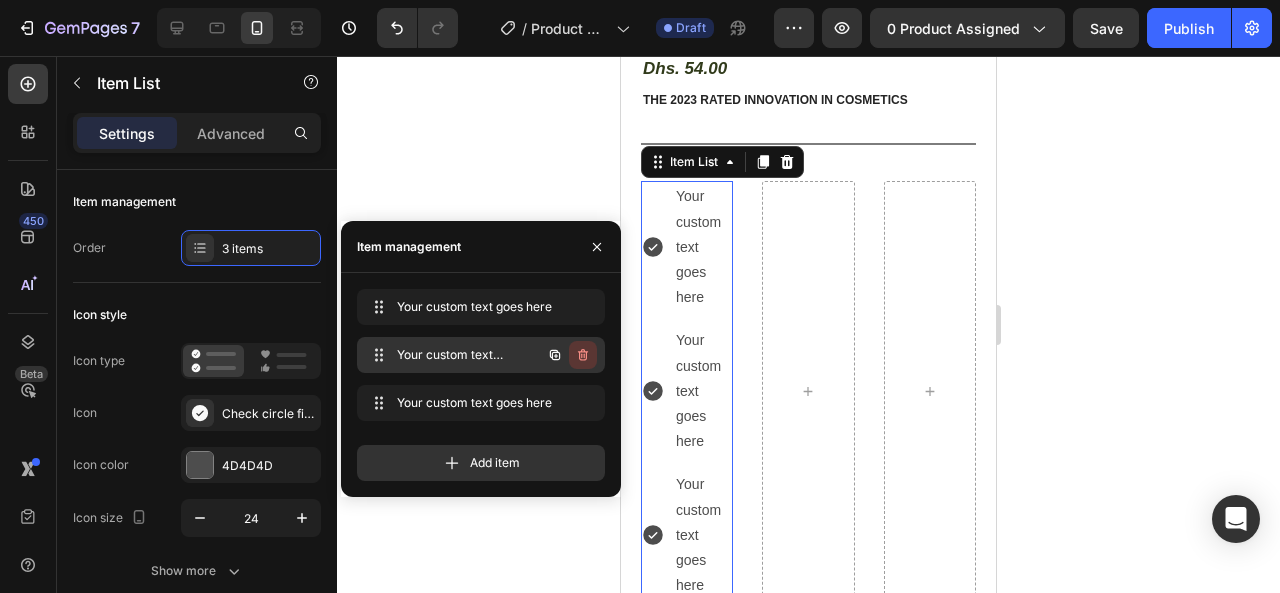 click 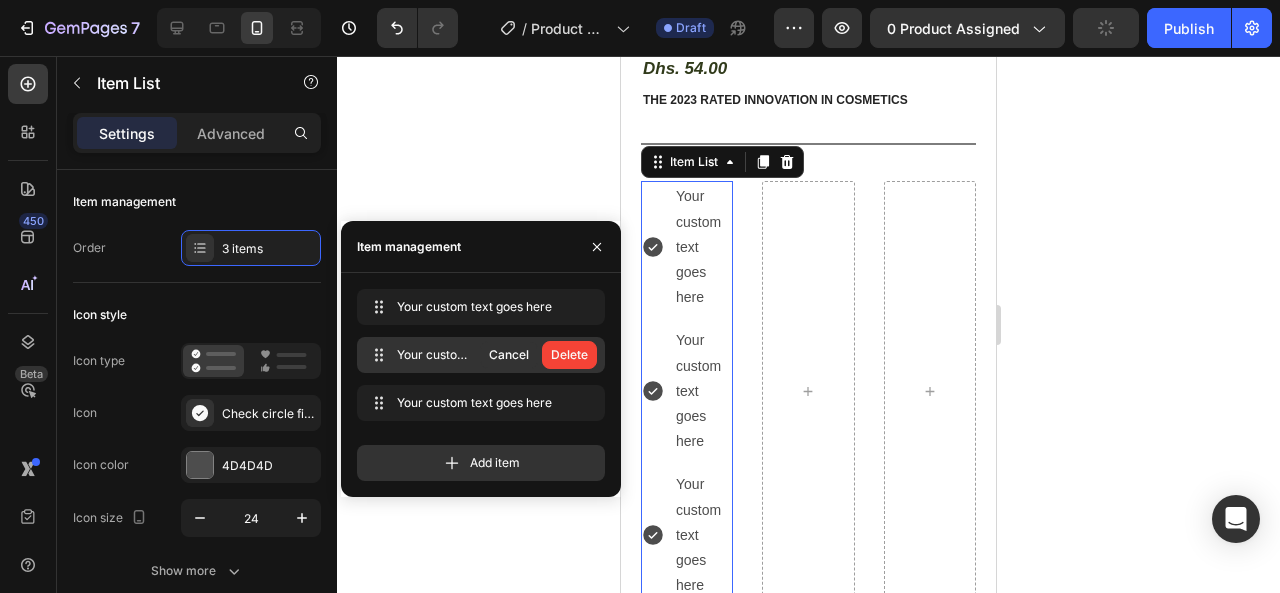 click on "Delete" at bounding box center [569, 355] 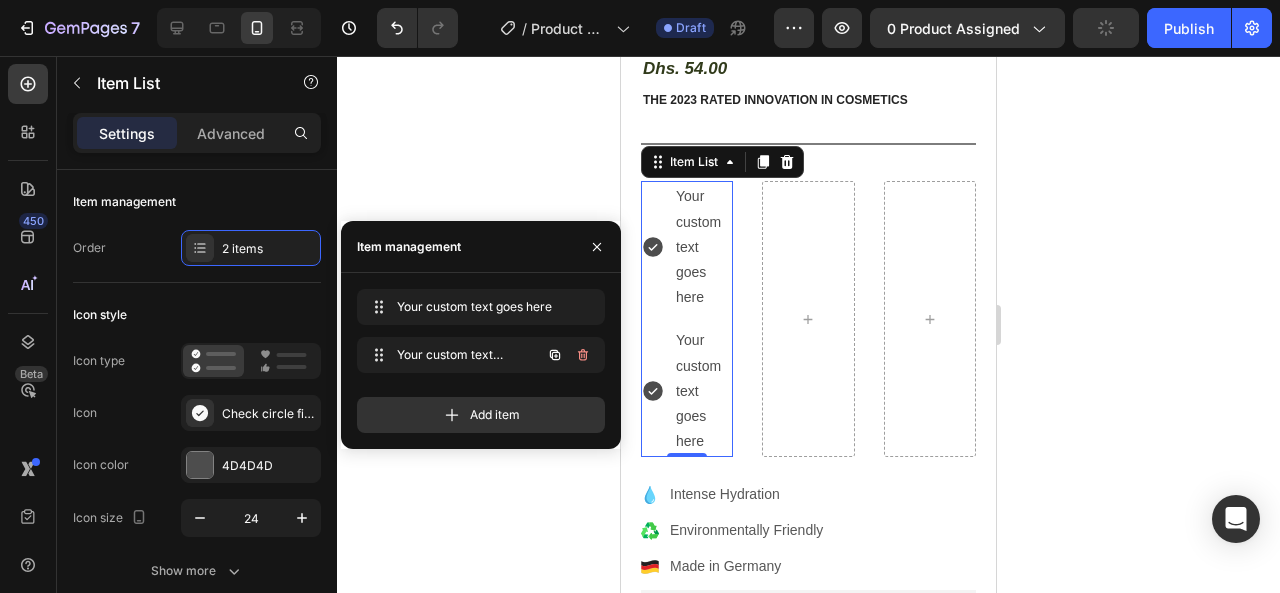 click 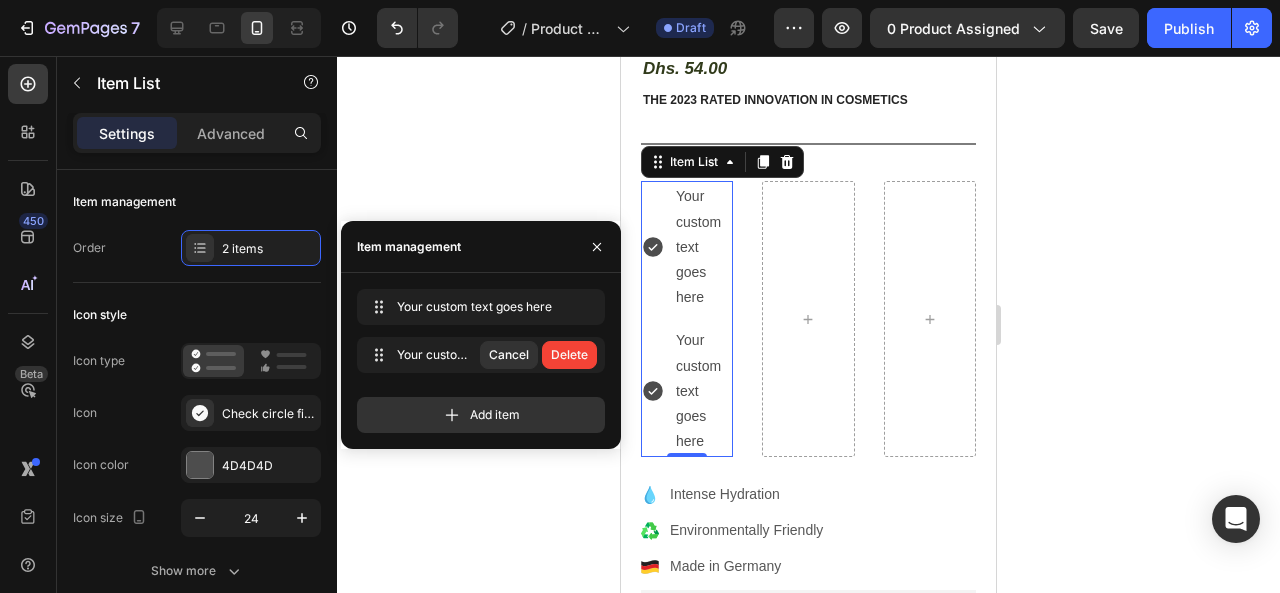 click on "Delete" at bounding box center (569, 355) 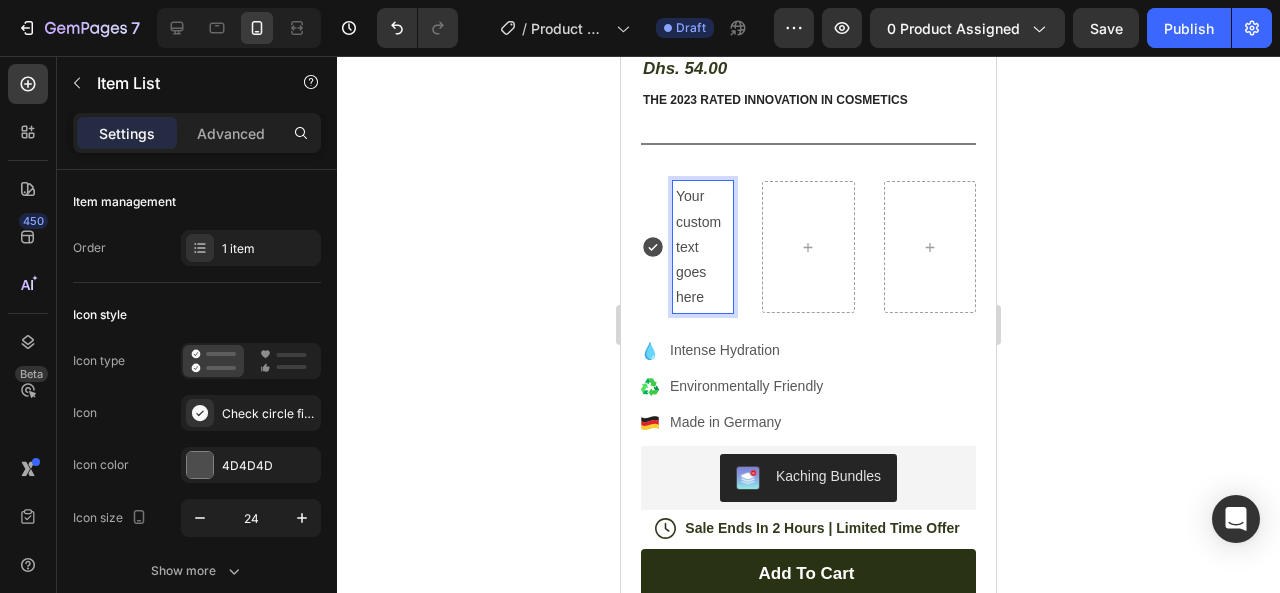 click on "Your custom text goes here" at bounding box center [703, 247] 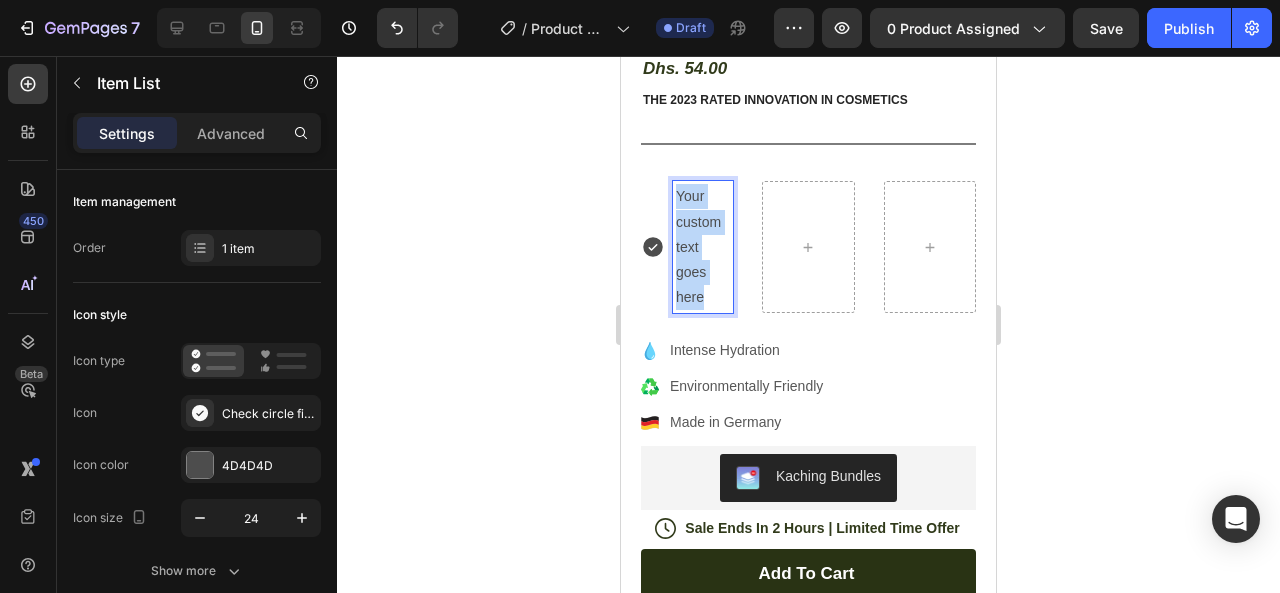 click on "Your custom text goes here" at bounding box center [703, 247] 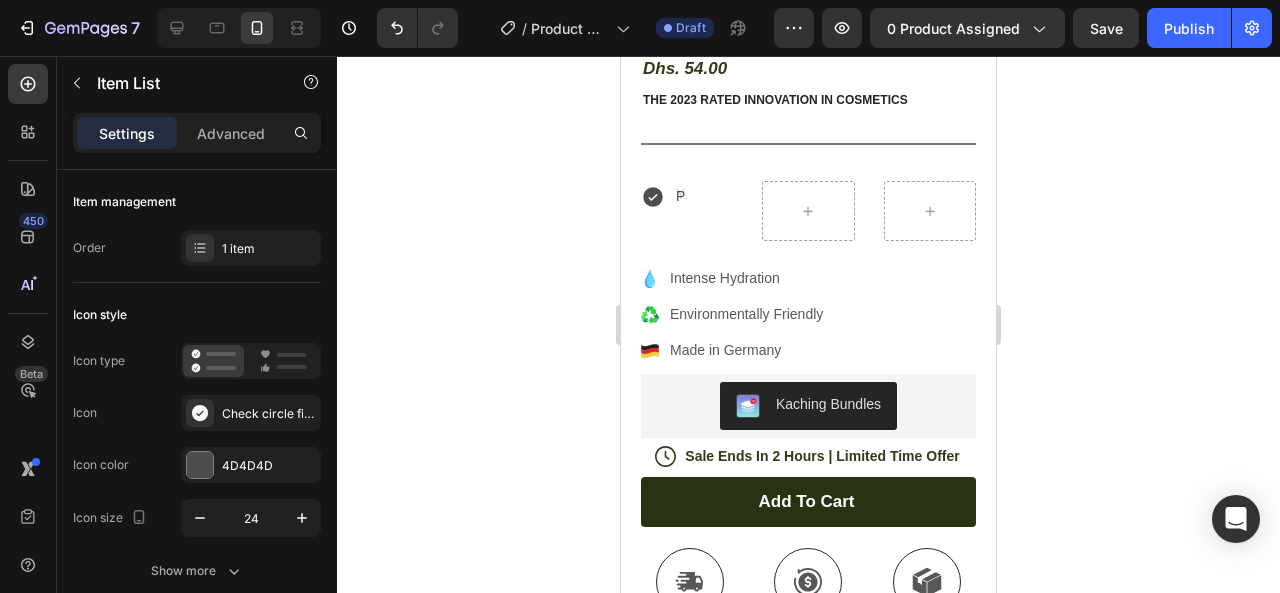 scroll, scrollTop: 594, scrollLeft: 0, axis: vertical 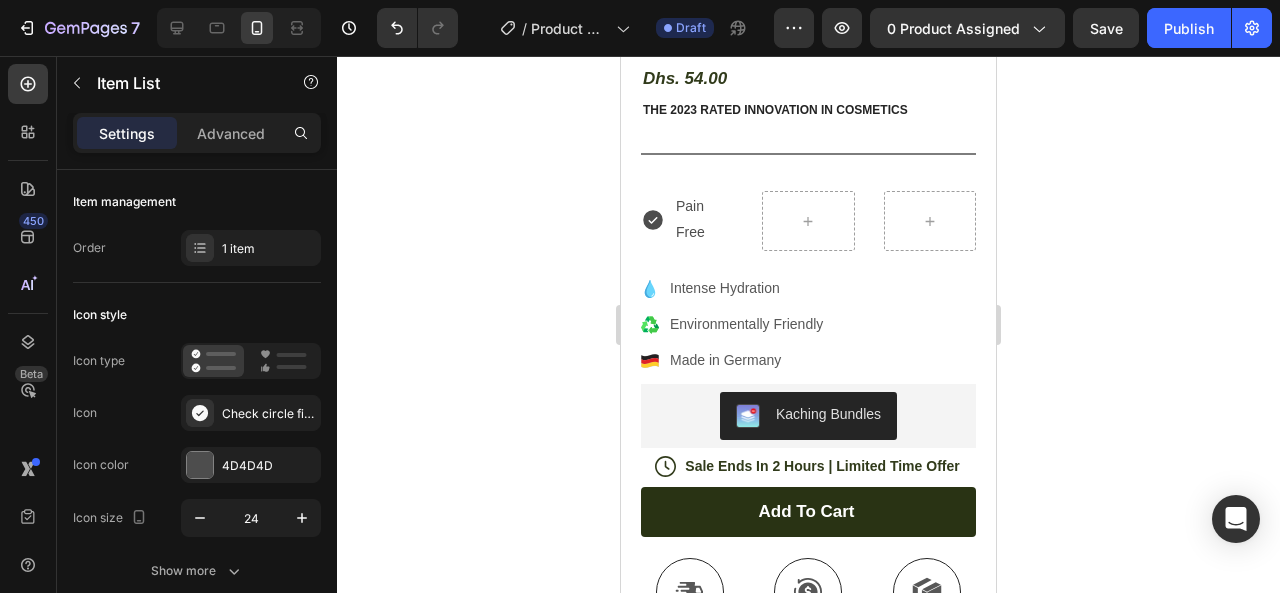 click on "Pain Free" at bounding box center [703, 219] 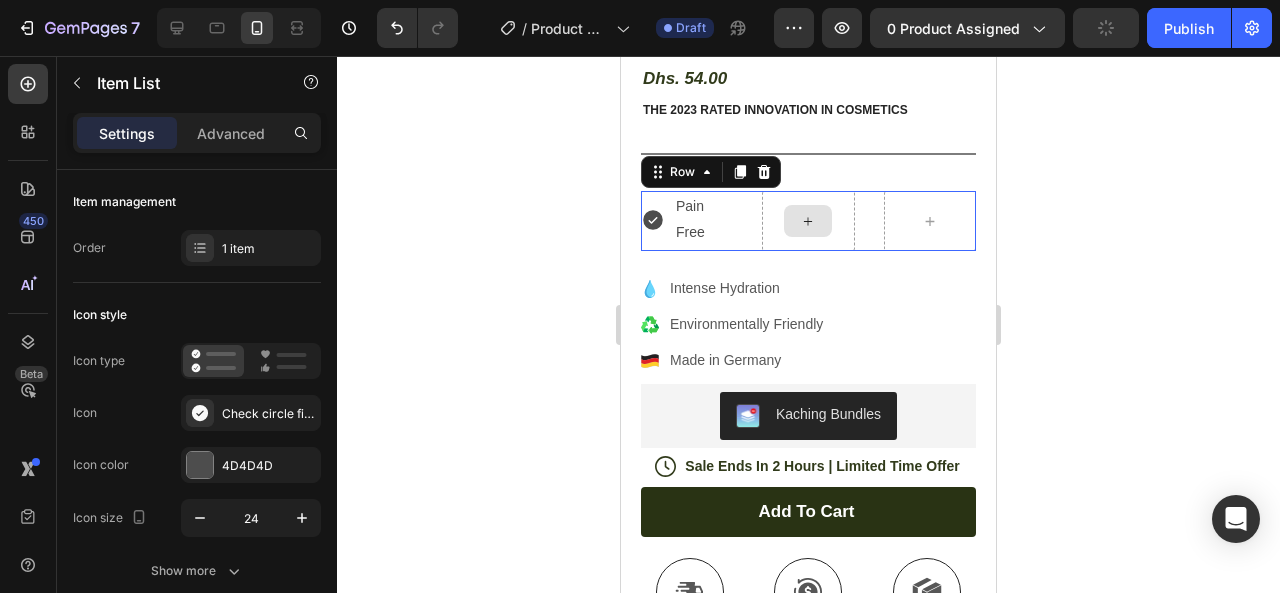 click at bounding box center (808, 221) 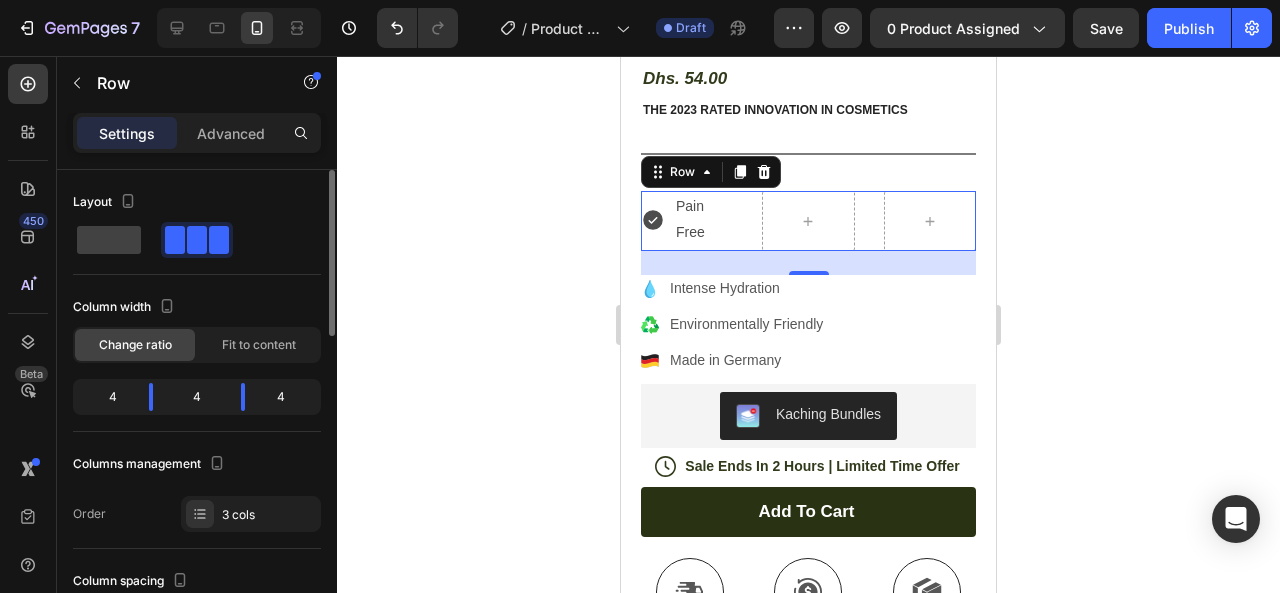click on "4" 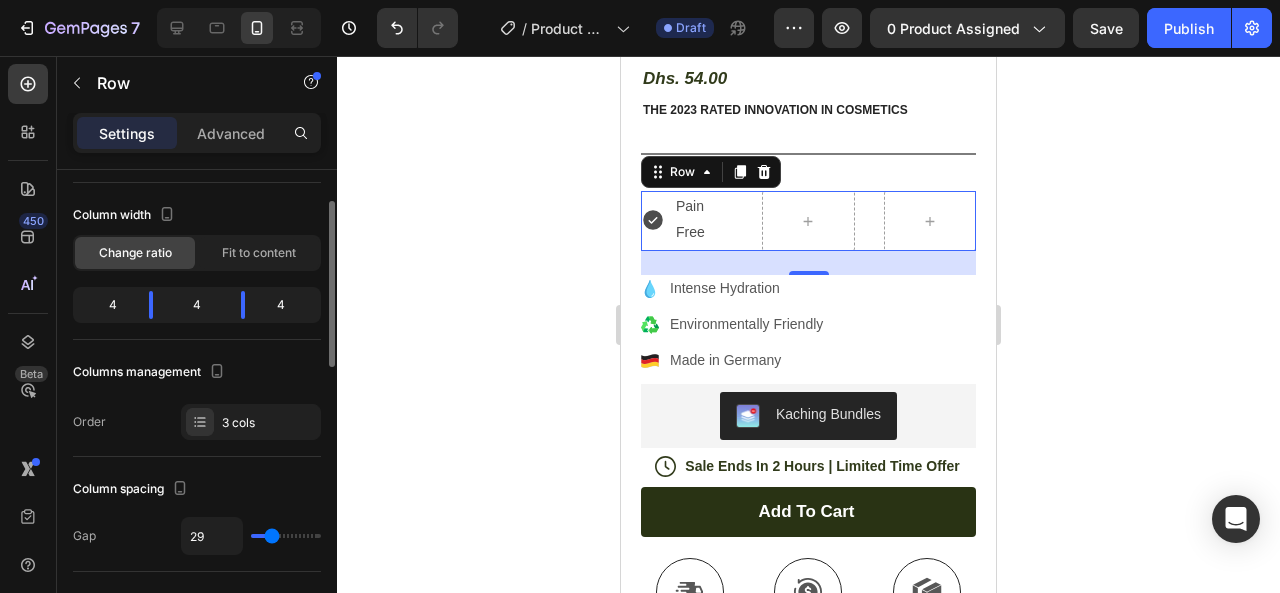 scroll, scrollTop: 0, scrollLeft: 0, axis: both 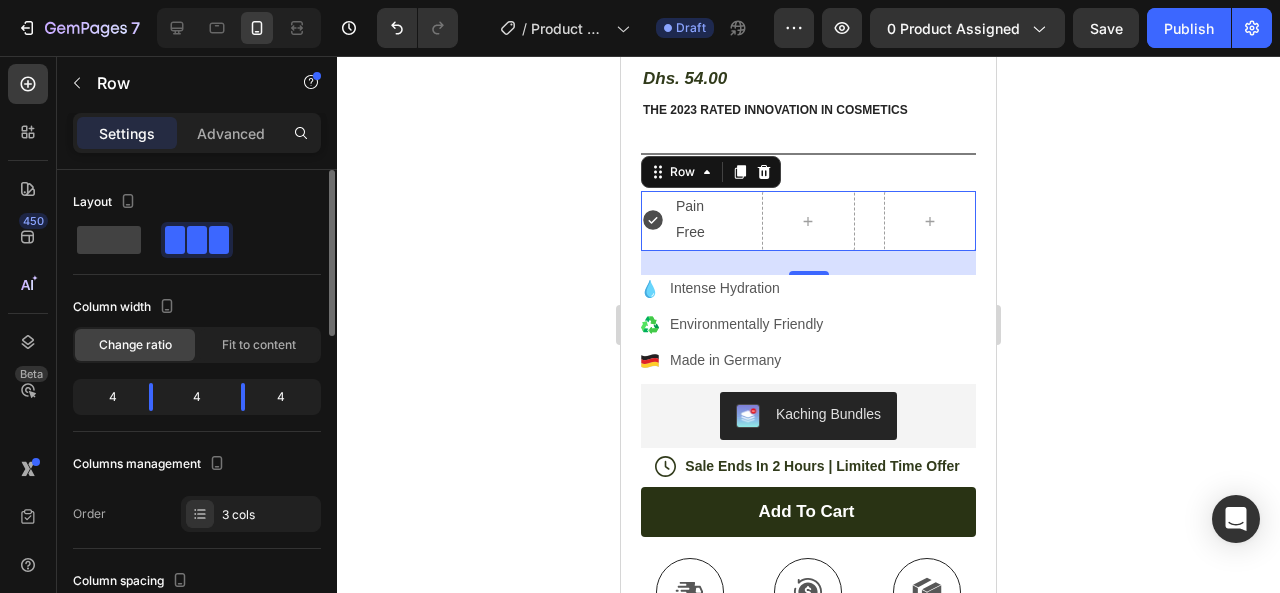click on "4" 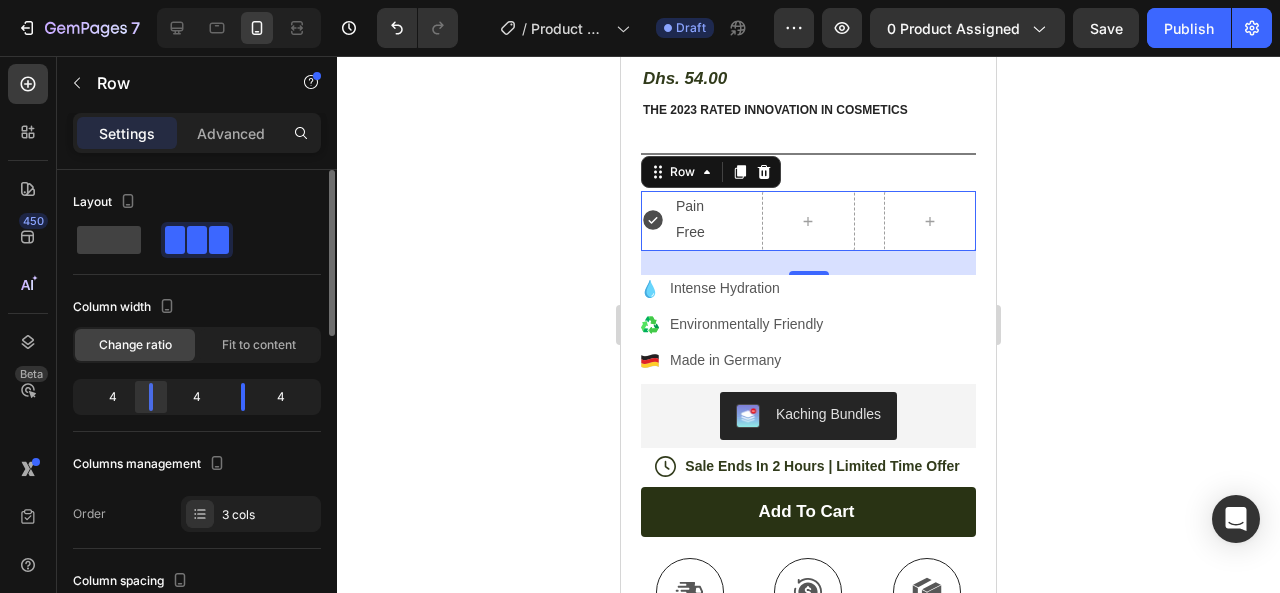click on "7   /  Product Page - Aug 3, 16:19:12 Draft Preview 0 product assigned  Save   Publish  450 Beta list Sections(30) Elements(18) Product
Product List
Related Products
Product Images
Product Images
Product Title" at bounding box center [640, 0] 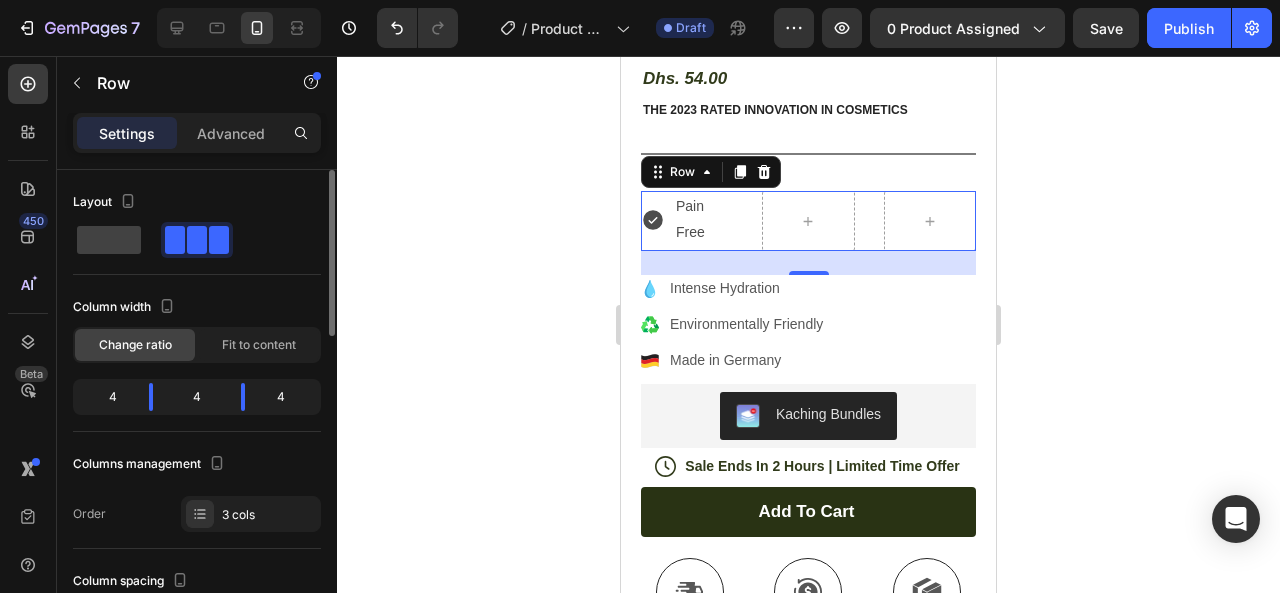 click on "4" 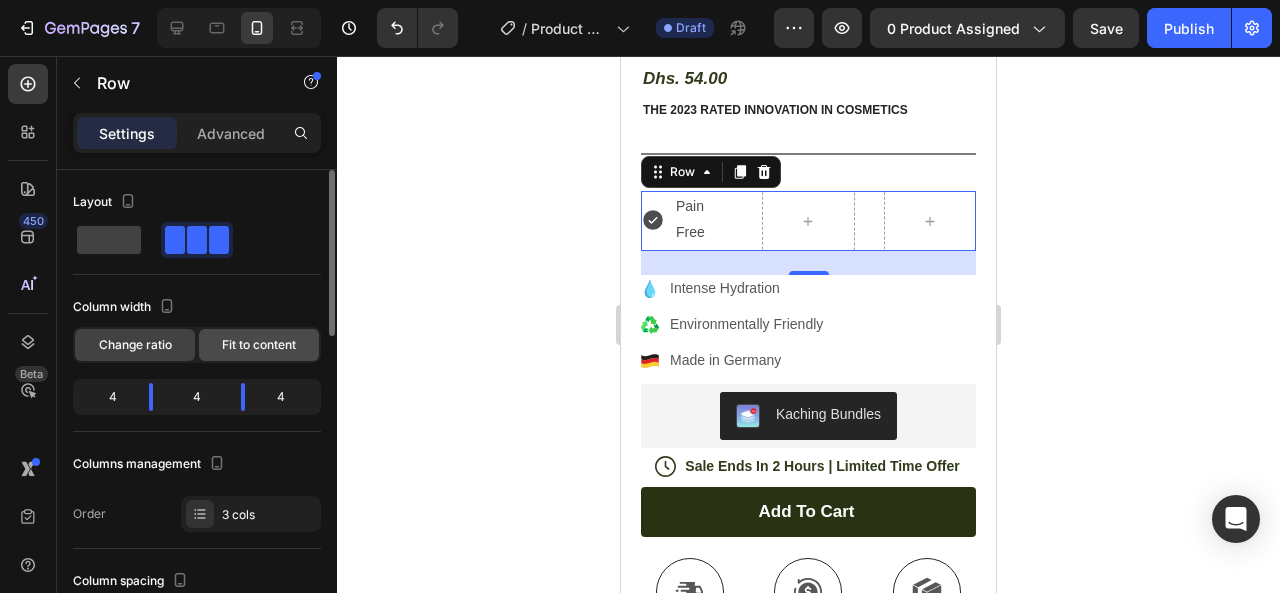 click on "Fit to content" 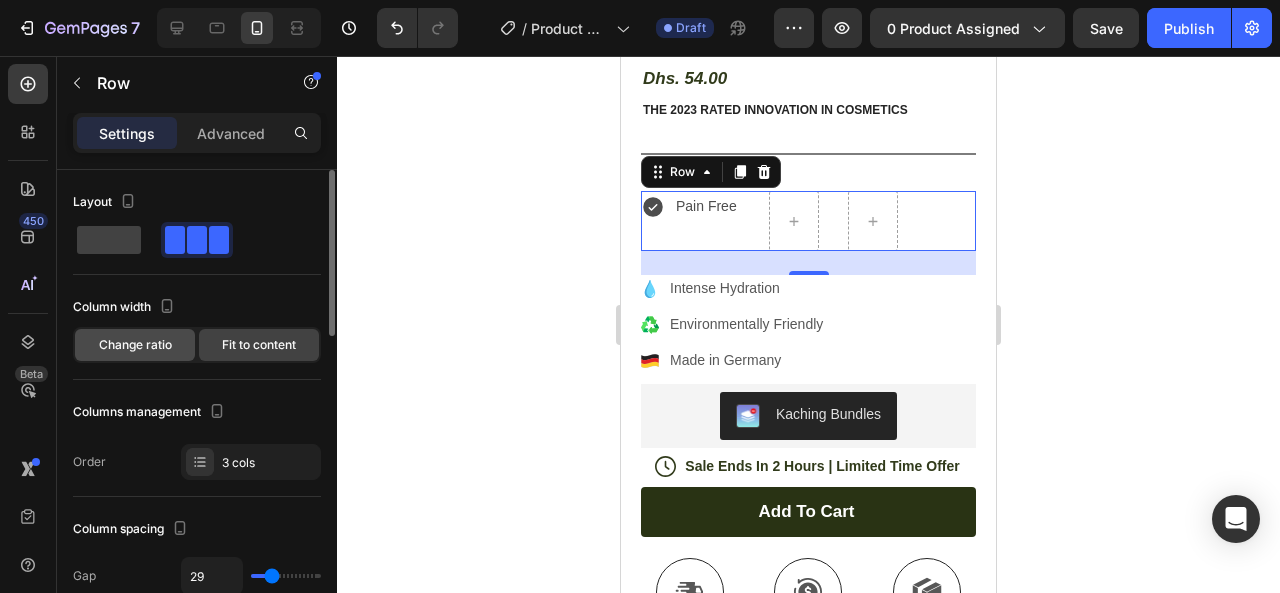 click on "Change ratio" 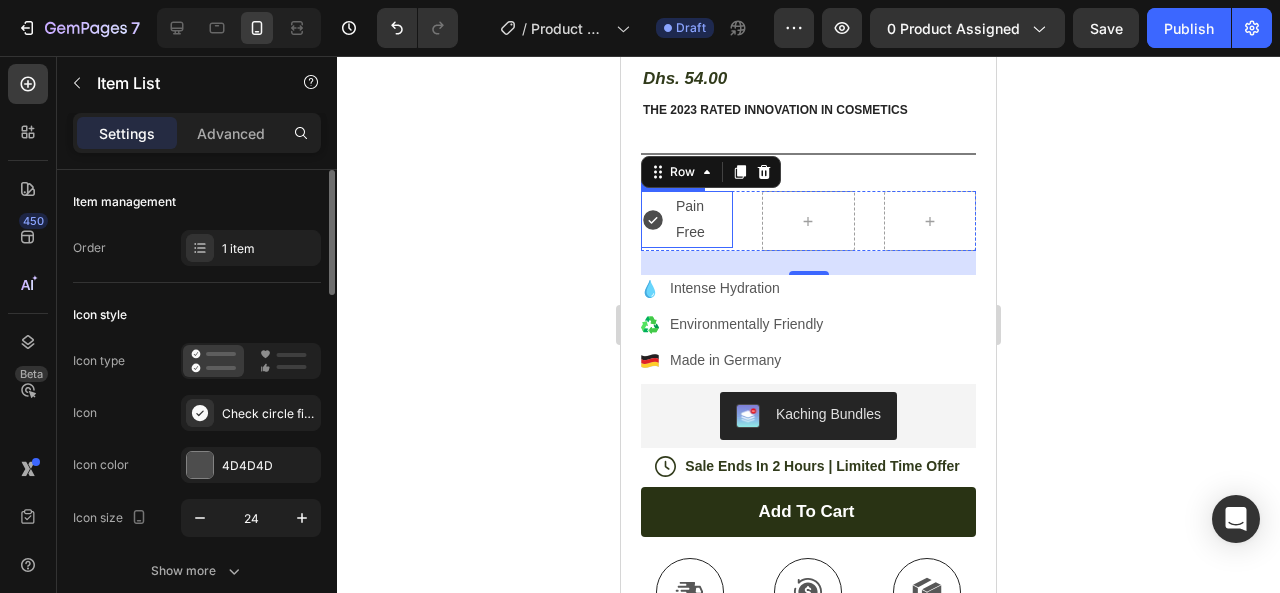 click on "Pain Free" at bounding box center (703, 219) 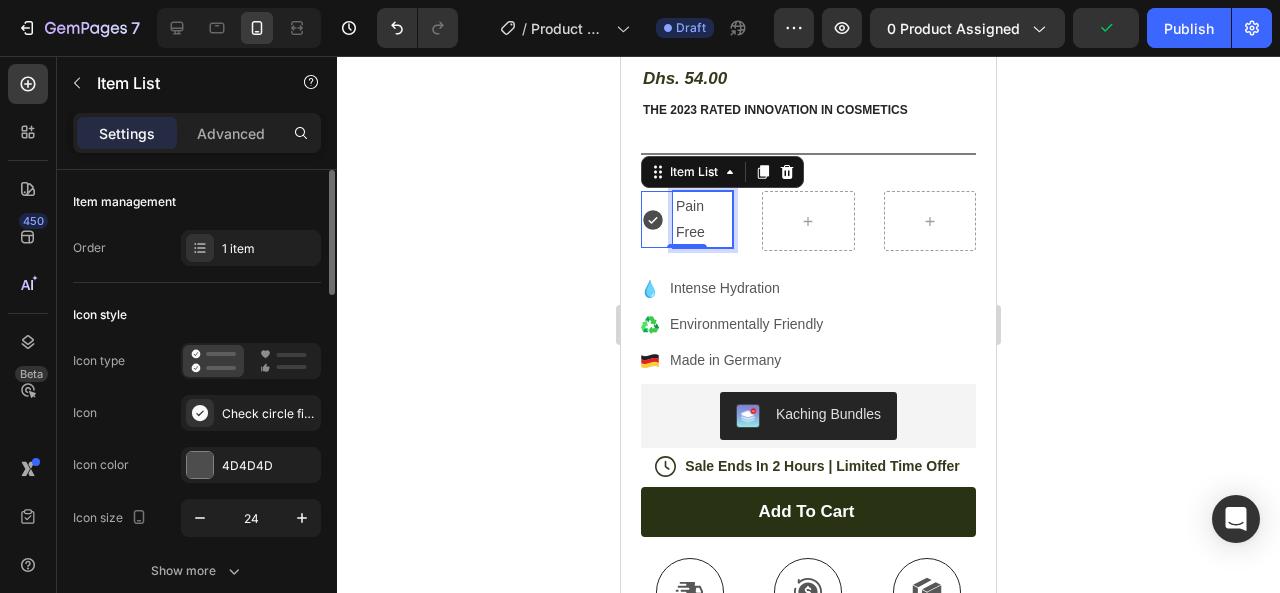 click on "Pain Free" at bounding box center (703, 219) 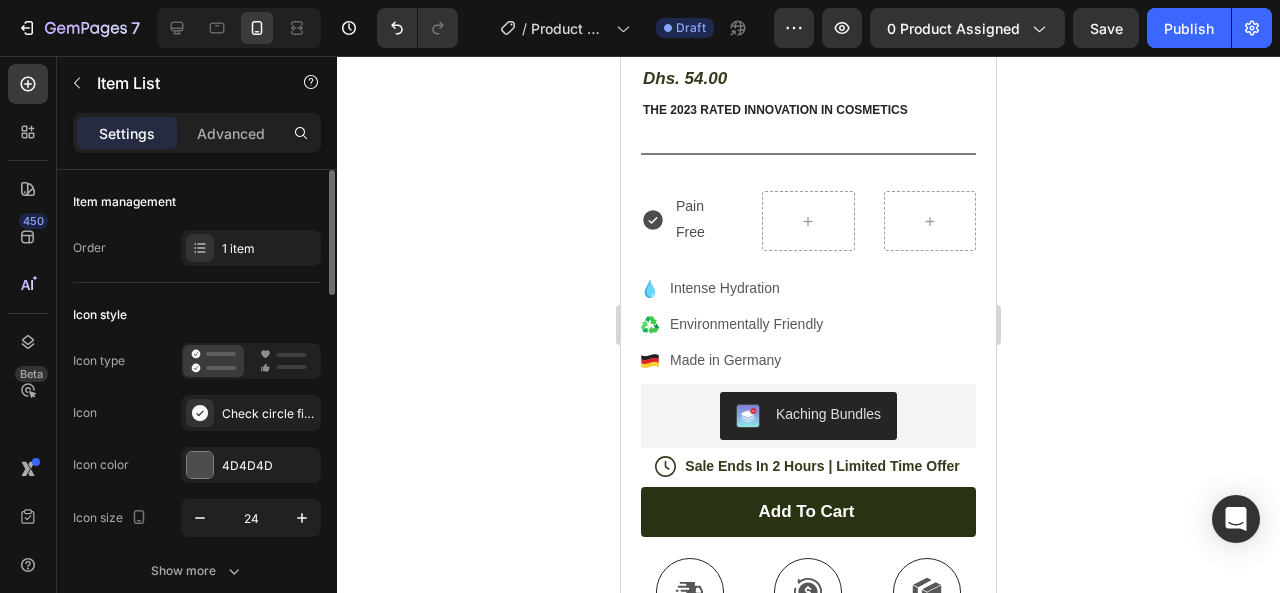 click 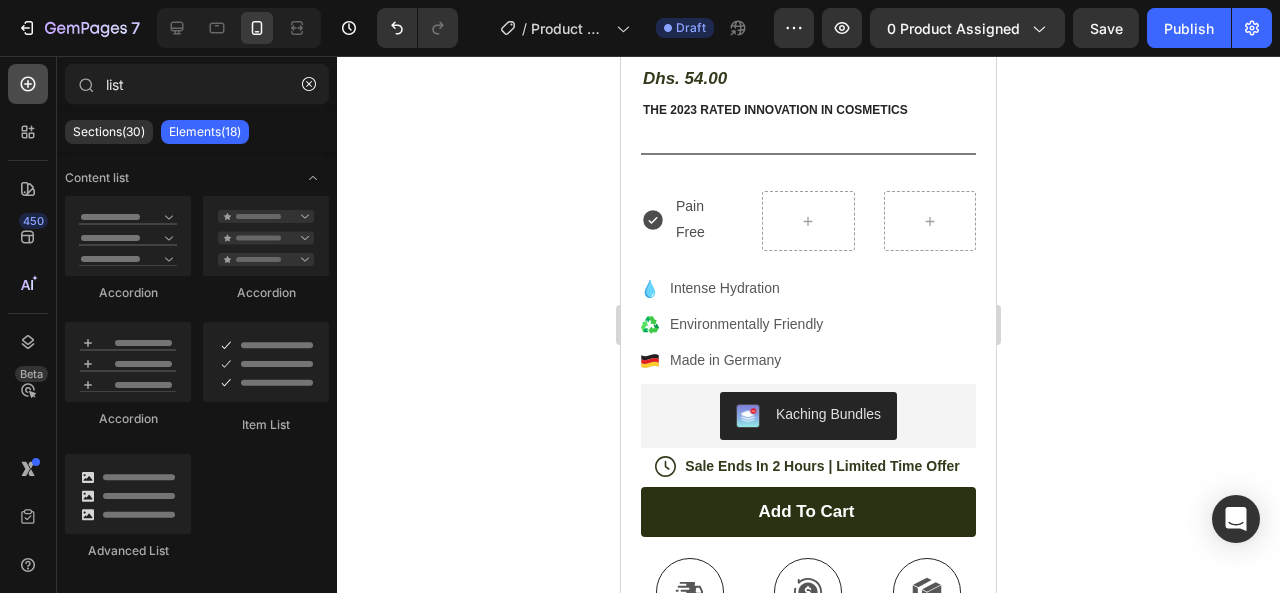 click 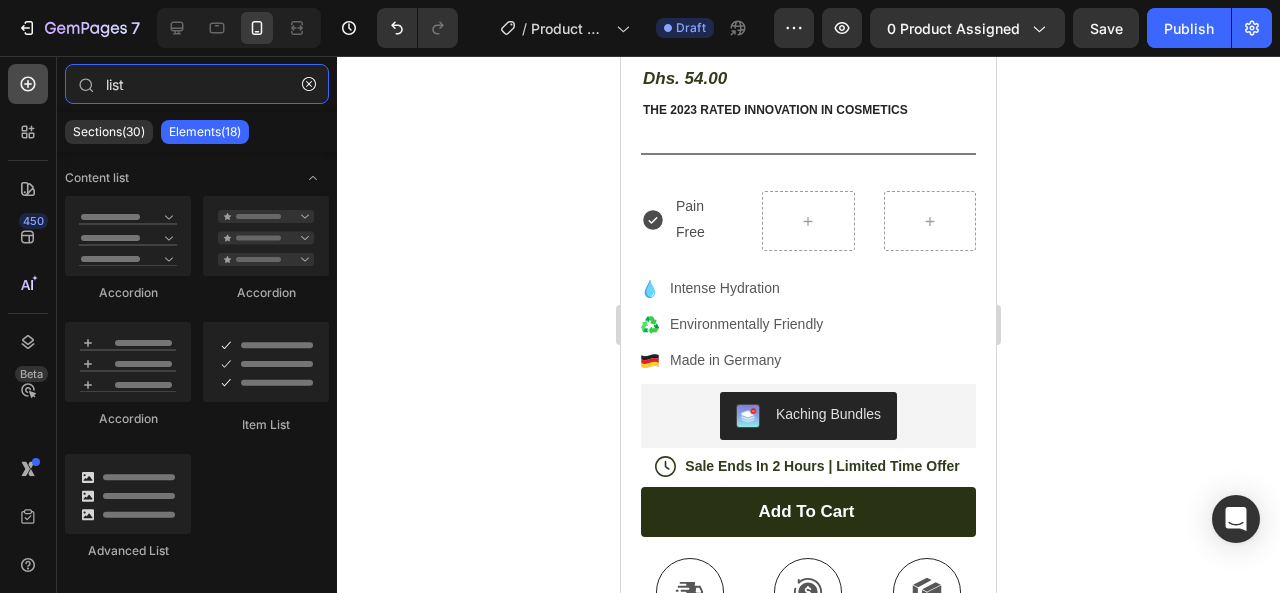 type 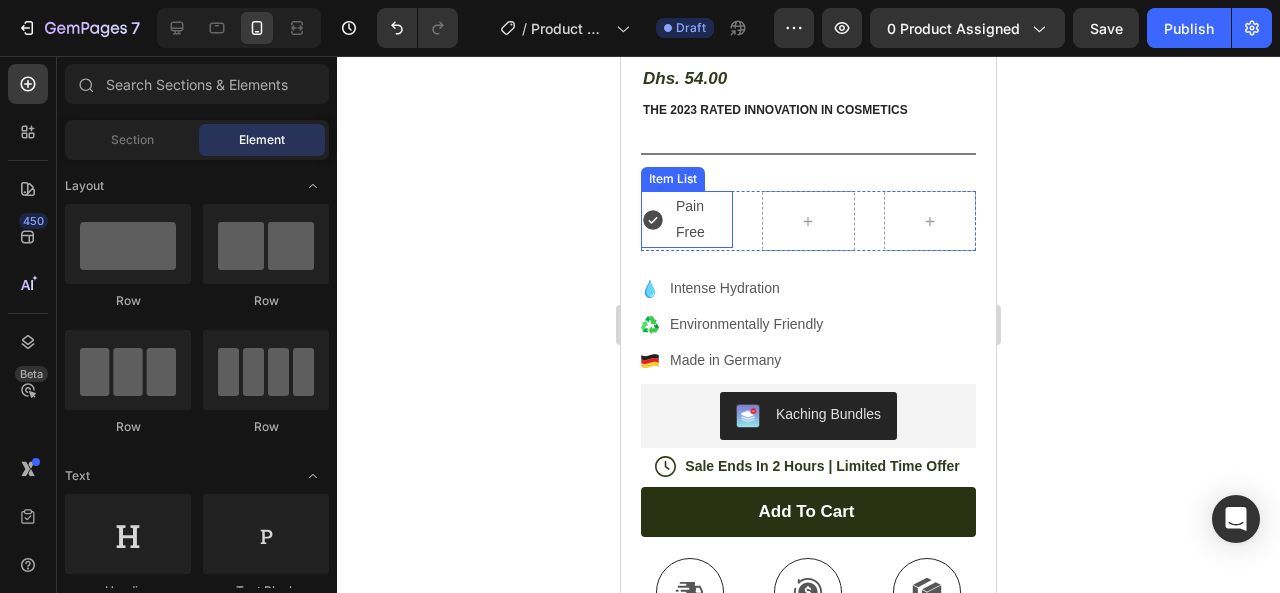 click on "Pain Free" at bounding box center [703, 219] 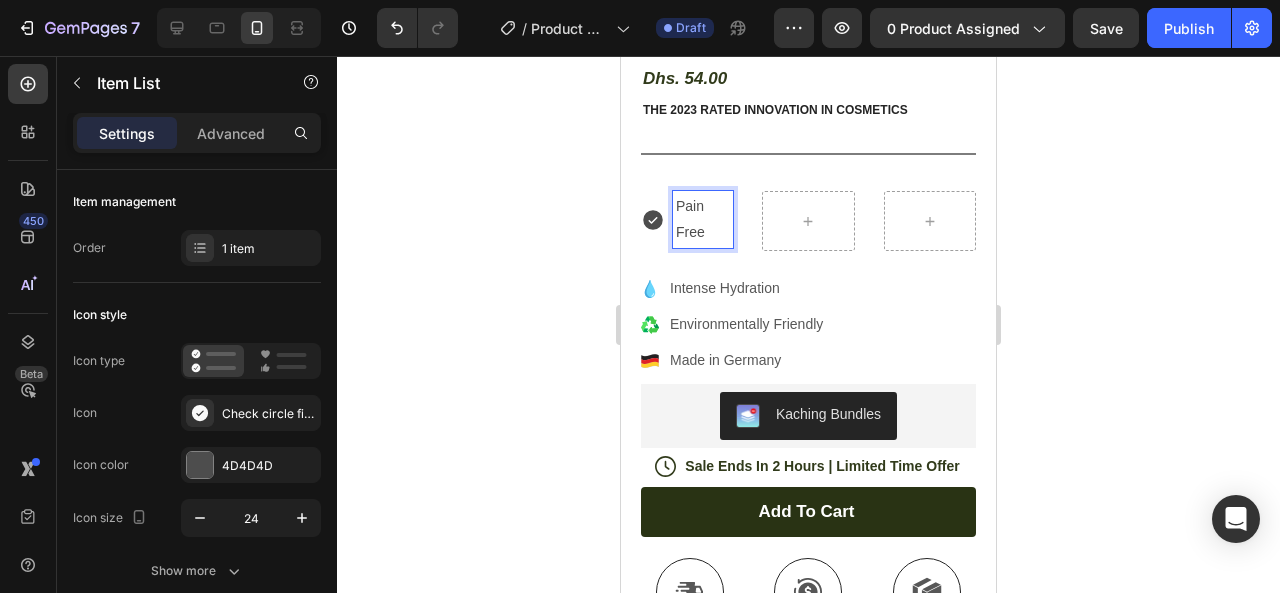 click on "Pain Free" at bounding box center [703, 219] 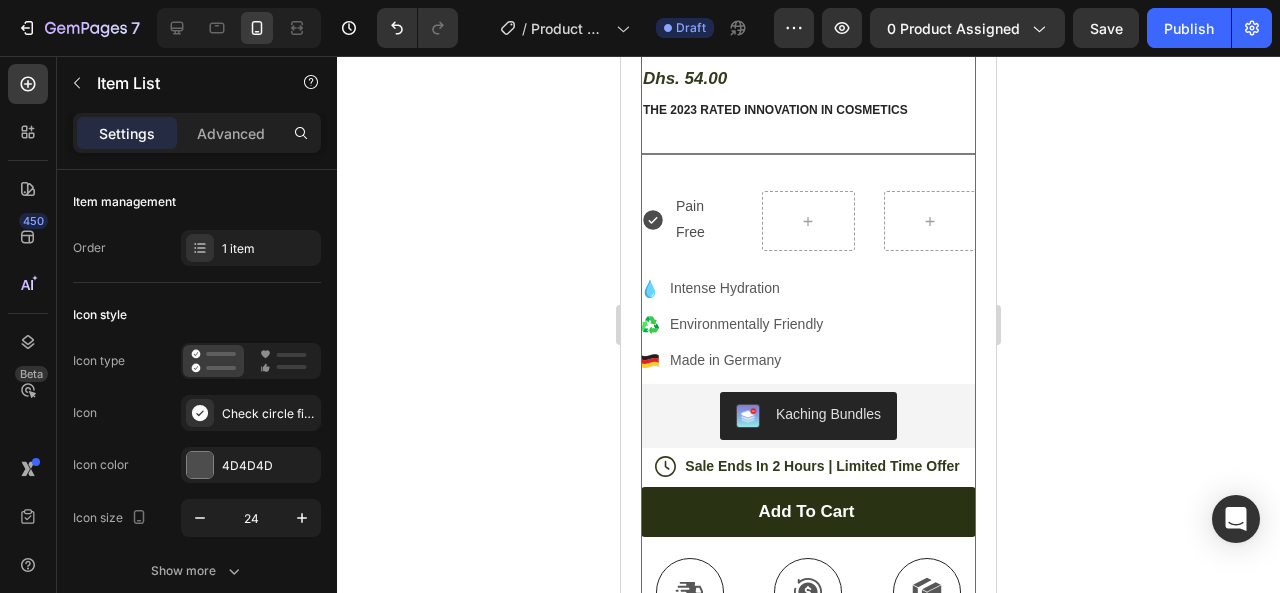 click on "Pain Free" at bounding box center [687, 219] 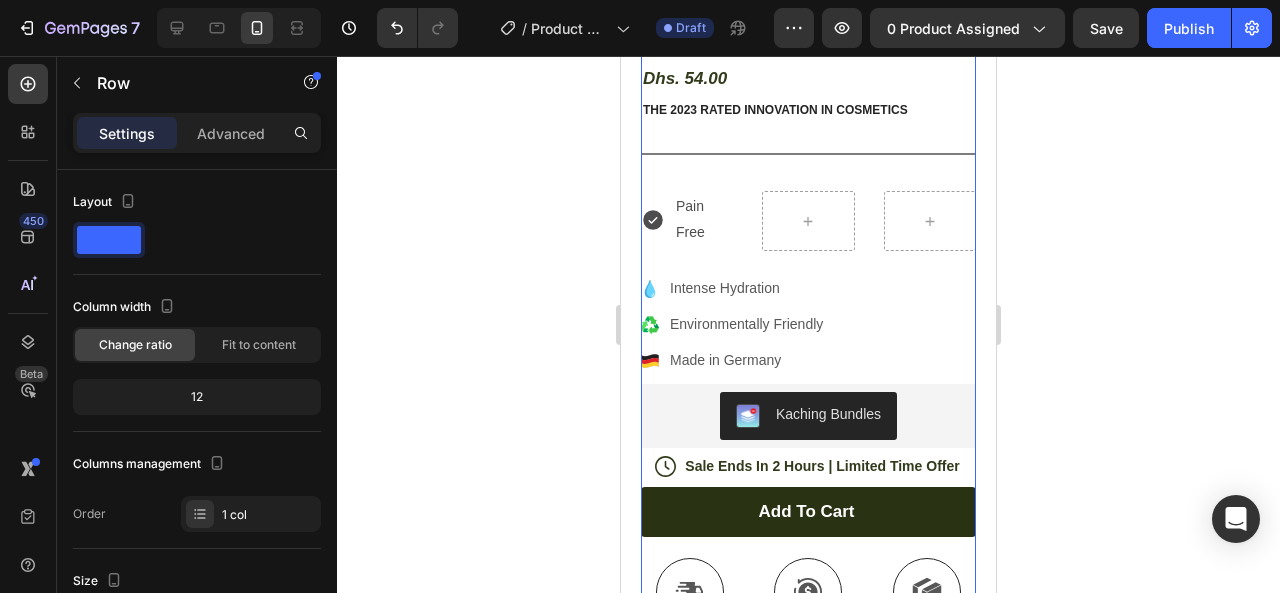 click 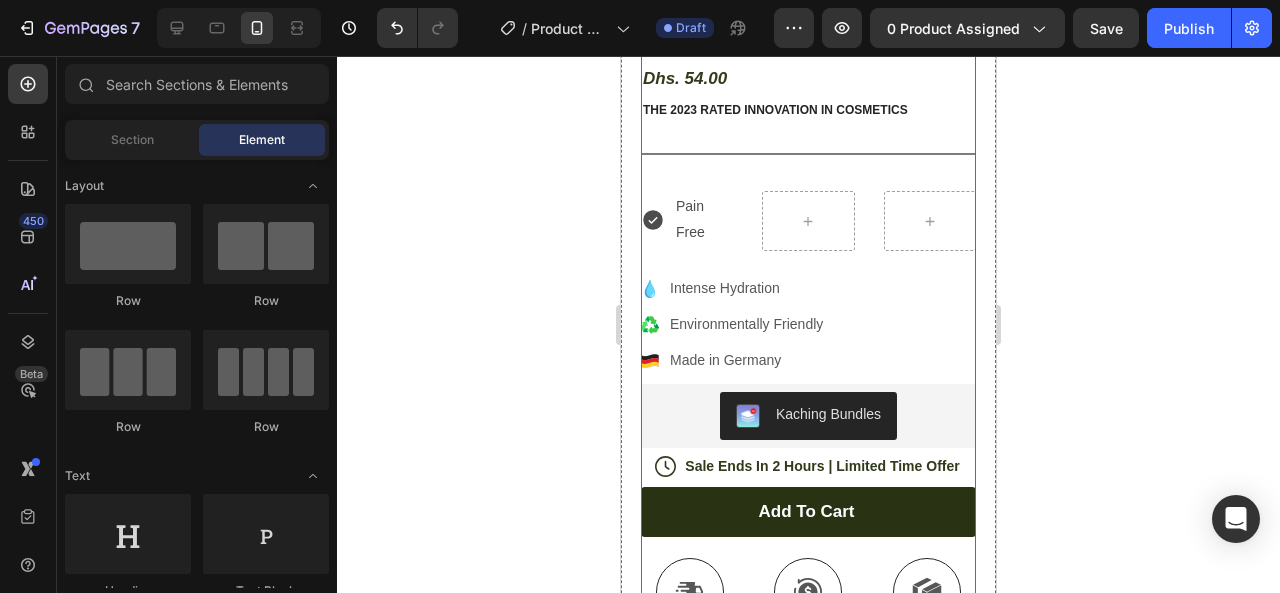 click on "Icon [FIRST] [LAST] ([CITY], [COUNTRY]) Text Block Row Row
Benefits
Ingredients" at bounding box center (808, 562) 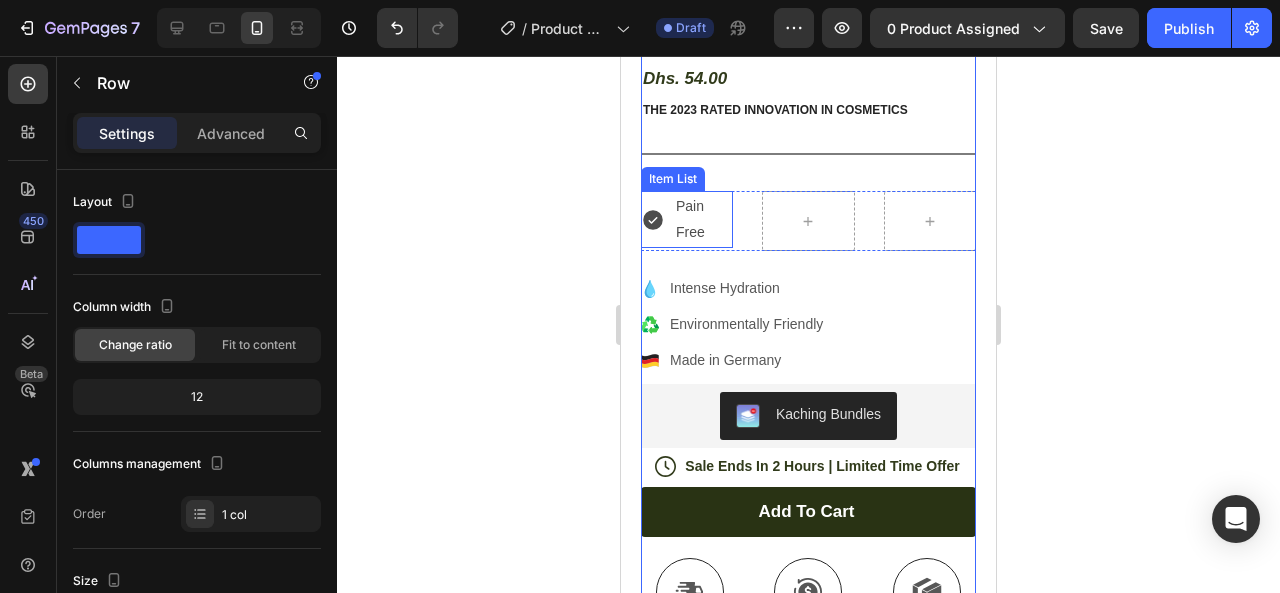 click on "Item List" at bounding box center (673, 179) 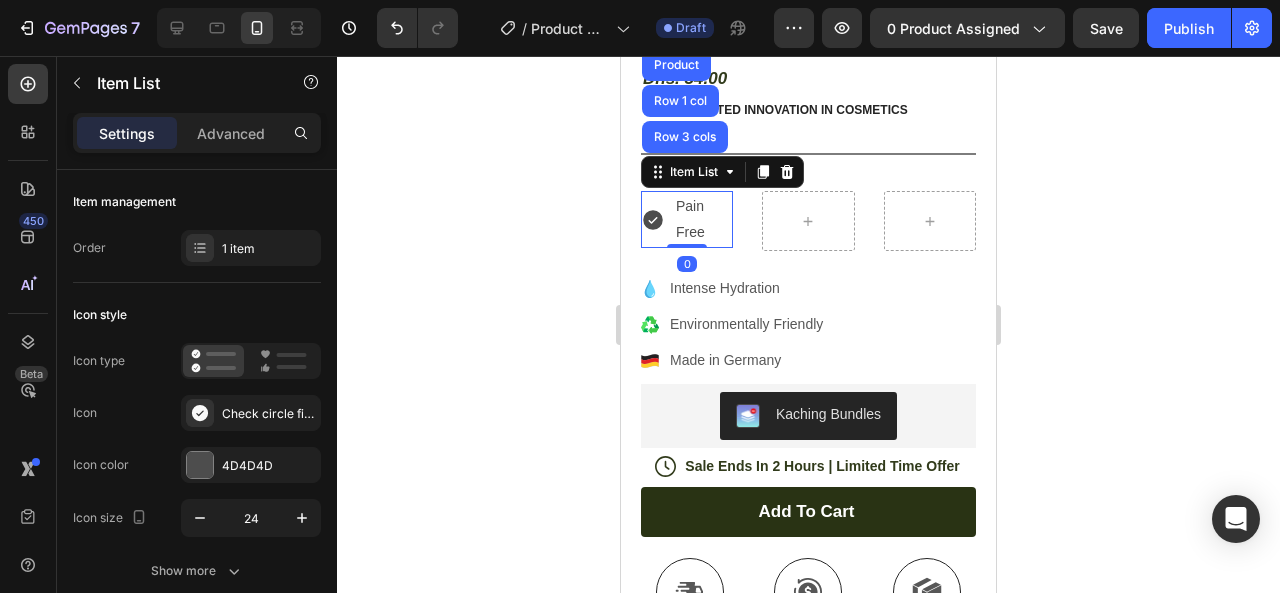 click 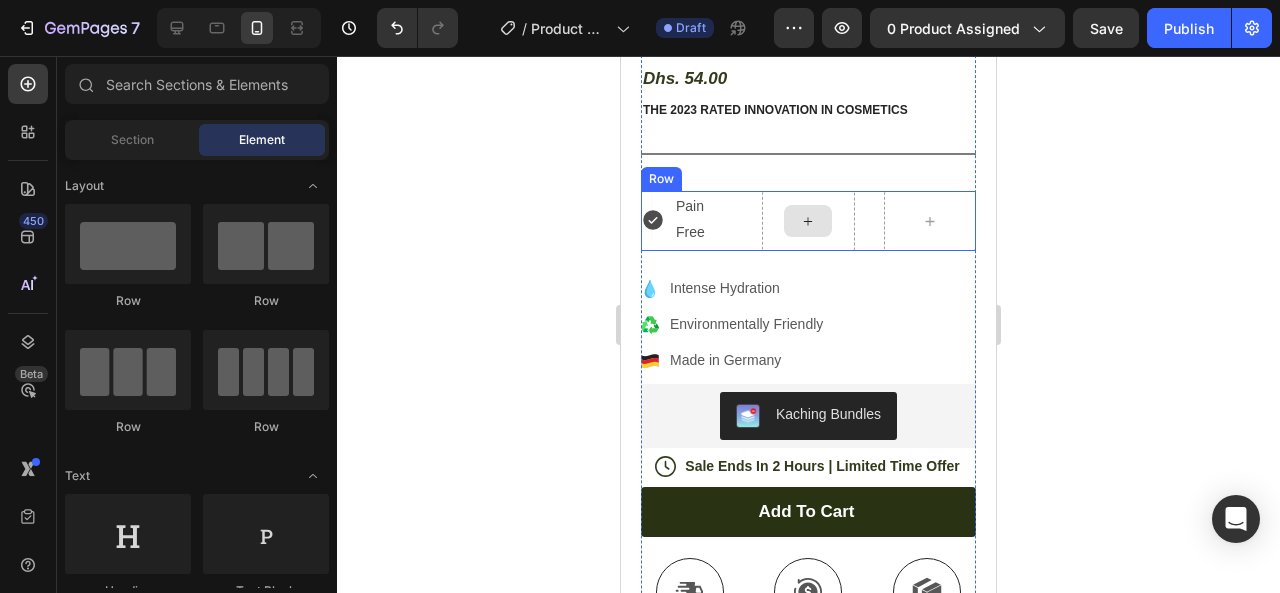 click at bounding box center [808, 221] 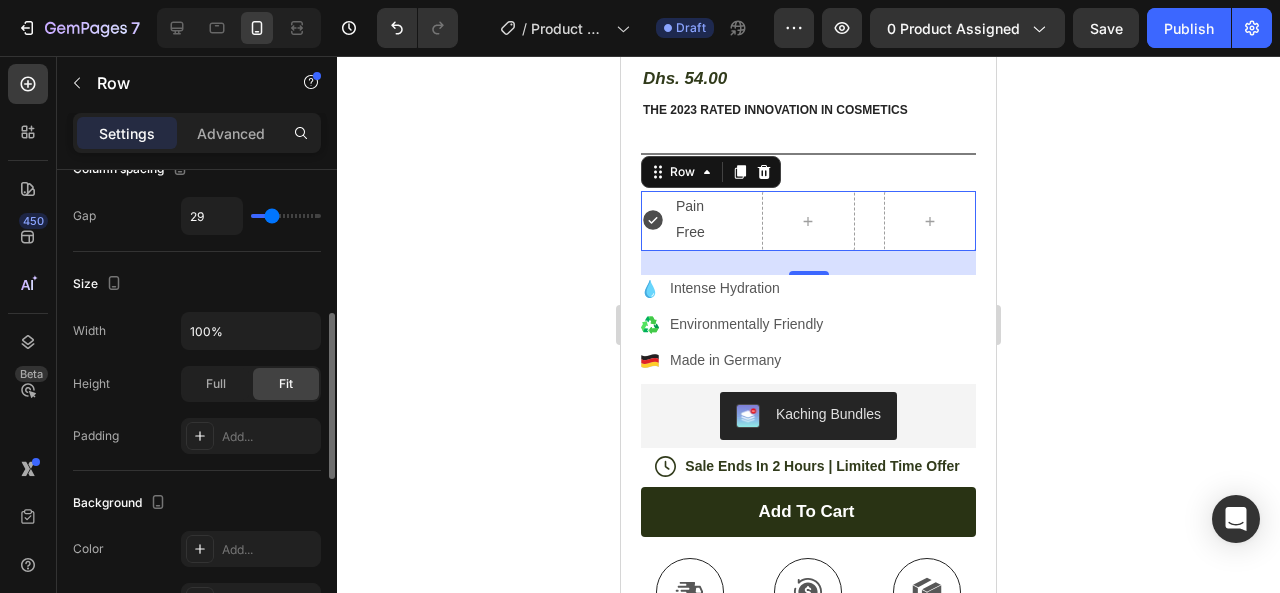 scroll, scrollTop: 413, scrollLeft: 0, axis: vertical 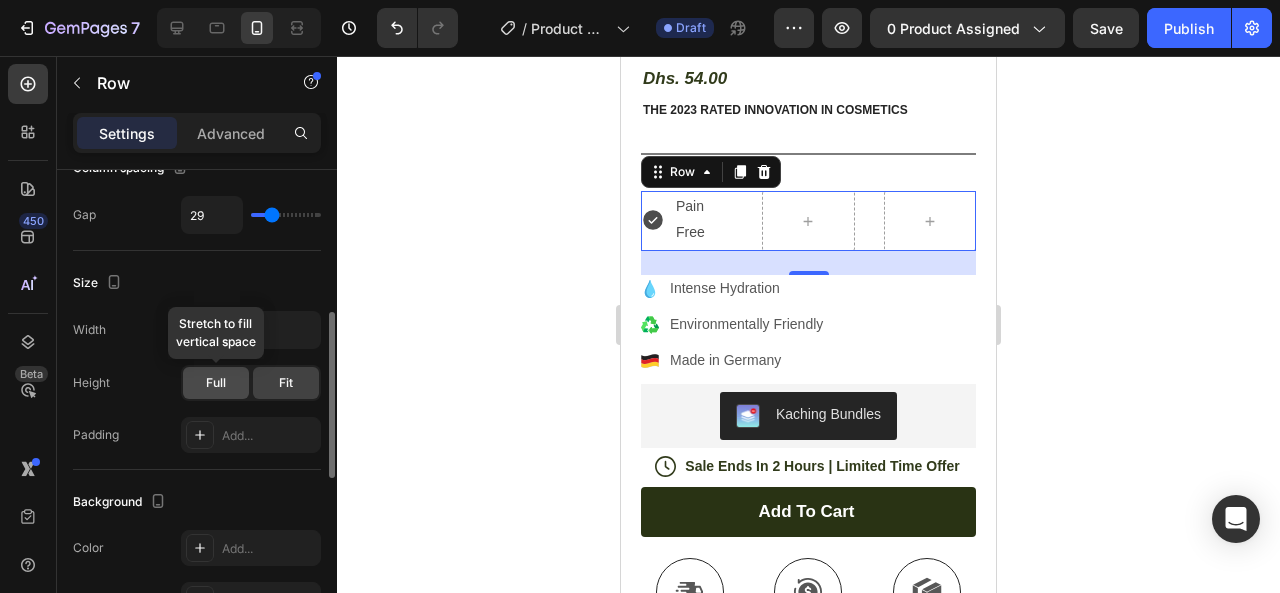 click on "Full" 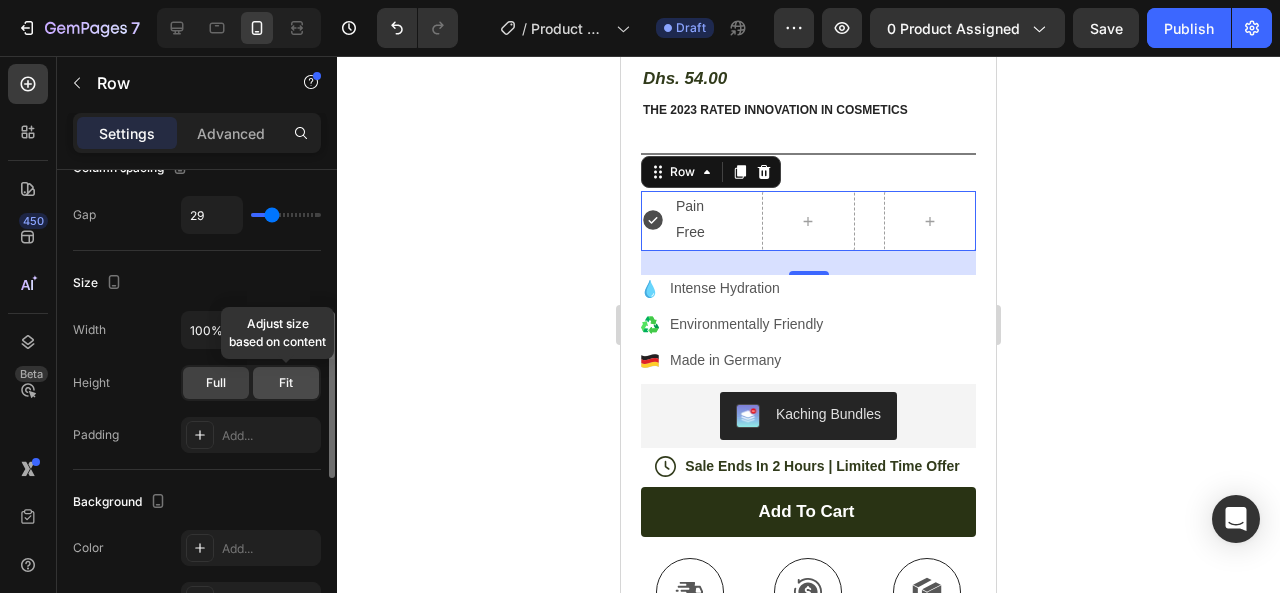 click on "Fit" 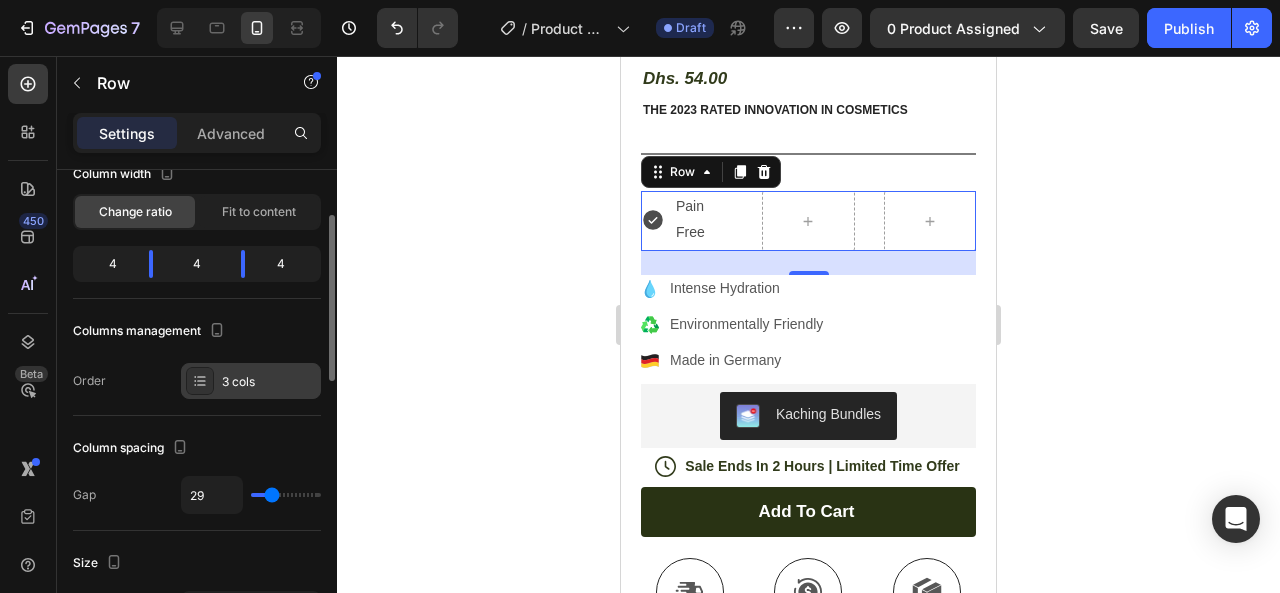 scroll, scrollTop: 0, scrollLeft: 0, axis: both 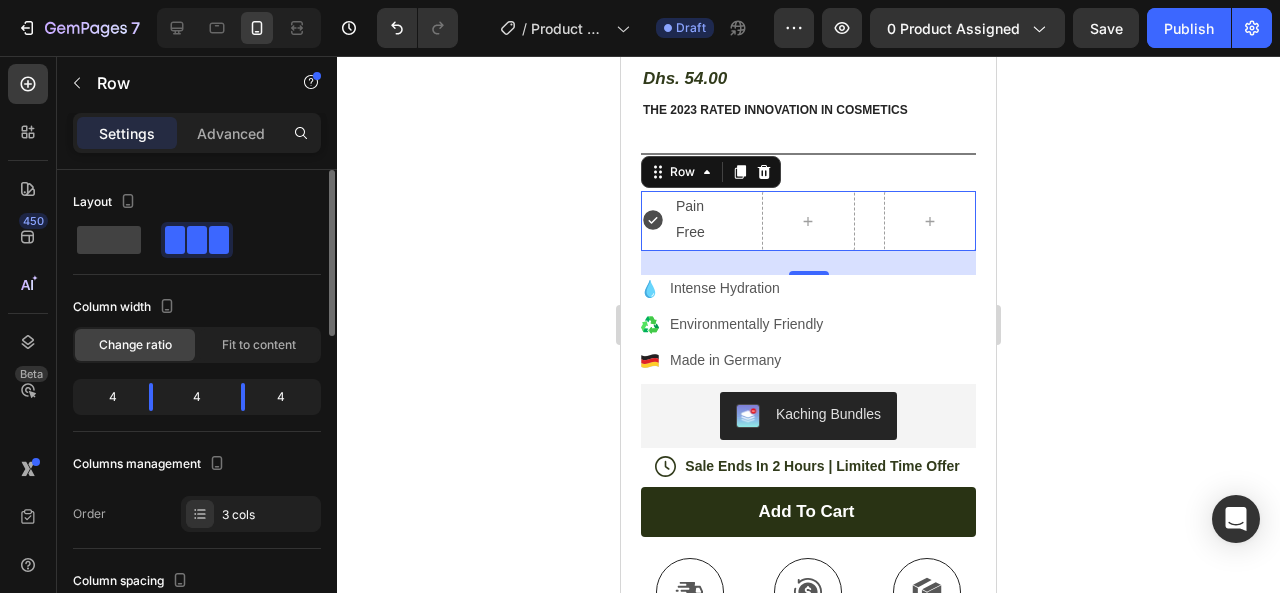 click 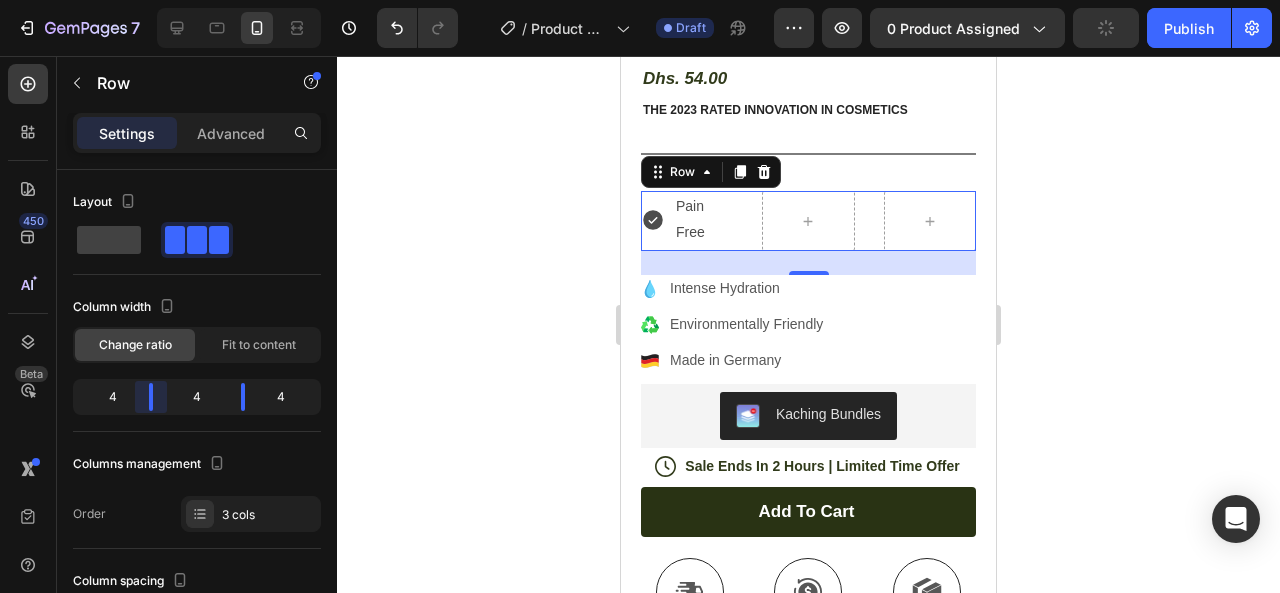 drag, startPoint x: 148, startPoint y: 400, endPoint x: 164, endPoint y: 400, distance: 16 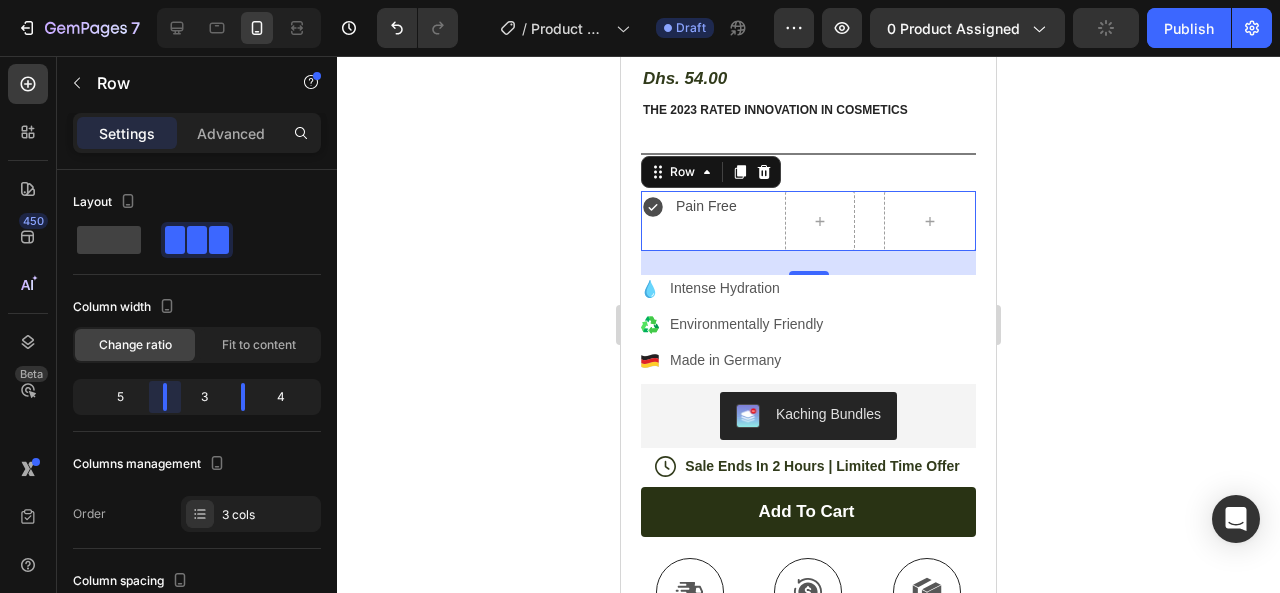 drag, startPoint x: 151, startPoint y: 397, endPoint x: 168, endPoint y: 396, distance: 17.029387 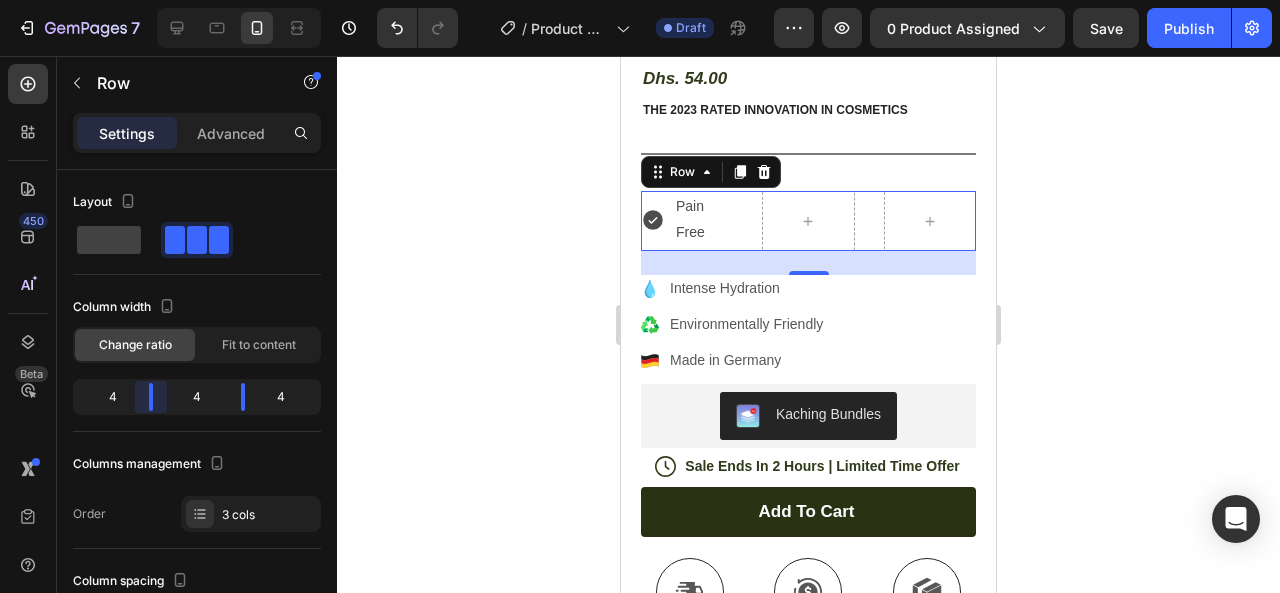 click on "7   /  Product Page - Aug 3, 16:19:12 Draft Preview 0 product assigned  Save   Publish  450 Beta Sections(30) Elements(84) Section Element Hero Section Product Detail Brands Trusted Badges Guarantee Product Breakdown How to use Testimonials Compare Bundle FAQs Social Proof Brand Story Product List Collection Blog List Contact Sticky Add to Cart Custom Footer Browse Library 450 Layout
Row
Row
Row
Row Text
Heading
Text Block Button
Button
Button Media
Image
Image" at bounding box center (640, 0) 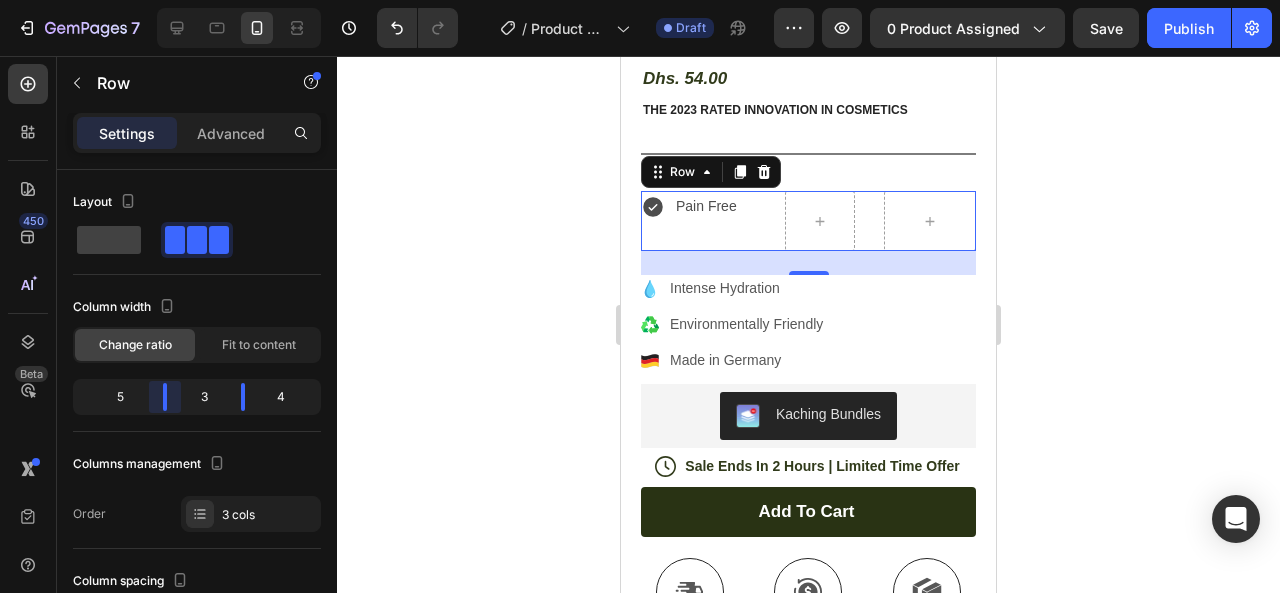 drag, startPoint x: 156, startPoint y: 395, endPoint x: 186, endPoint y: 399, distance: 30.265491 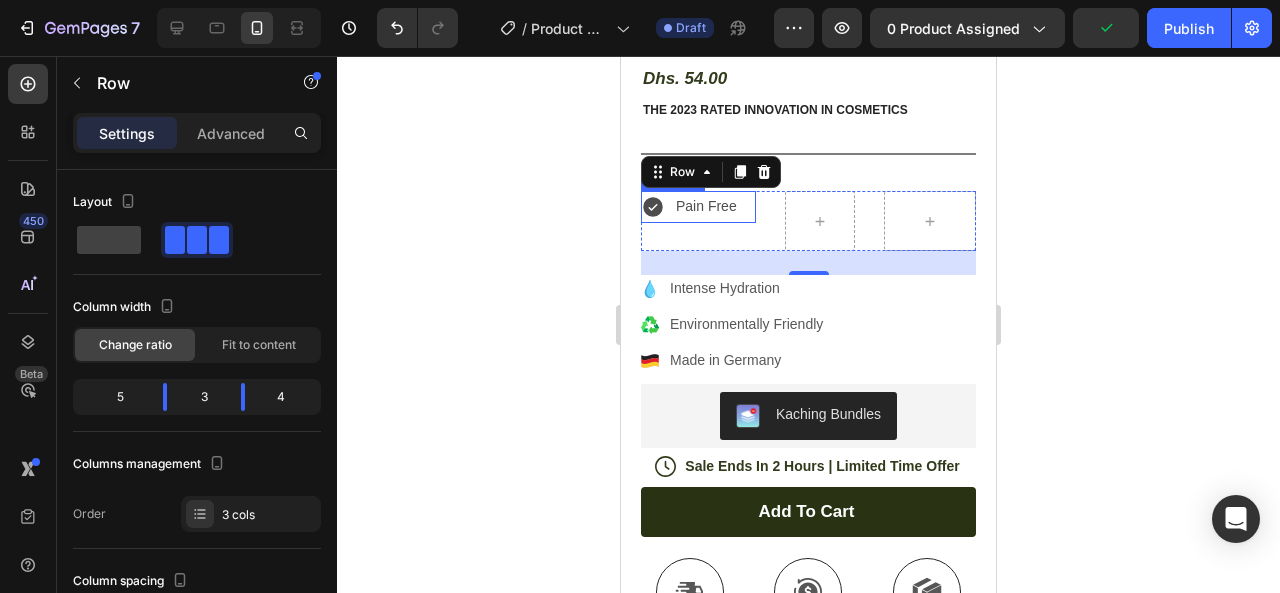 click on "Pain Free" at bounding box center [698, 206] 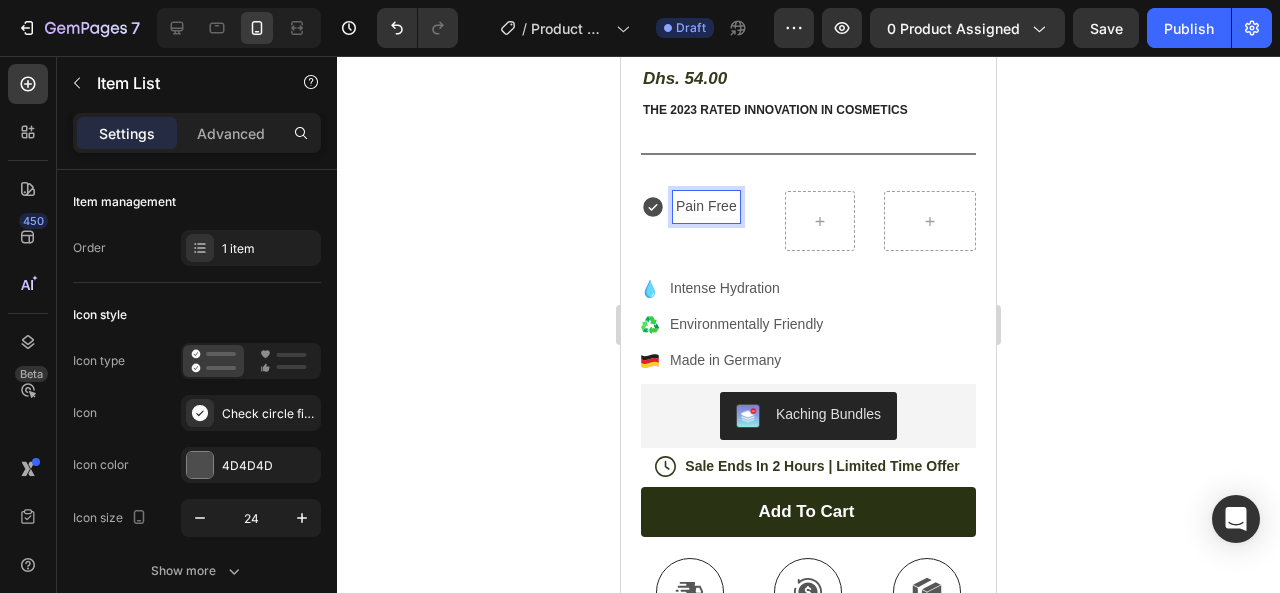 click on "Pain Free" at bounding box center [706, 206] 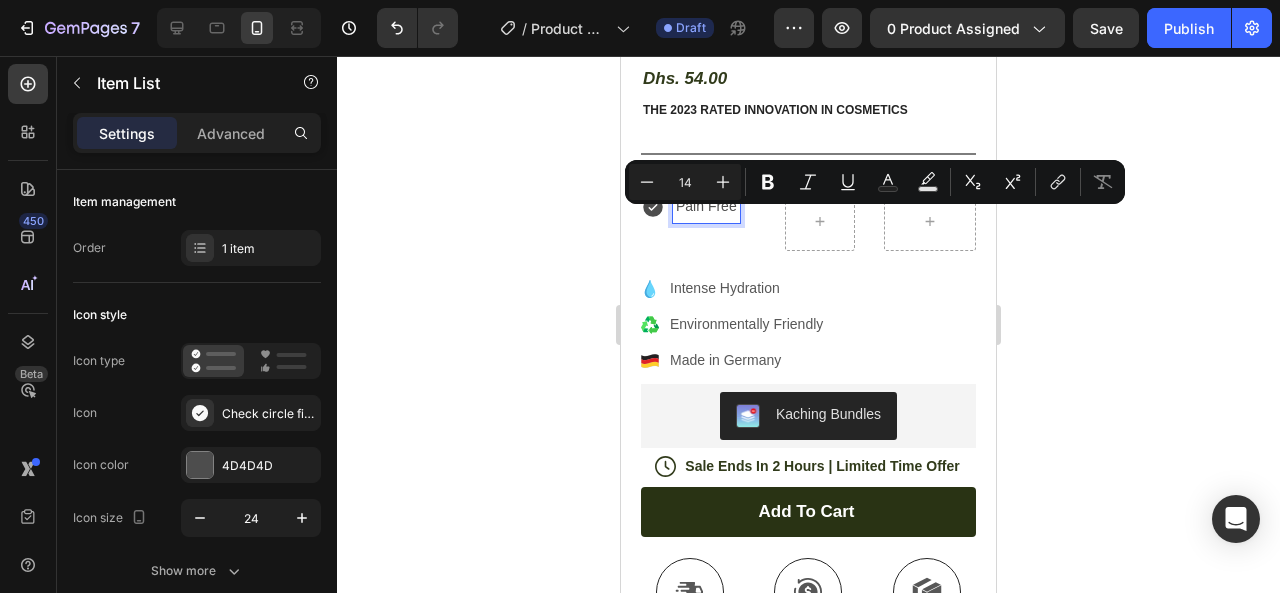 click on "Pain Free" at bounding box center (706, 206) 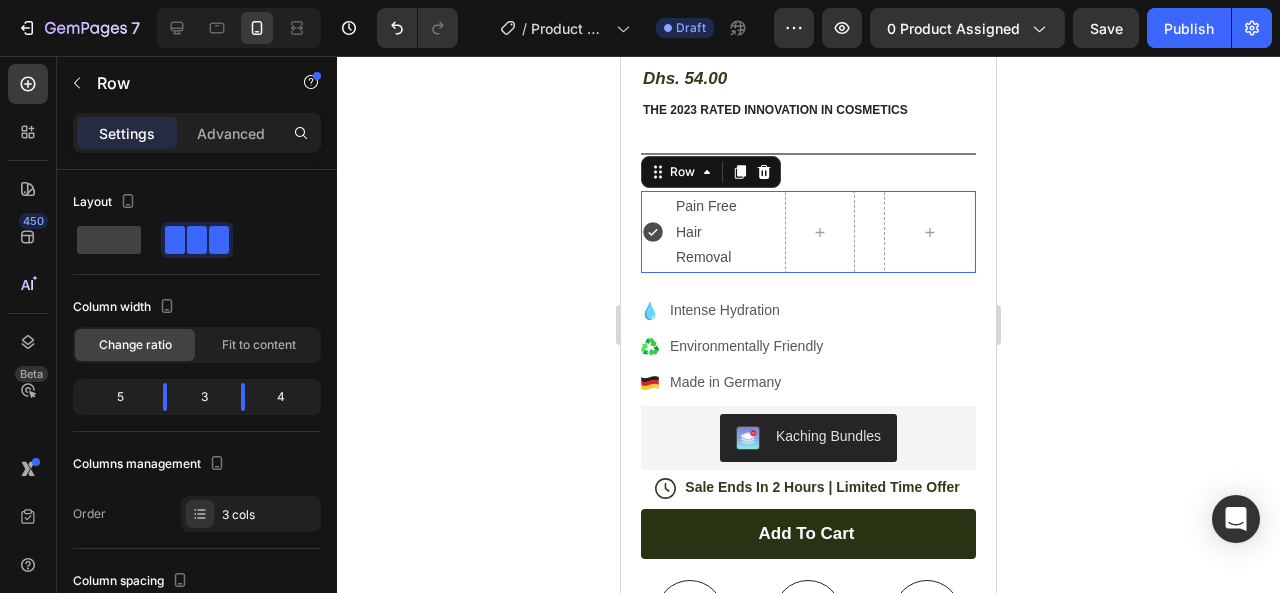 click on "Pain Free Hair Removal  Item List
Row   0" at bounding box center [808, 232] 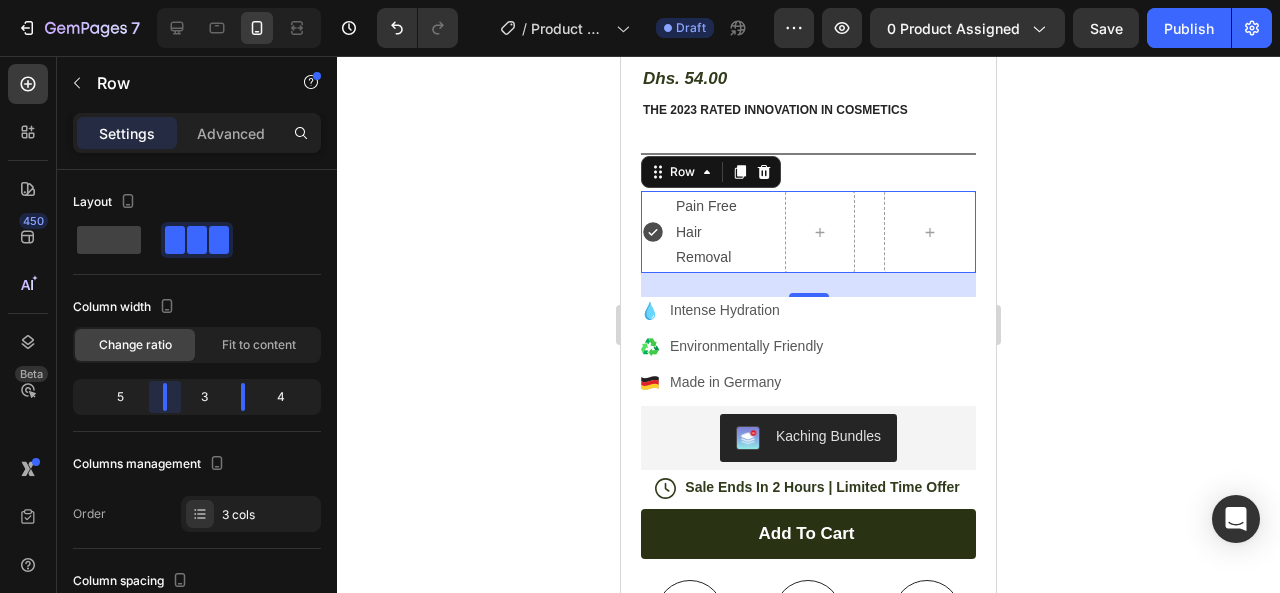 drag, startPoint x: 160, startPoint y: 396, endPoint x: 180, endPoint y: 396, distance: 20 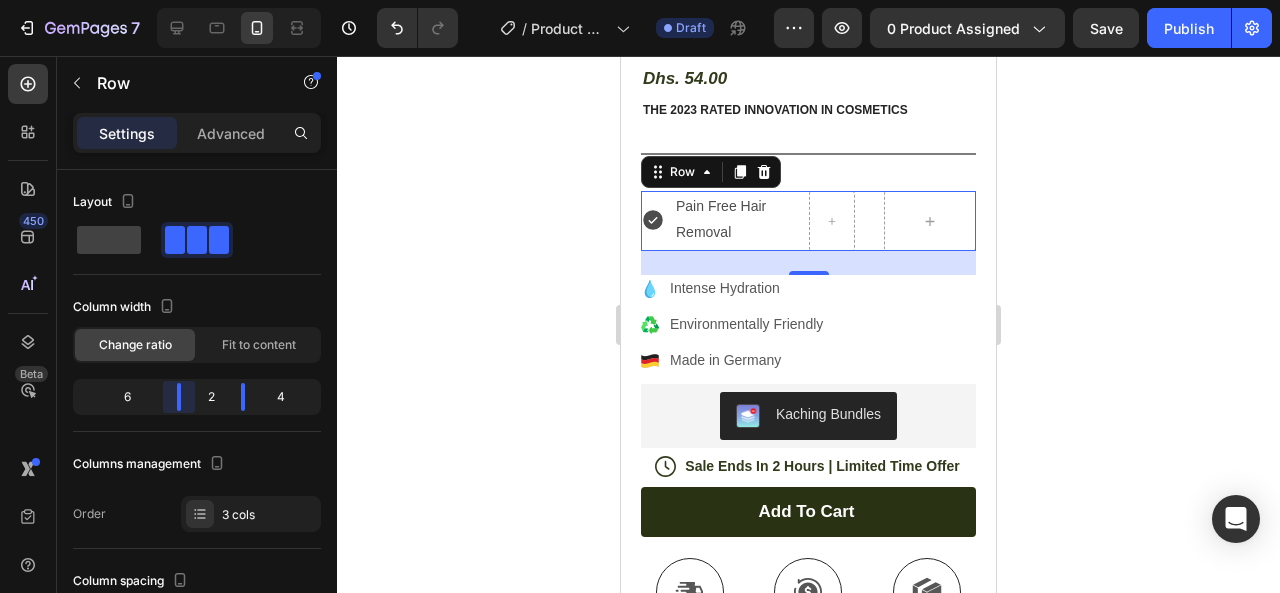 drag, startPoint x: 167, startPoint y: 395, endPoint x: 194, endPoint y: 395, distance: 27 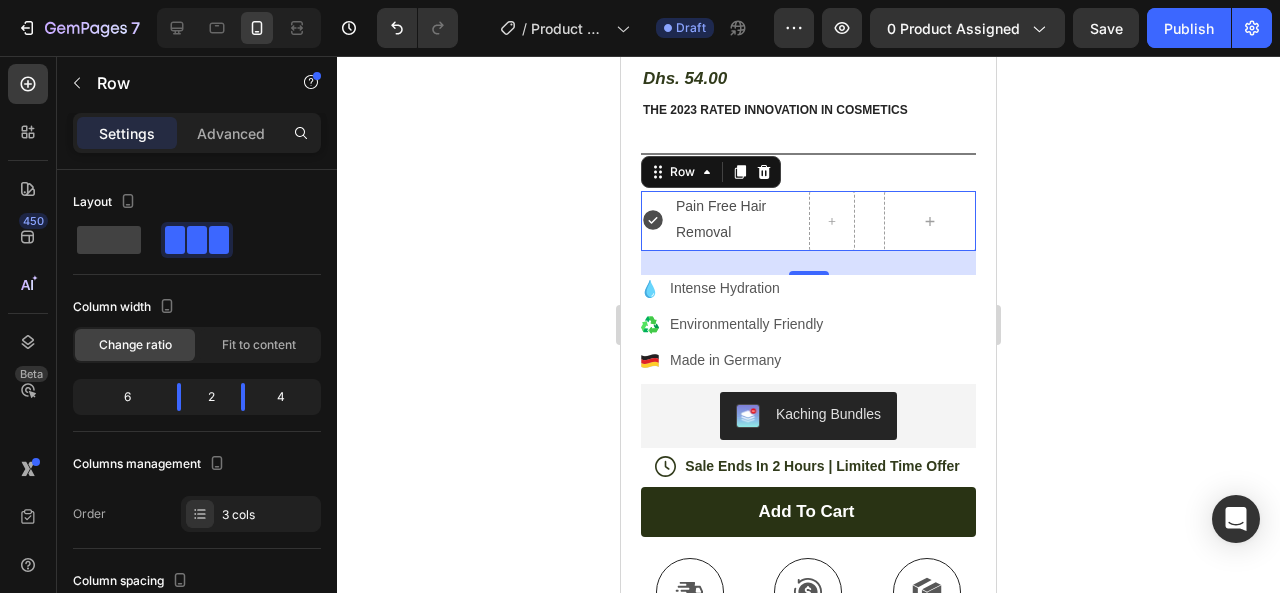 click 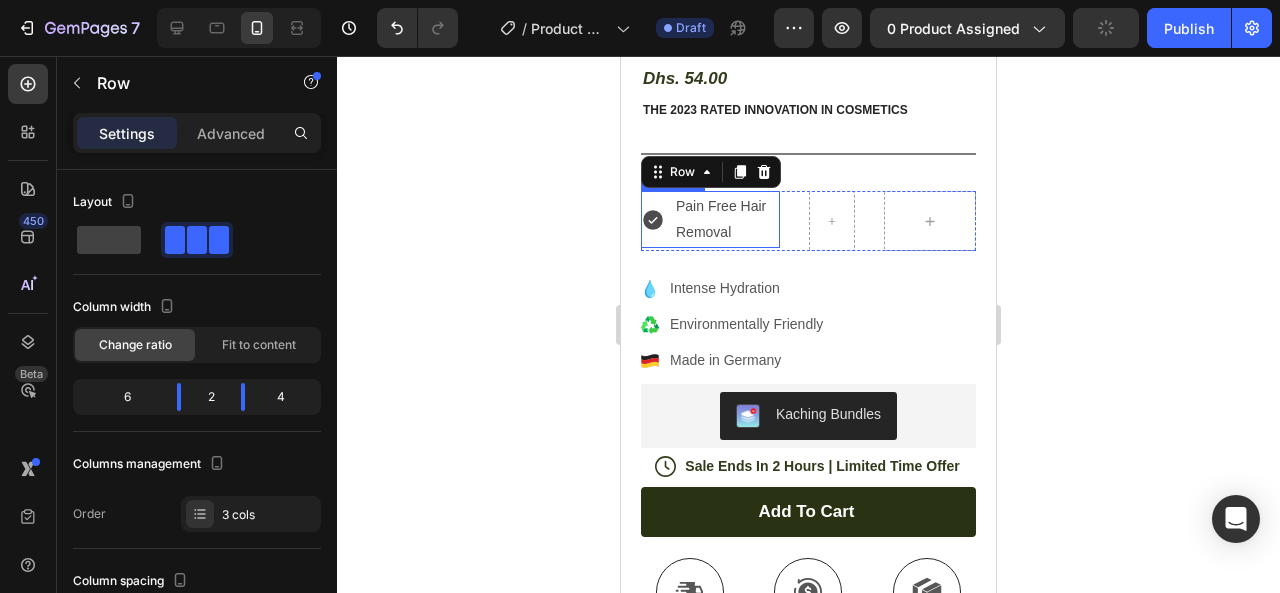 click on "Pain Free Hair Removal" at bounding box center [726, 219] 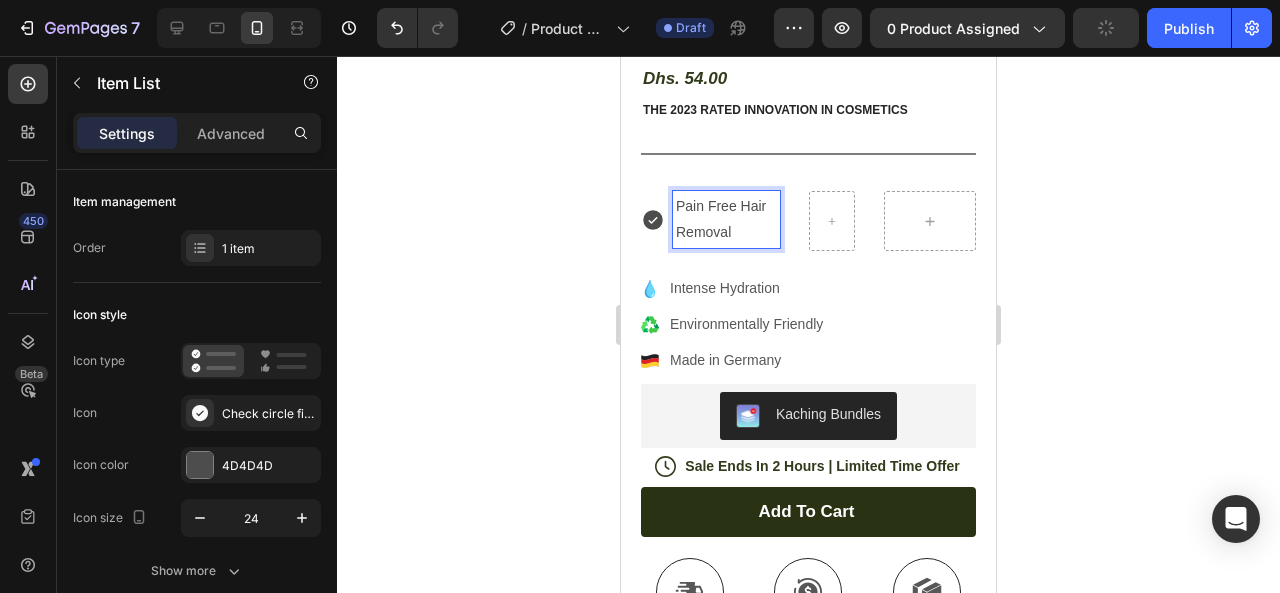 click on "Pain Free Hair Removal" at bounding box center [726, 219] 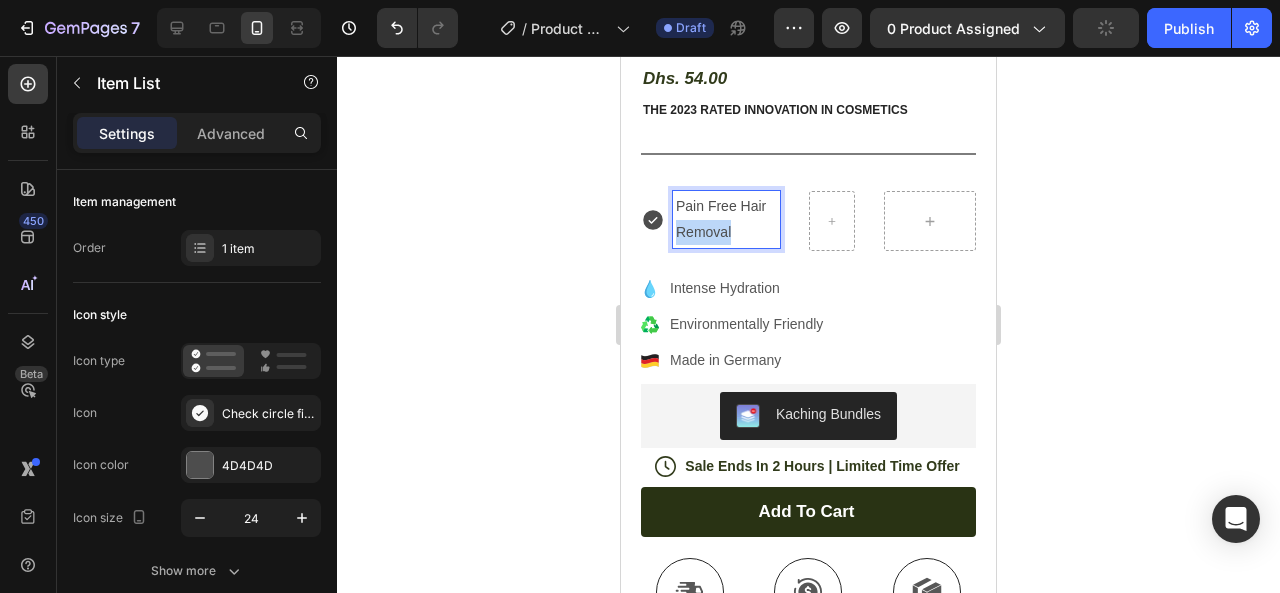 click on "Pain Free Hair Removal" at bounding box center (726, 219) 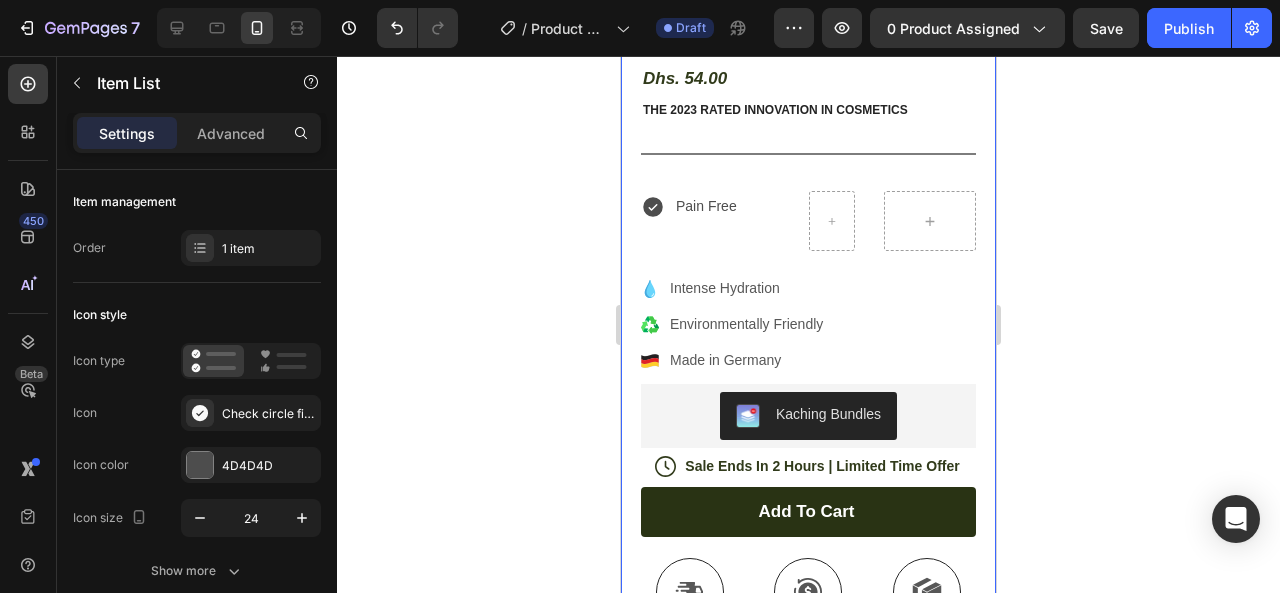 click 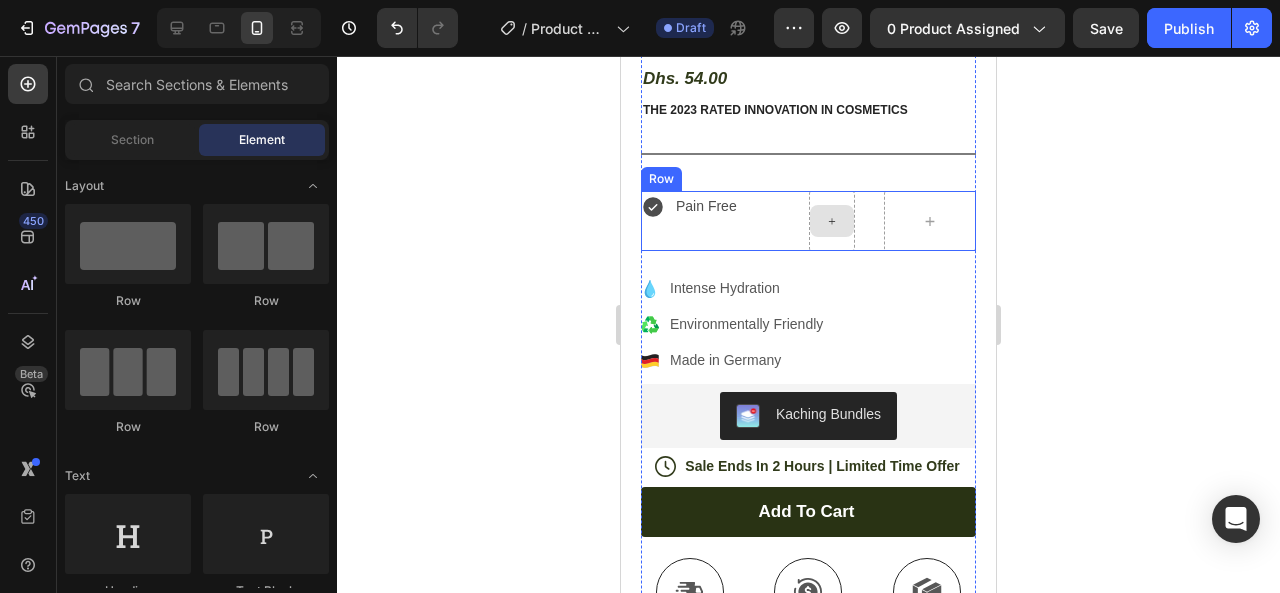 click at bounding box center [832, 221] 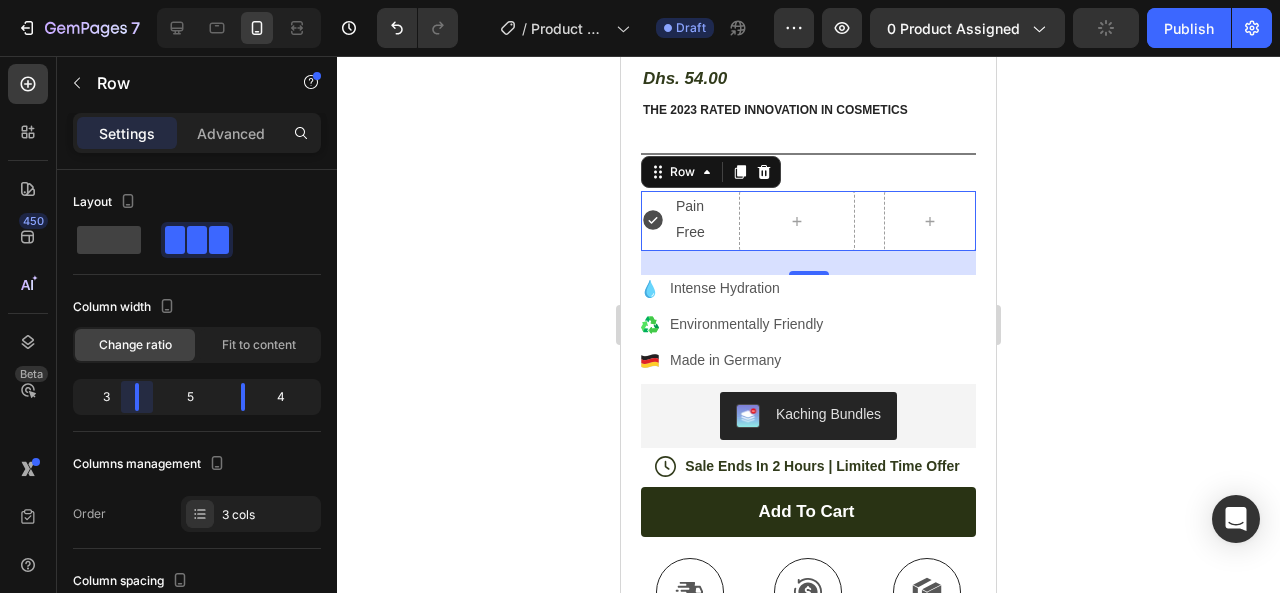 drag, startPoint x: 179, startPoint y: 399, endPoint x: 143, endPoint y: 405, distance: 36.496574 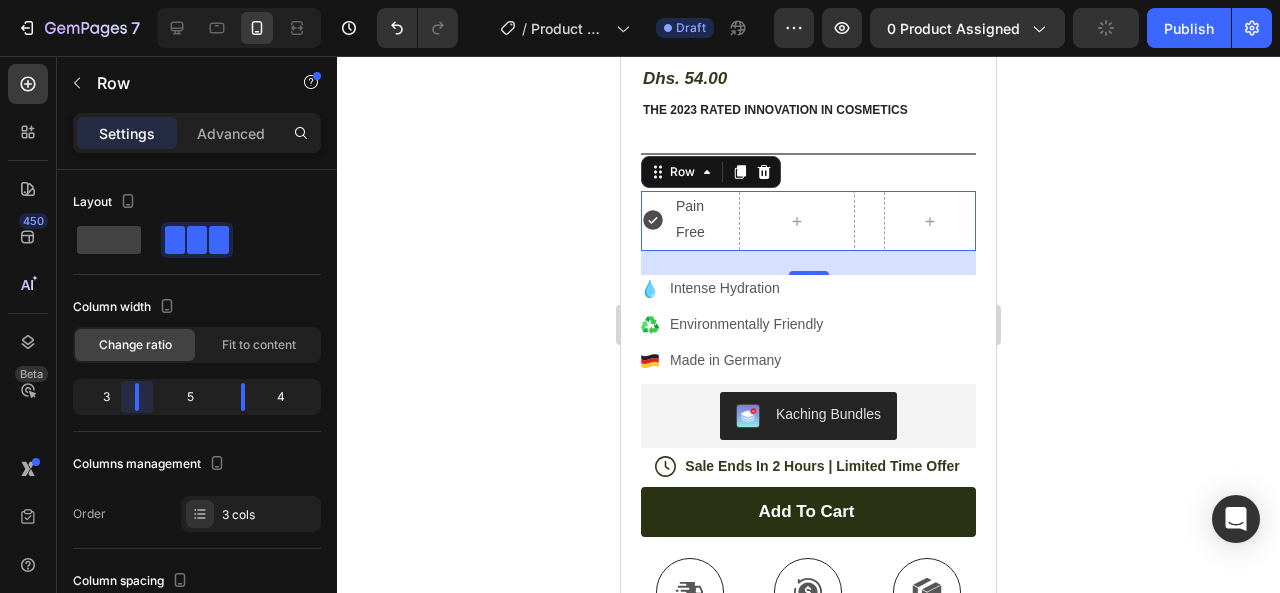 click on "7   /  Product Page - Aug 3, 16:19:12 Draft Preview 0 product assigned  Publish  450 Beta Sections(30) Elements(84) Section Element Hero Section Product Detail Brands Trusted Badges Guarantee Product Breakdown How to use Testimonials Compare Bundle FAQs Social Proof Brand Story Product List Collection Blog List Contact Sticky Add to Cart Custom Footer Browse Library 450 Layout
Row
Row
Row
Row Text
Heading
Text Block Button
Button
Button Media
Image
Image
Video" at bounding box center [640, 0] 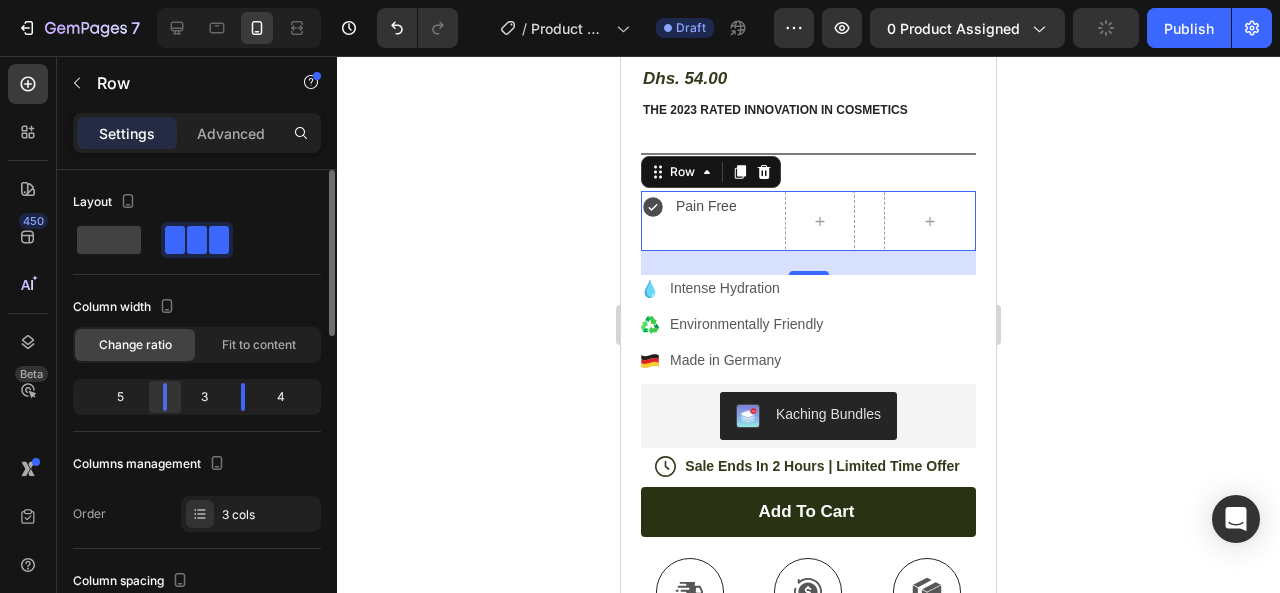 drag, startPoint x: 136, startPoint y: 399, endPoint x: 176, endPoint y: 399, distance: 40 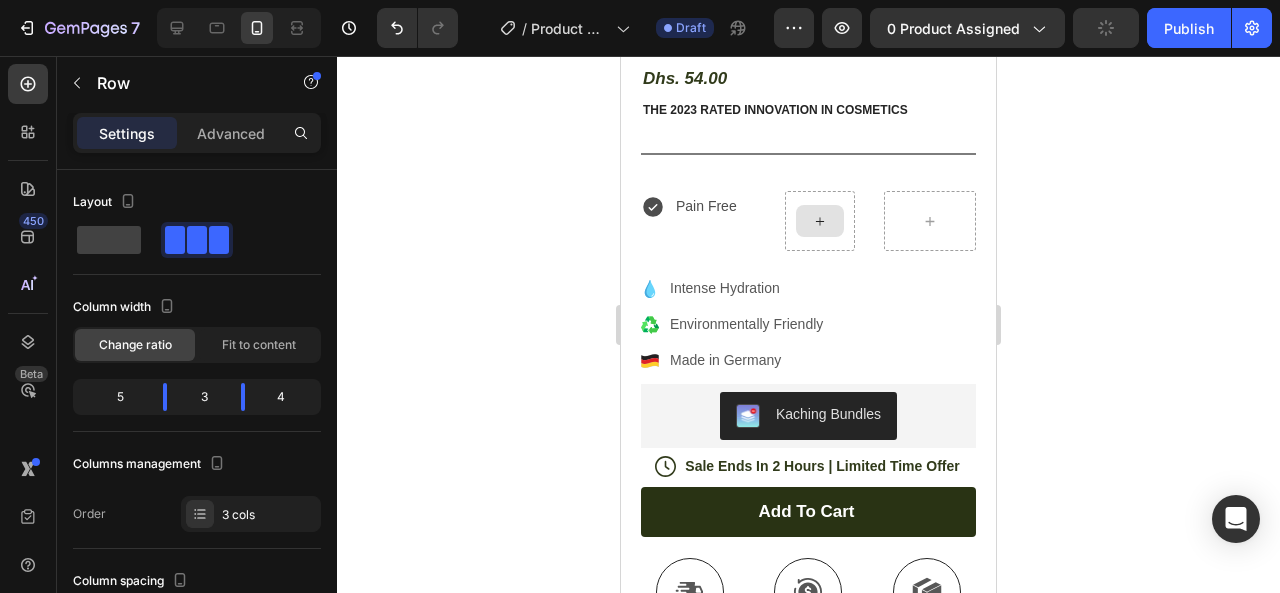 click 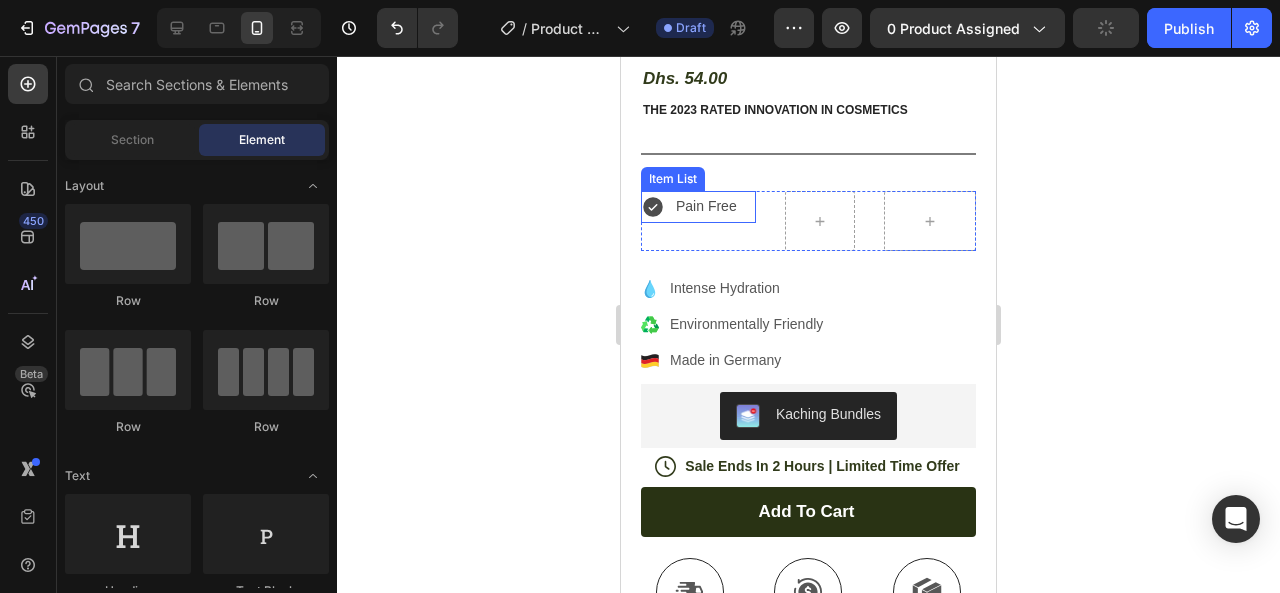 click 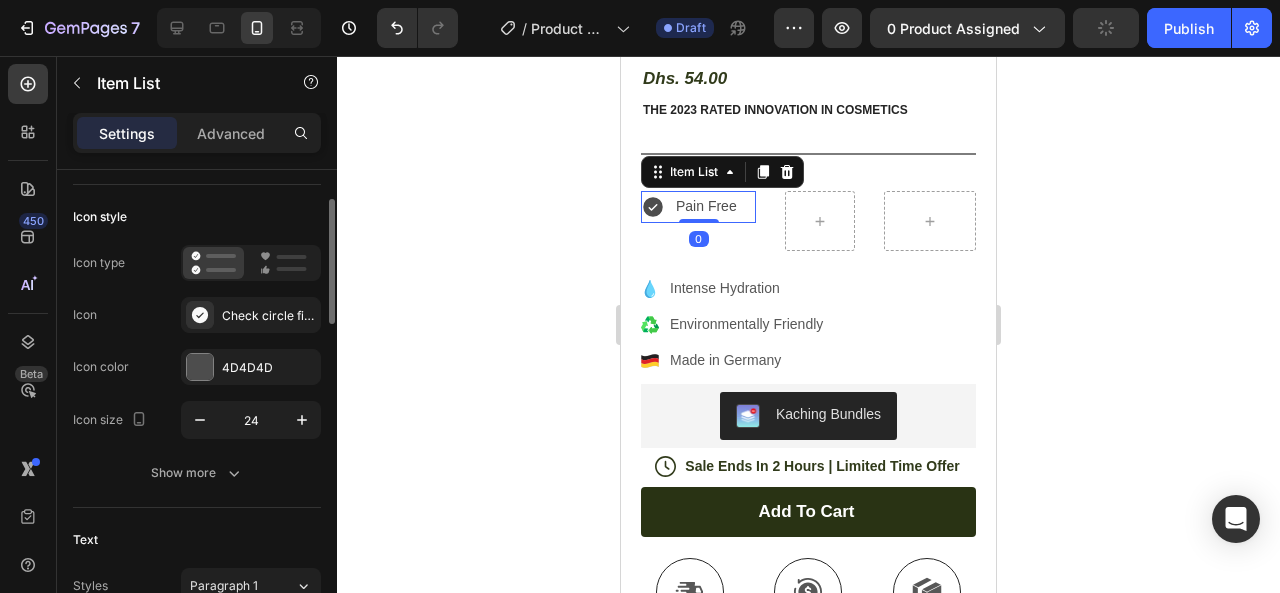scroll, scrollTop: 104, scrollLeft: 0, axis: vertical 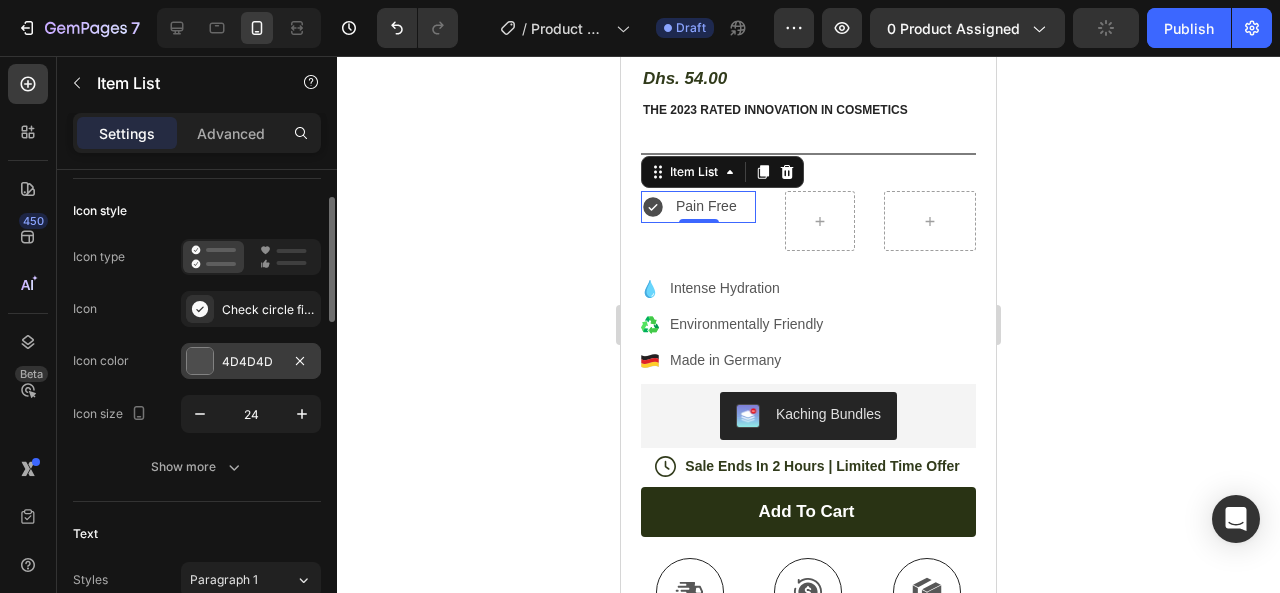 click on "4D4D4D" at bounding box center (251, 361) 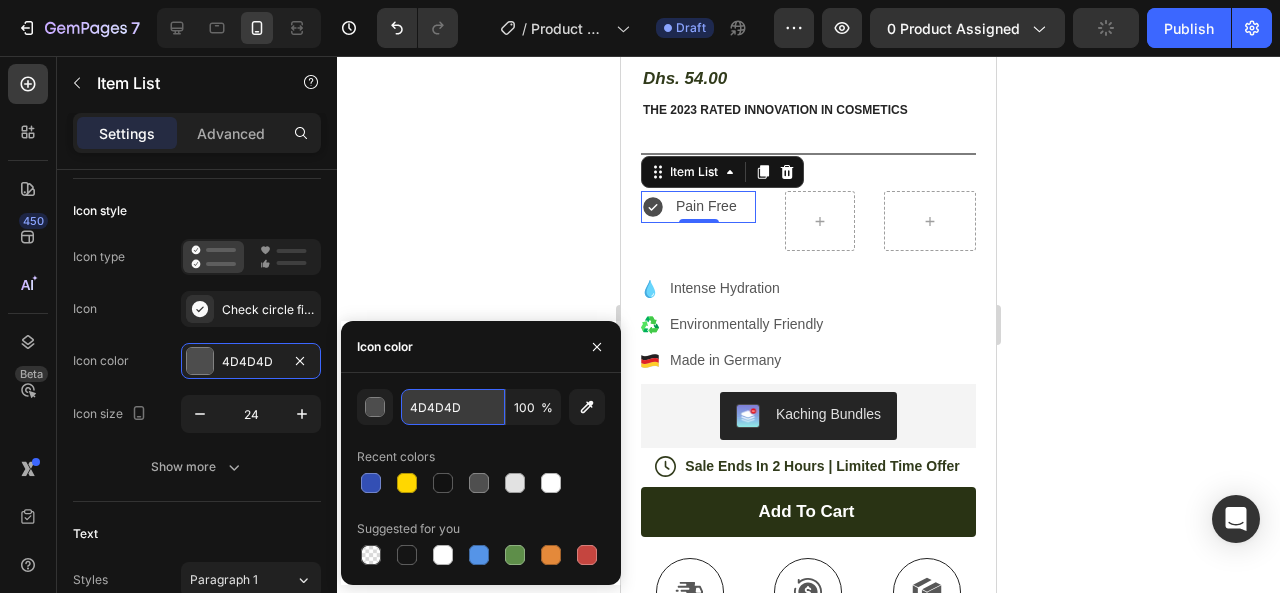 click on "4D4D4D" at bounding box center (453, 407) 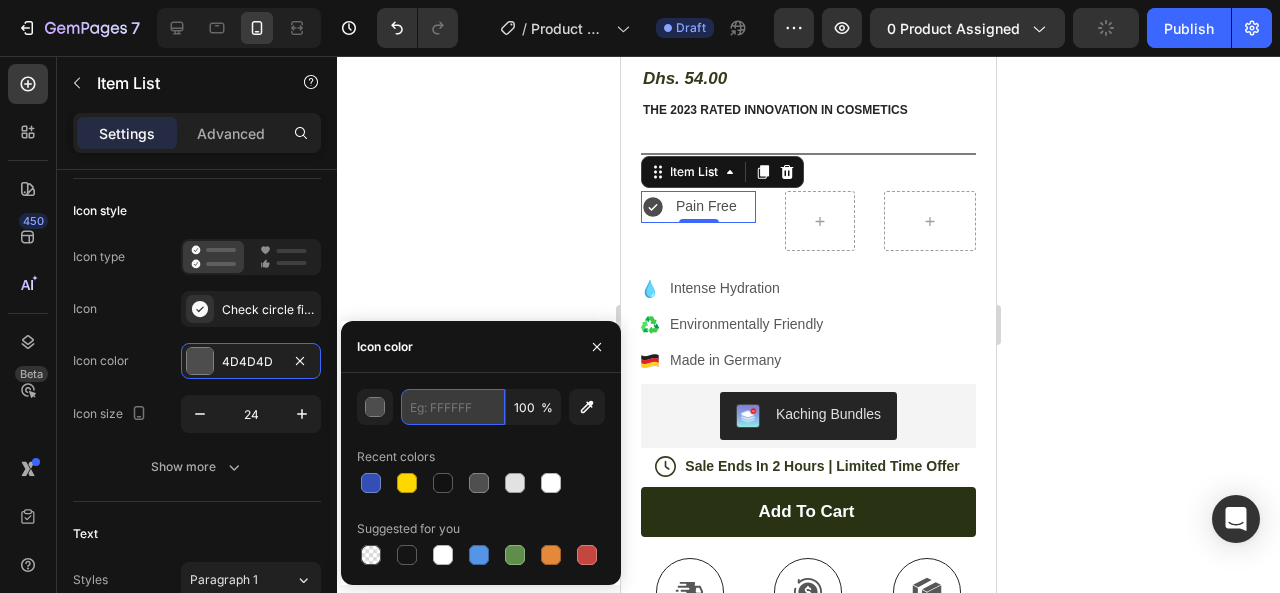 paste on "313B1B" 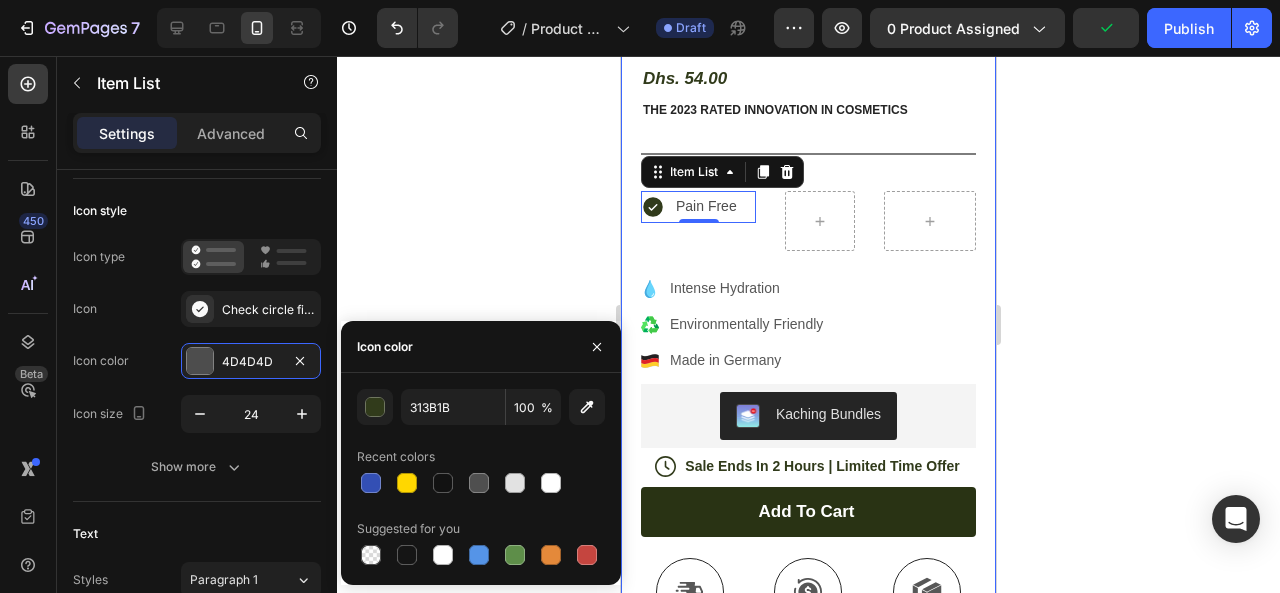 click 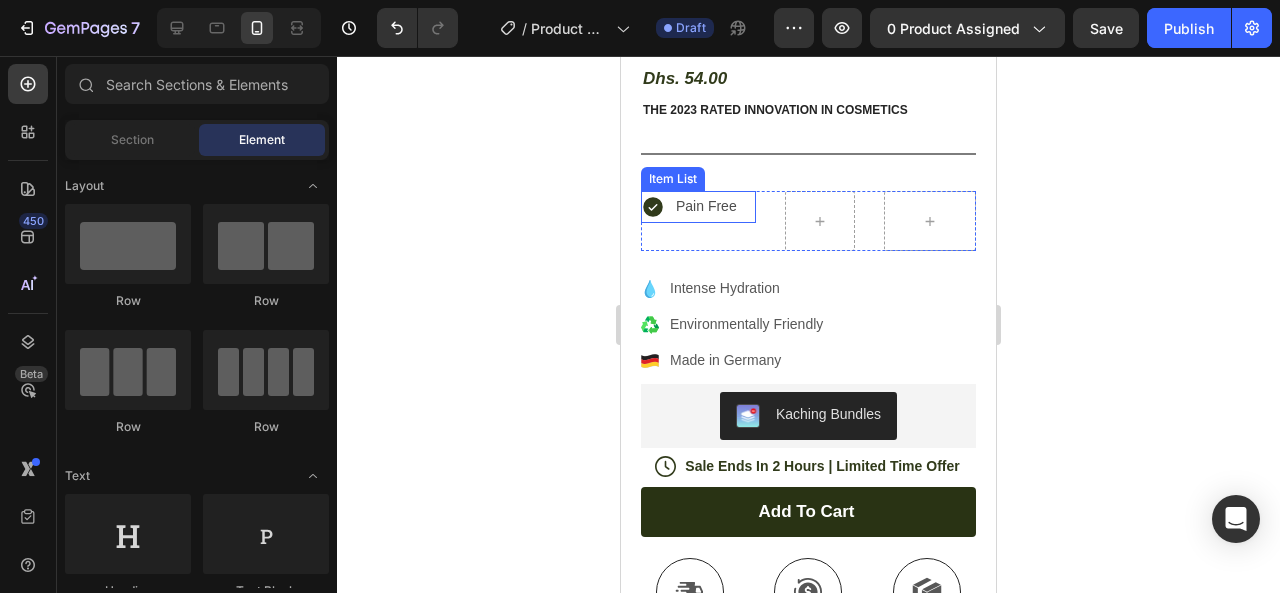 click 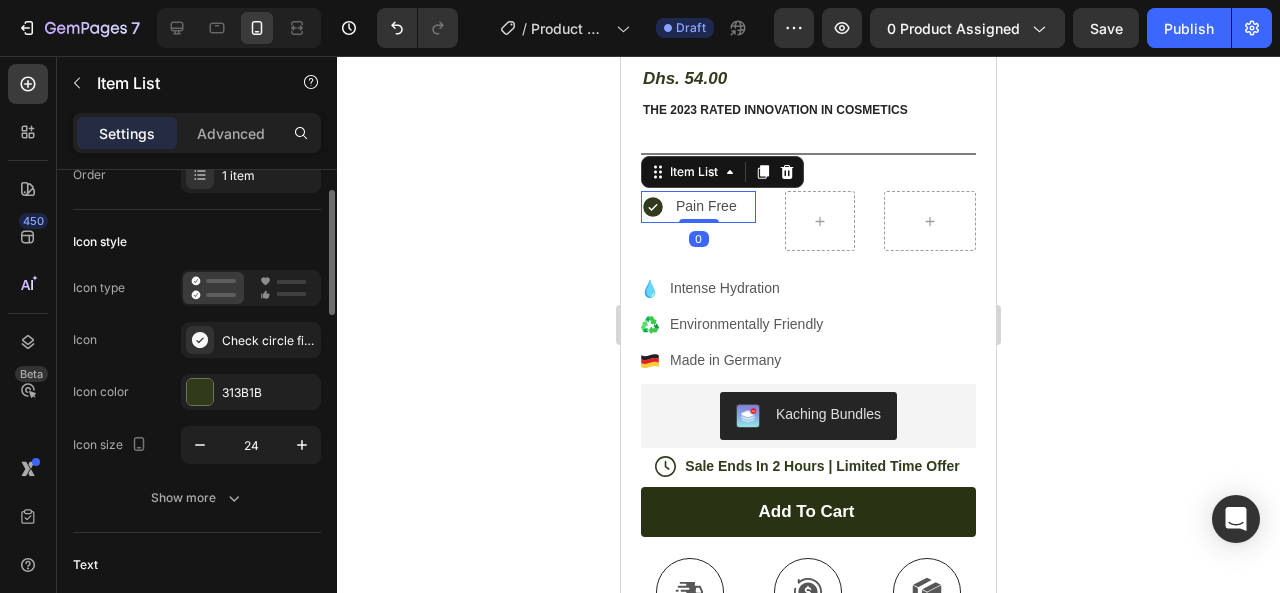 scroll, scrollTop: 74, scrollLeft: 0, axis: vertical 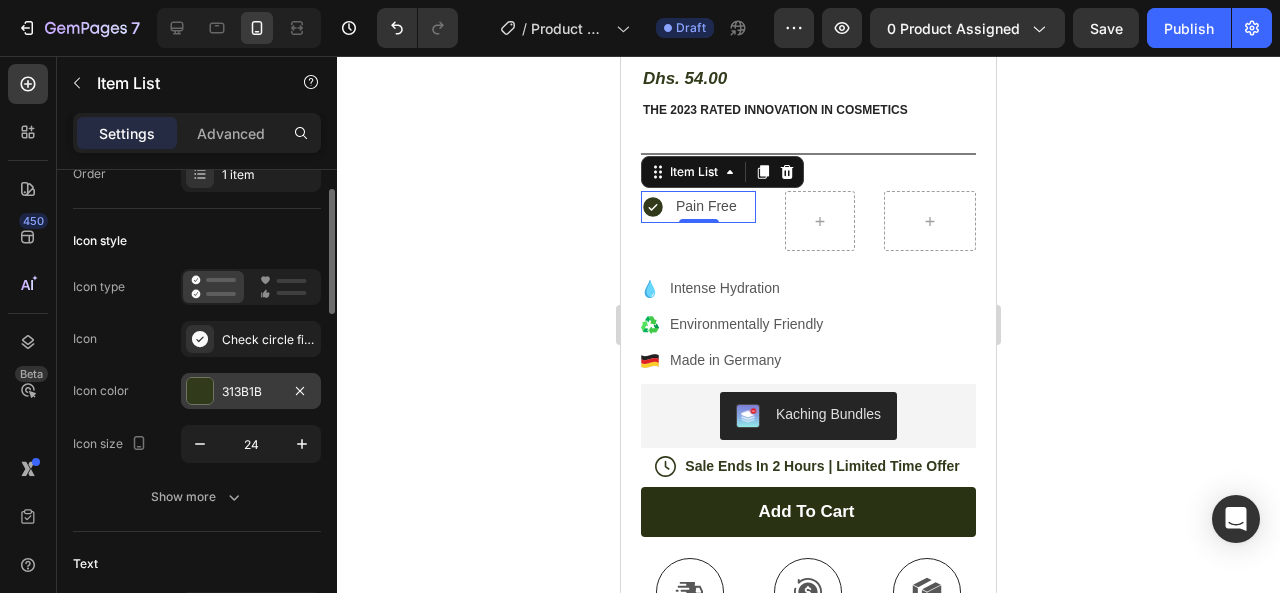 click on "313B1B" at bounding box center [251, 391] 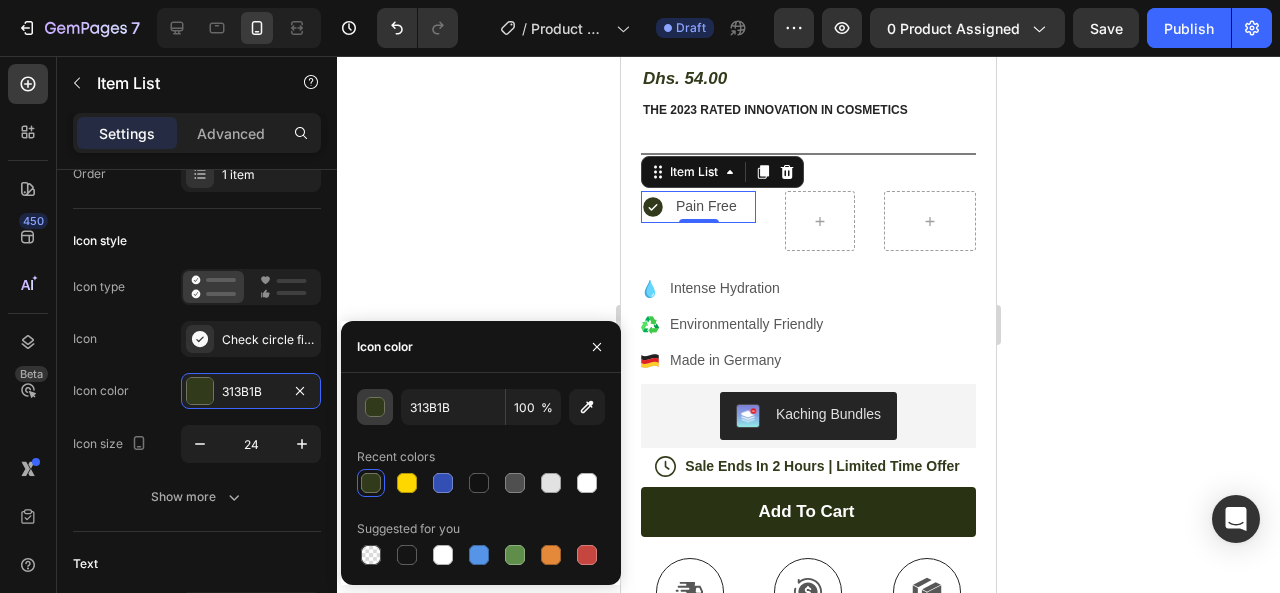 click at bounding box center [375, 407] 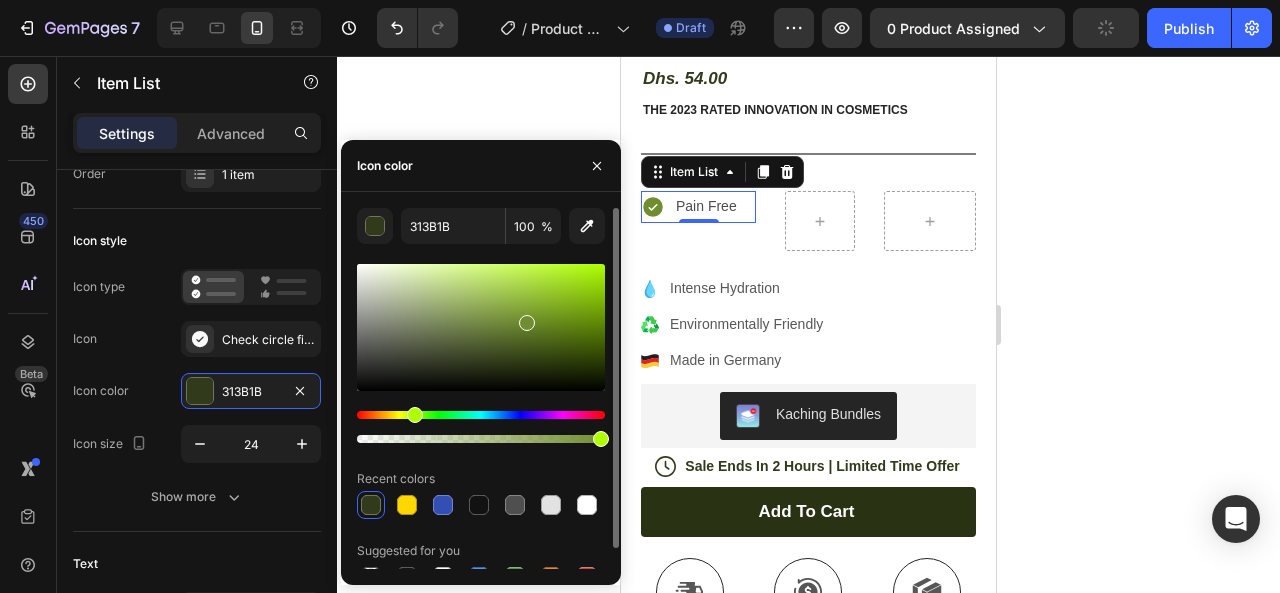 type on "708E2F" 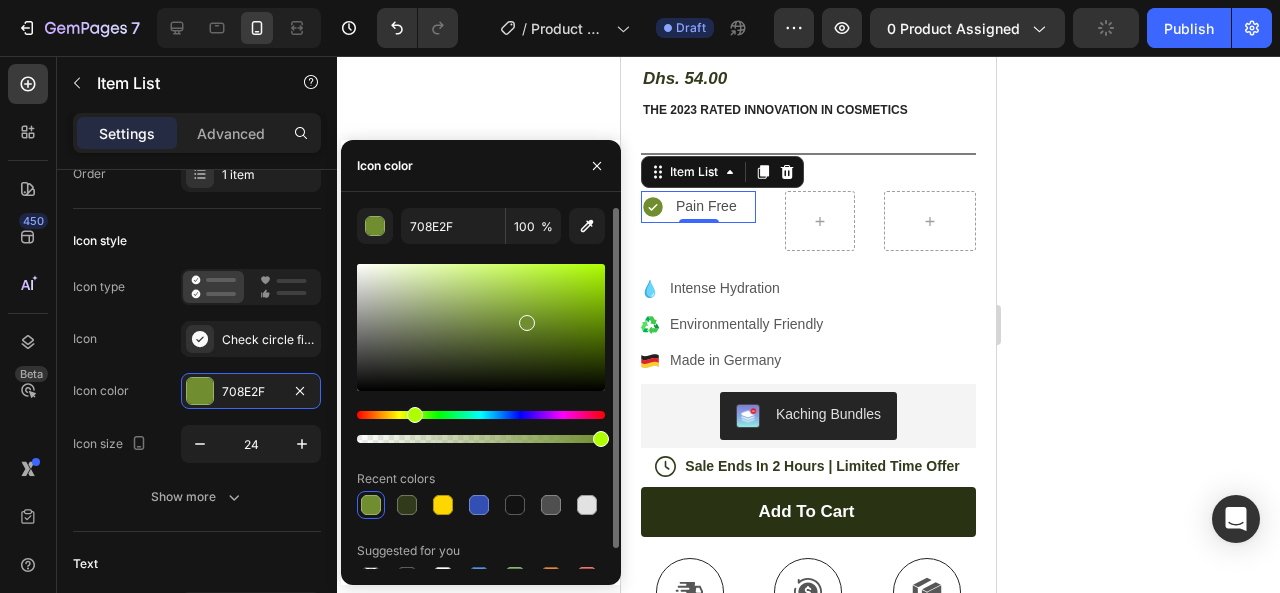 drag, startPoint x: 495, startPoint y: 357, endPoint x: 525, endPoint y: 319, distance: 48.414875 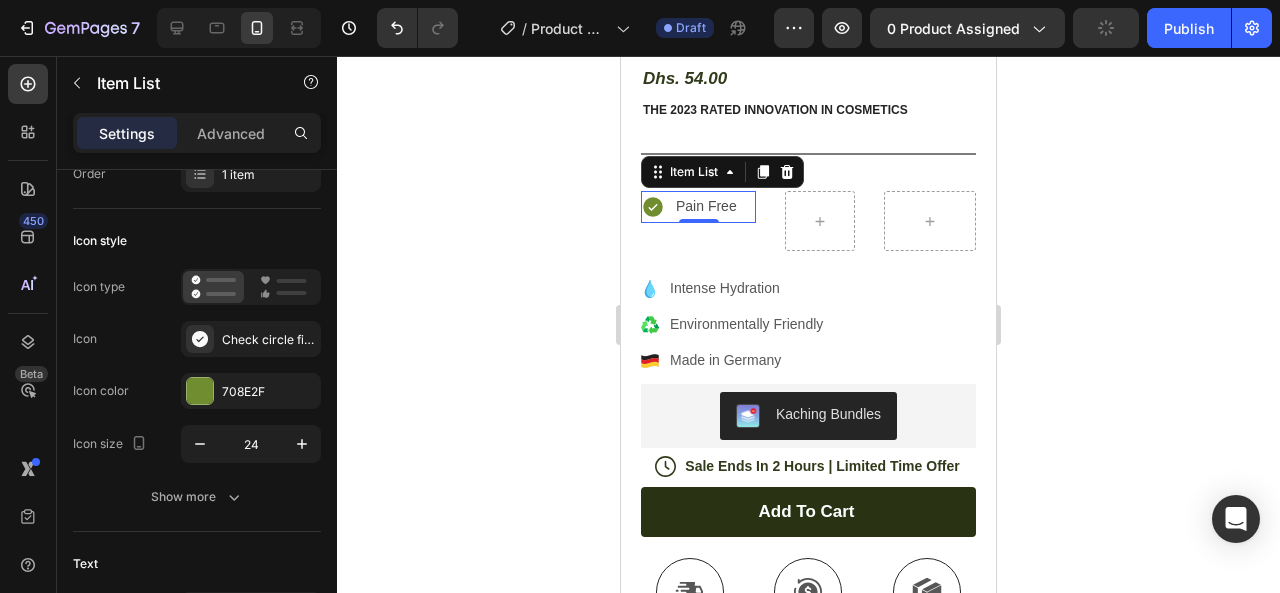 click 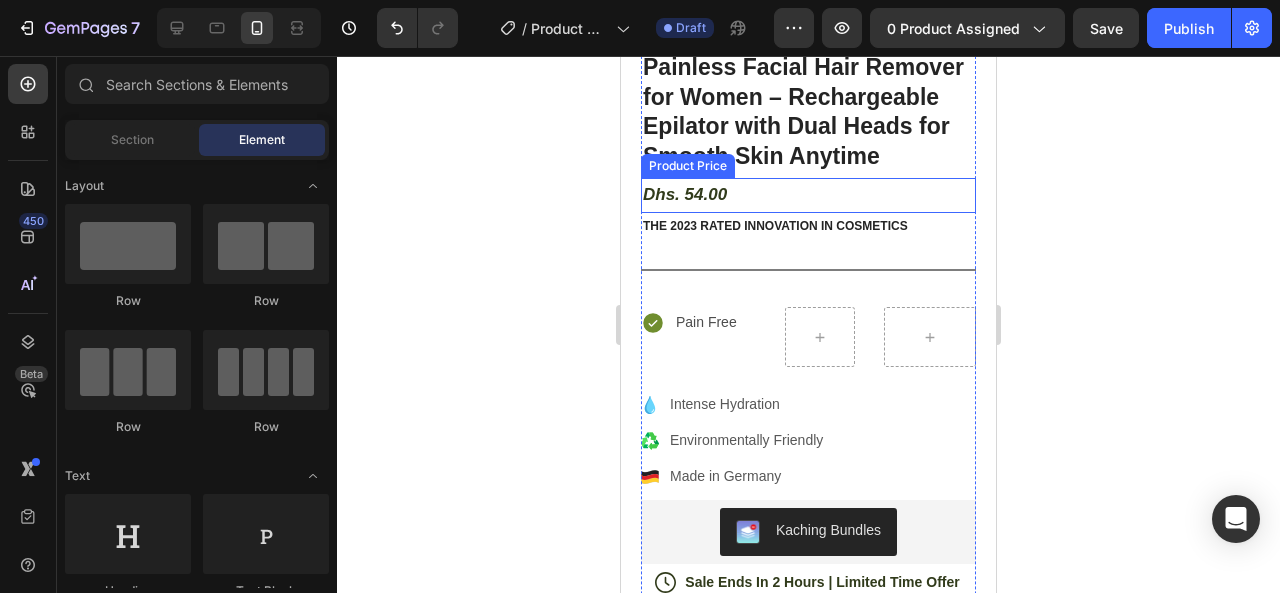scroll, scrollTop: 479, scrollLeft: 0, axis: vertical 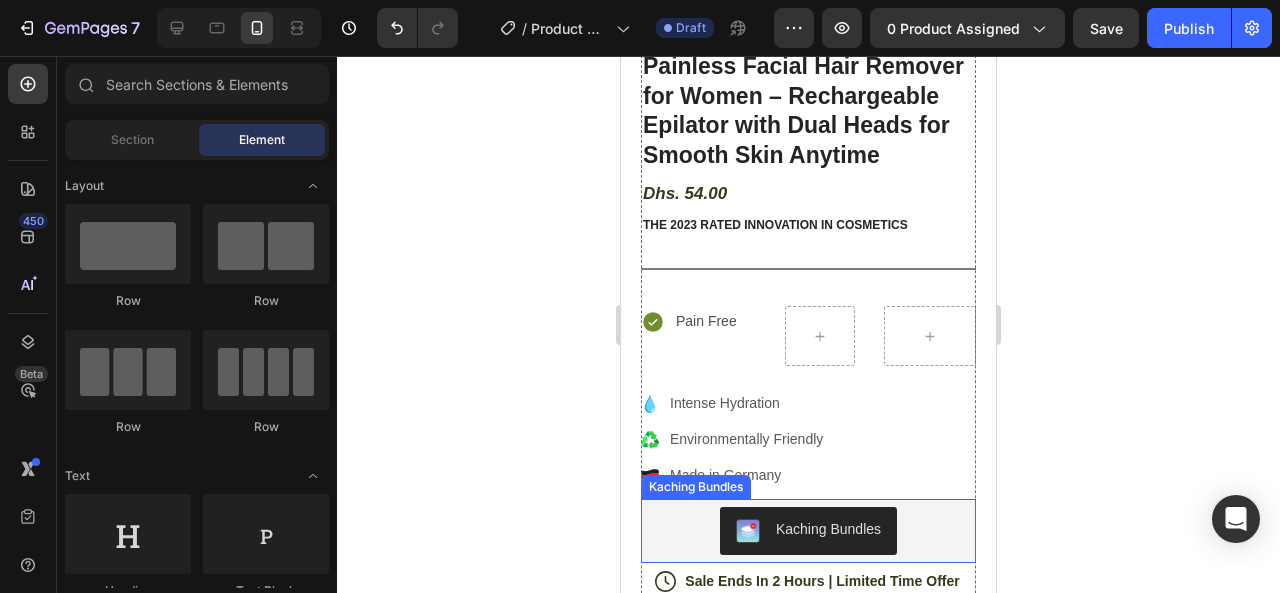 click on "Kaching Bundles" at bounding box center (828, 529) 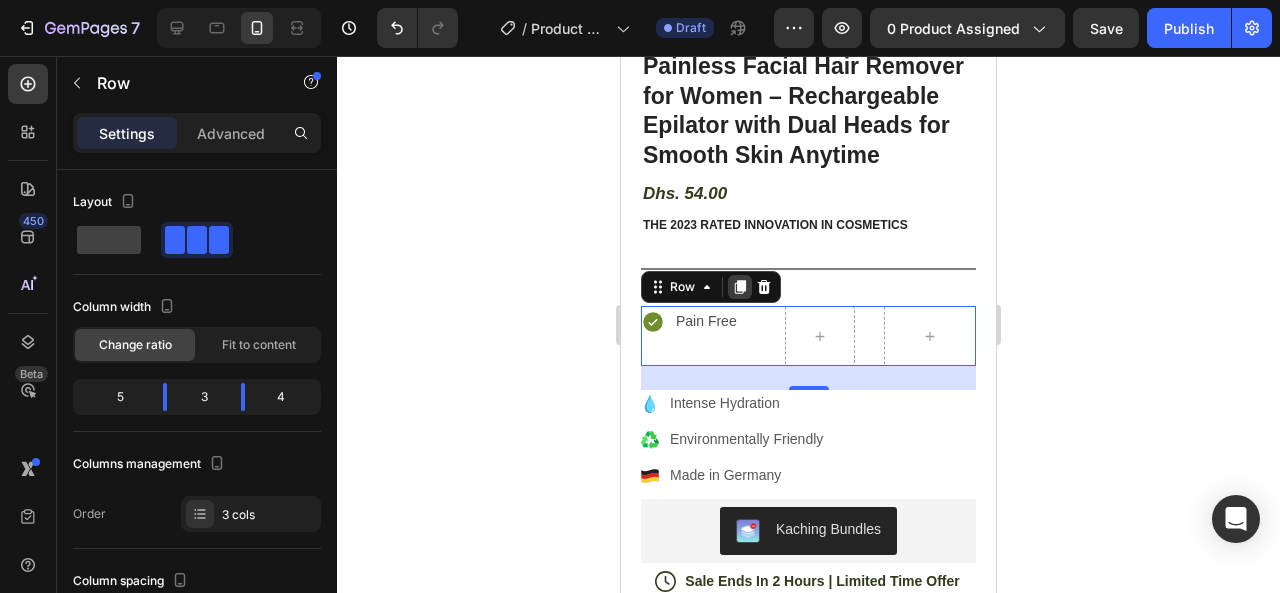 click 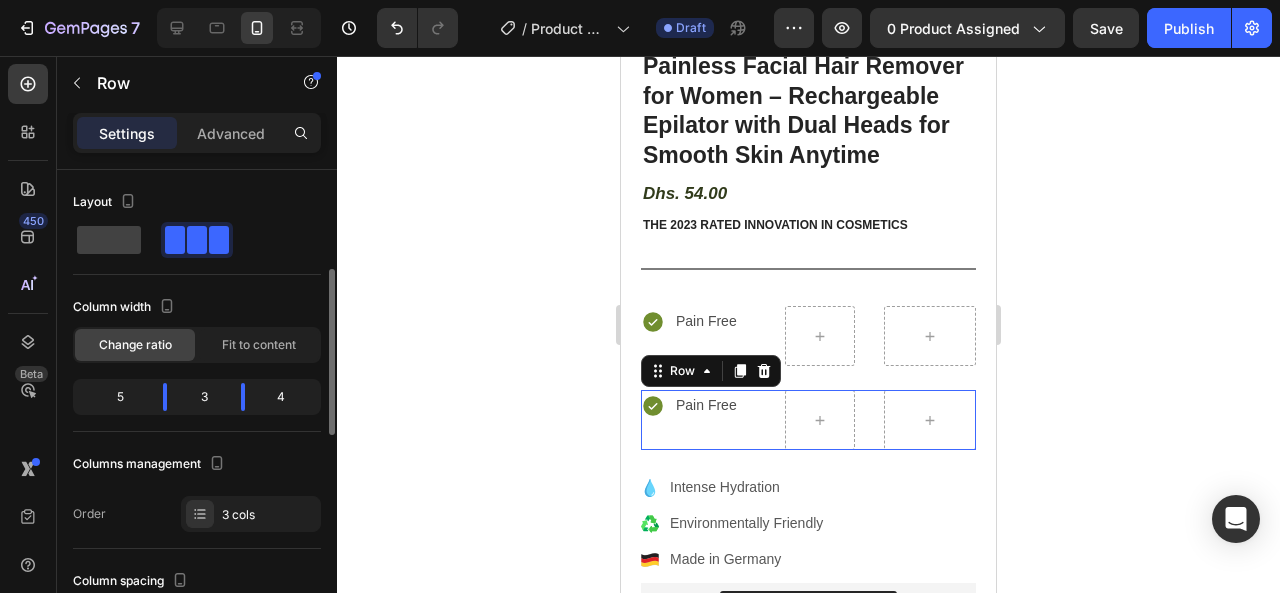 scroll, scrollTop: 74, scrollLeft: 0, axis: vertical 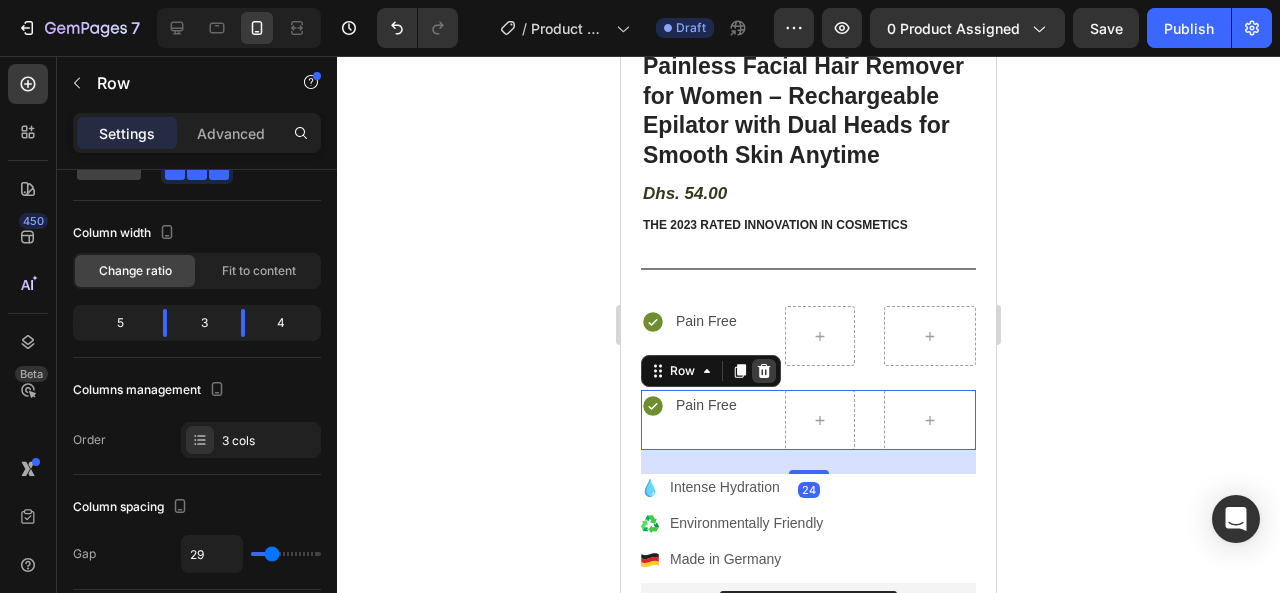 click 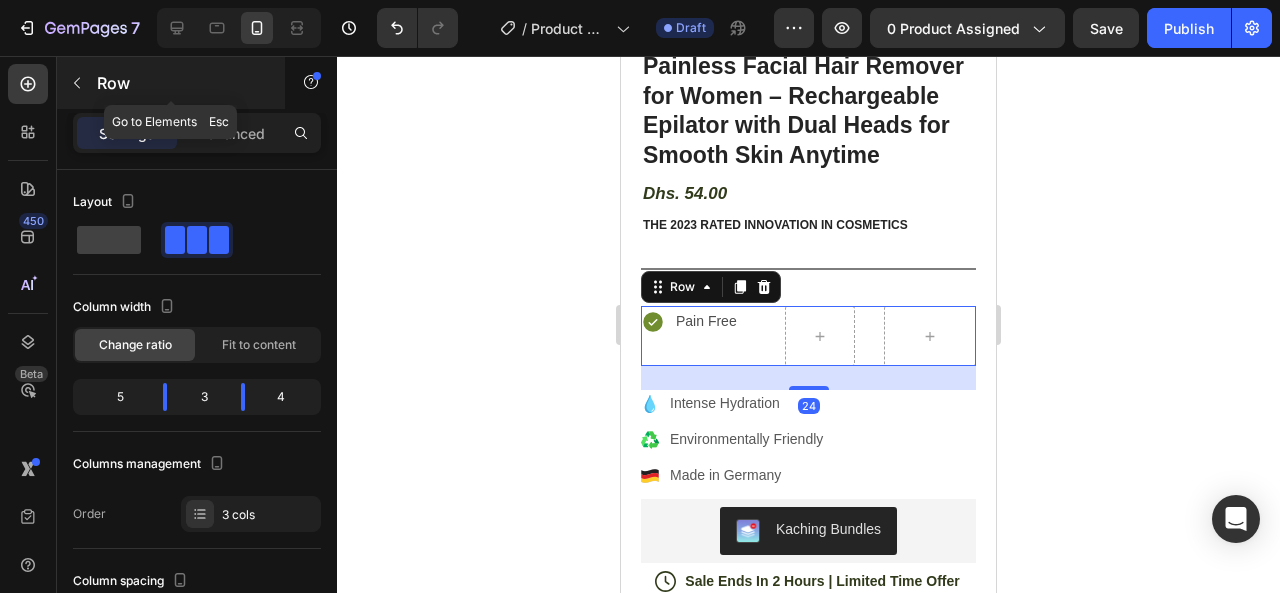 click 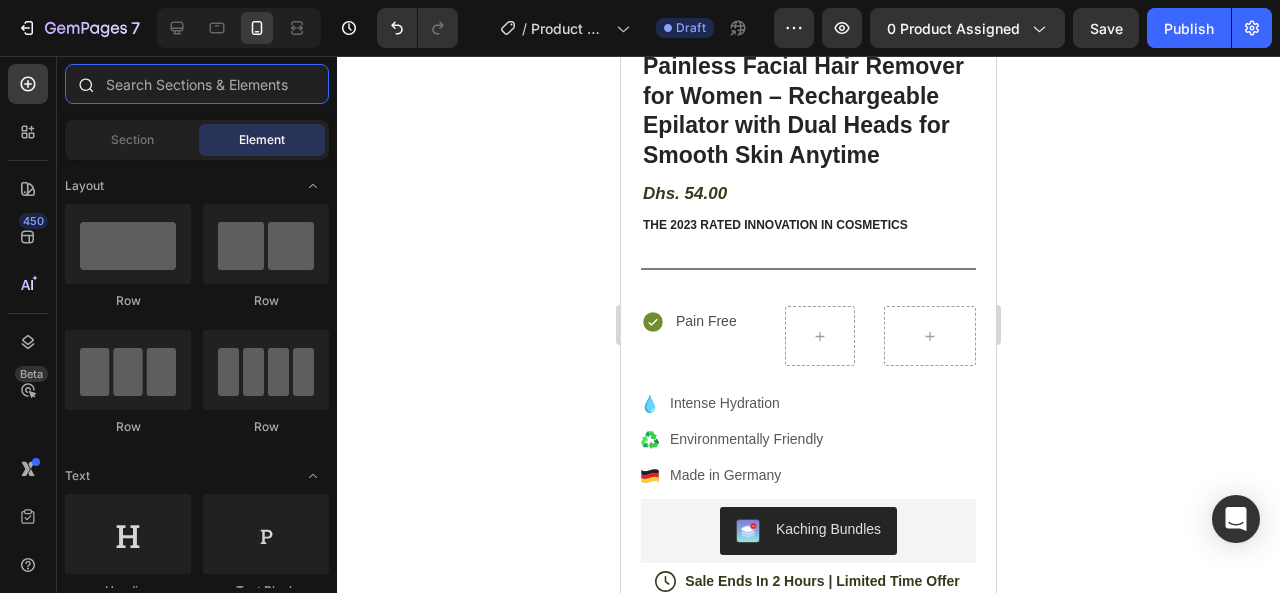 click at bounding box center [197, 84] 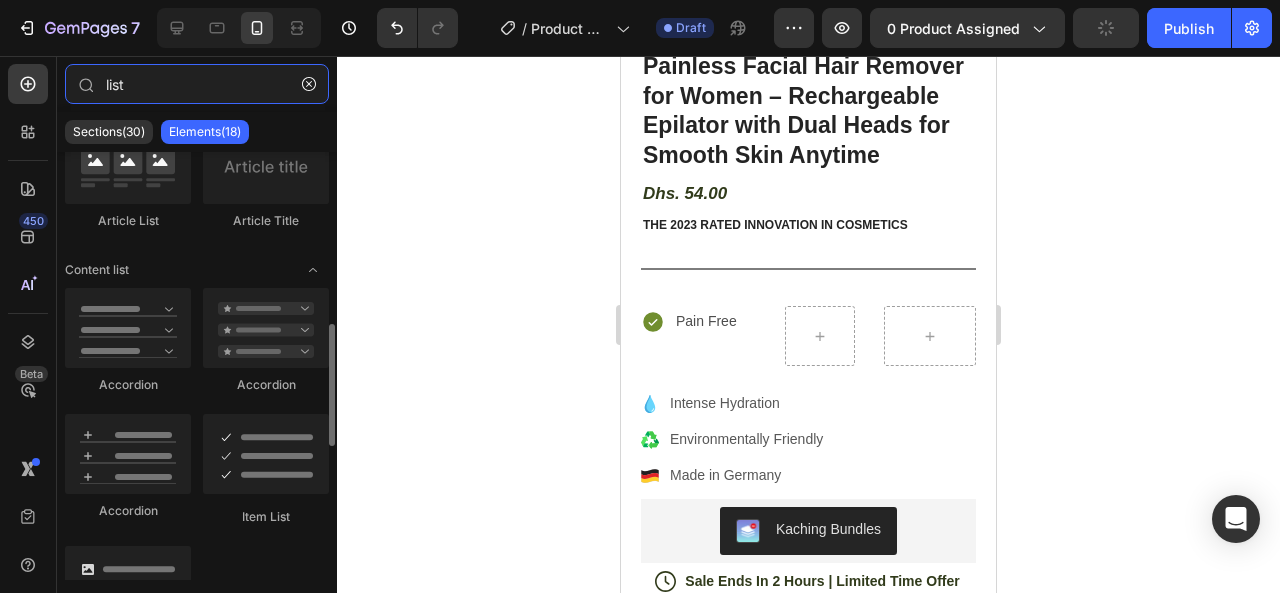 scroll, scrollTop: 621, scrollLeft: 0, axis: vertical 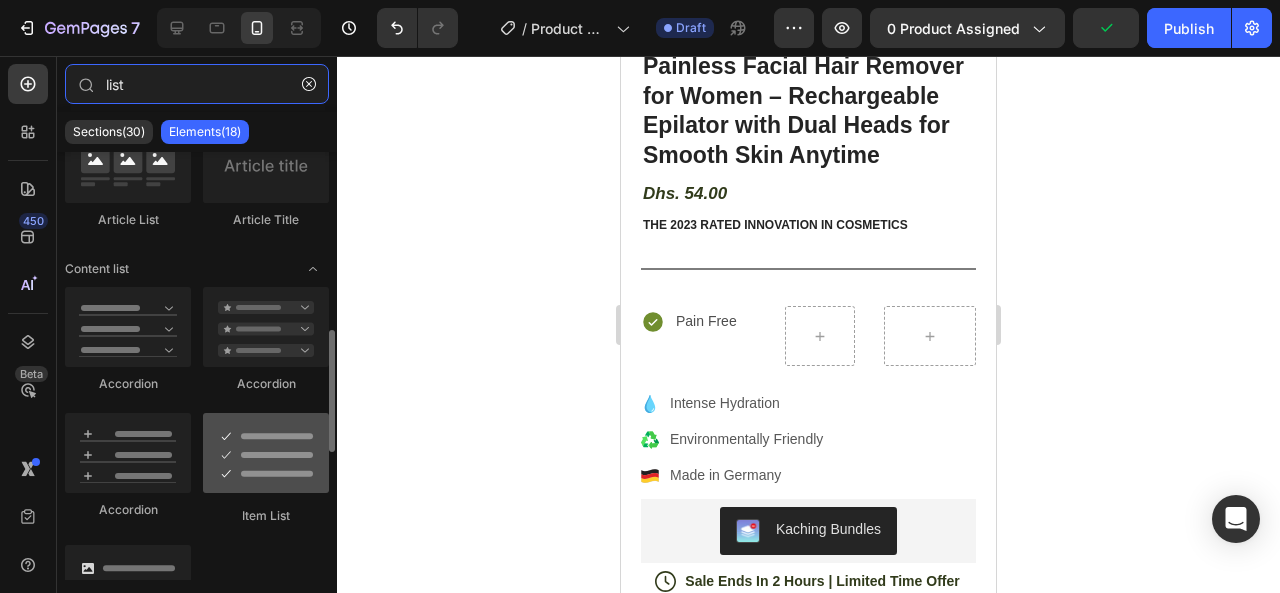 type on "list" 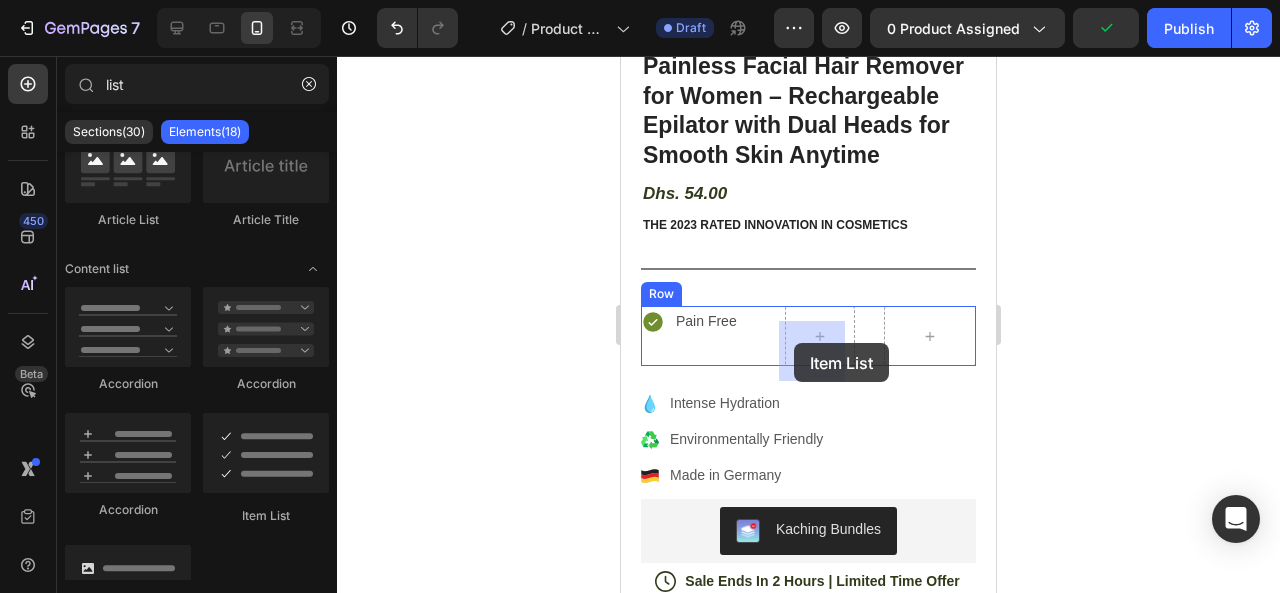 drag, startPoint x: 865, startPoint y: 496, endPoint x: 794, endPoint y: 343, distance: 168.67128 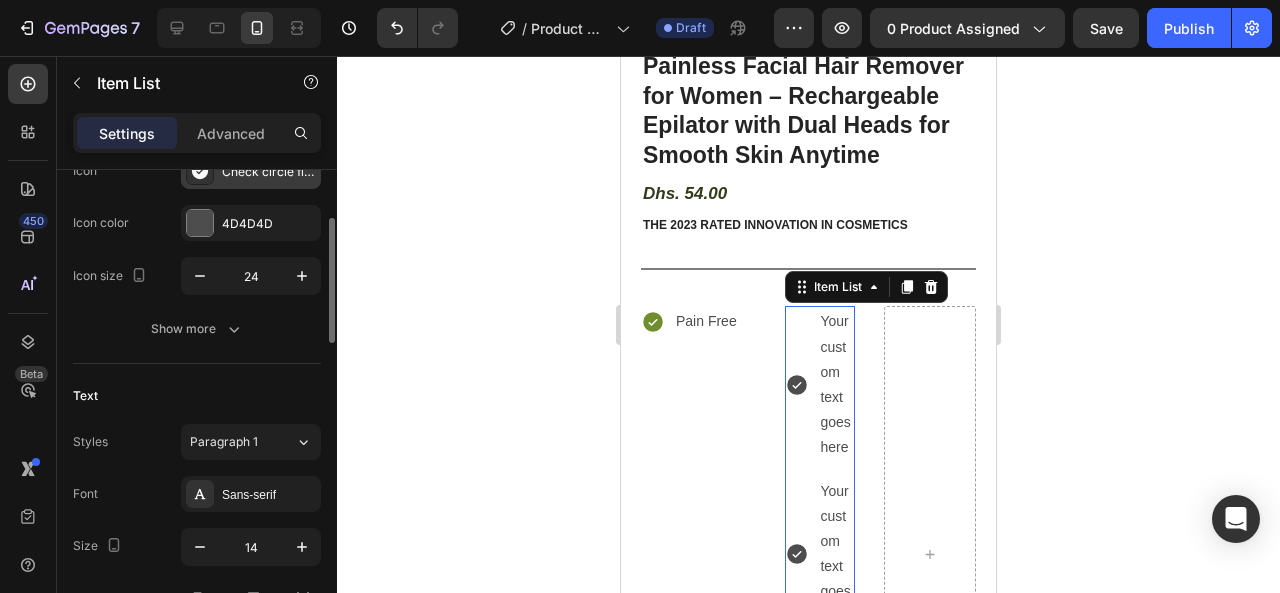 scroll, scrollTop: 0, scrollLeft: 0, axis: both 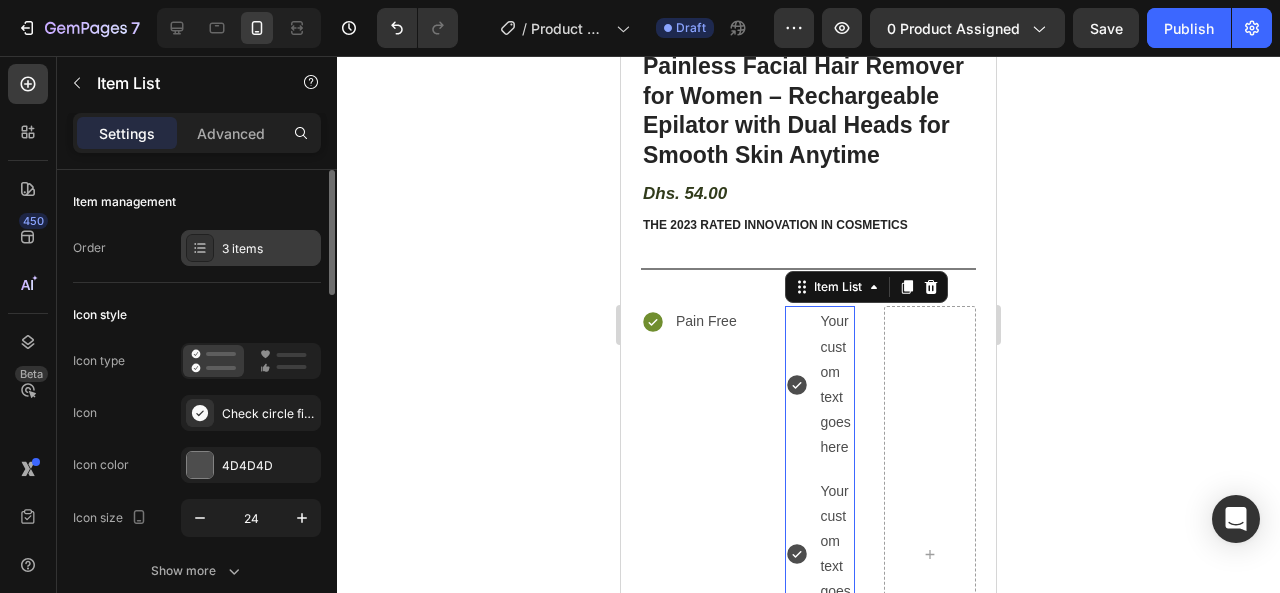 click on "3 items" at bounding box center (251, 248) 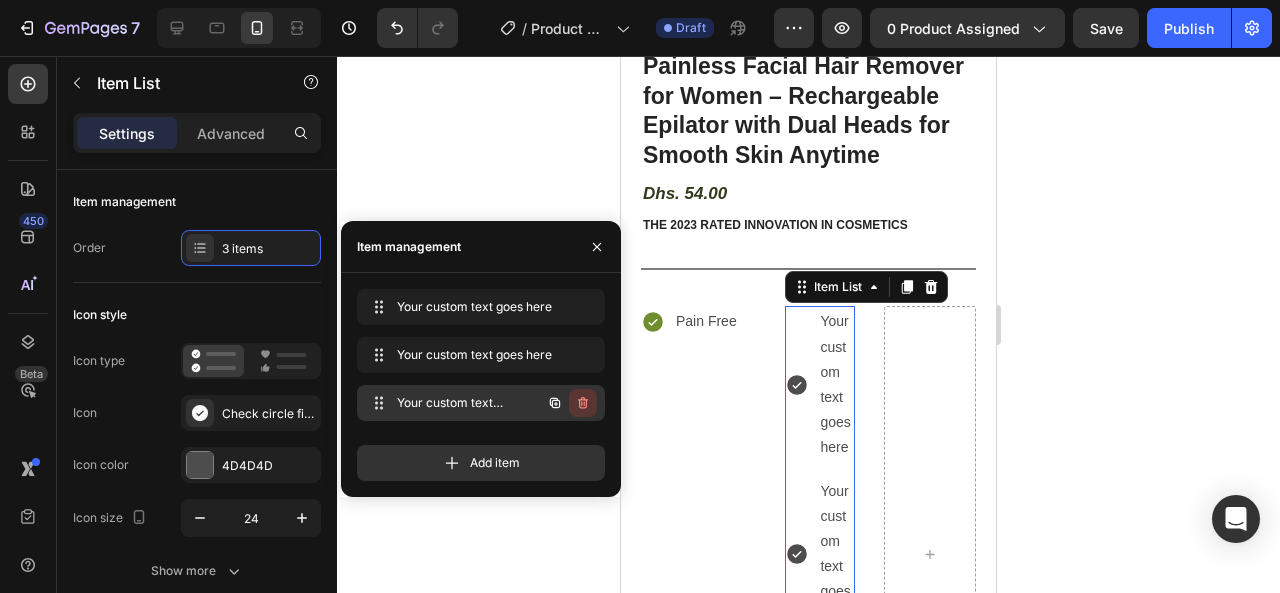click 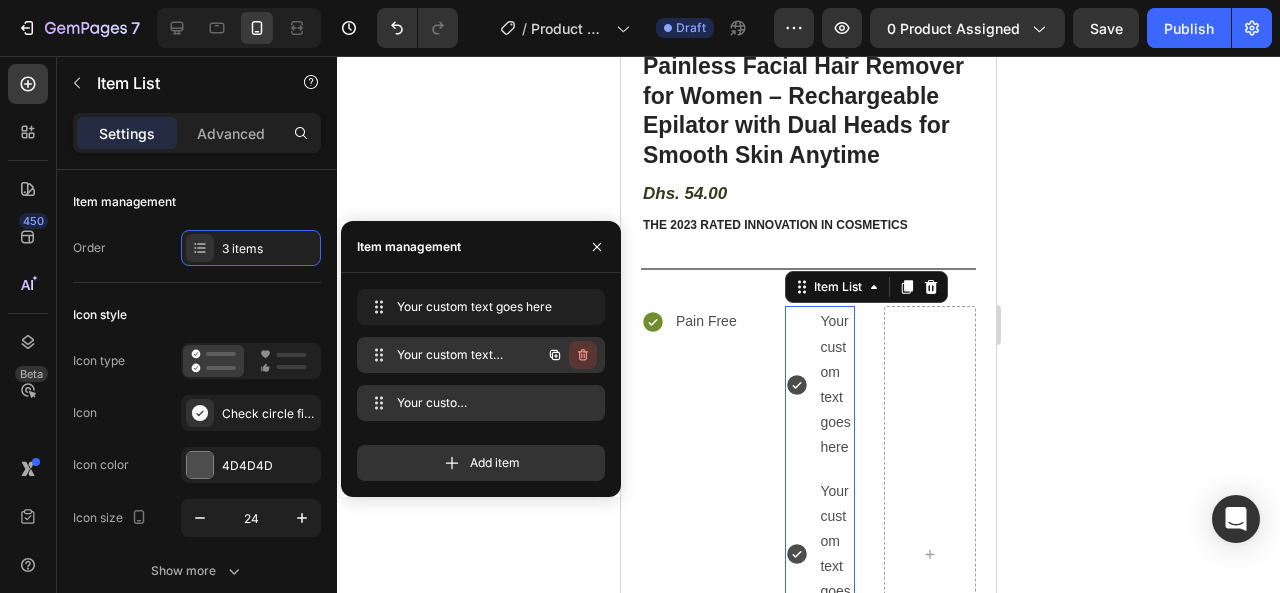 click 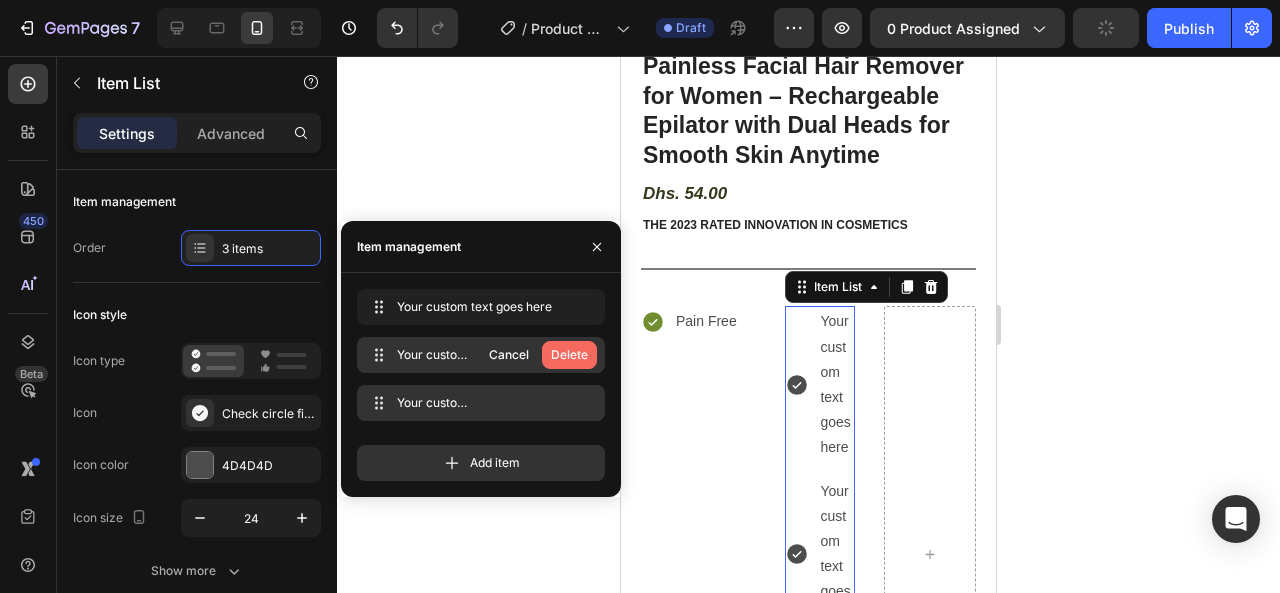 click on "Delete" at bounding box center (569, 355) 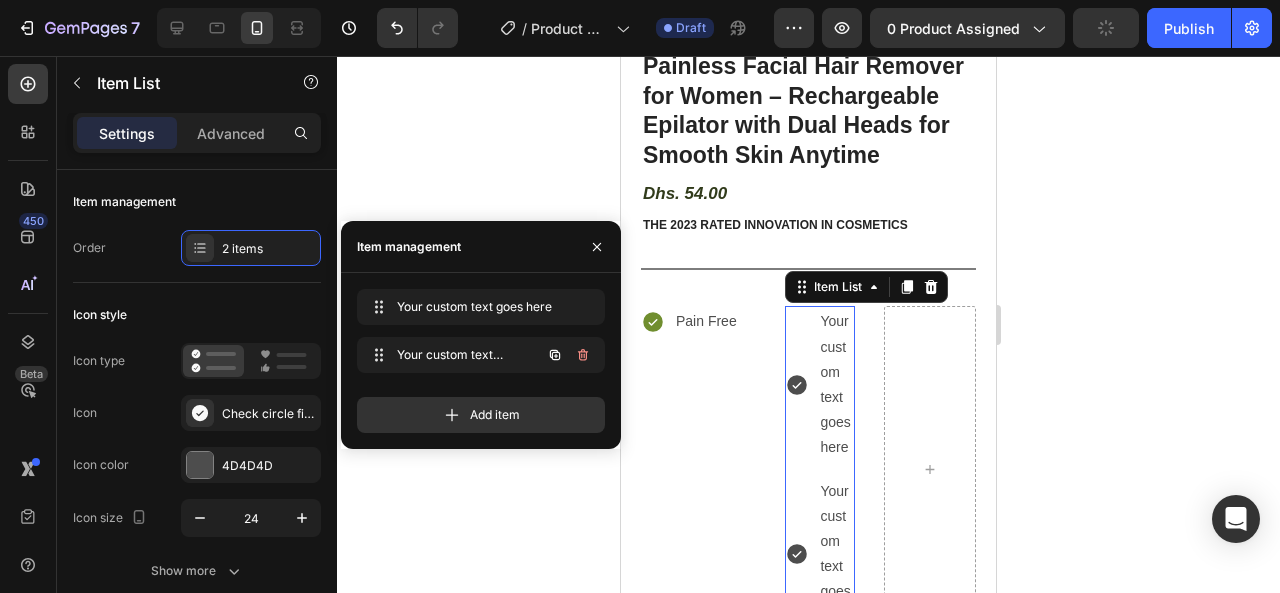 click 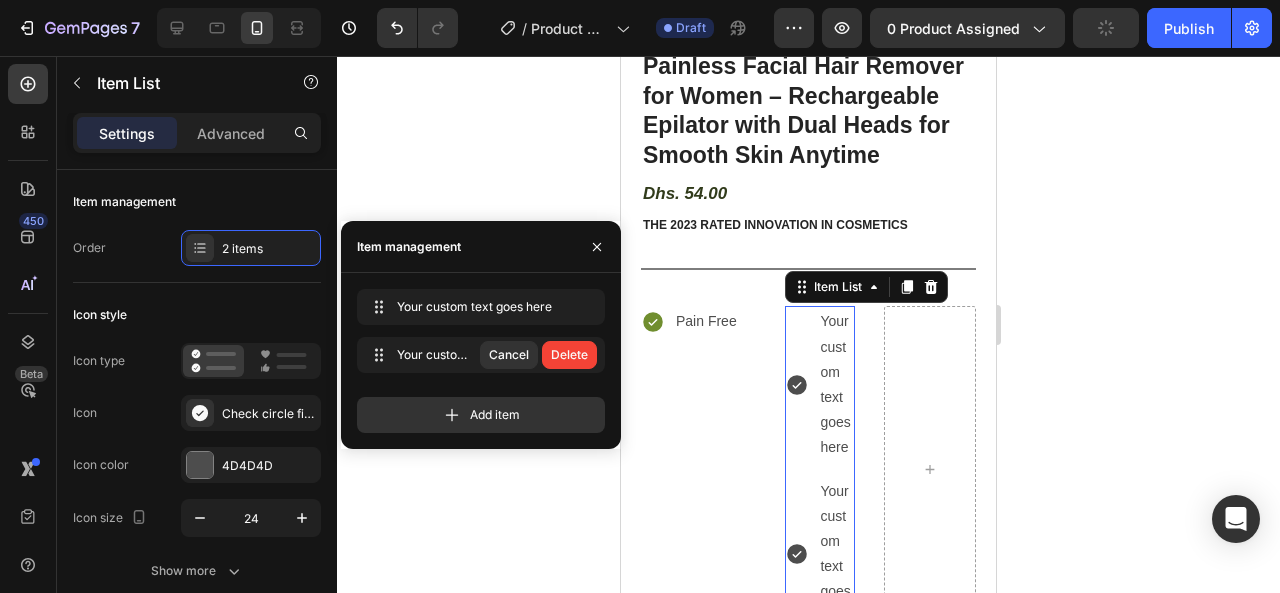 click on "Delete" at bounding box center (569, 355) 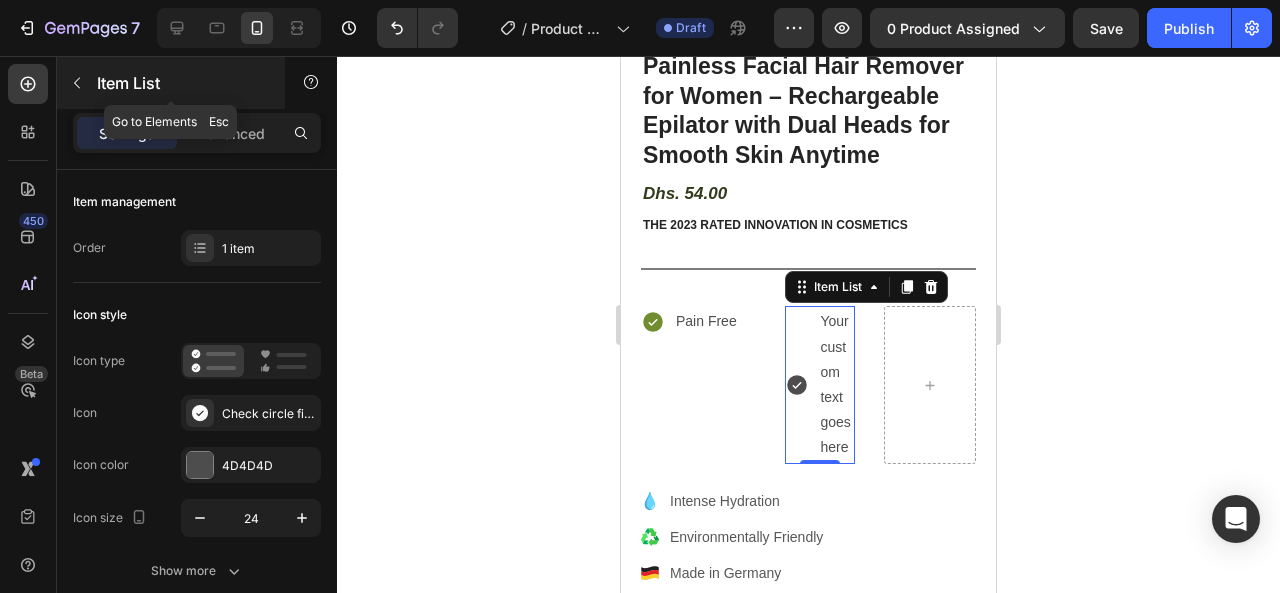 click 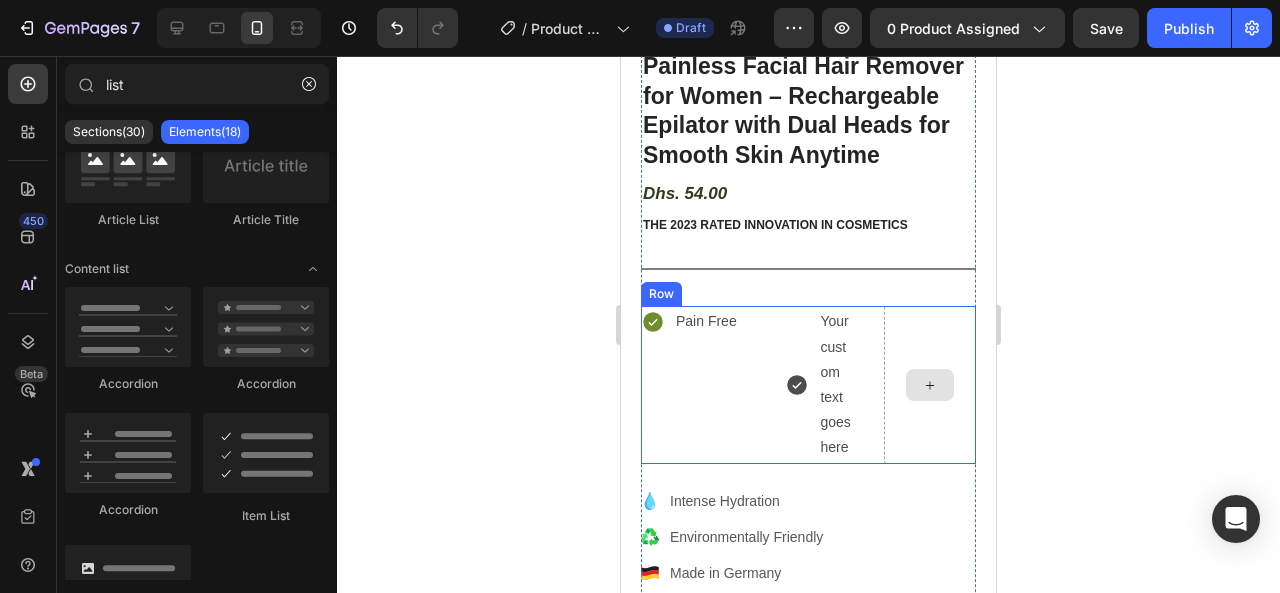 click at bounding box center [930, 384] 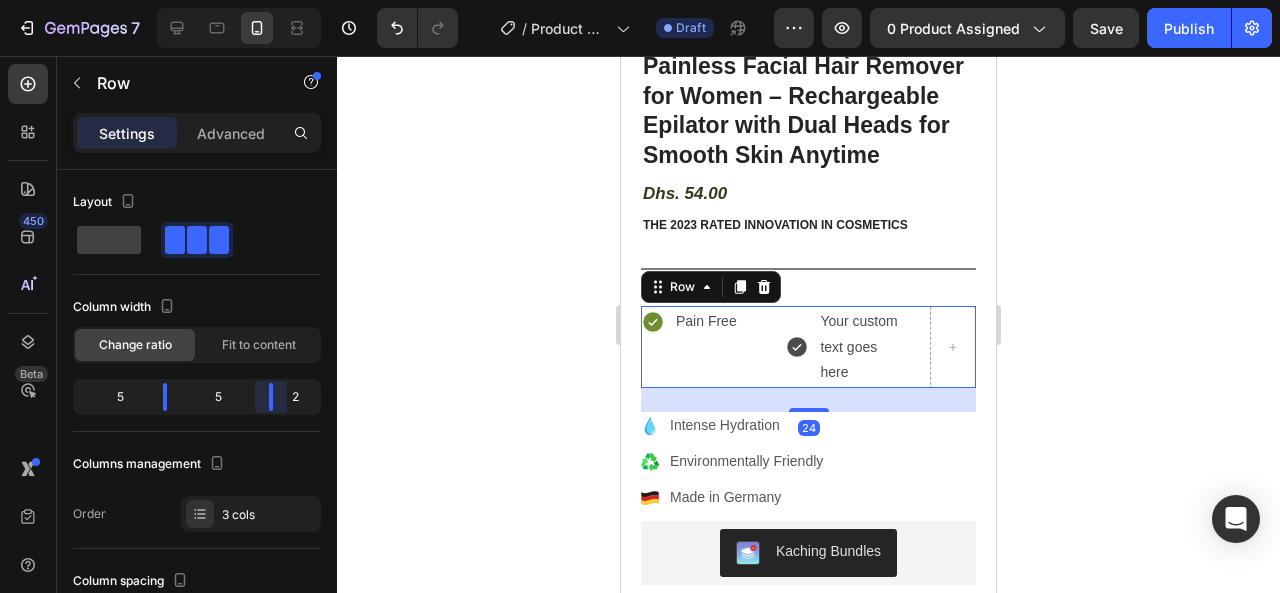 drag, startPoint x: 240, startPoint y: 389, endPoint x: 280, endPoint y: 397, distance: 40.792156 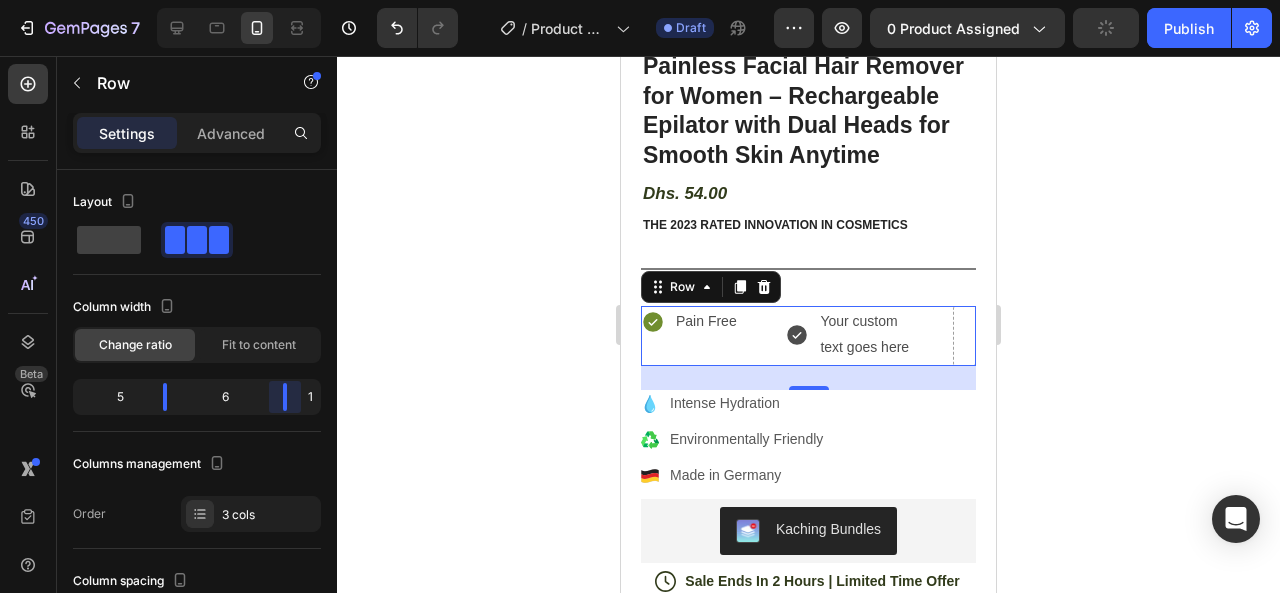 drag, startPoint x: 277, startPoint y: 390, endPoint x: 305, endPoint y: 391, distance: 28.01785 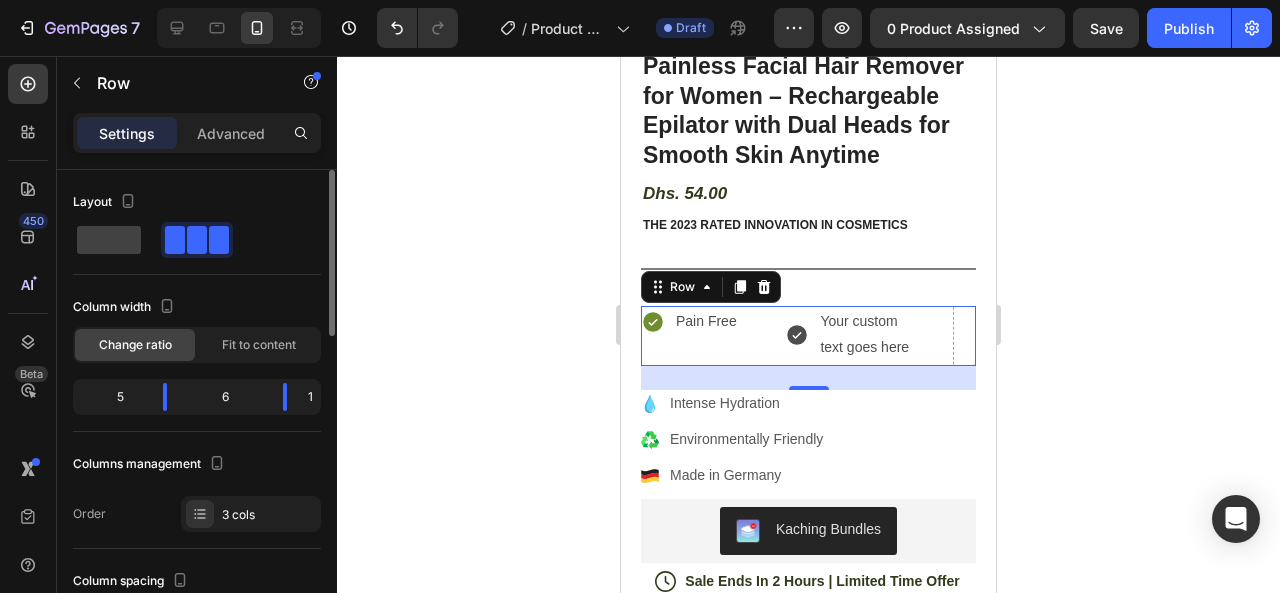 click on "1" 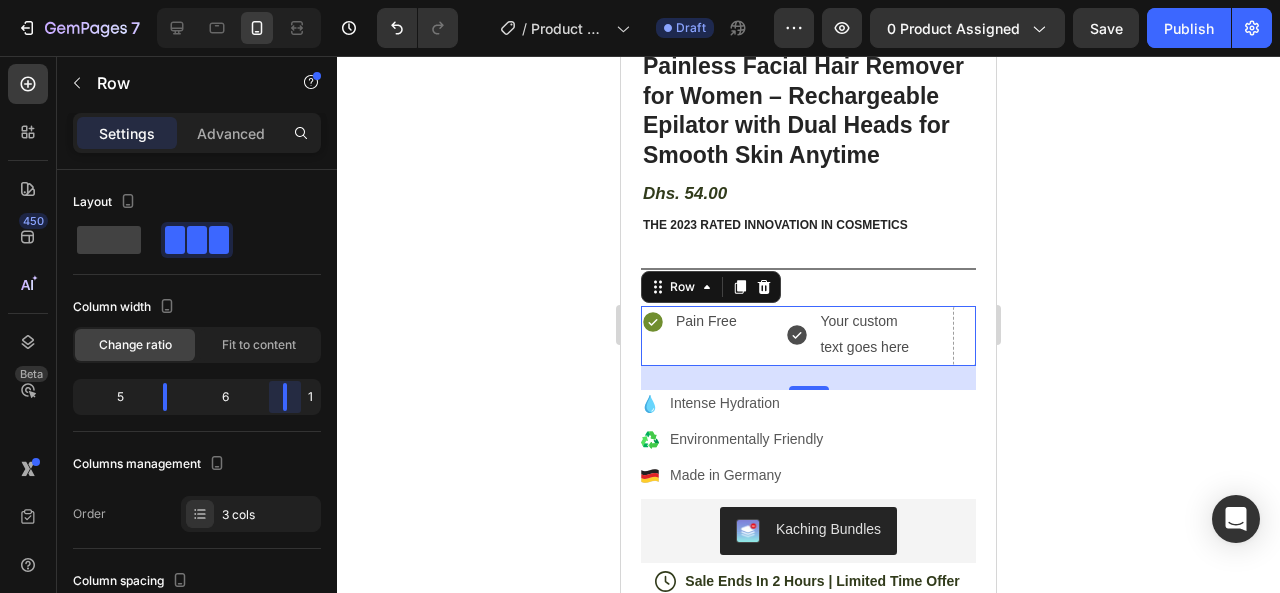 drag, startPoint x: 289, startPoint y: 394, endPoint x: 313, endPoint y: 397, distance: 24.186773 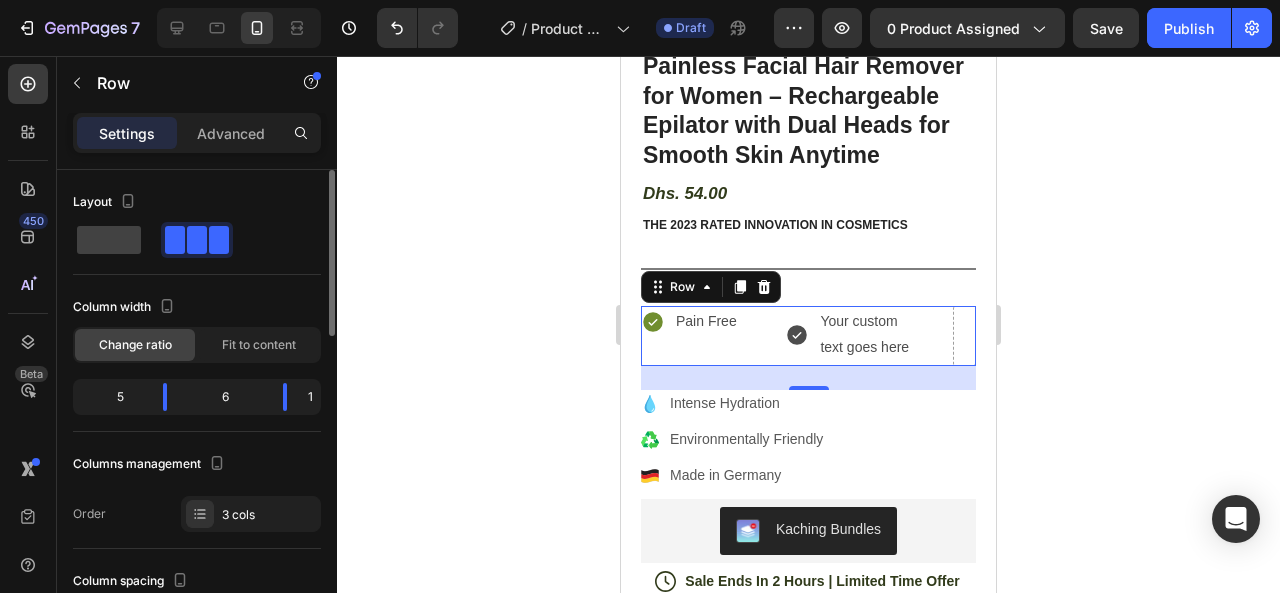 click 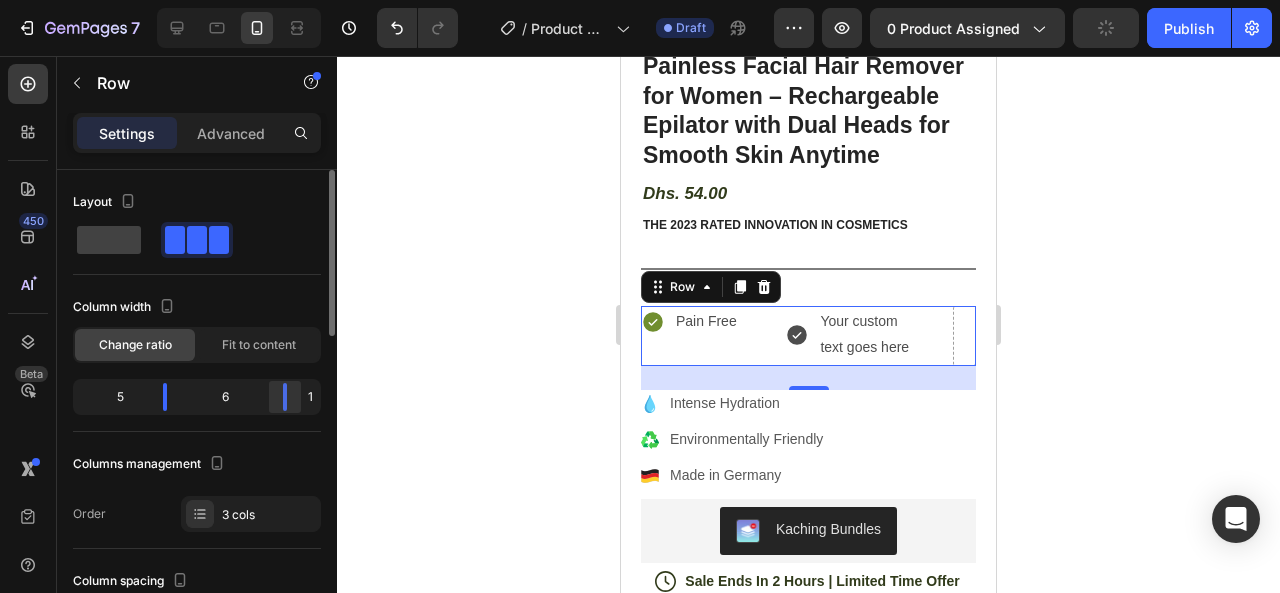 click on "7   /  Product Page - Aug 3, 16:19:12 Draft Preview 0 product assigned  Publish  450 Beta list Sections(30) Elements(18) Product
Product List
Related Products
Product Images
Product Images
Product Title" at bounding box center (640, 0) 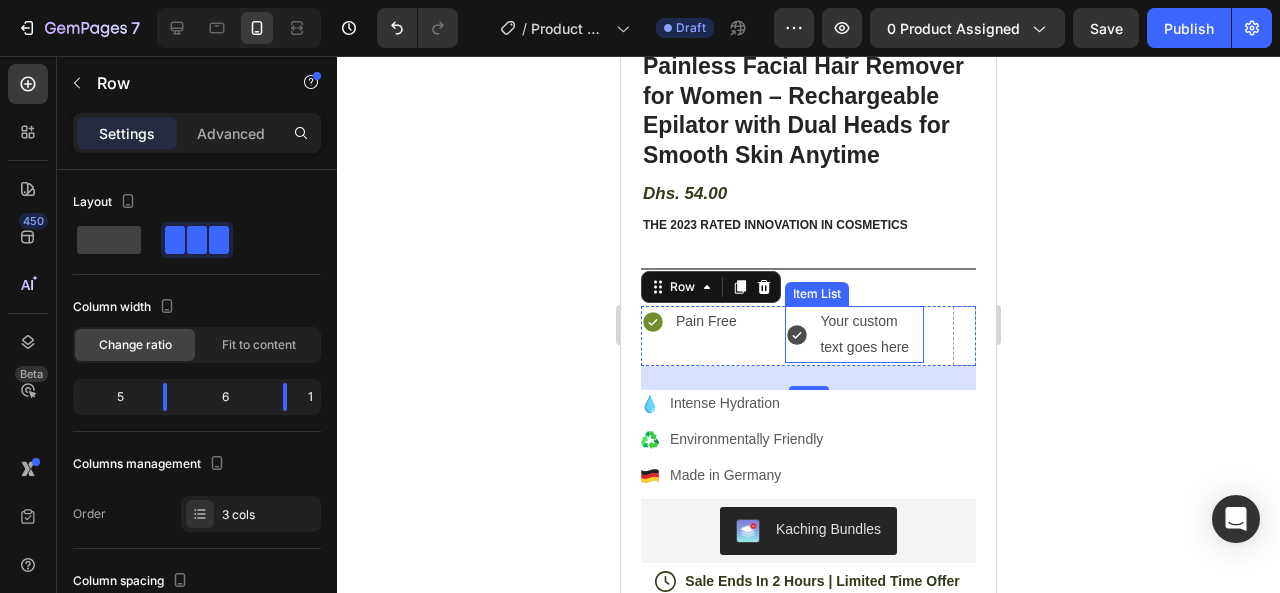 click on "Your custom text goes here" at bounding box center [870, 334] 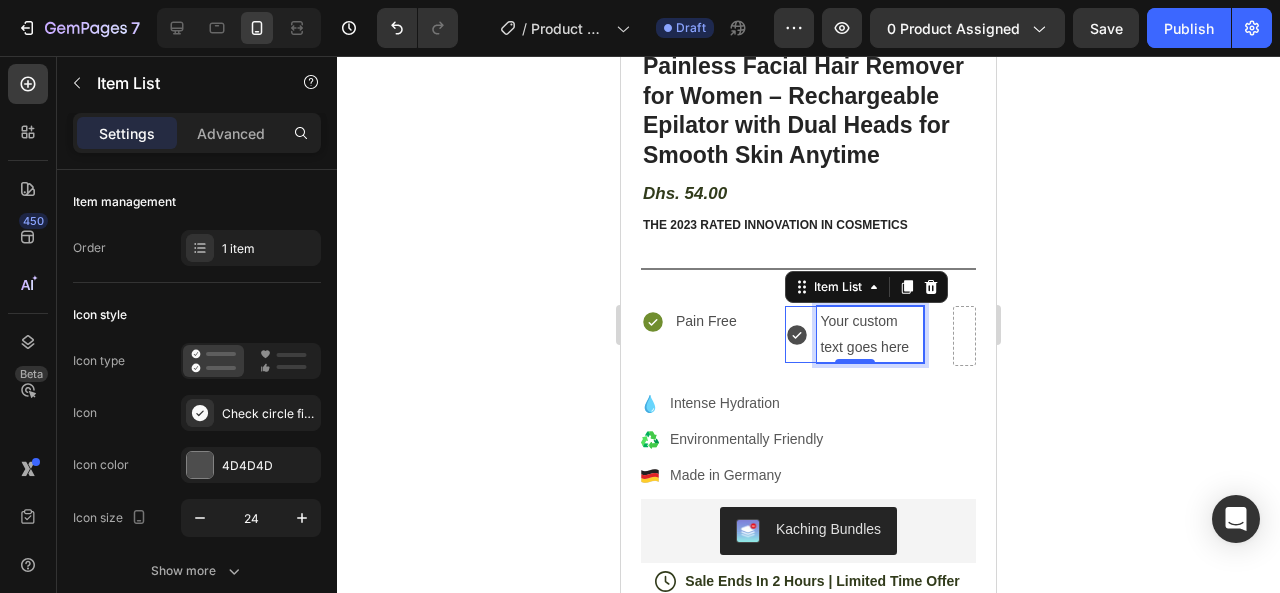 click on "Your custom text goes here" at bounding box center (870, 334) 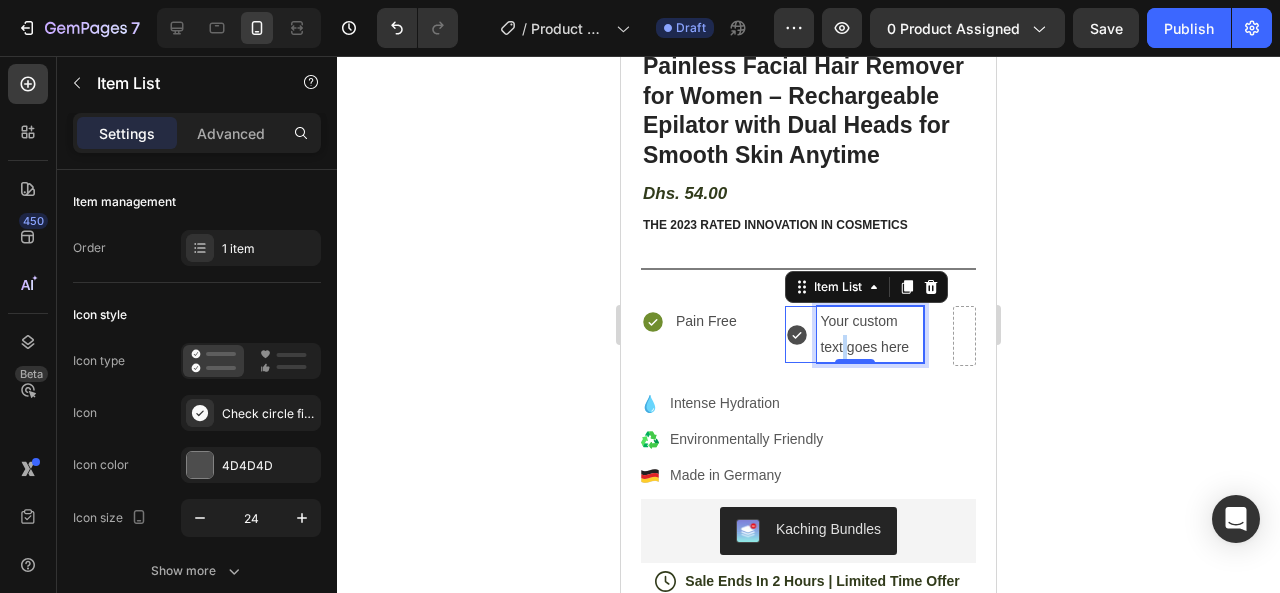 click on "Your custom text goes here" at bounding box center (870, 334) 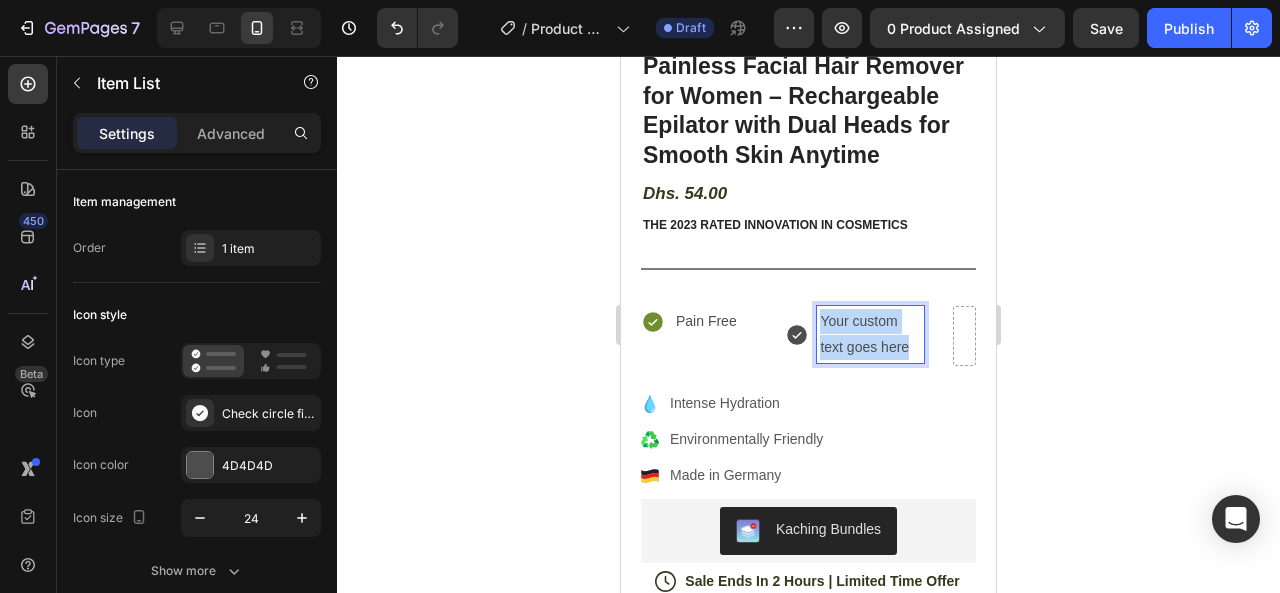 click on "Your custom text goes here" at bounding box center (870, 334) 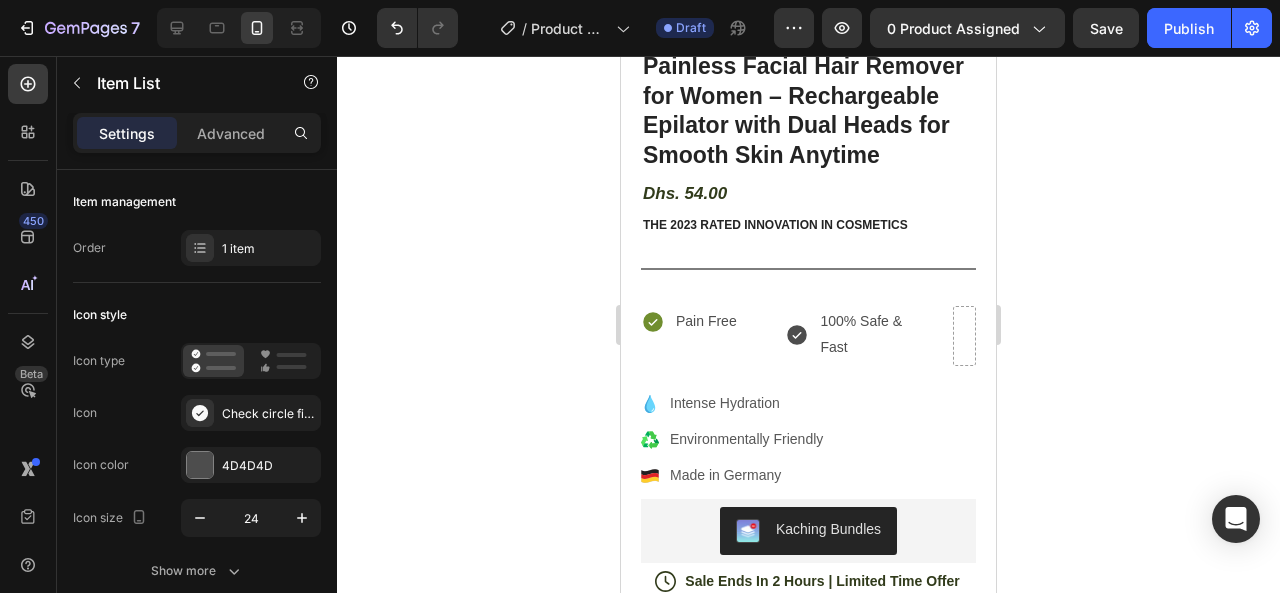 click 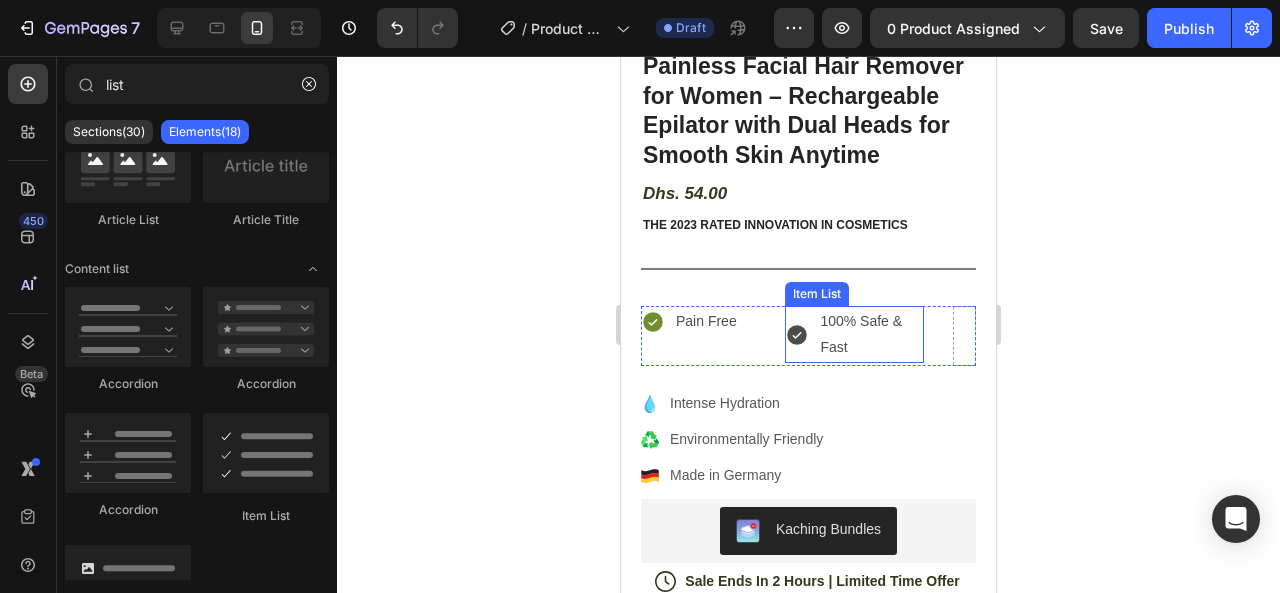 click on "100% Safe & Fast" at bounding box center (870, 334) 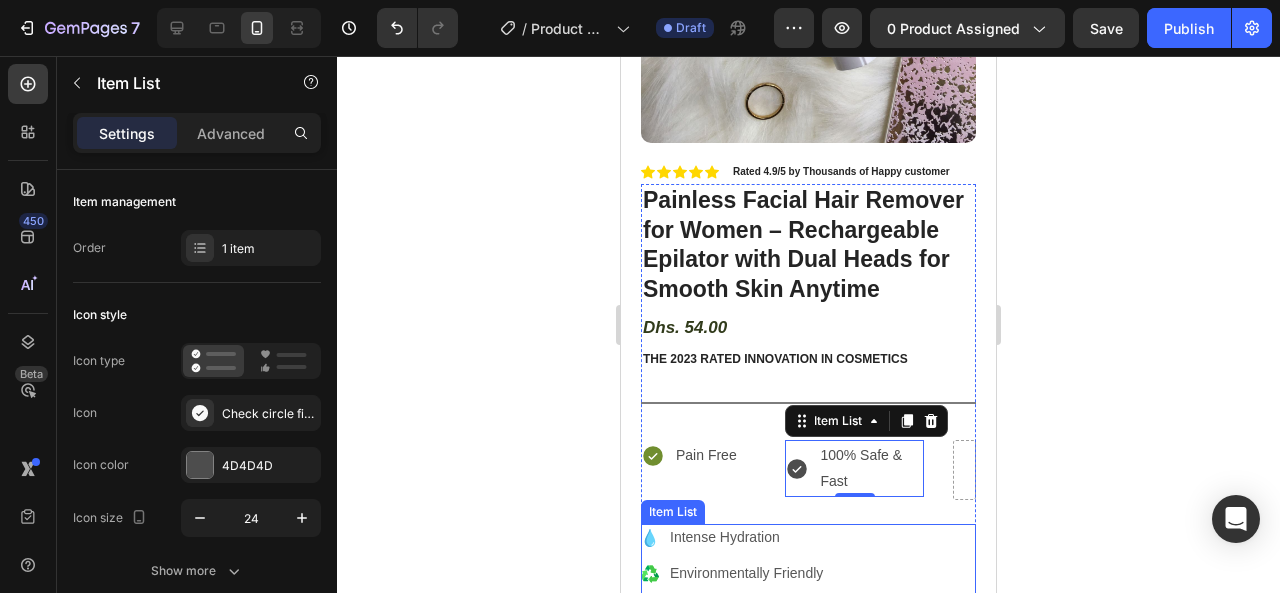 scroll, scrollTop: 344, scrollLeft: 0, axis: vertical 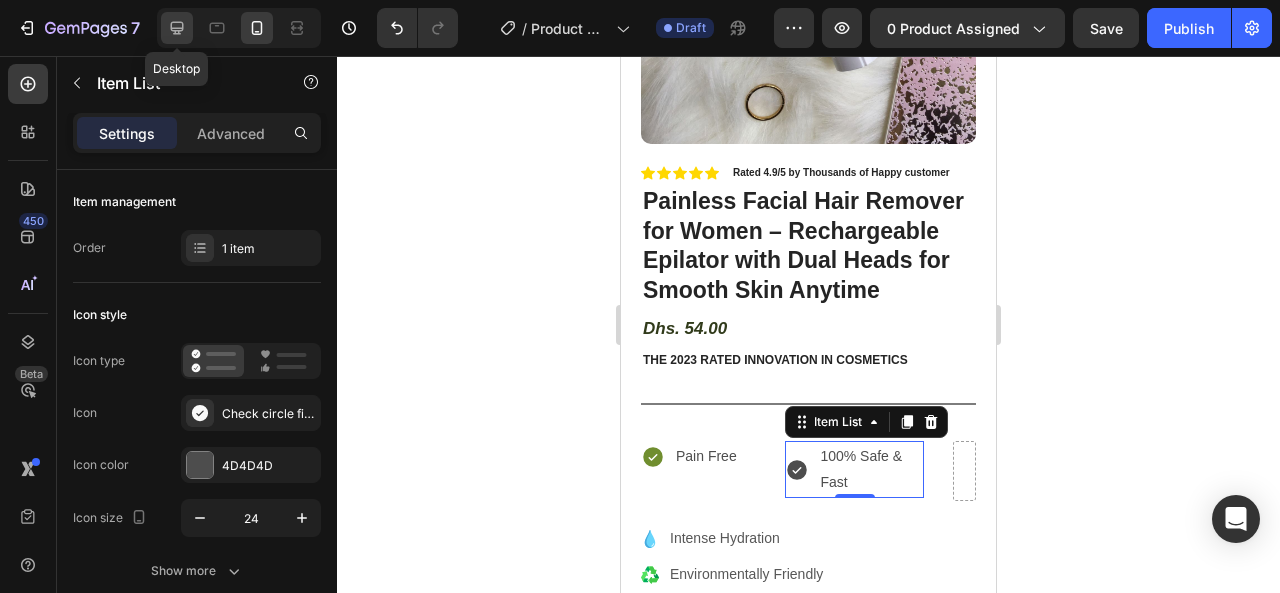 click 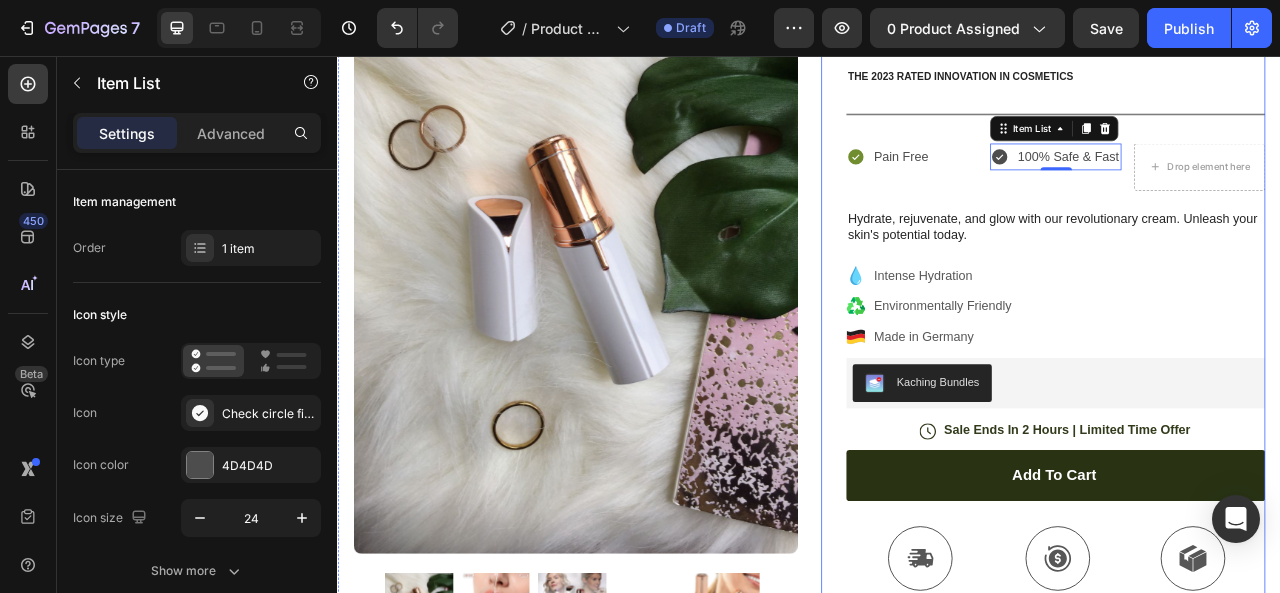 scroll, scrollTop: 266, scrollLeft: 0, axis: vertical 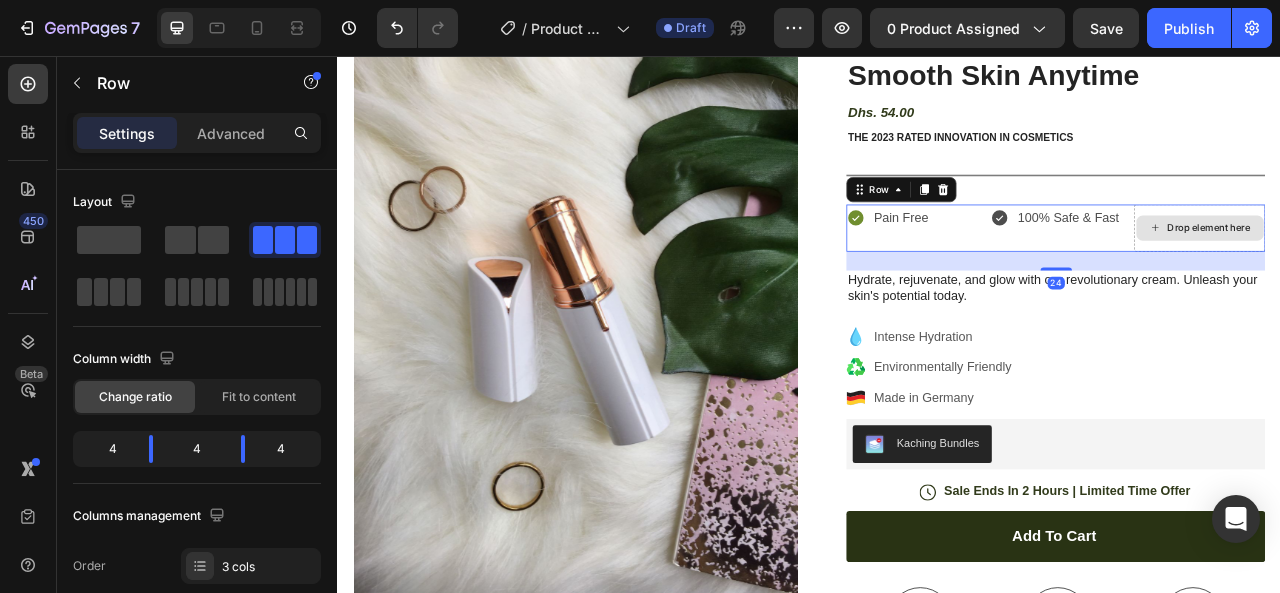 click on "Drop element here" at bounding box center (1433, 275) 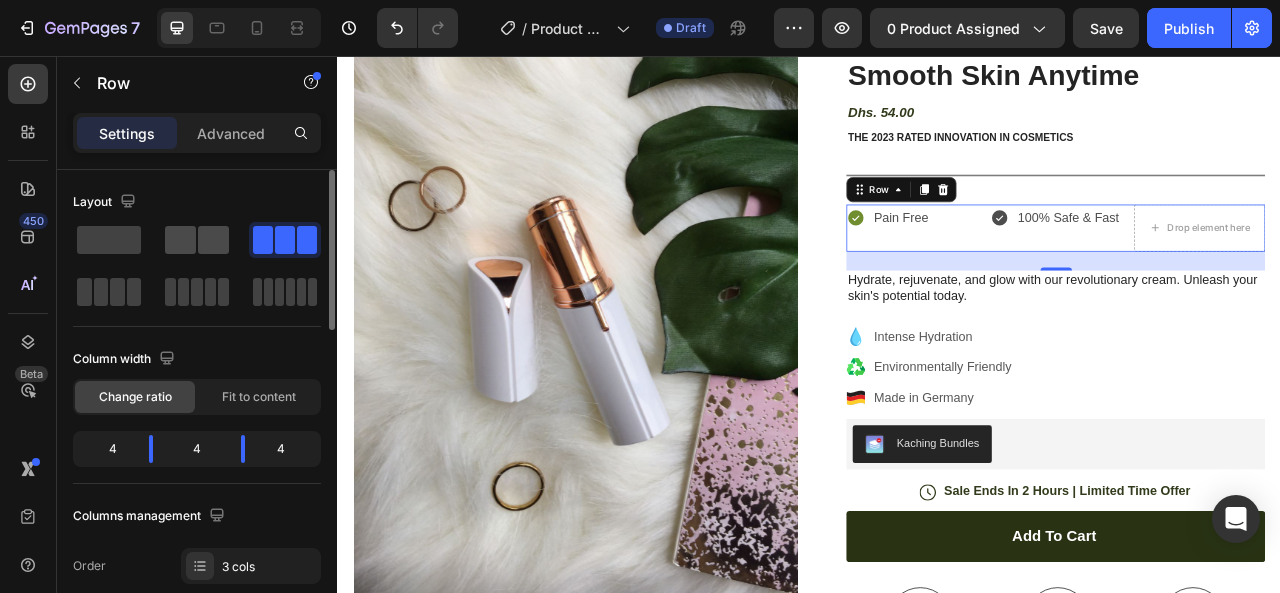 click 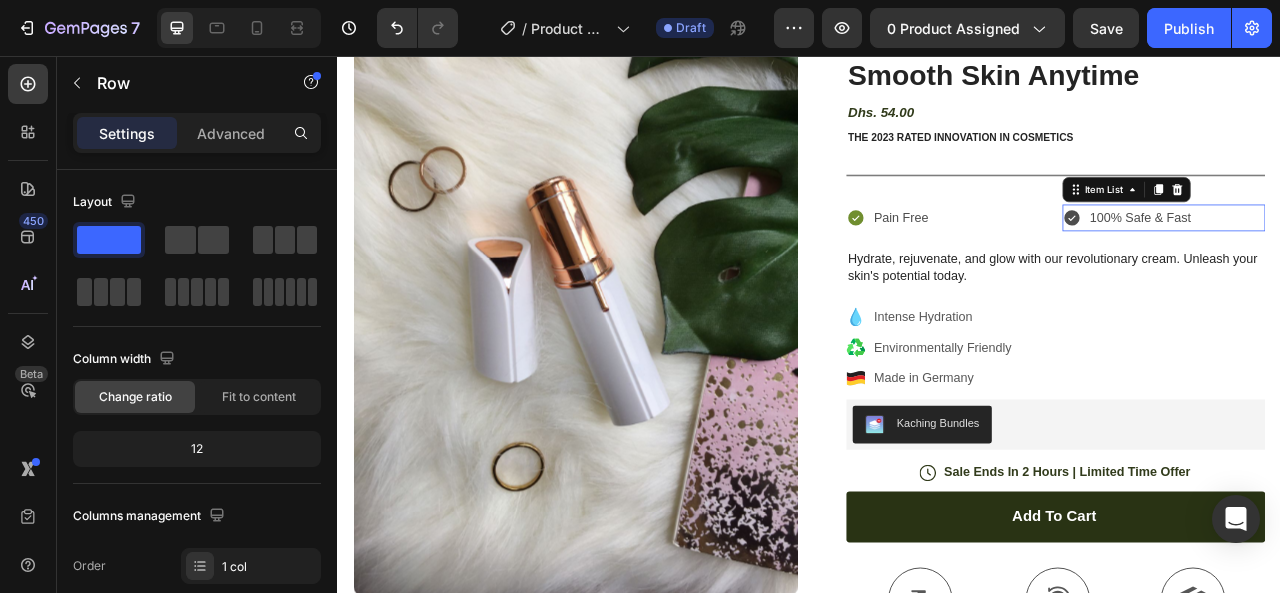 click on "100% Safe & Fast" at bounding box center (1358, 262) 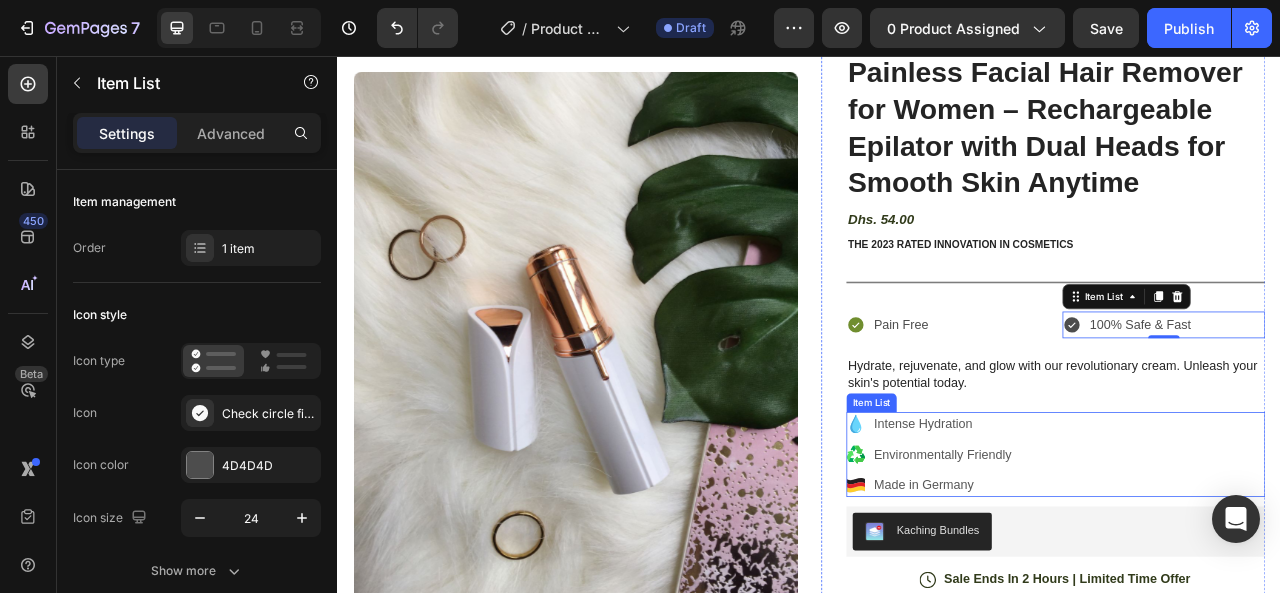 scroll, scrollTop: 135, scrollLeft: 0, axis: vertical 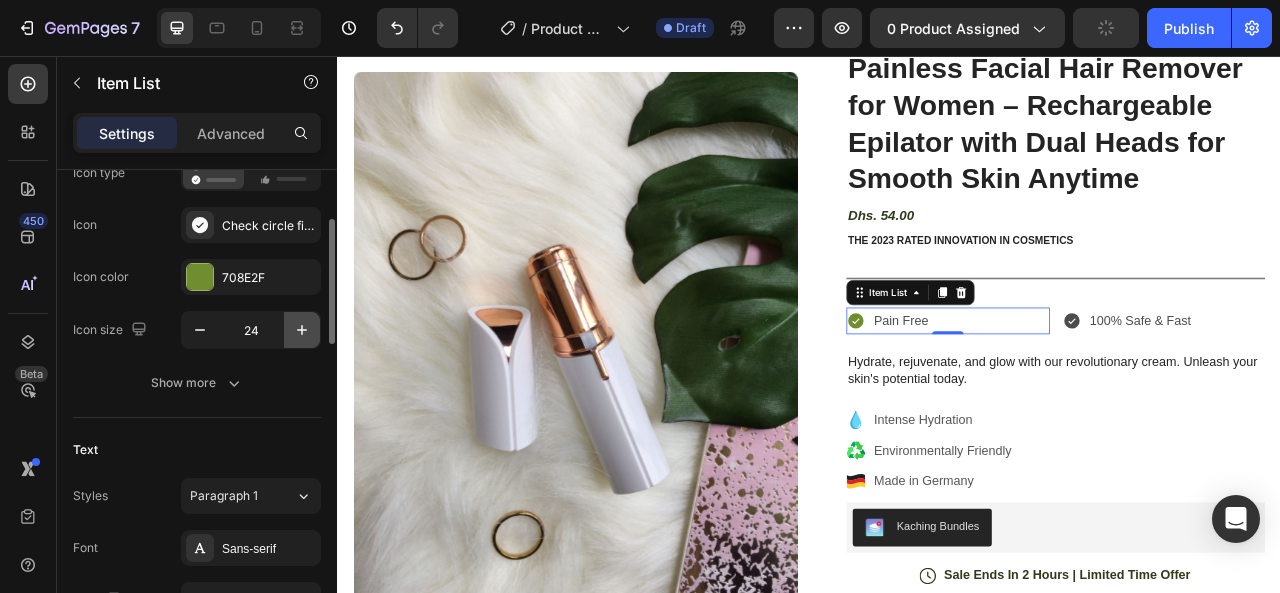 click 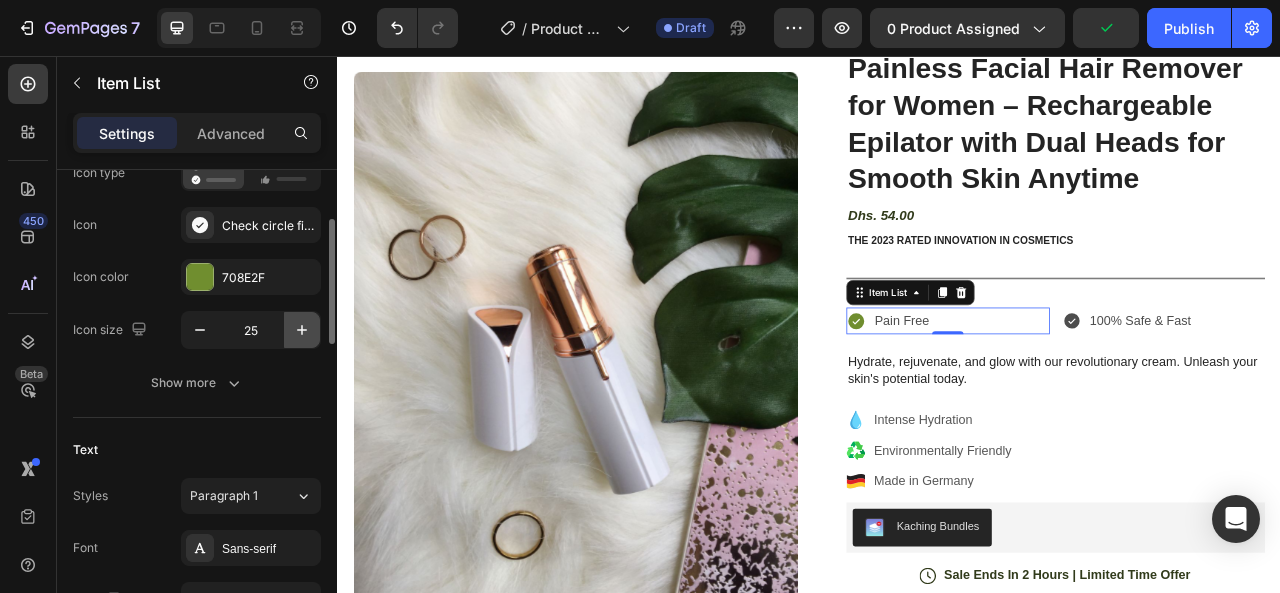click 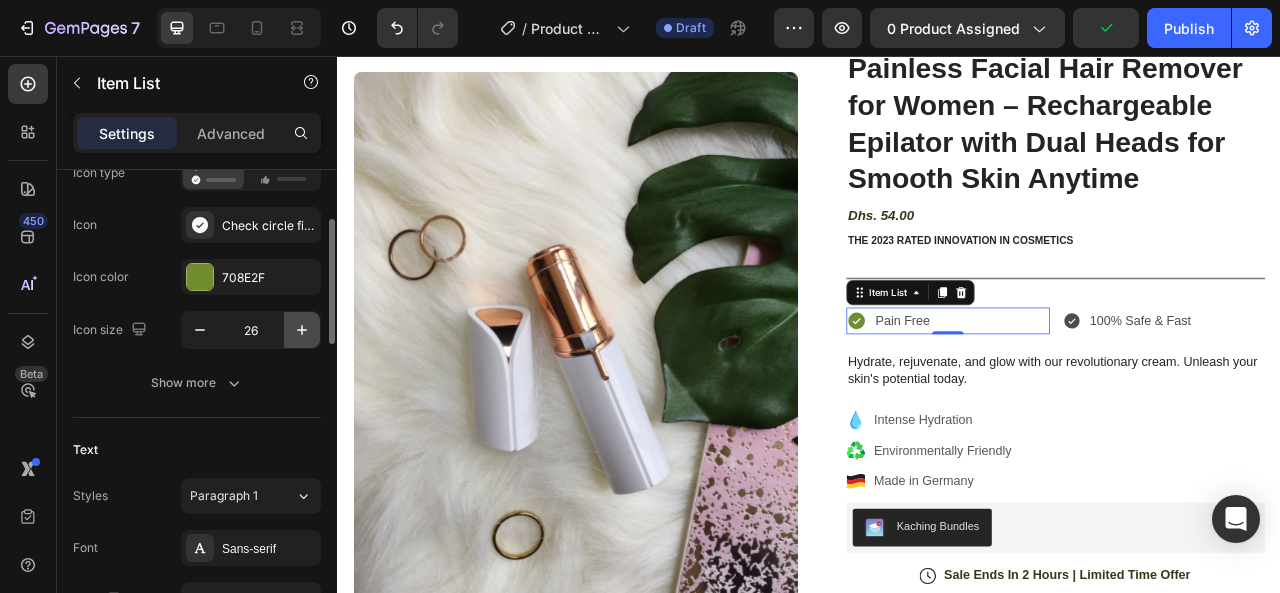 click 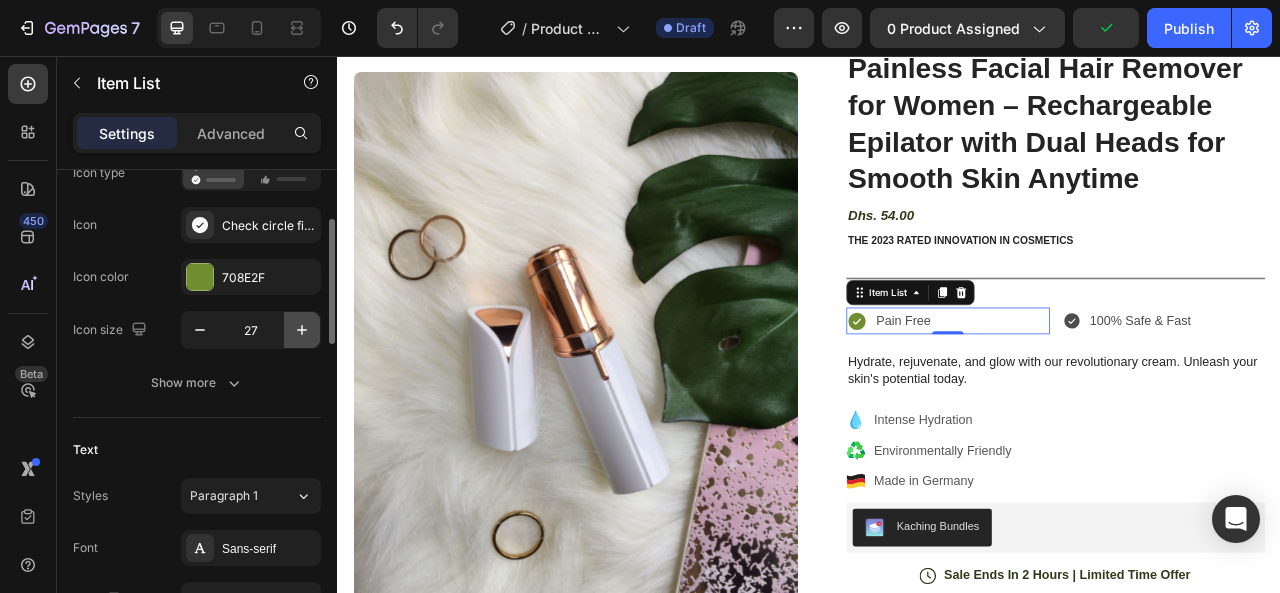 click 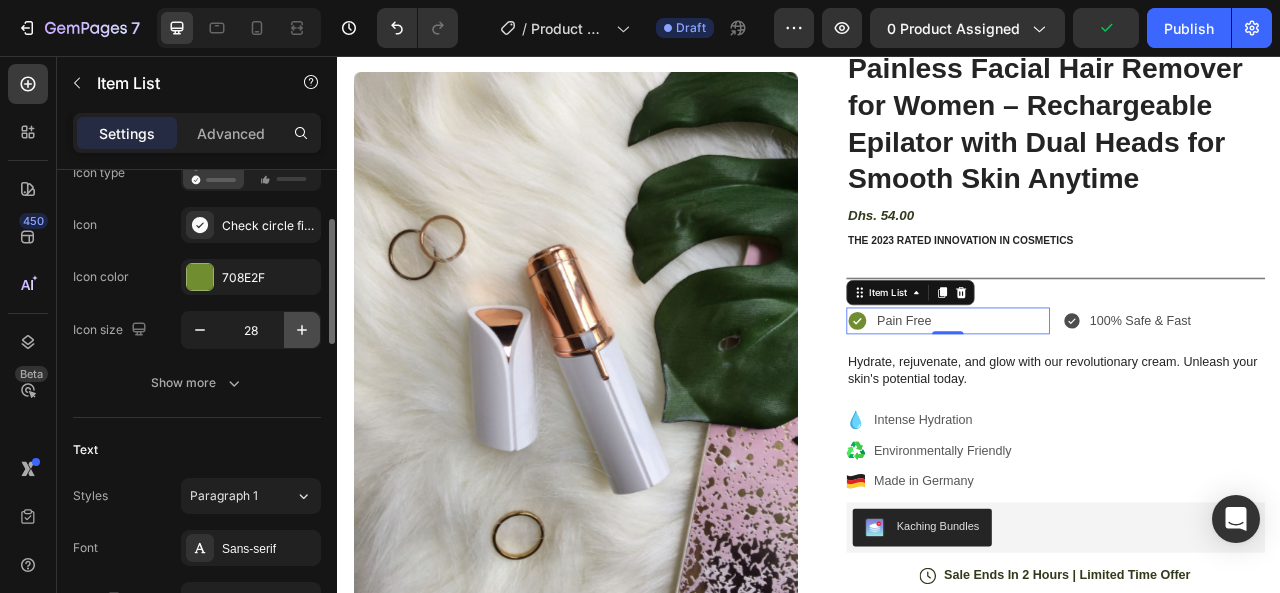 click 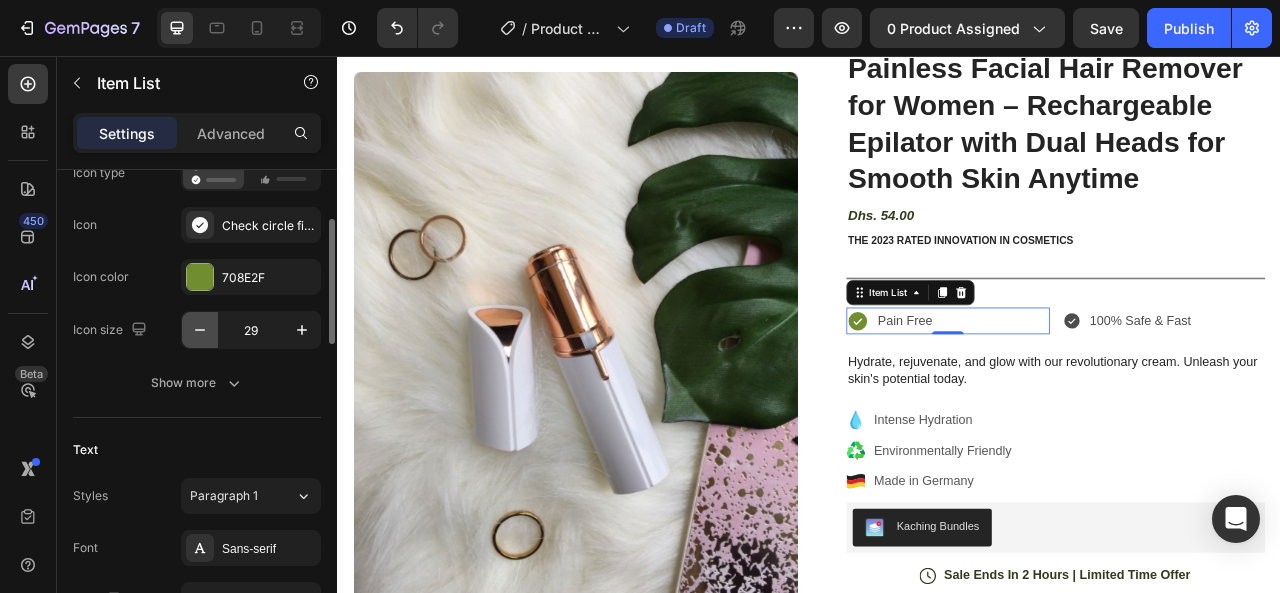 click at bounding box center [200, 330] 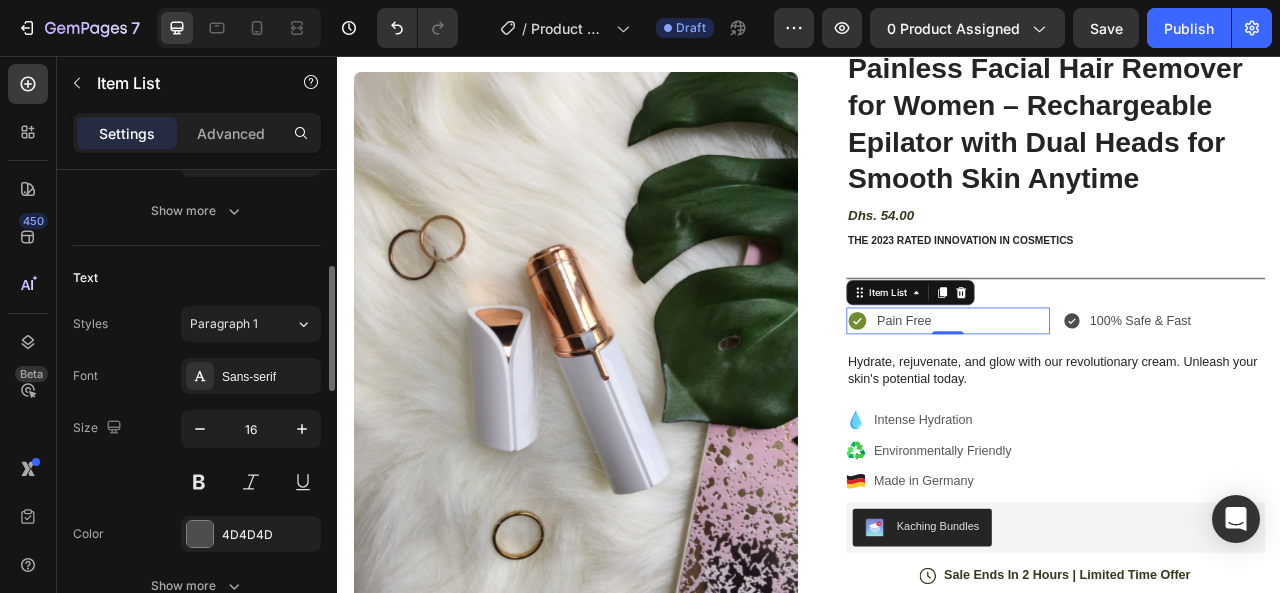 scroll, scrollTop: 362, scrollLeft: 0, axis: vertical 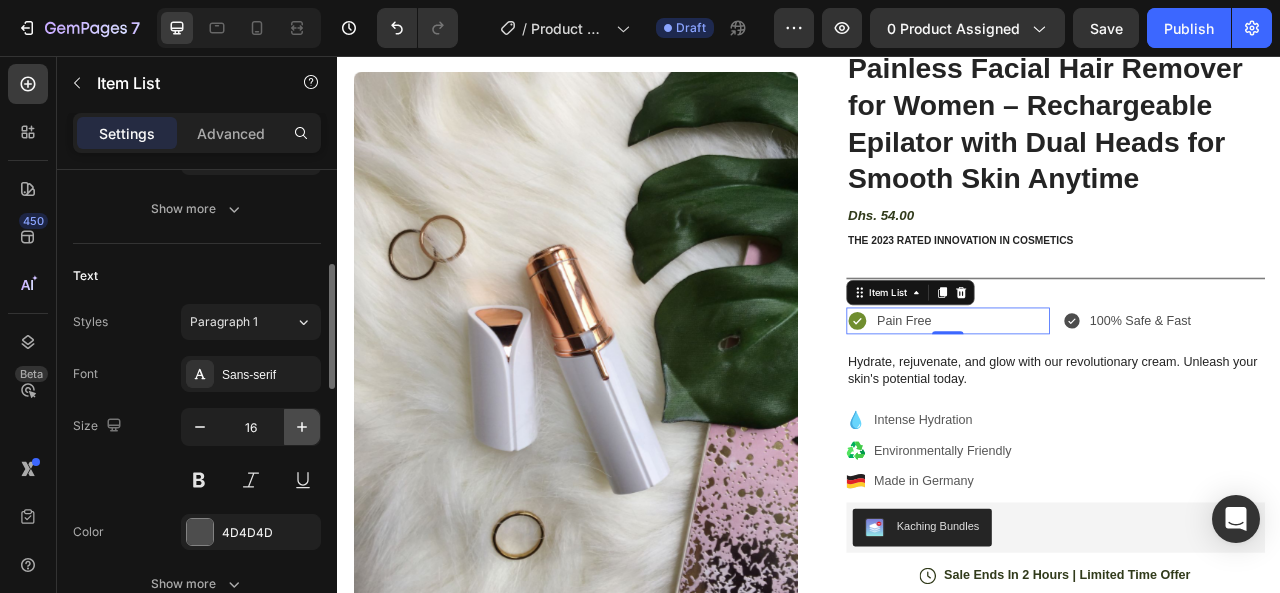 click at bounding box center [302, 427] 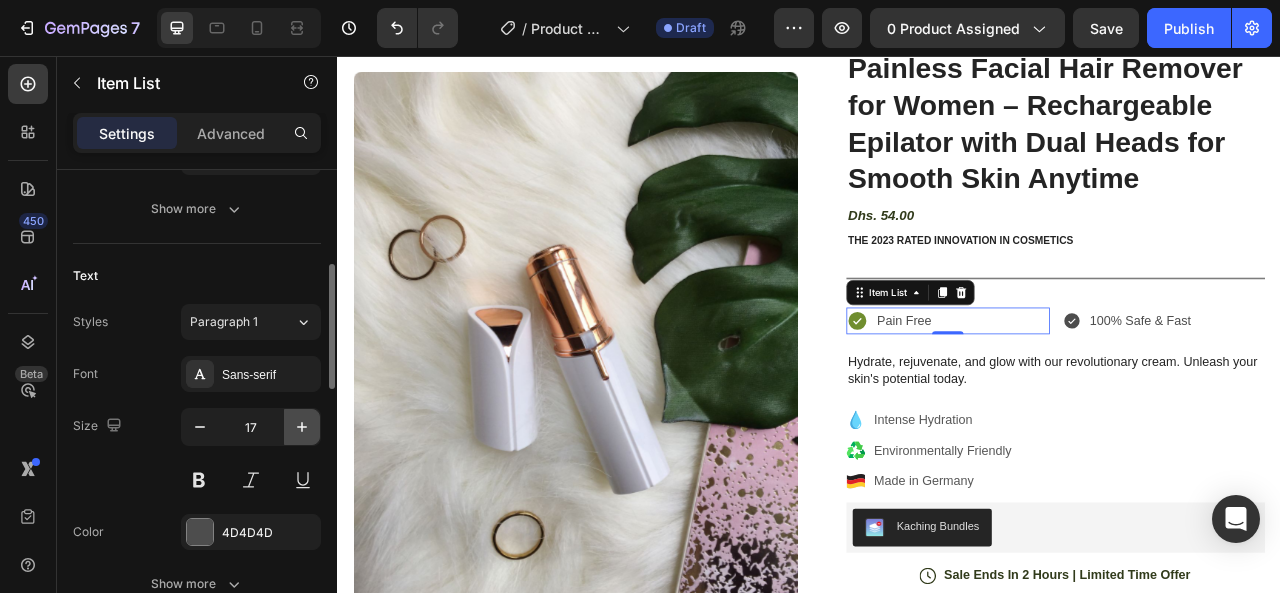 click at bounding box center (302, 427) 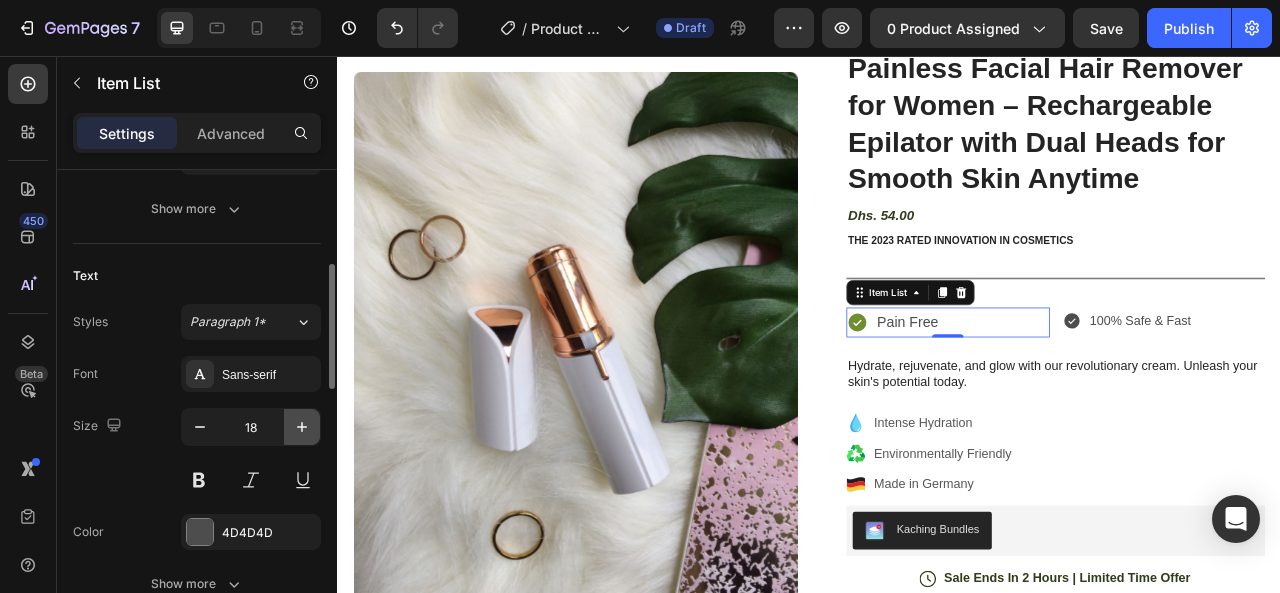 click at bounding box center [302, 427] 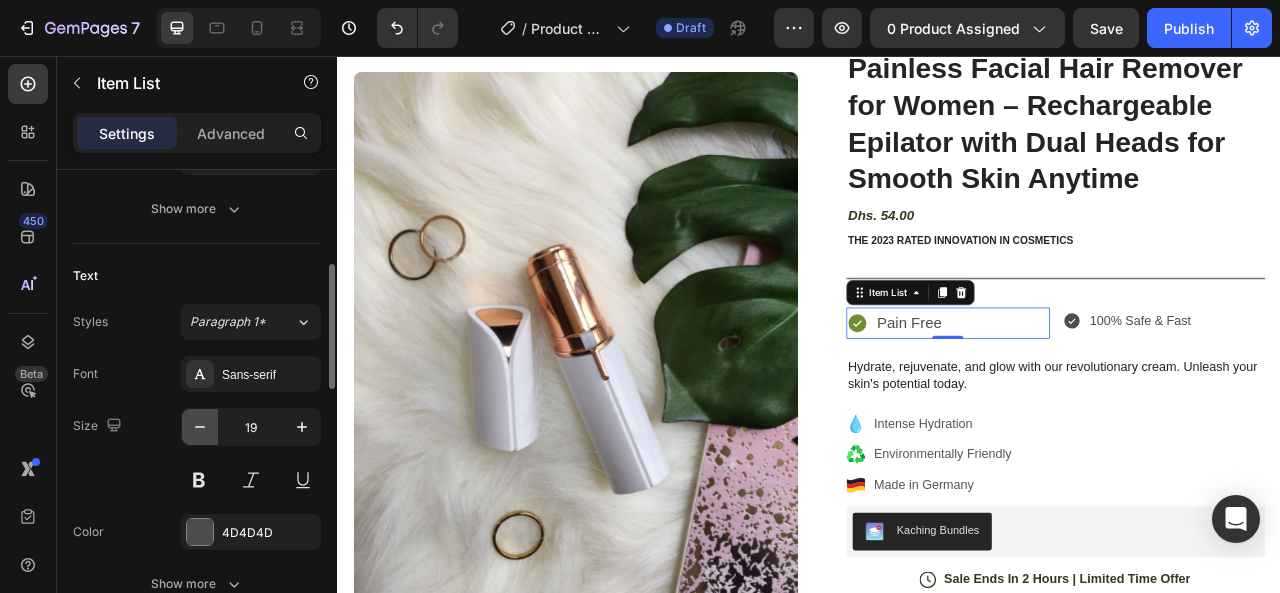 click 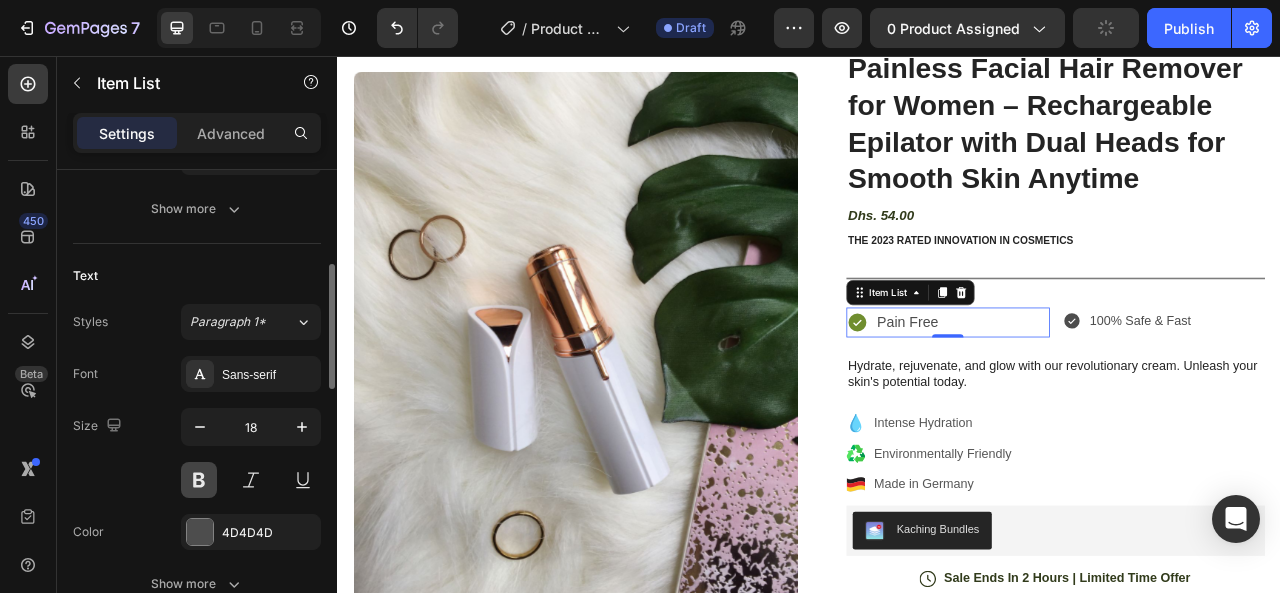 click at bounding box center (199, 480) 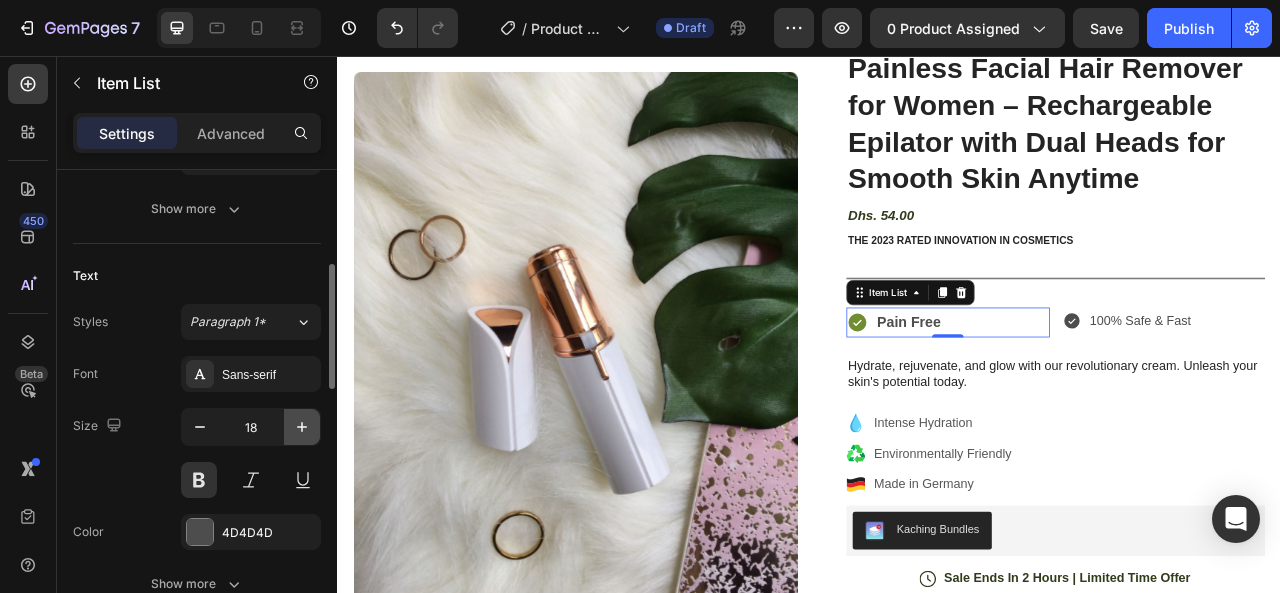 click at bounding box center [302, 427] 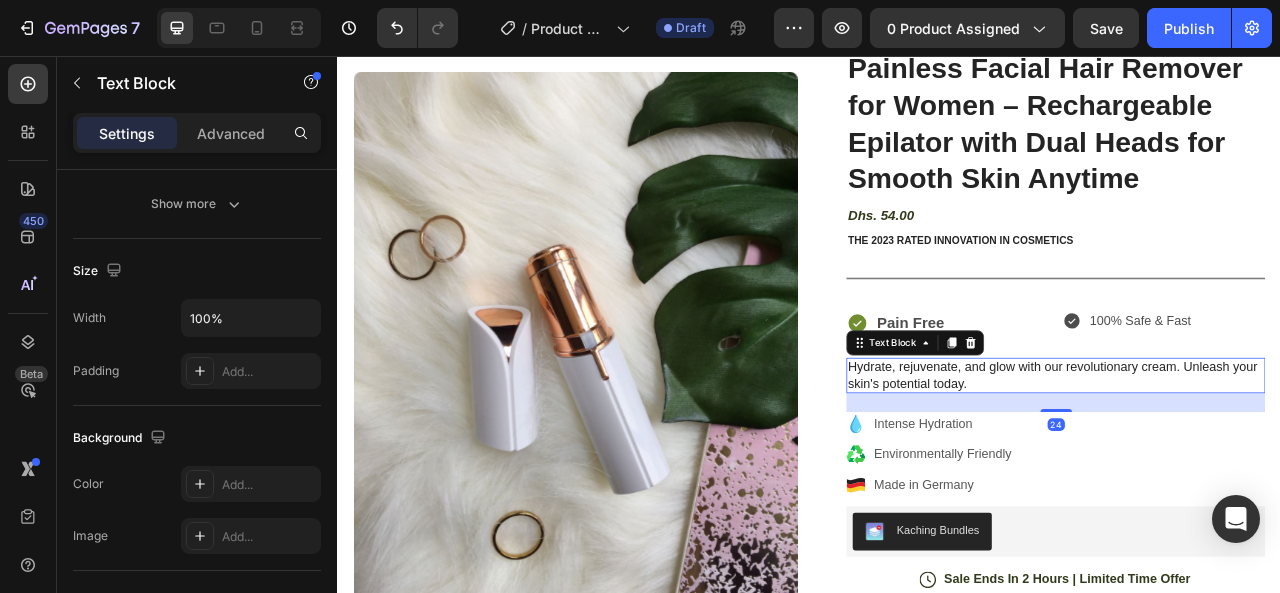 scroll, scrollTop: 0, scrollLeft: 0, axis: both 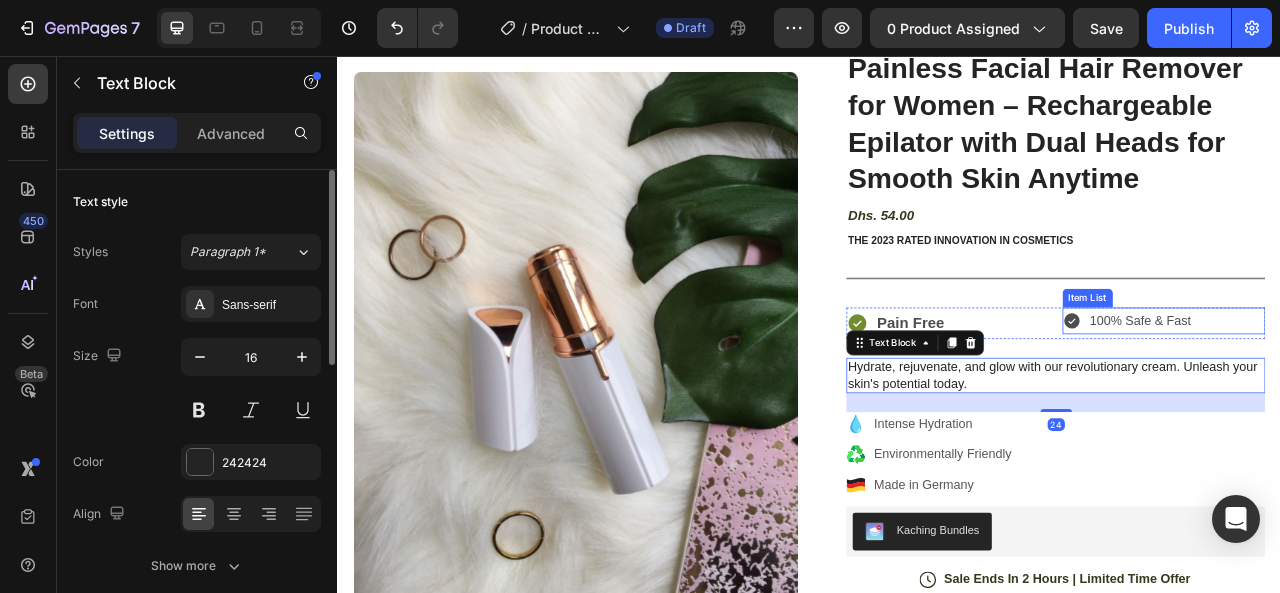 click on "100% Safe & Fast" at bounding box center (1358, 393) 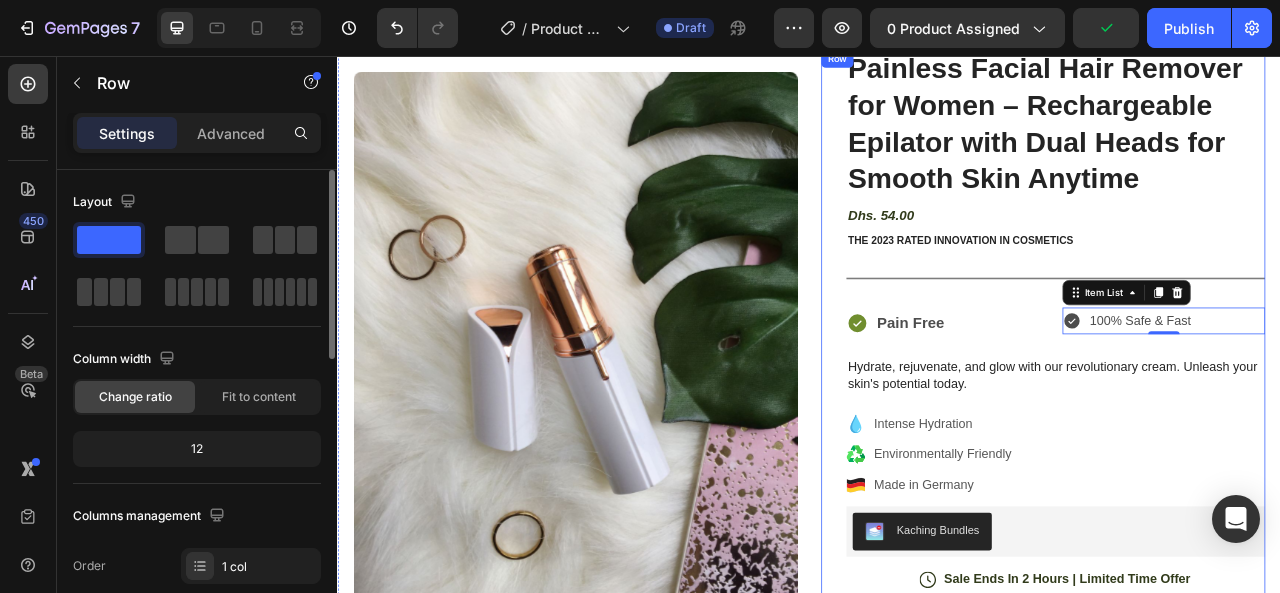 click on "Icon [FIRST] [LAST] ([CITY], [COUNTRY]) Text Block Row Row
Benefits
Ingredients" at bounding box center (1250, 674) 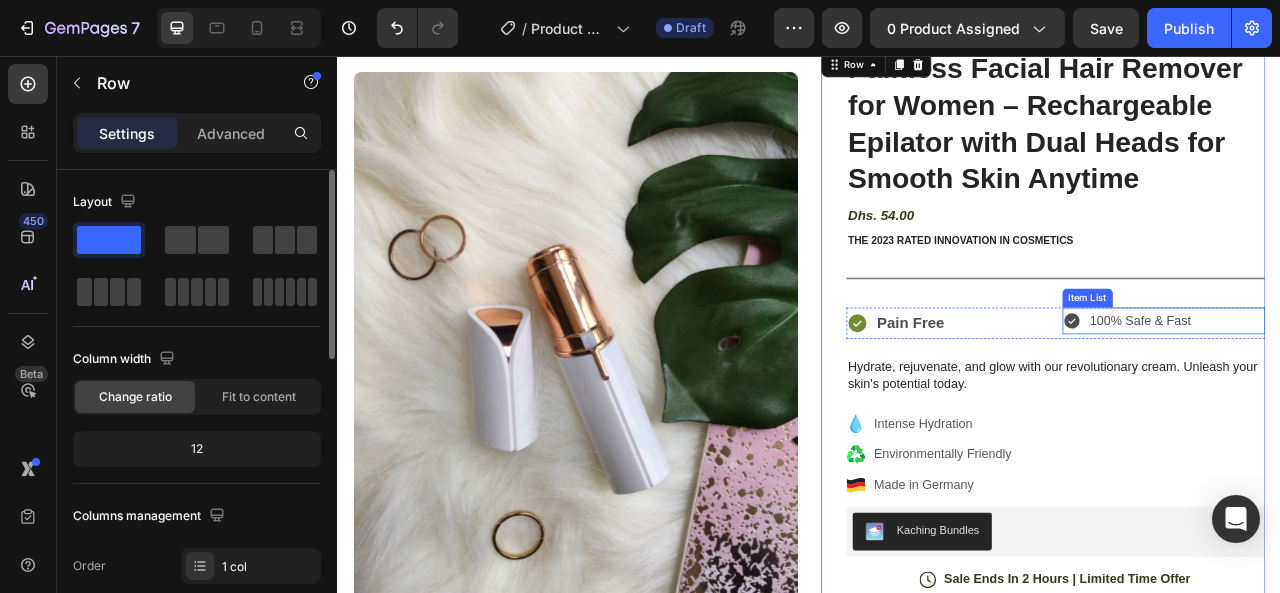 click on "100% Safe & Fast" at bounding box center (1358, 393) 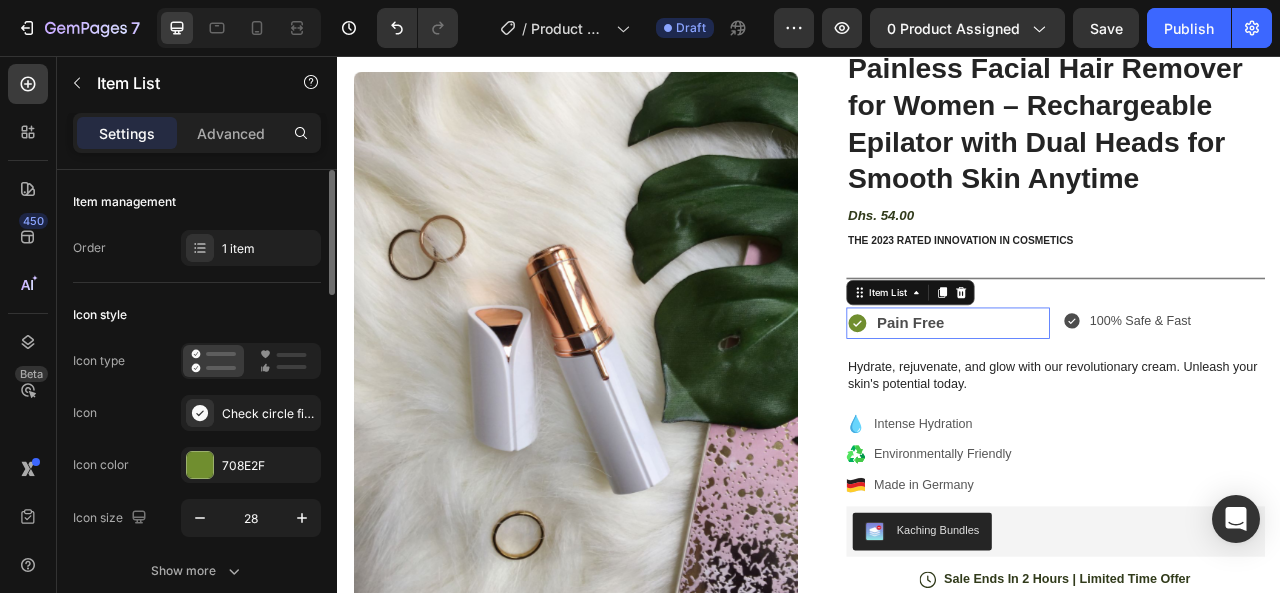 click on "Pain Free" at bounding box center (1048, 396) 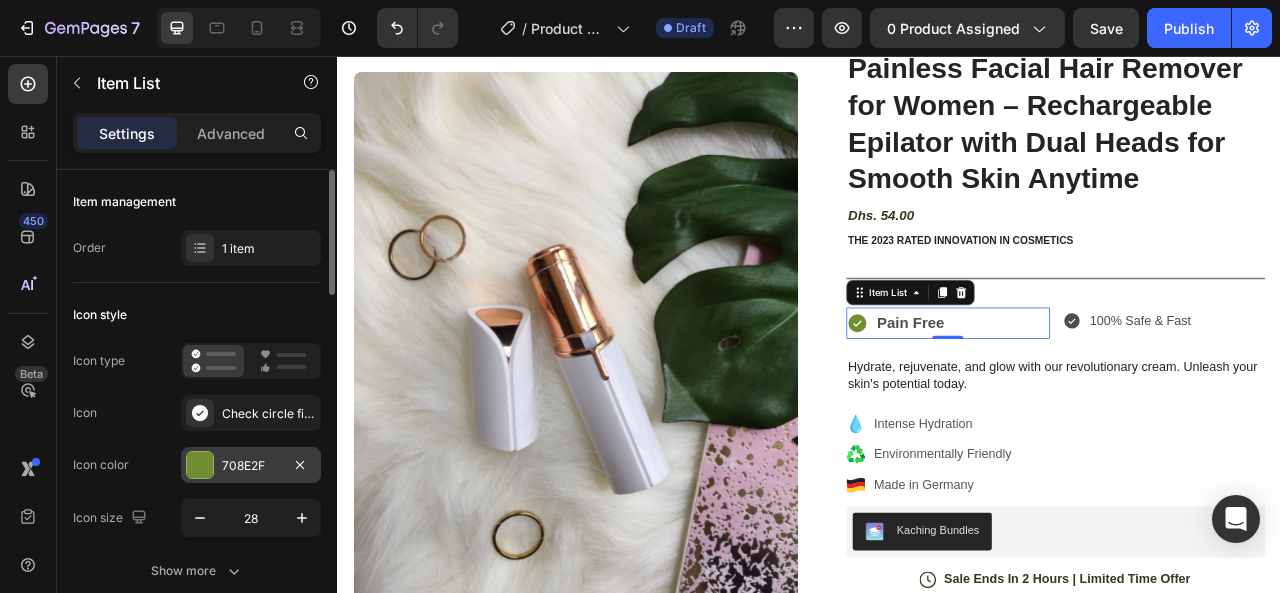 click on "708E2F" at bounding box center [251, 465] 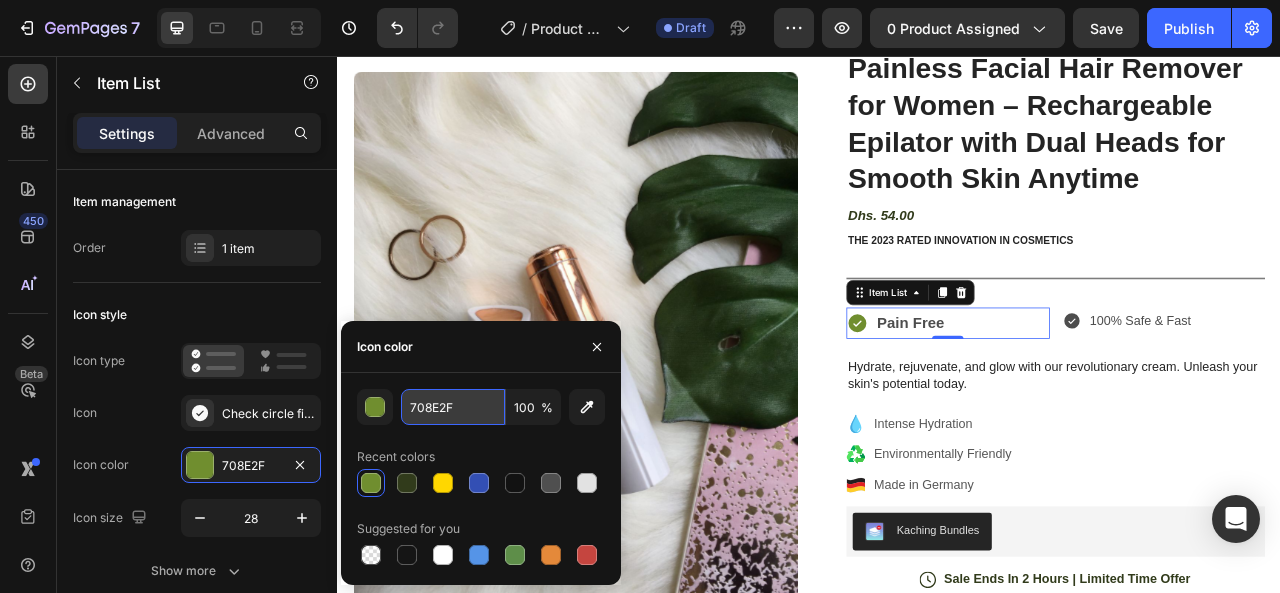 click on "708E2F" at bounding box center [453, 407] 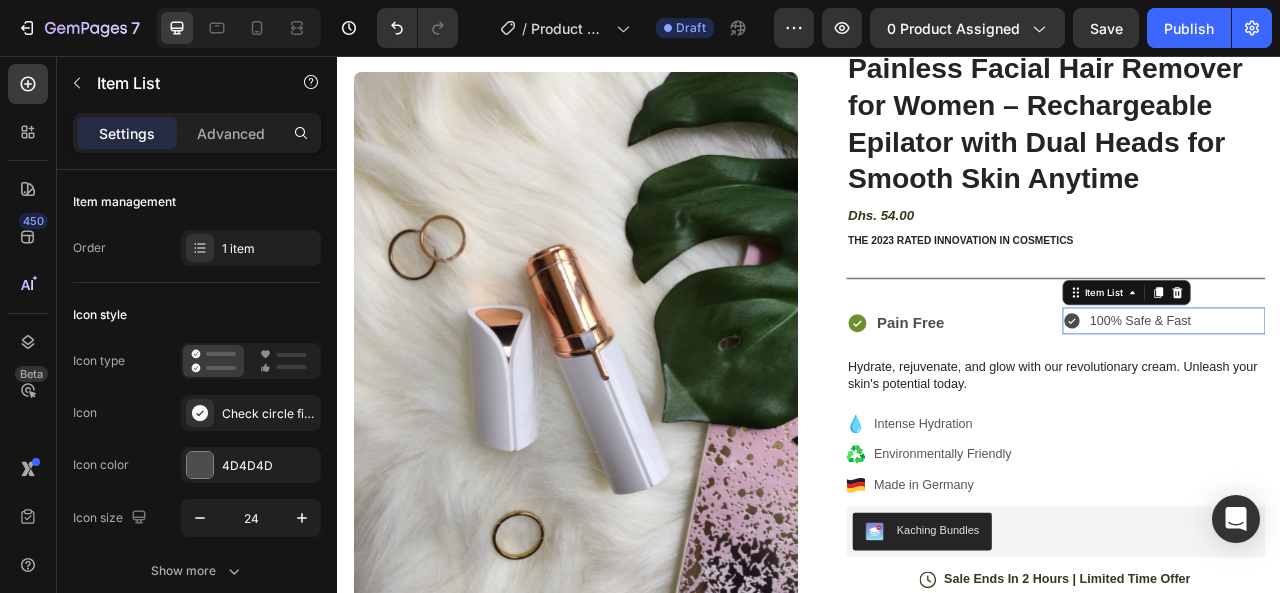 click 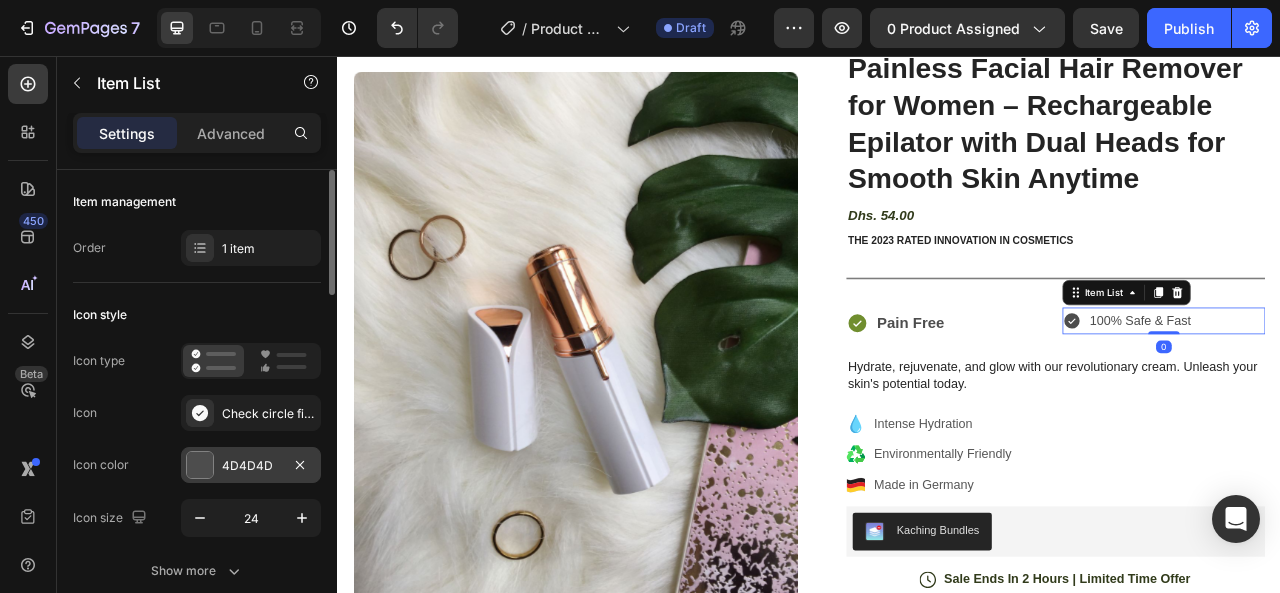 click on "4D4D4D" at bounding box center [251, 466] 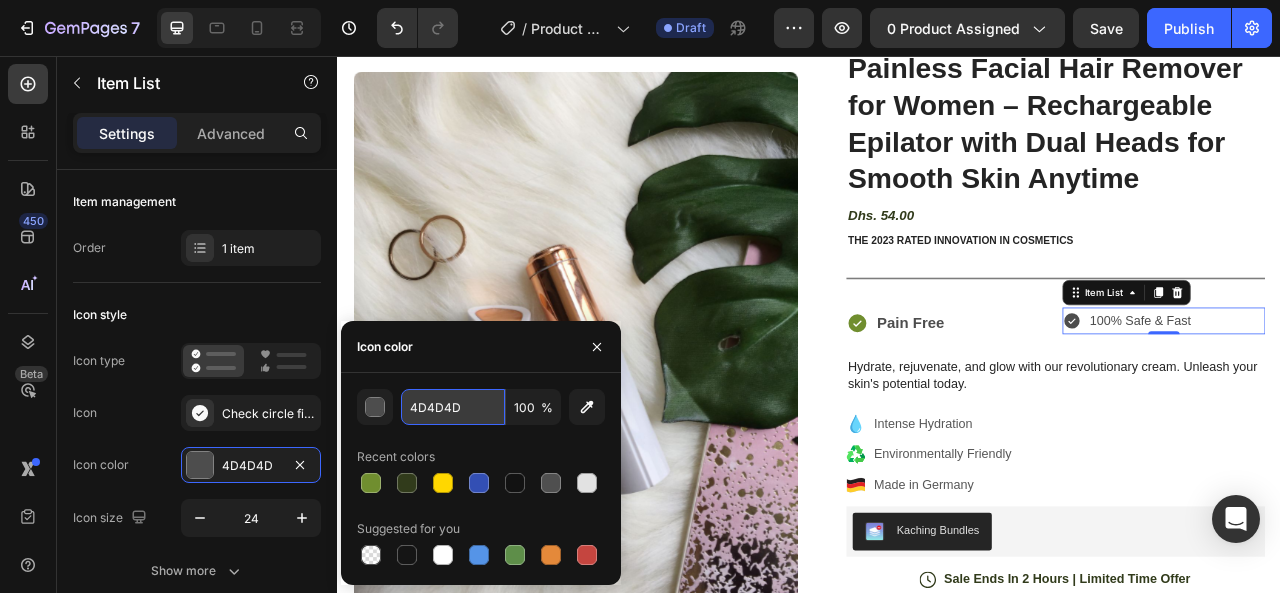 click on "4D4D4D" at bounding box center (453, 407) 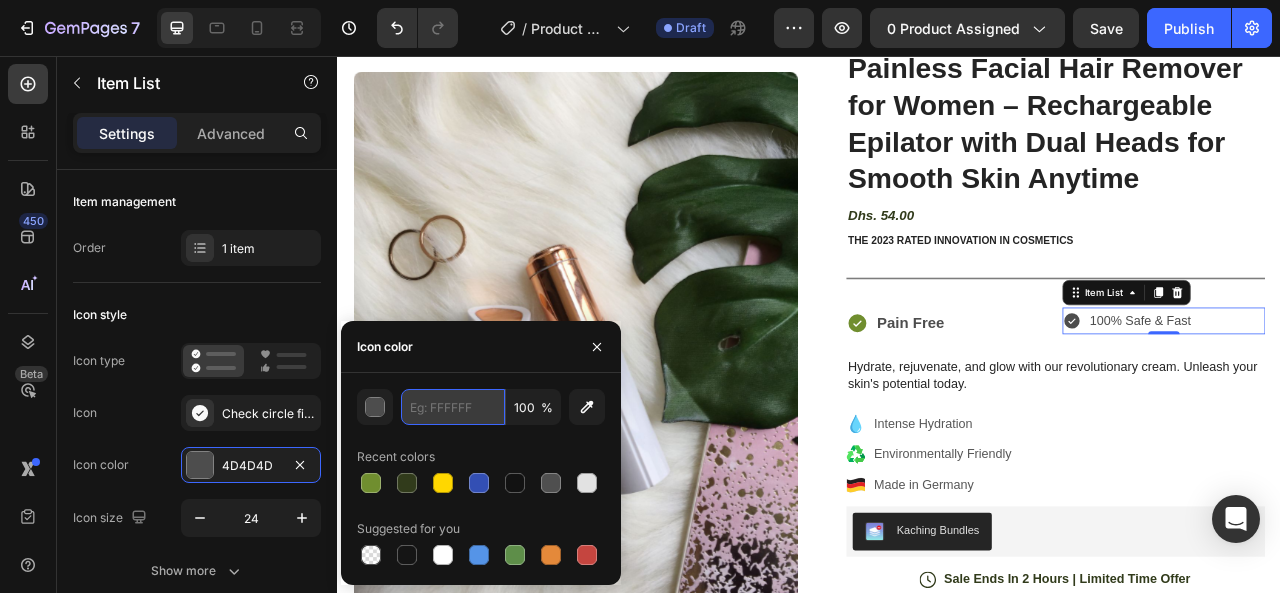 paste on "708E2F" 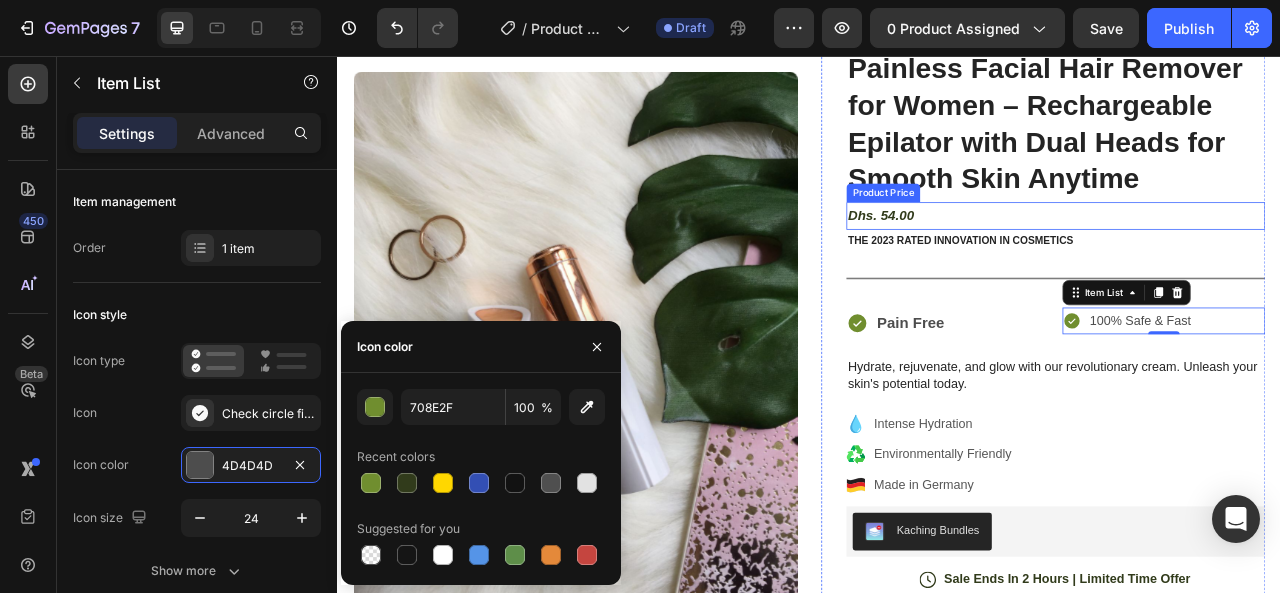 click on "Dhs. 54.00" at bounding box center [1250, 259] 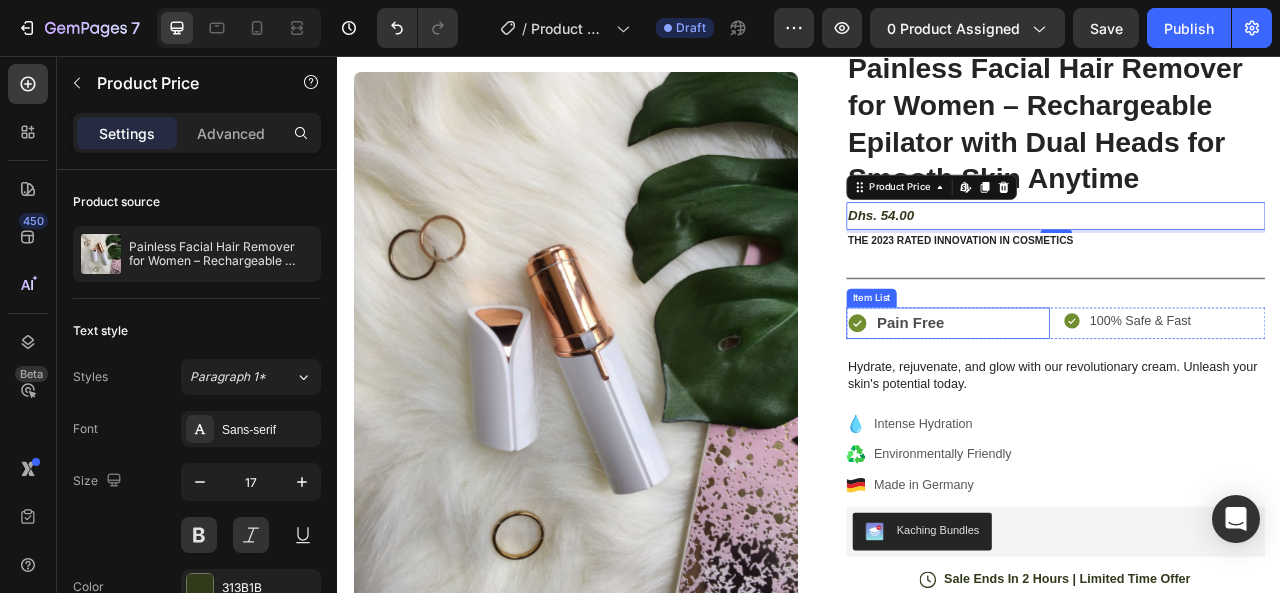 click 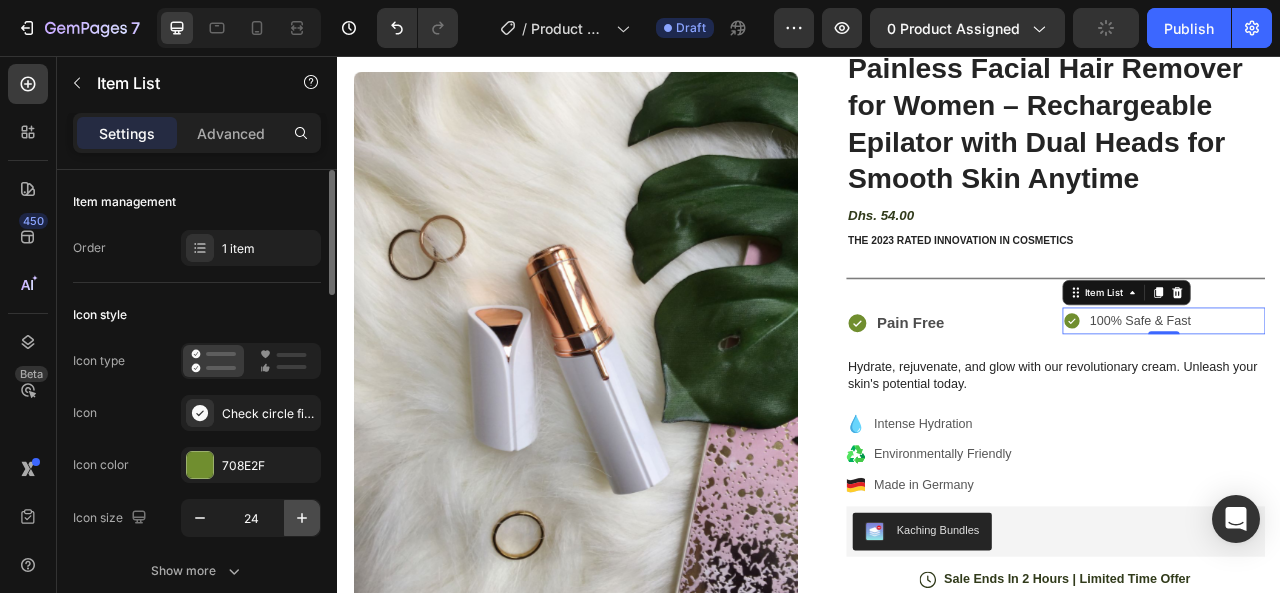 click 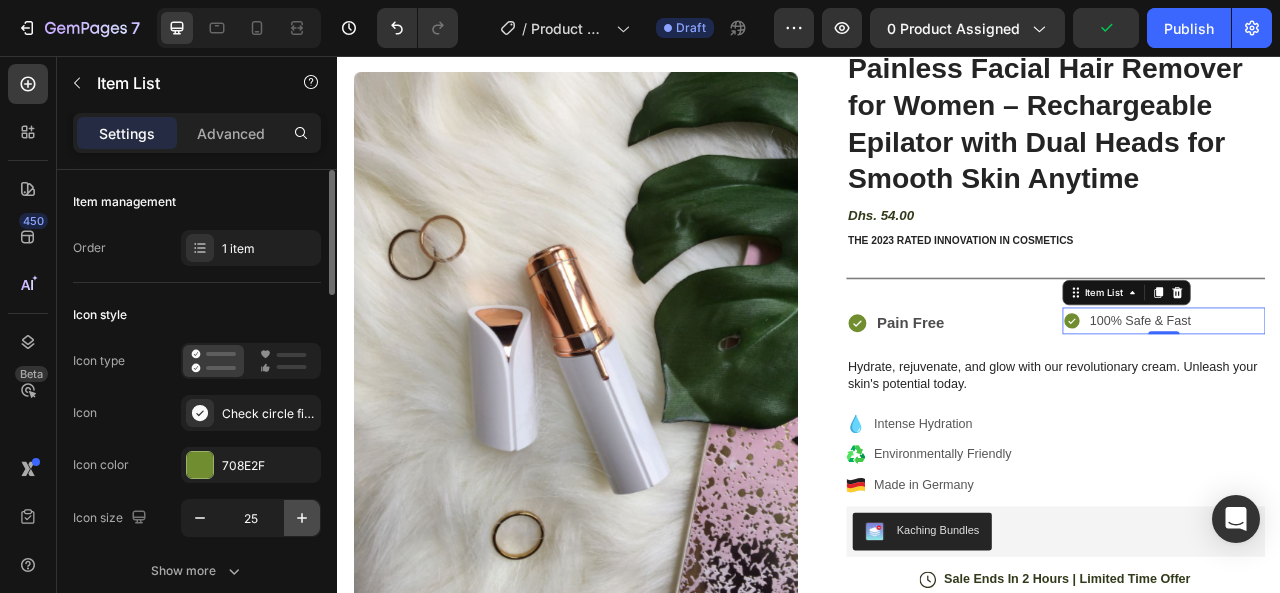 click 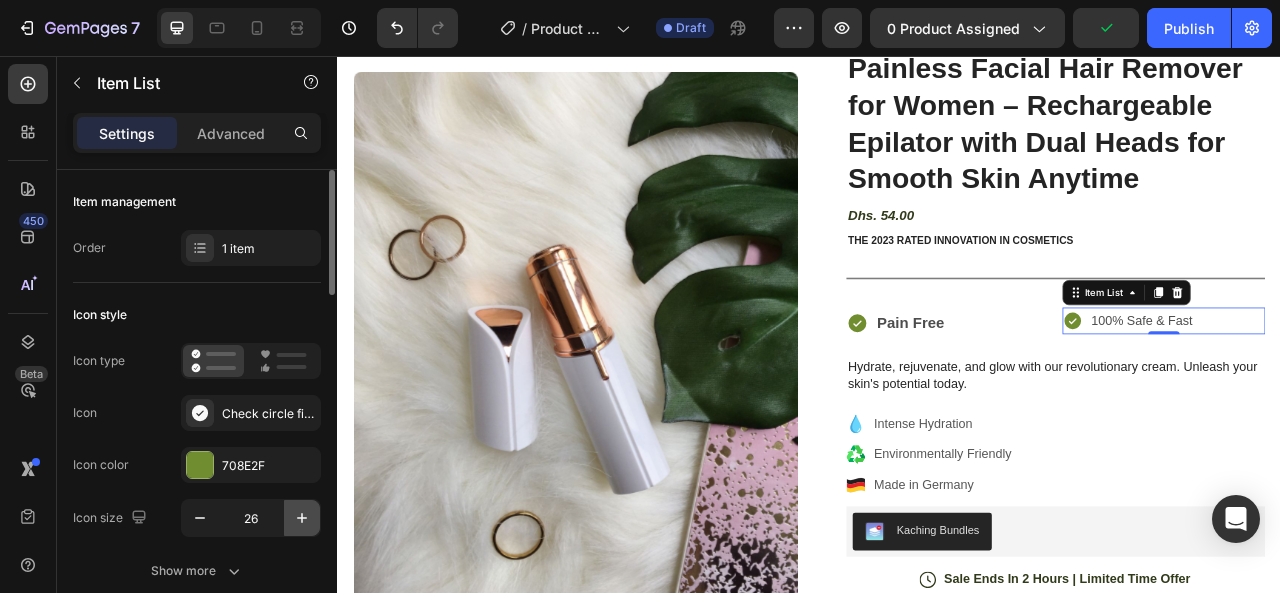 click 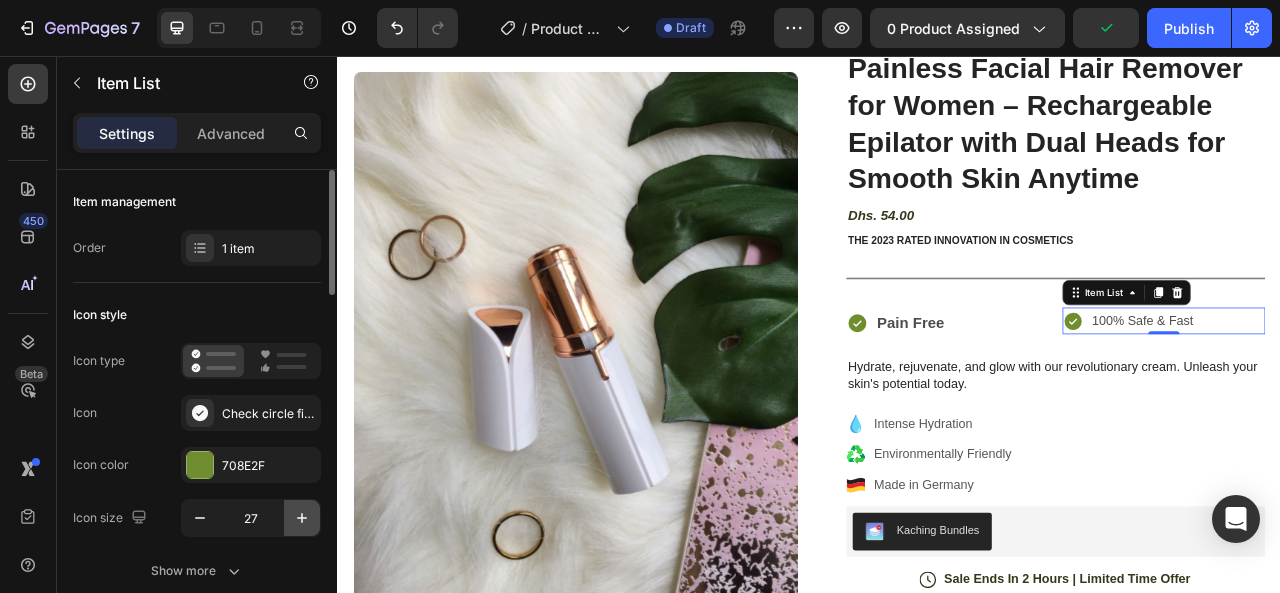 click 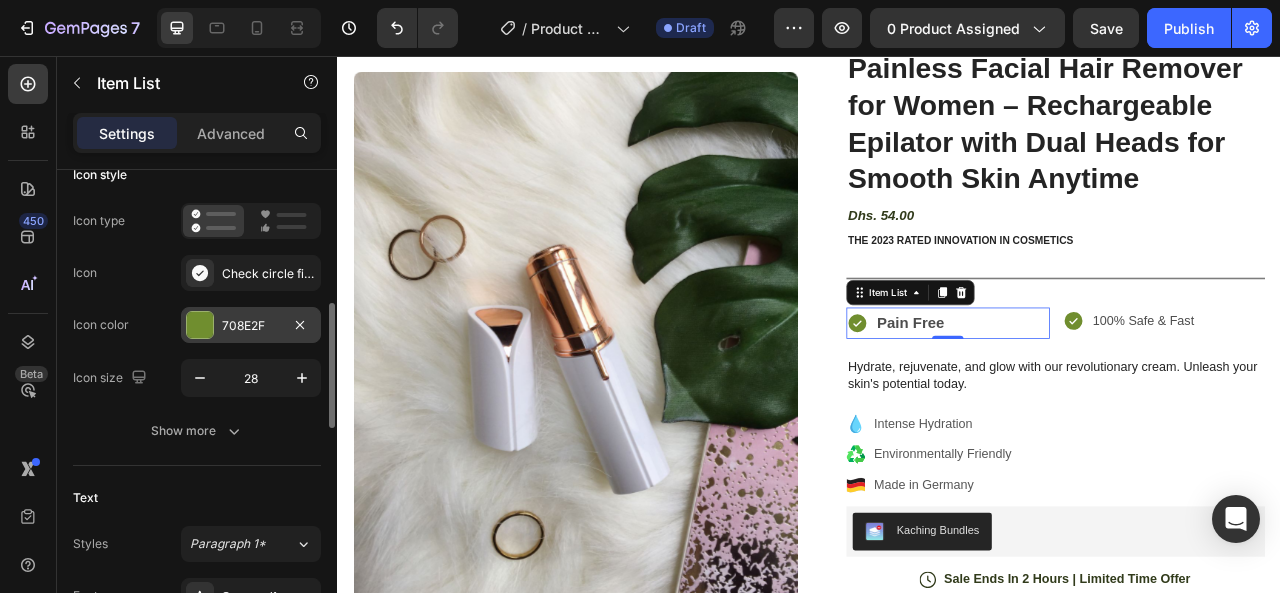 scroll, scrollTop: 237, scrollLeft: 0, axis: vertical 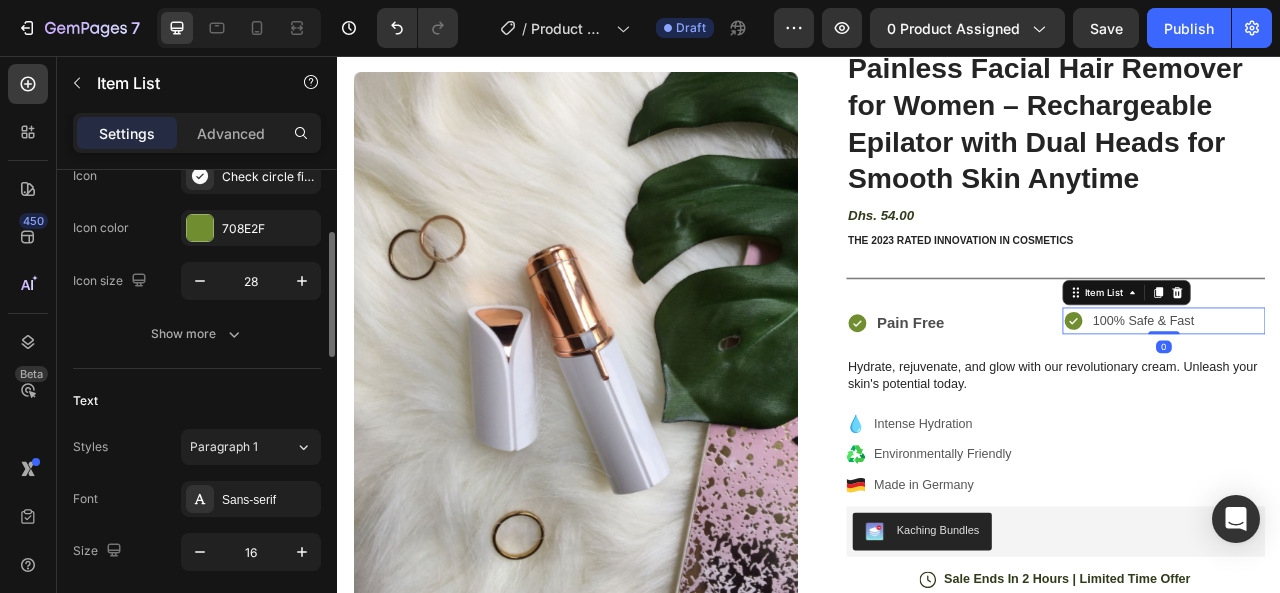 click on "100% Safe & Fast" at bounding box center [1362, 393] 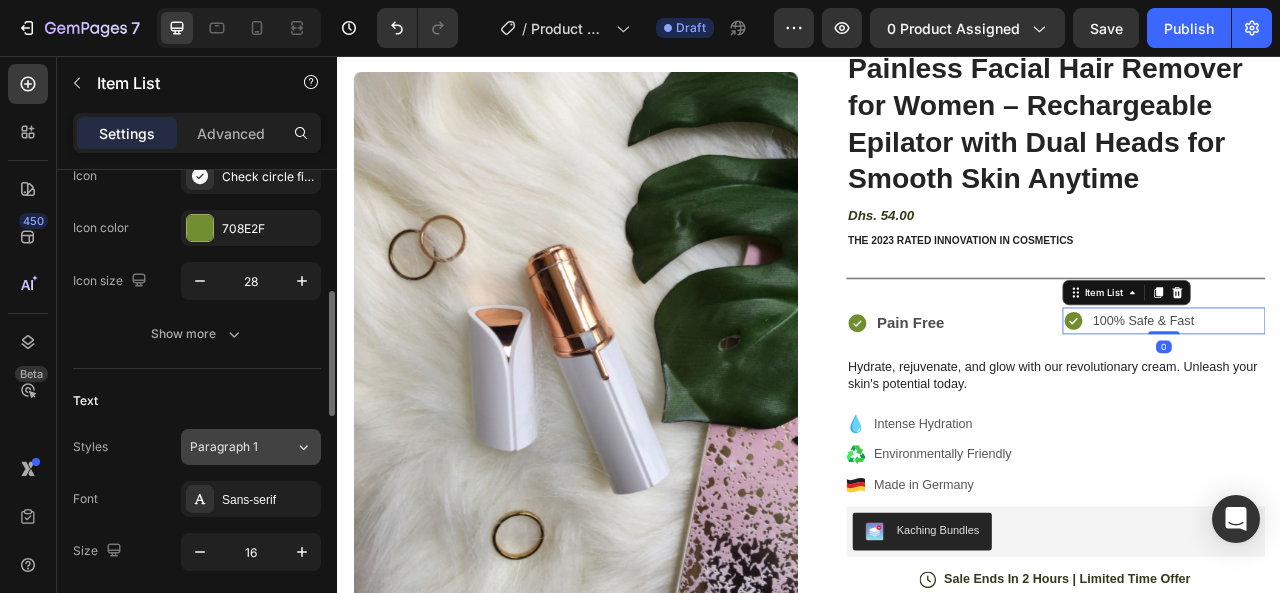 scroll, scrollTop: 291, scrollLeft: 0, axis: vertical 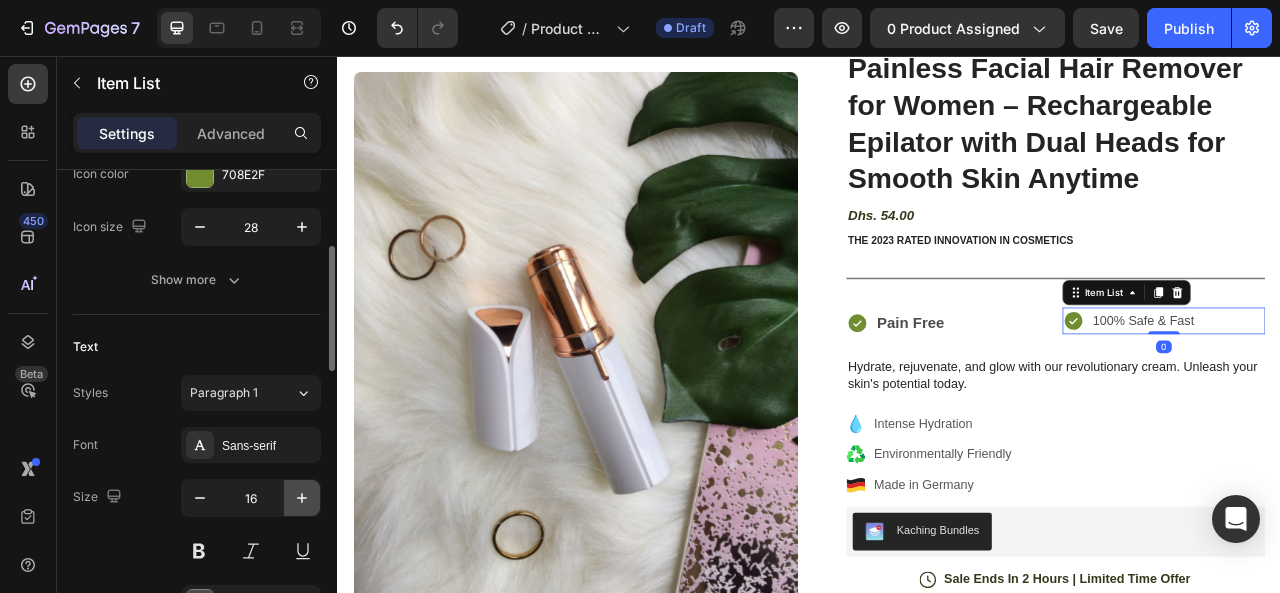 click at bounding box center [302, 498] 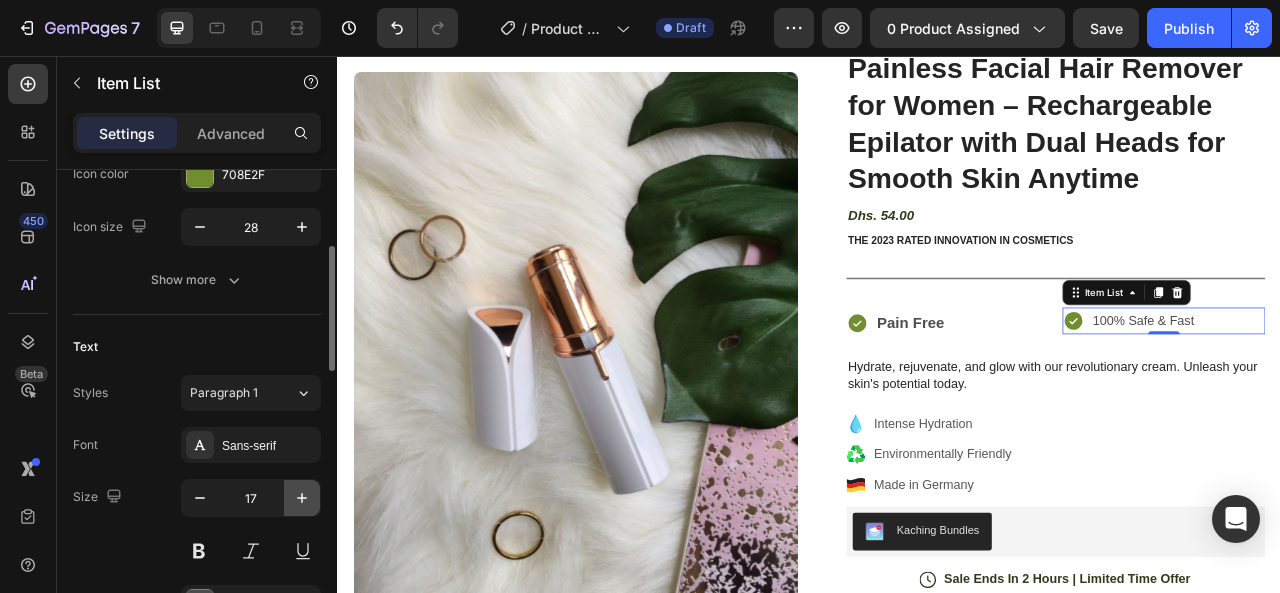 click at bounding box center (302, 498) 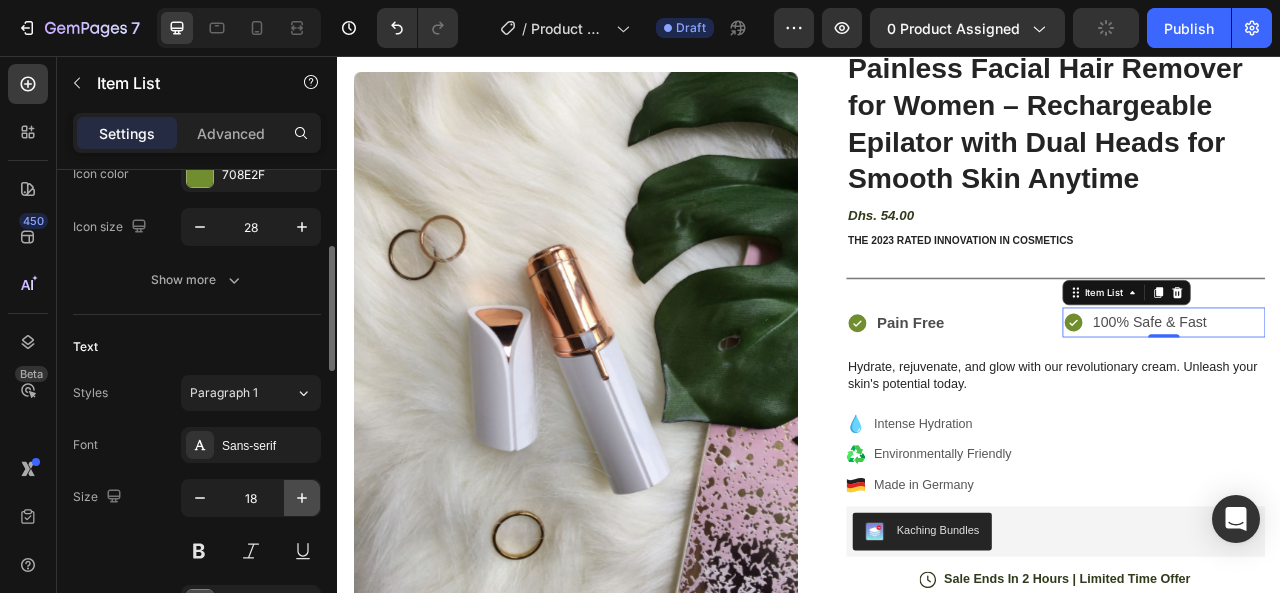 click at bounding box center (302, 498) 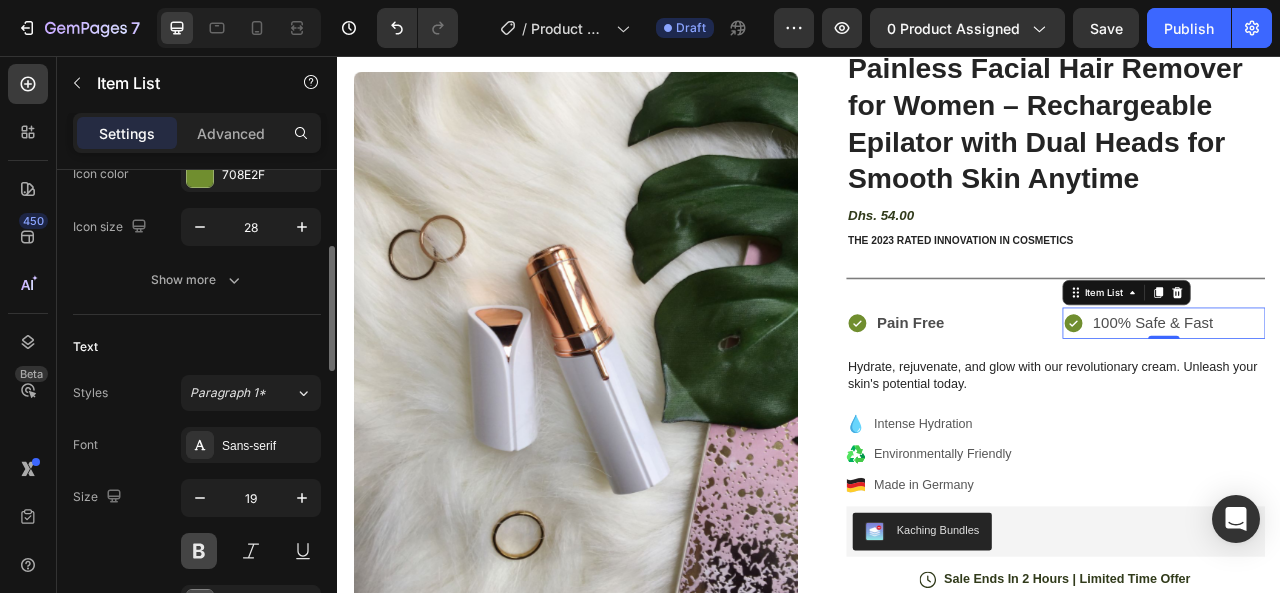 click at bounding box center (199, 551) 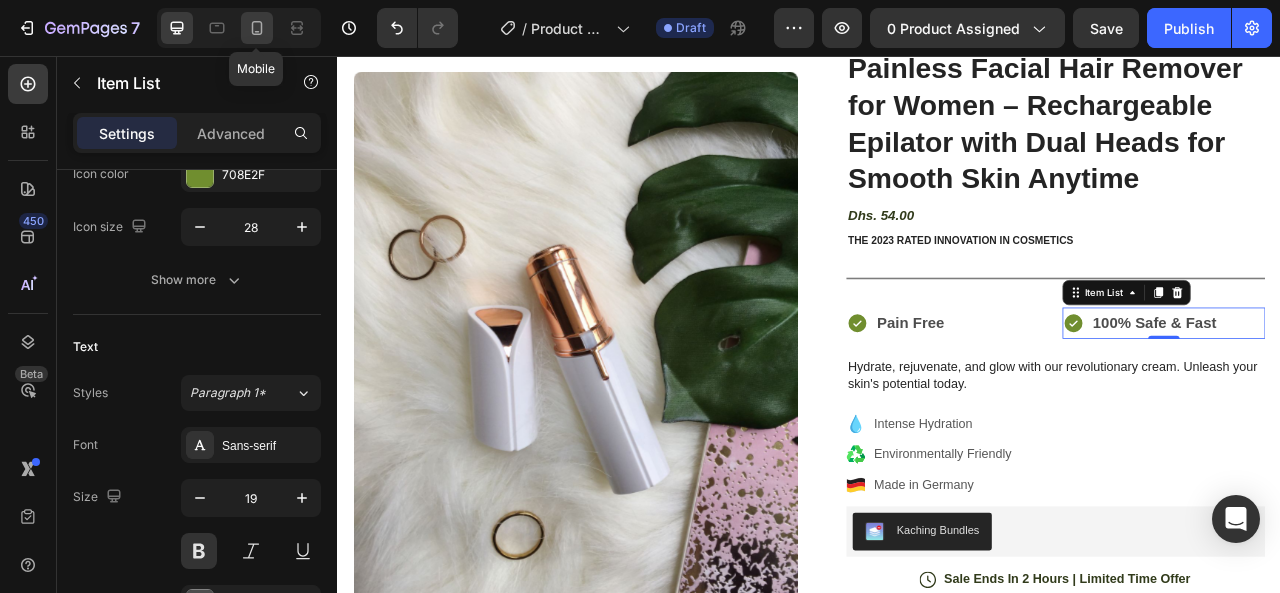drag, startPoint x: 262, startPoint y: 29, endPoint x: 310, endPoint y: 221, distance: 197.90907 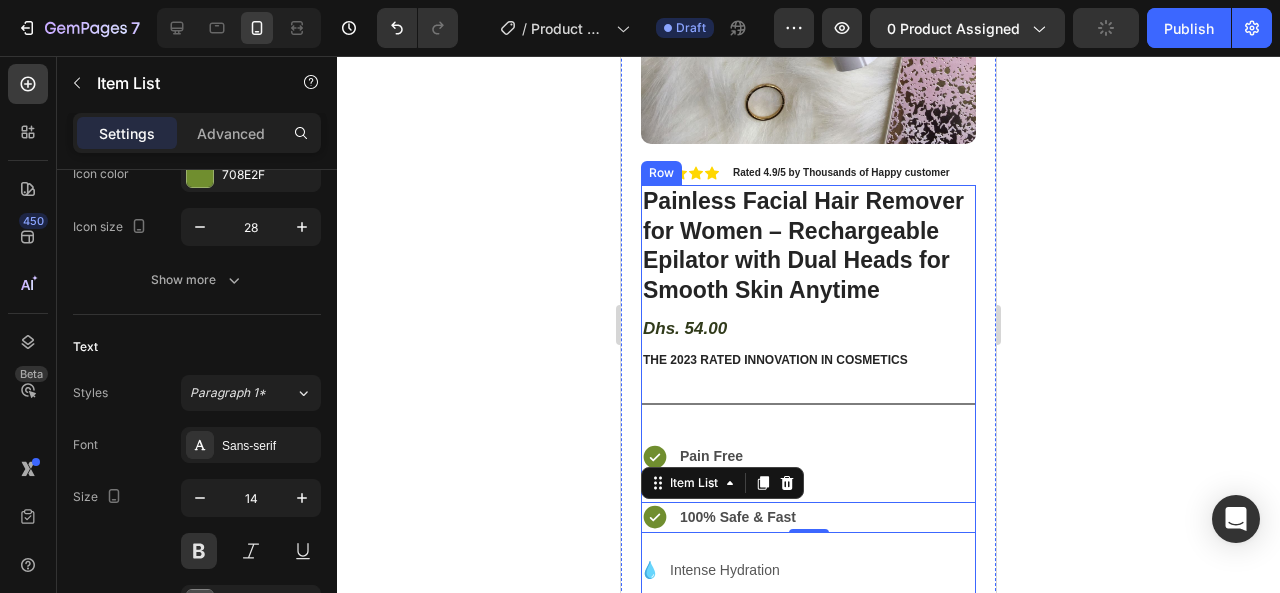 scroll, scrollTop: 486, scrollLeft: 0, axis: vertical 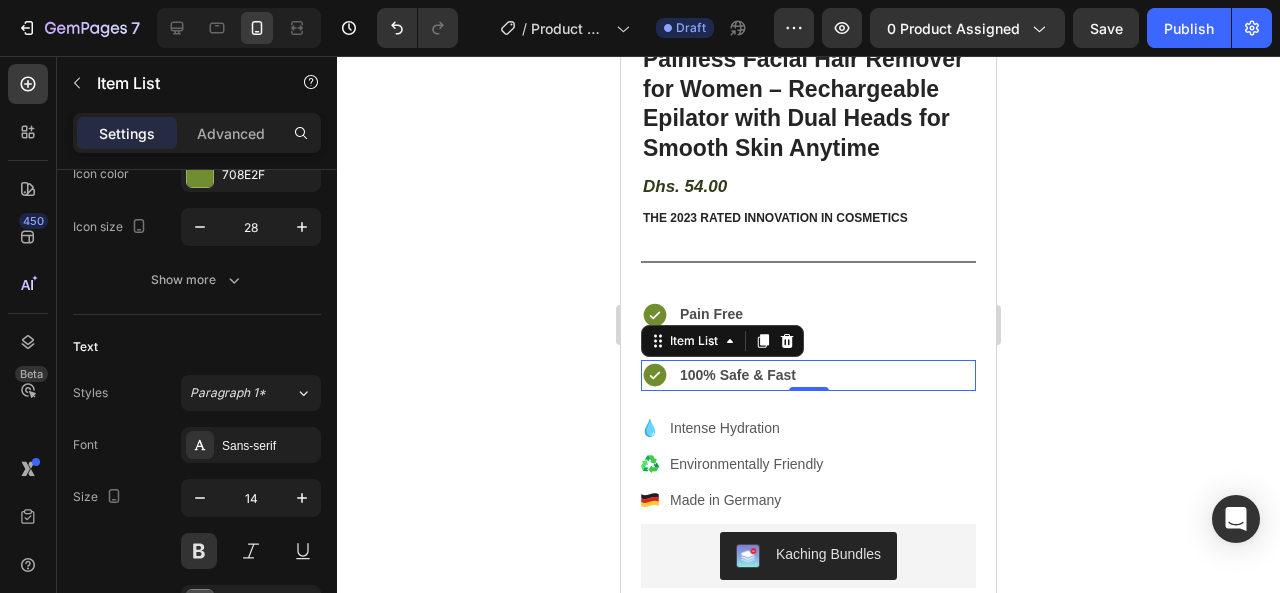click 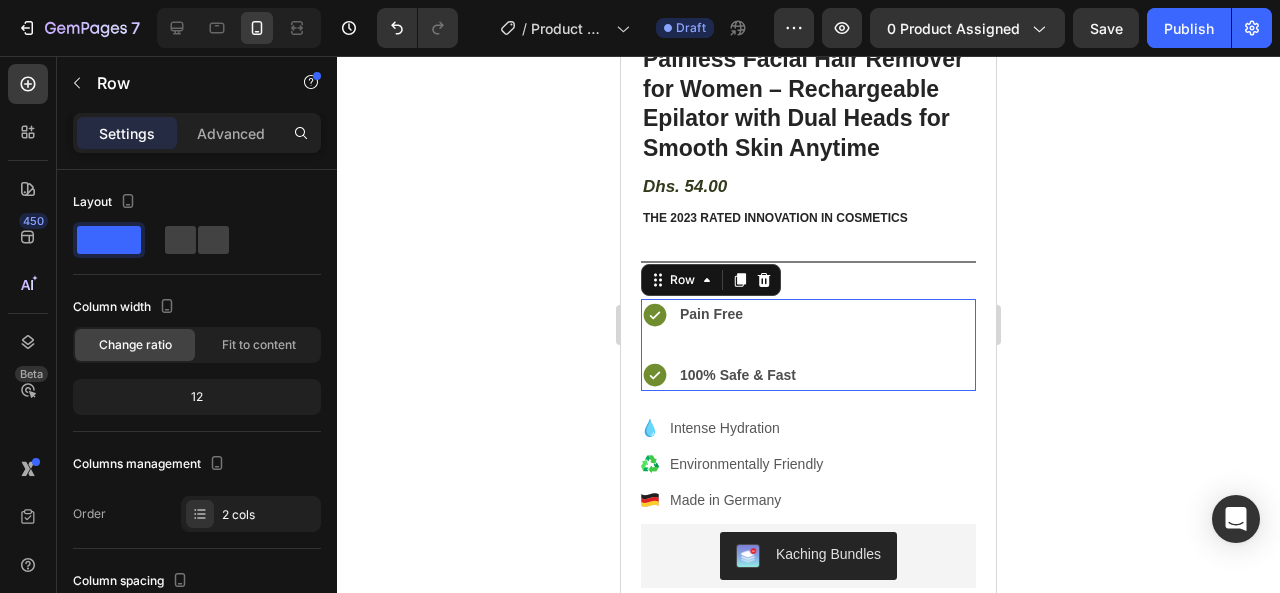click on "Pain Free  Item List 100% Safe & Fast Item List Row   0" at bounding box center (808, 344) 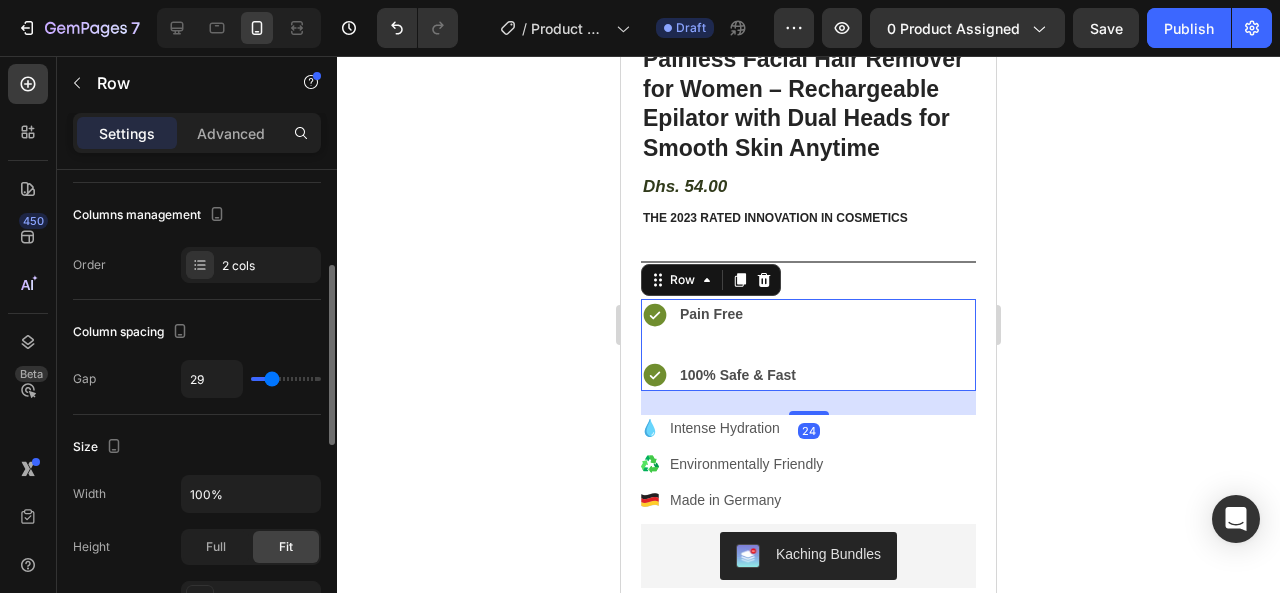 scroll, scrollTop: 252, scrollLeft: 0, axis: vertical 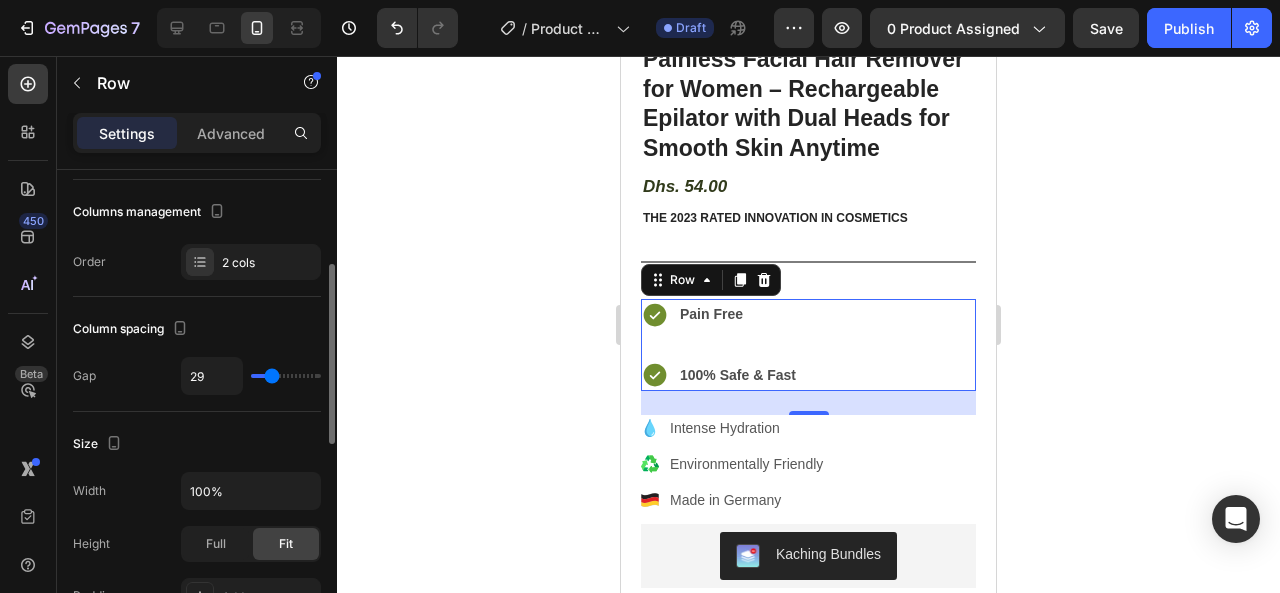 type on "26" 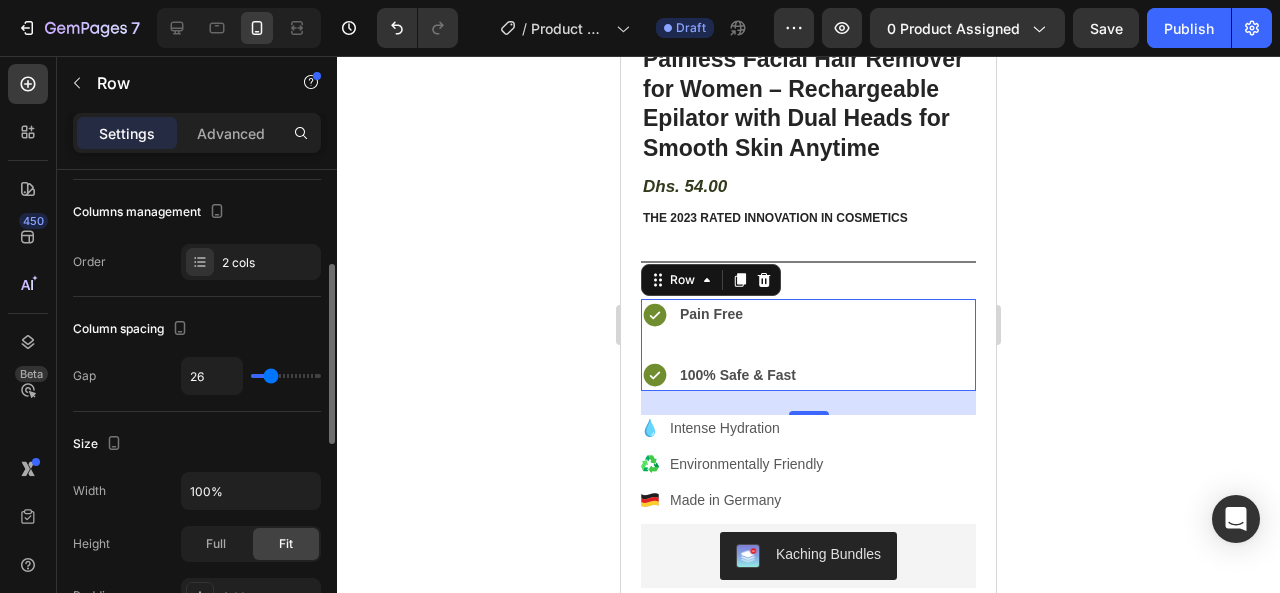 type on "16" 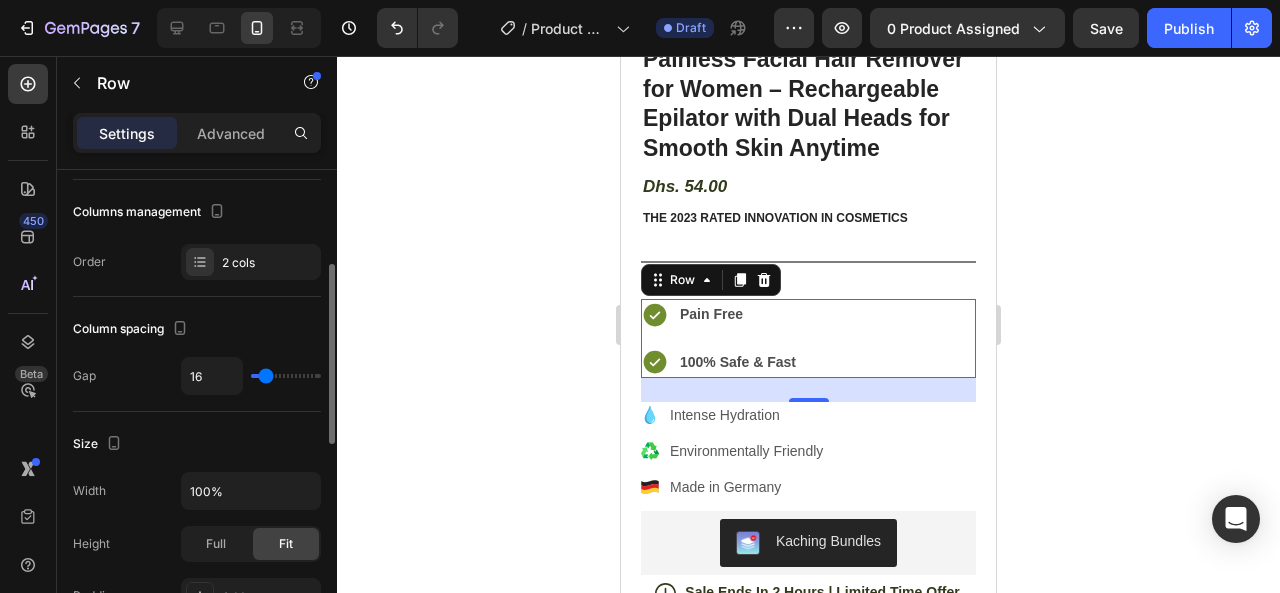 type on "14" 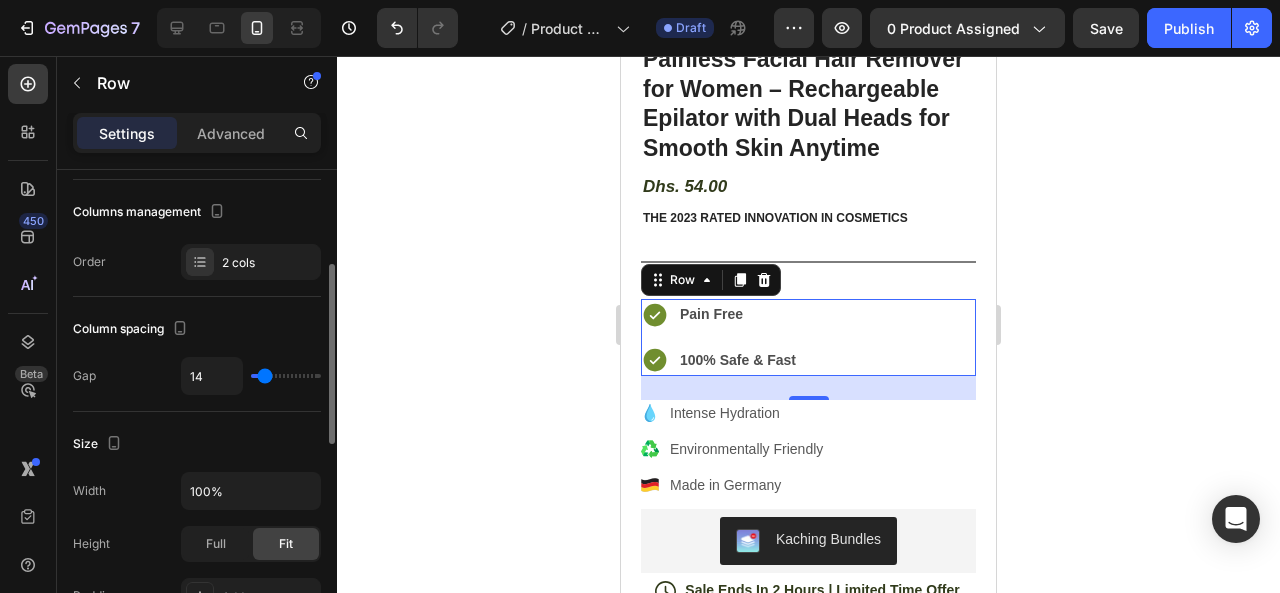 type on "13" 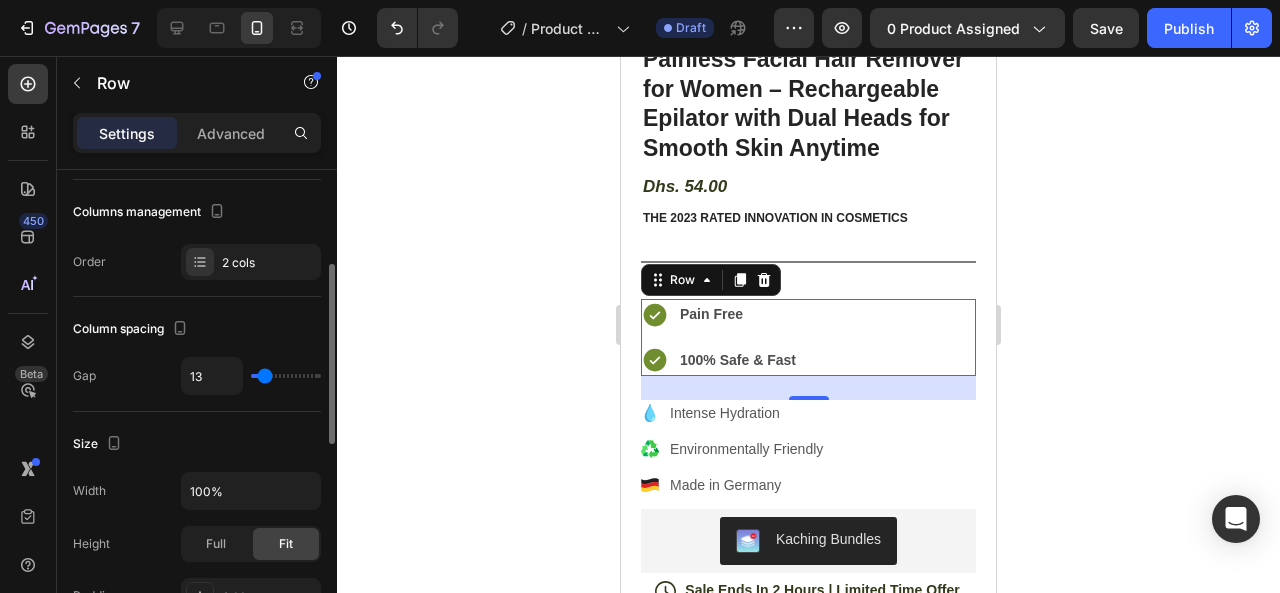 type on "11" 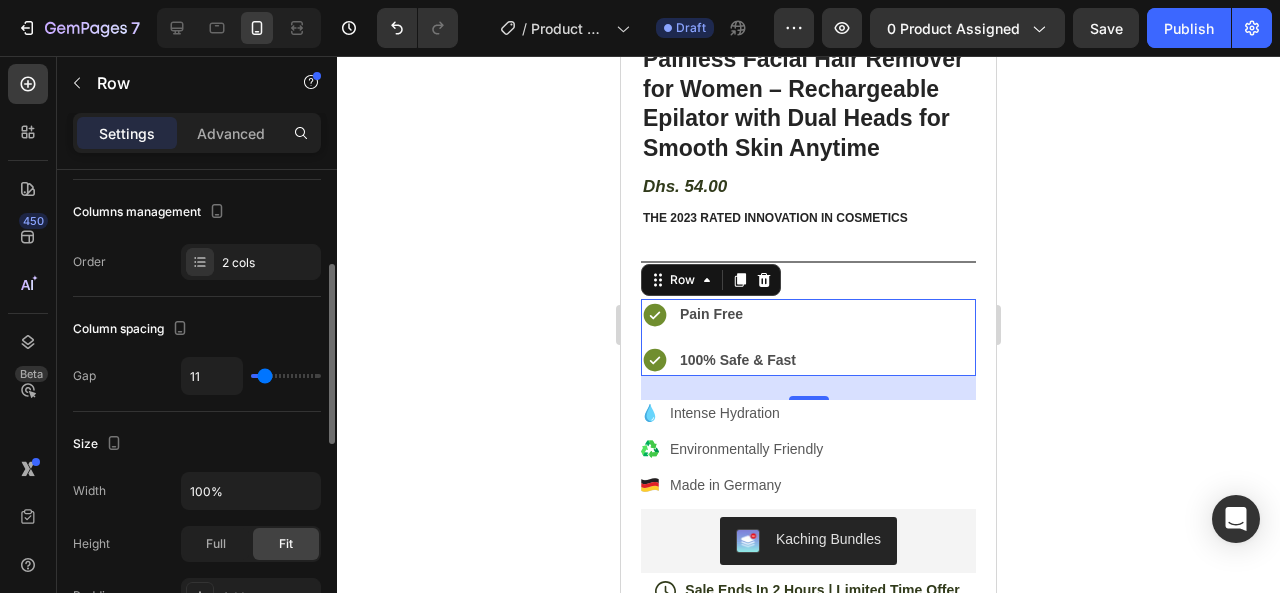 type on "11" 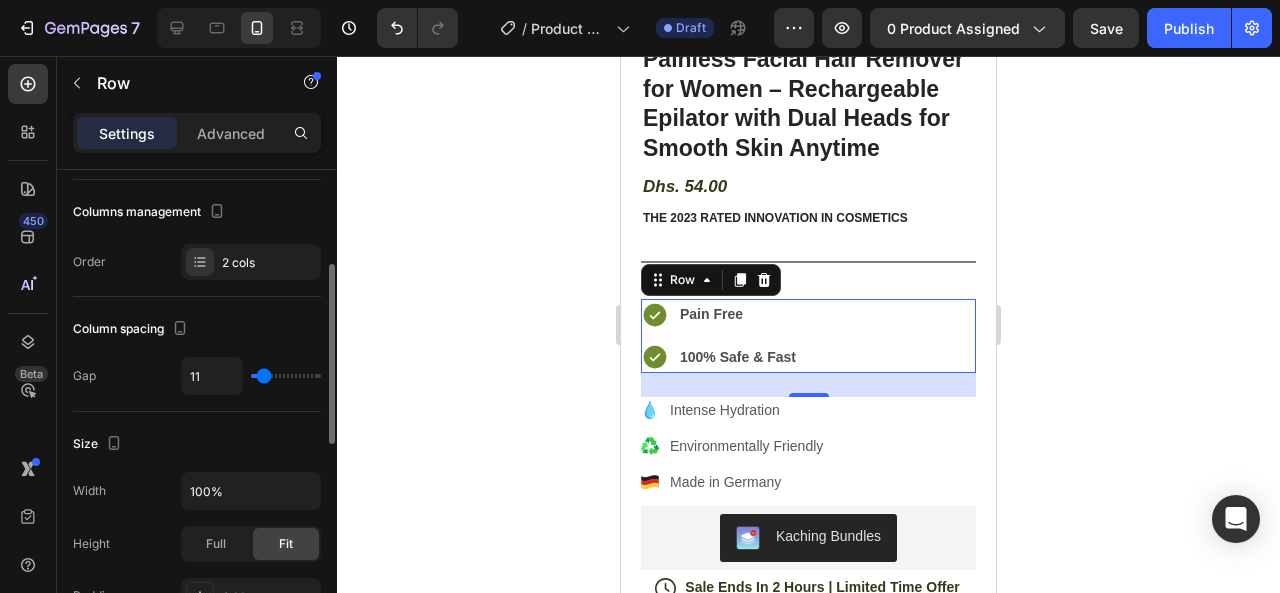 type on "7" 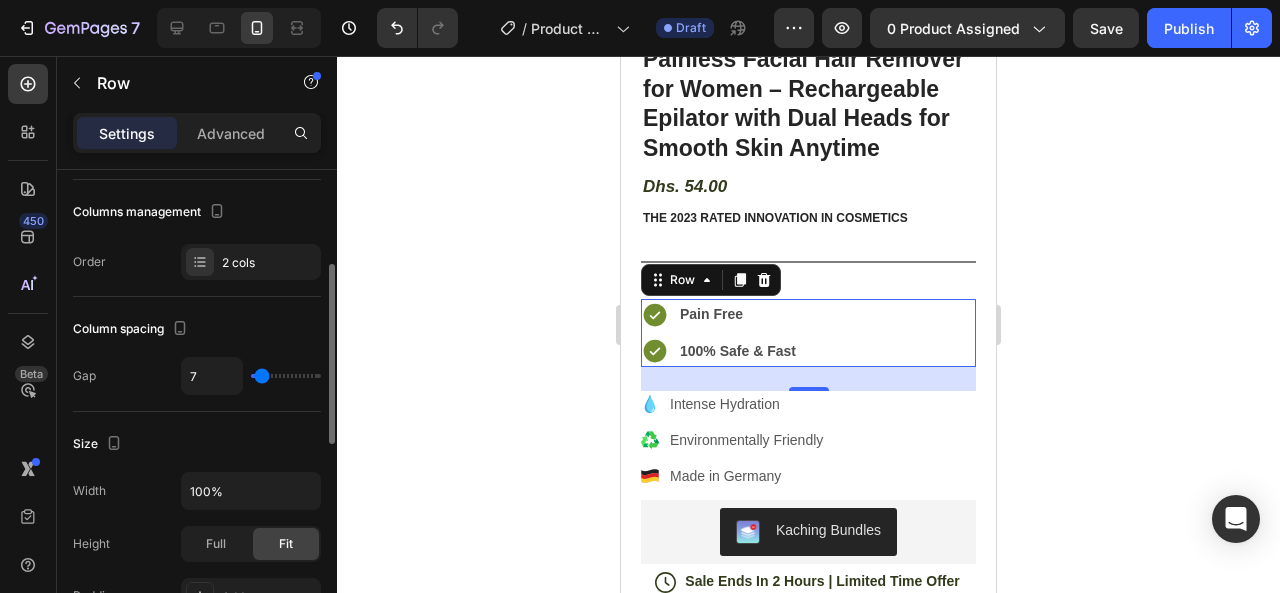 type on "5" 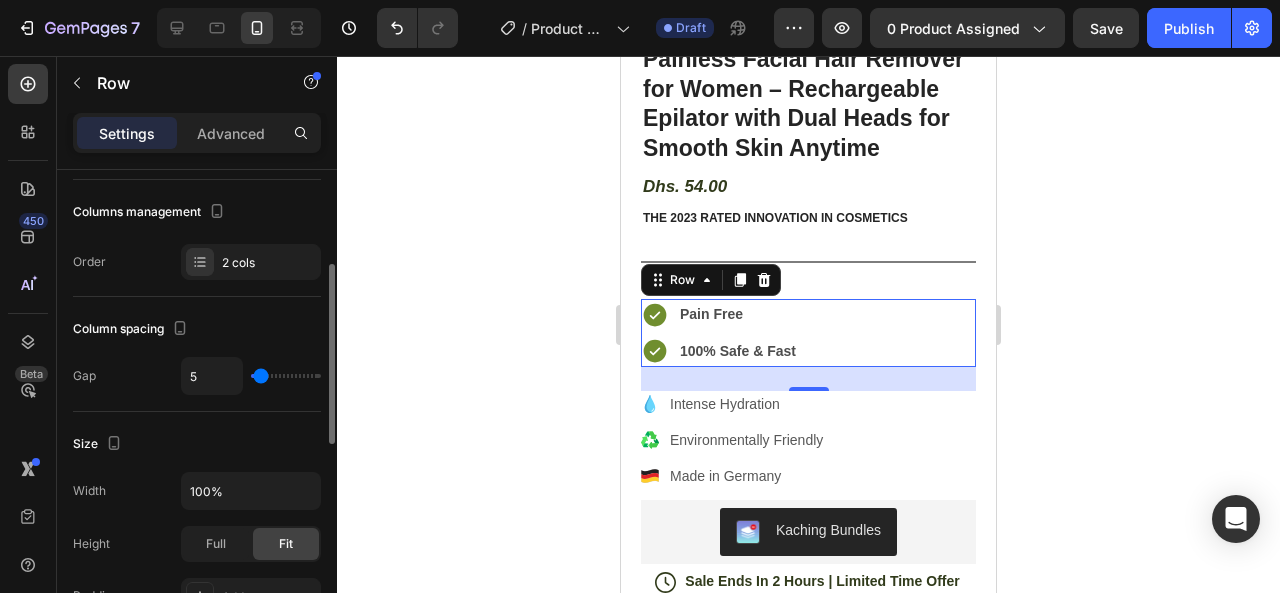 type on "7" 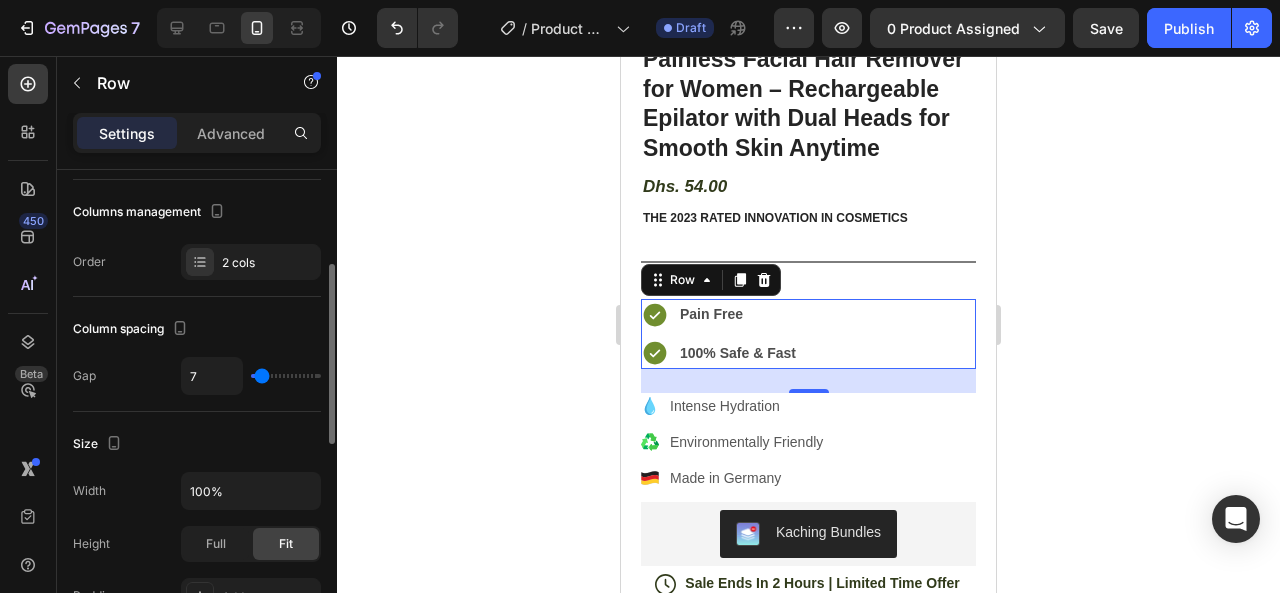 type on "10" 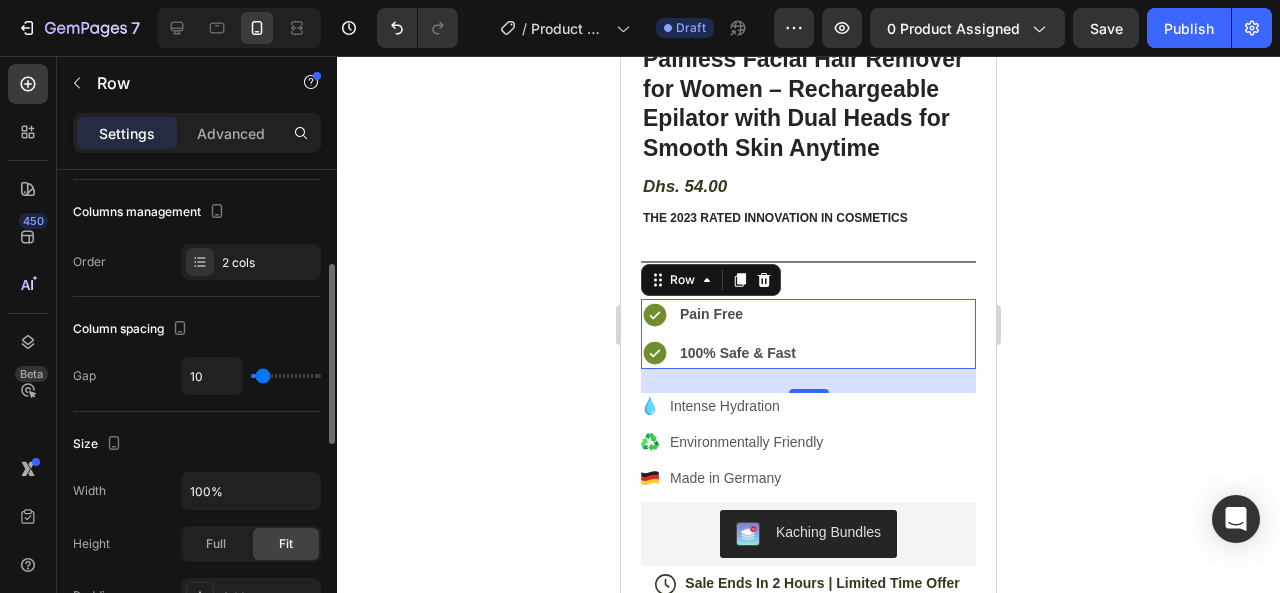 type on "11" 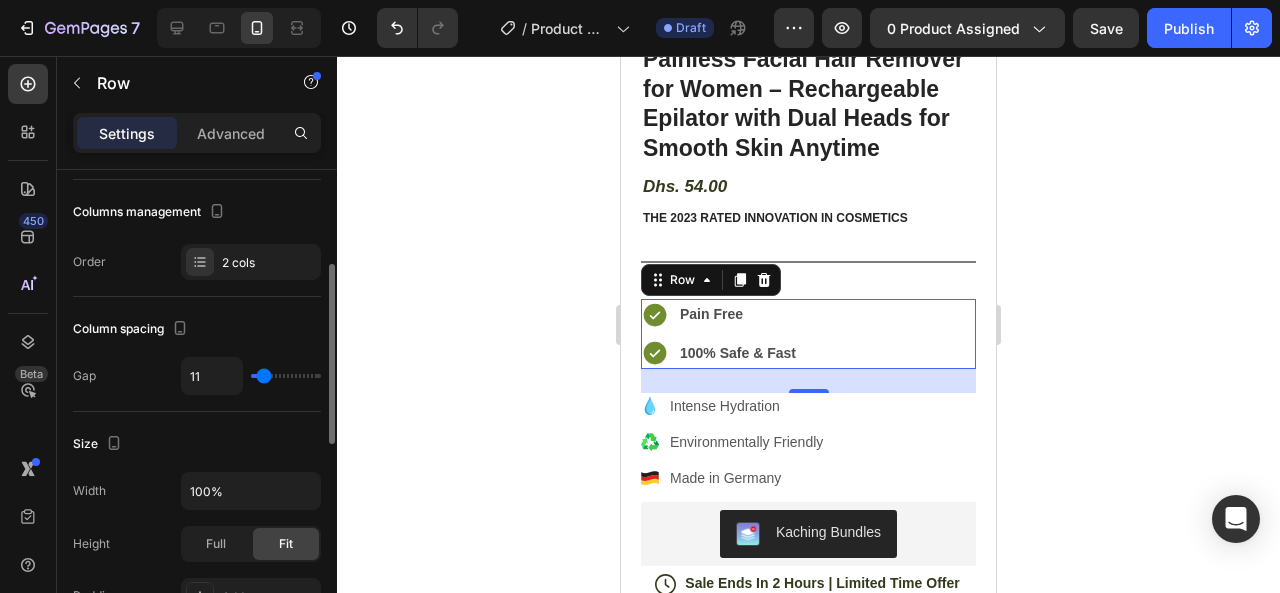 type on "13" 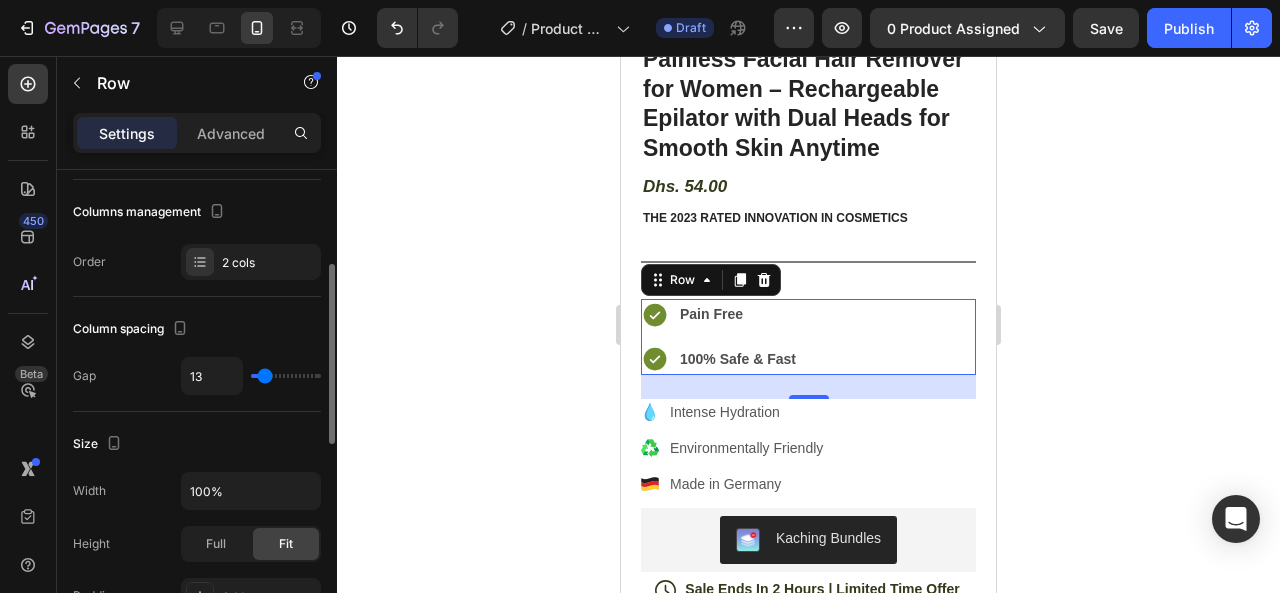 drag, startPoint x: 274, startPoint y: 377, endPoint x: 264, endPoint y: 383, distance: 11.661903 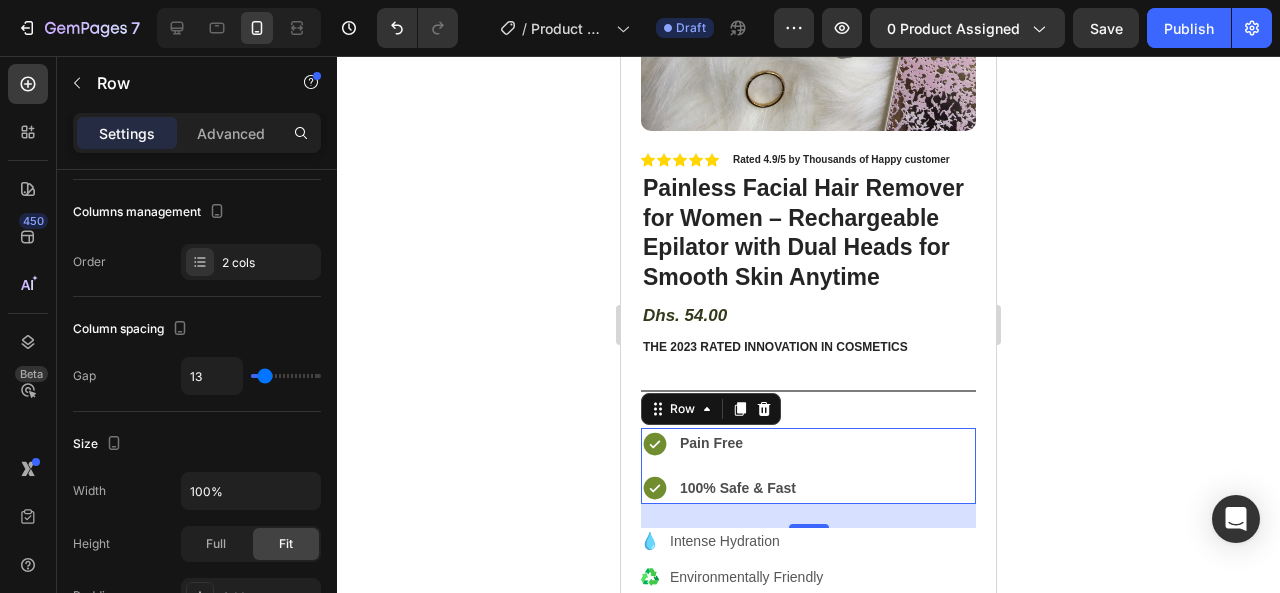 scroll, scrollTop: 354, scrollLeft: 0, axis: vertical 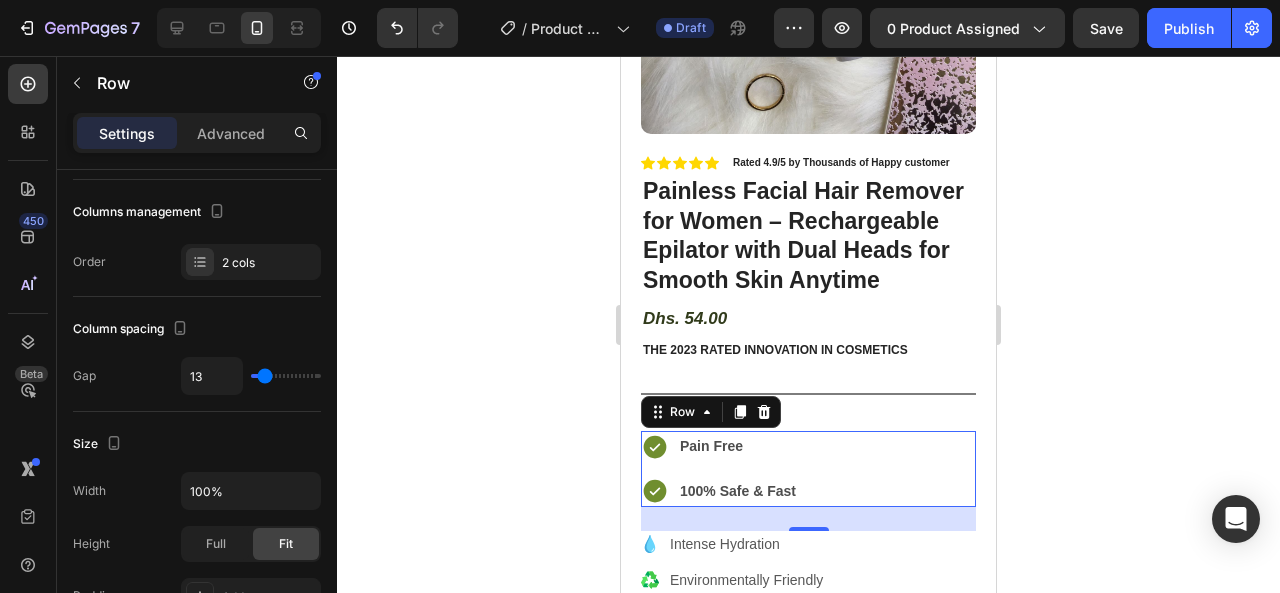 click 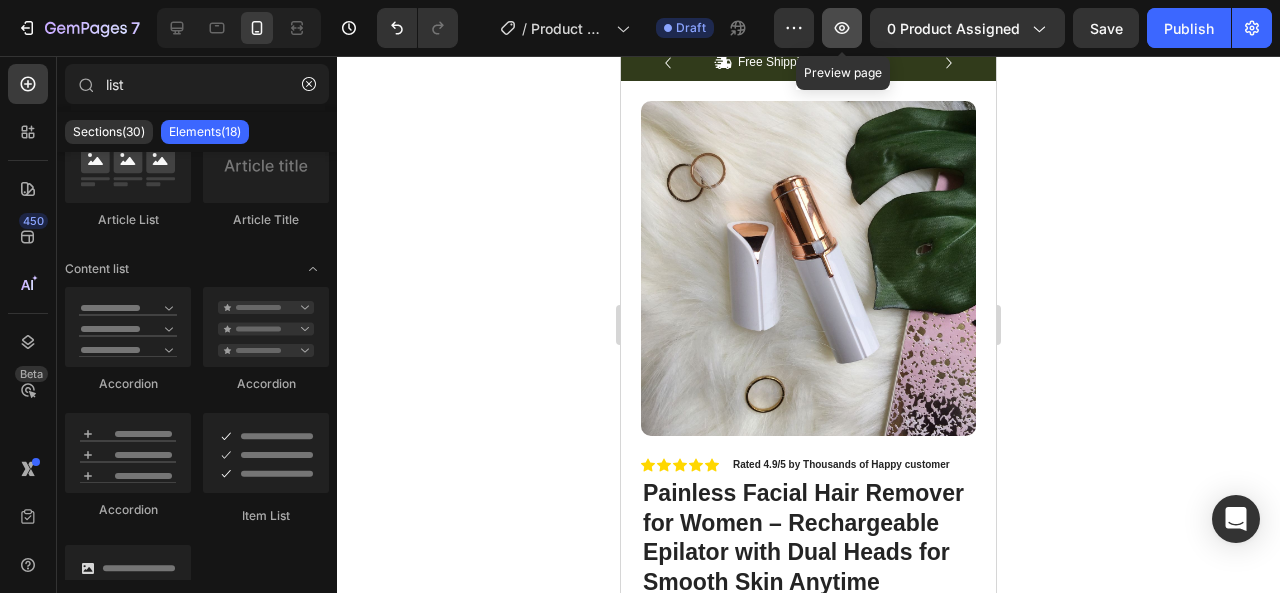 scroll, scrollTop: 50, scrollLeft: 0, axis: vertical 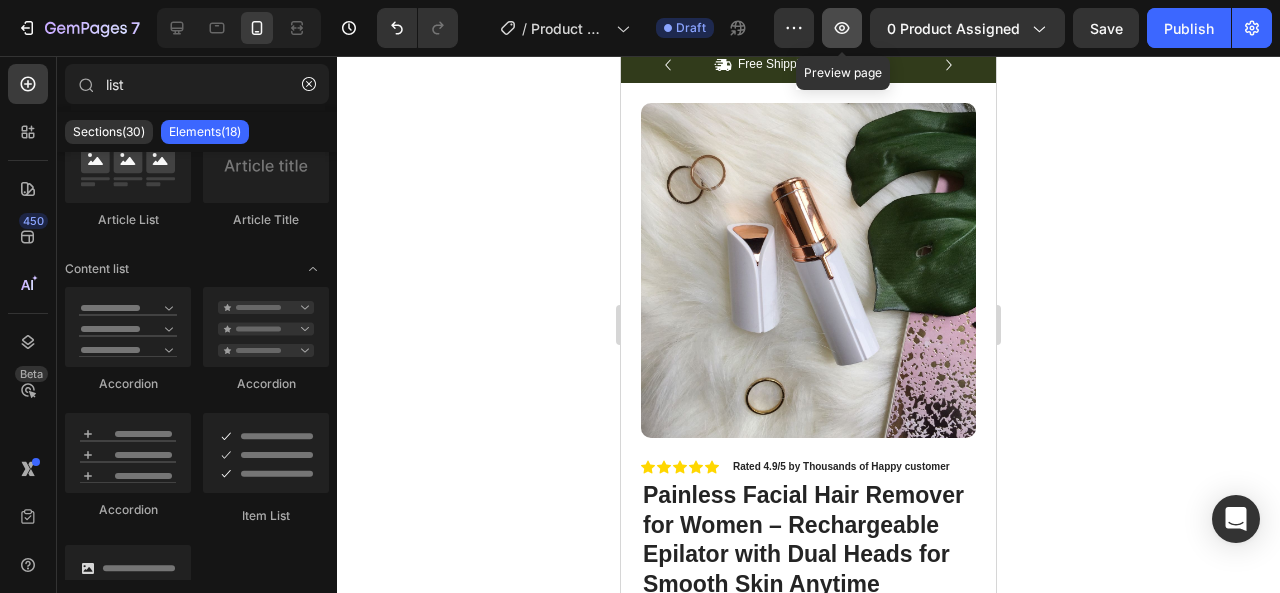 click 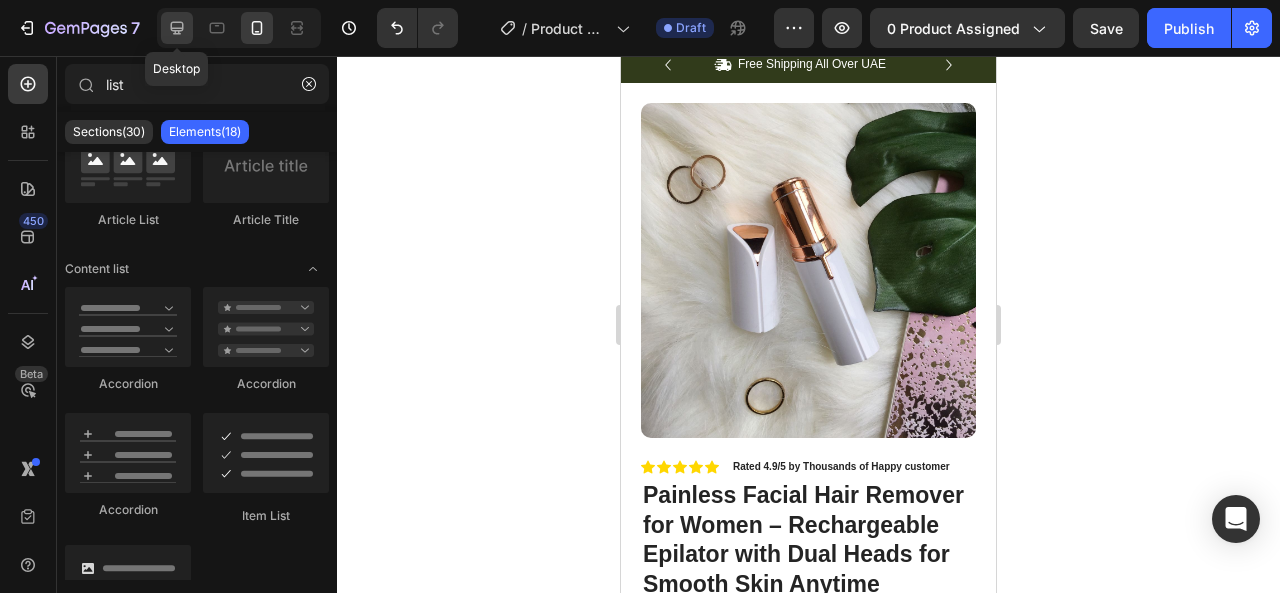 click 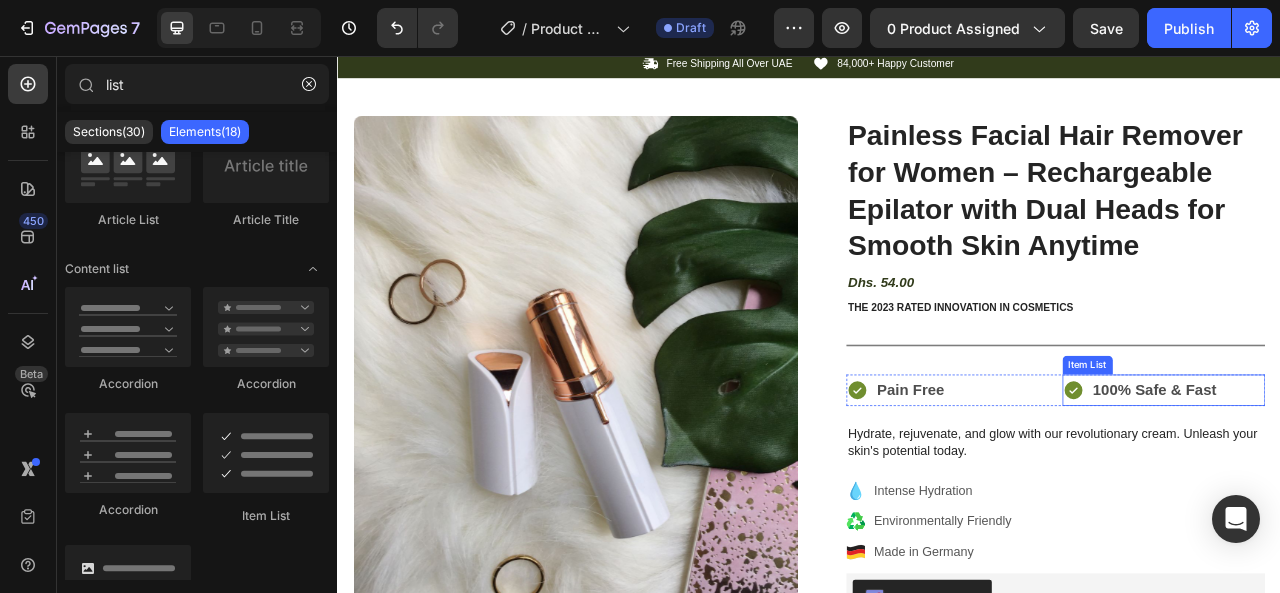 click on "100% Safe & Fast" at bounding box center (1388, 481) 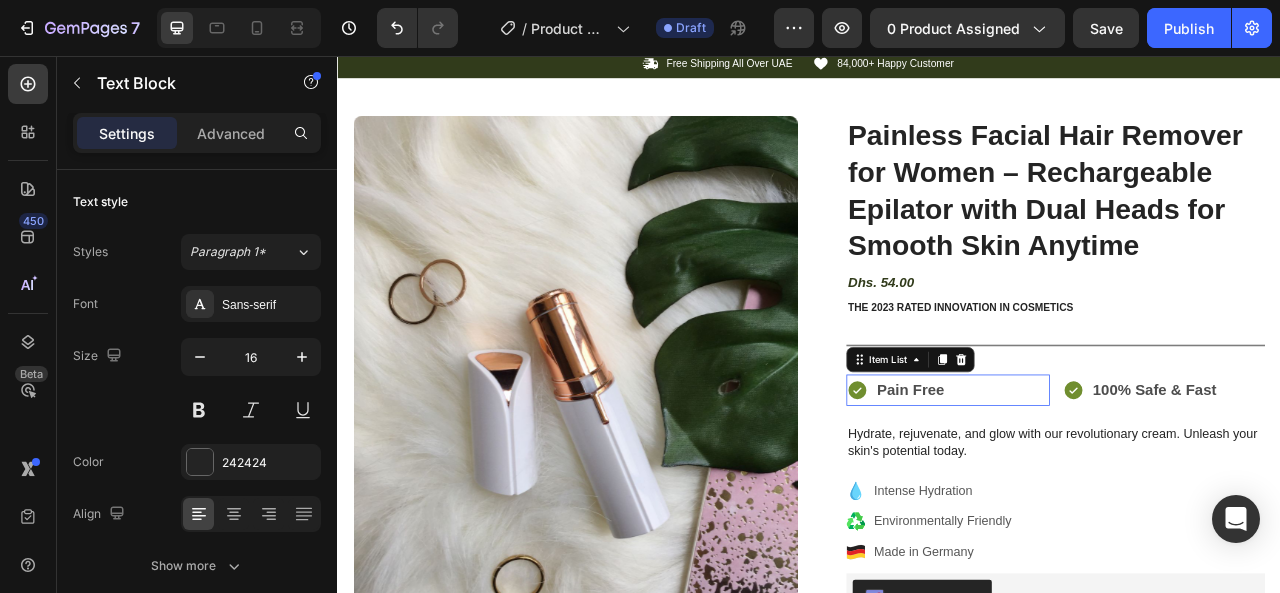 click on "Pain Free" at bounding box center (1113, 481) 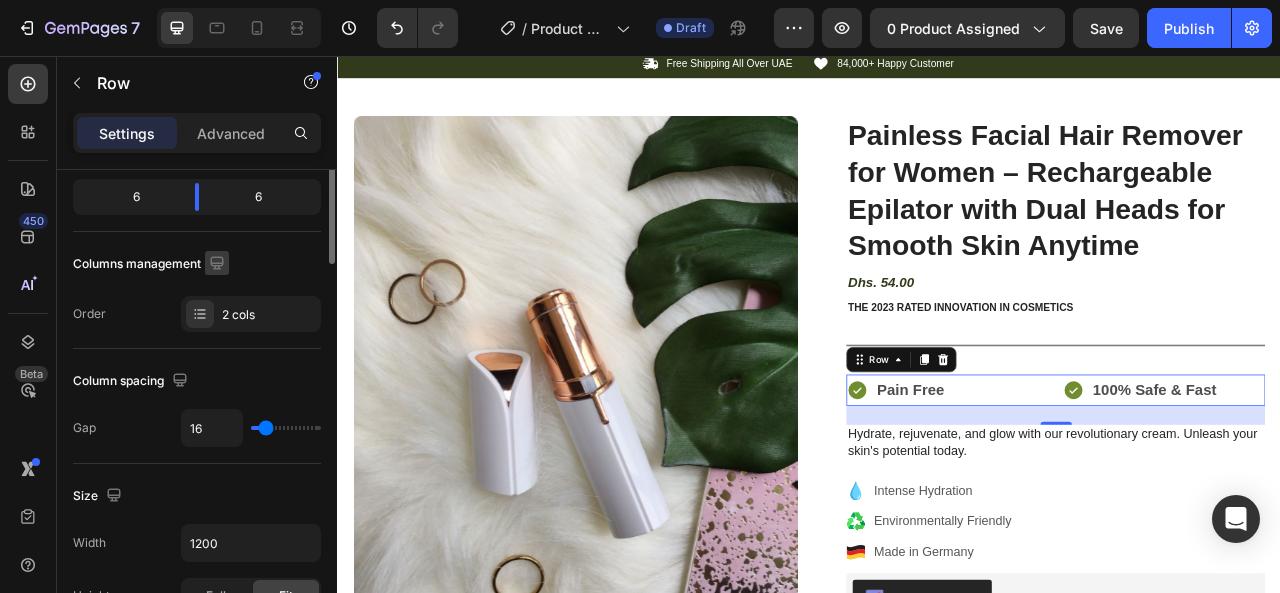 scroll, scrollTop: 0, scrollLeft: 0, axis: both 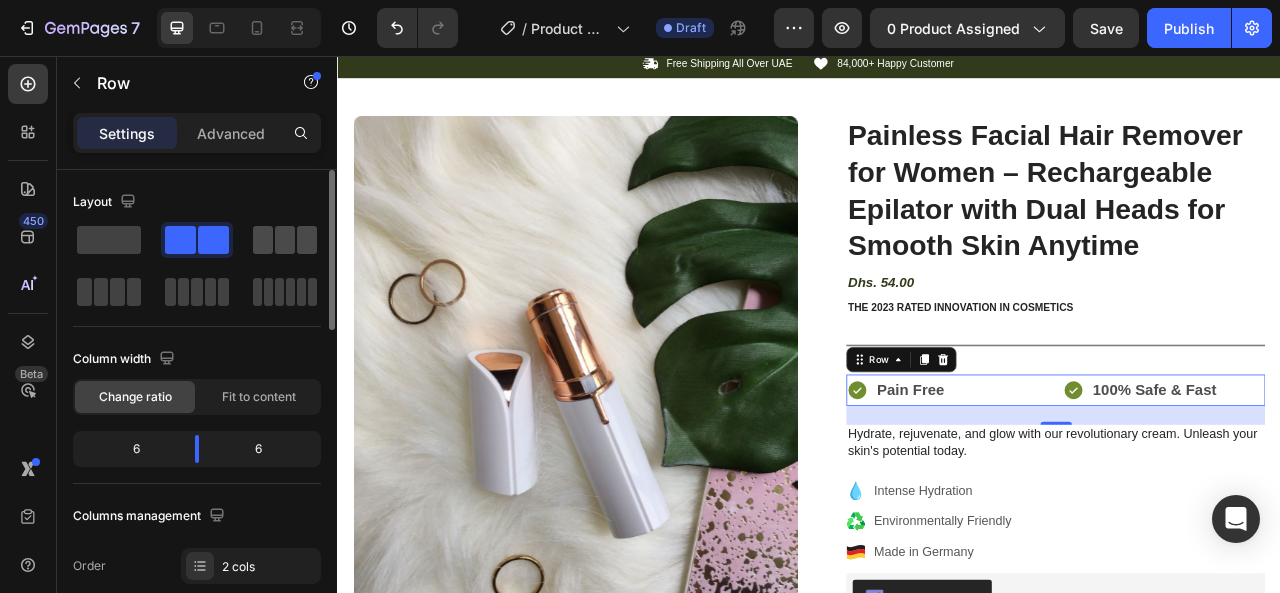 click 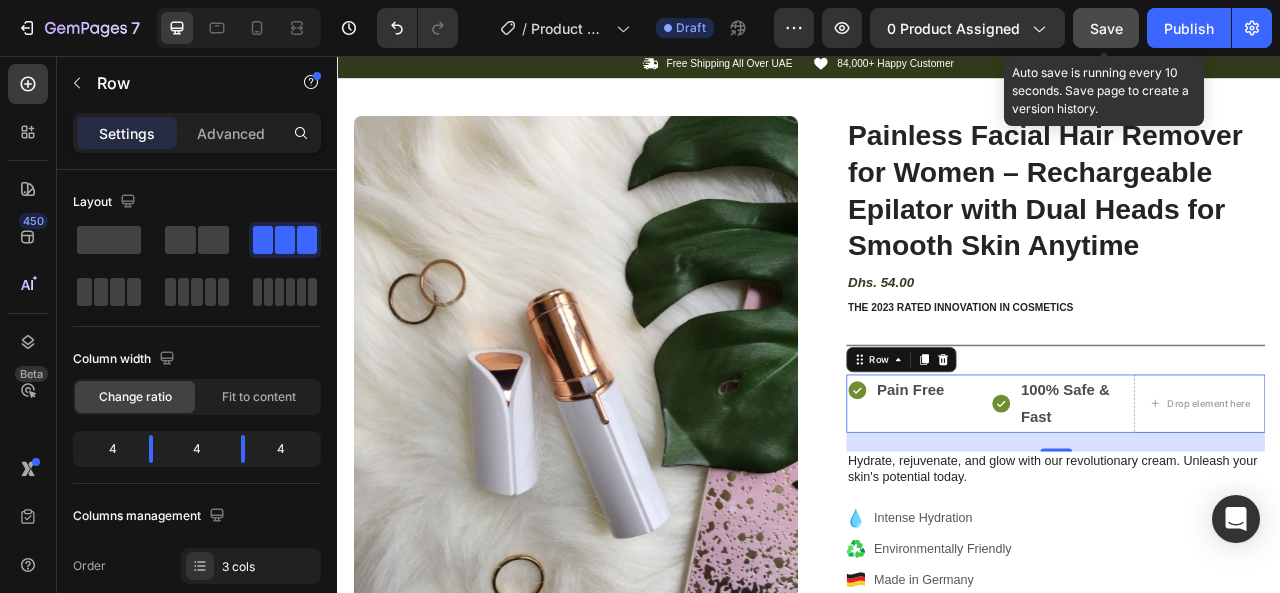 click on "Save" 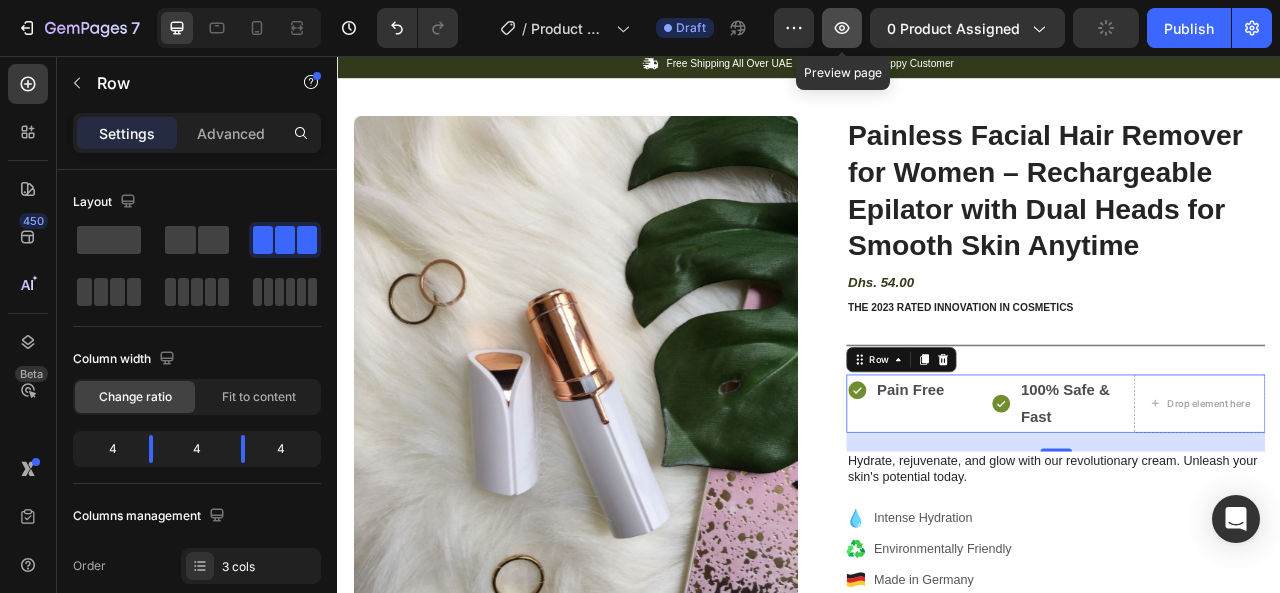 click 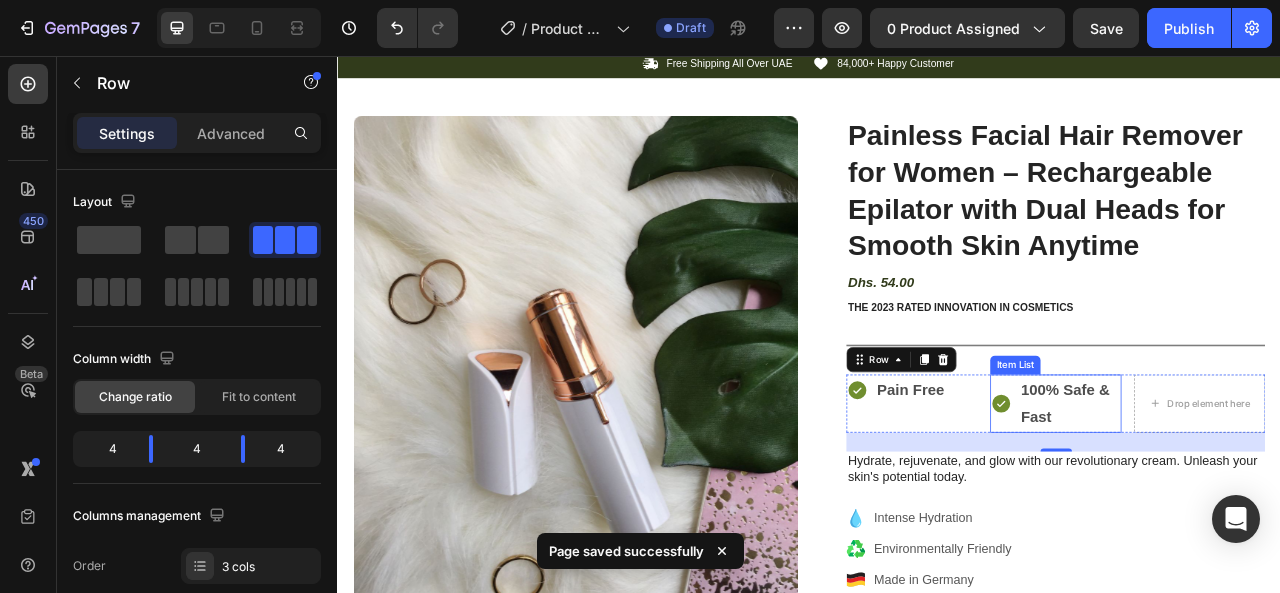 click on "100% Safe & Fast" at bounding box center (1268, 498) 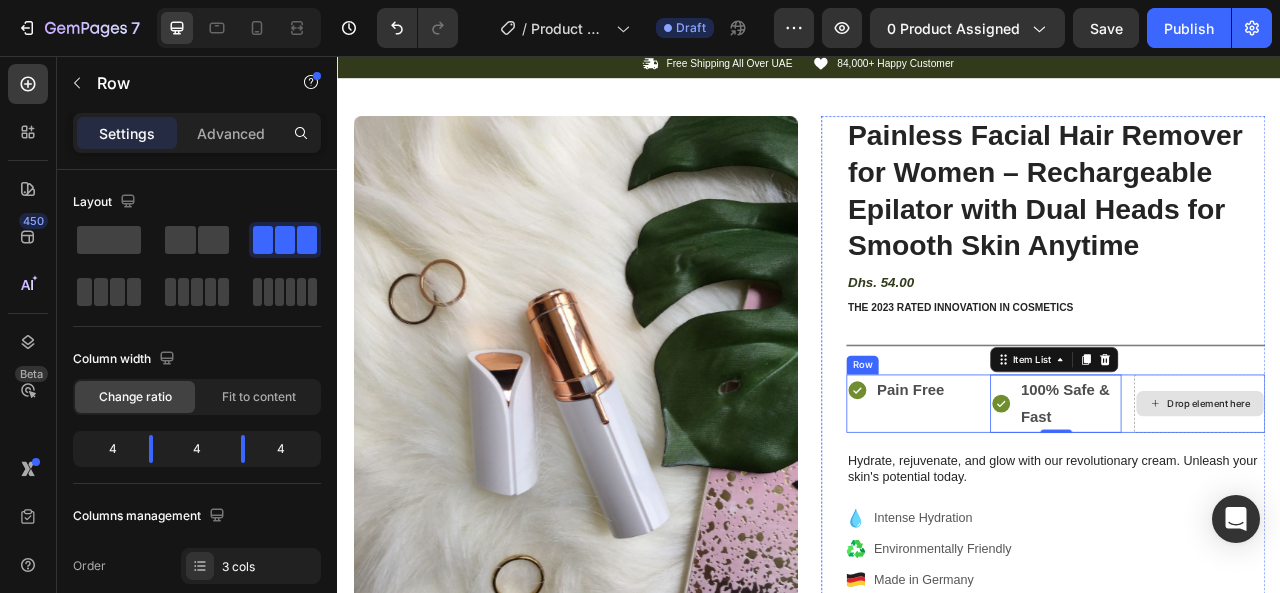 click on "Drop element here" at bounding box center [1433, 498] 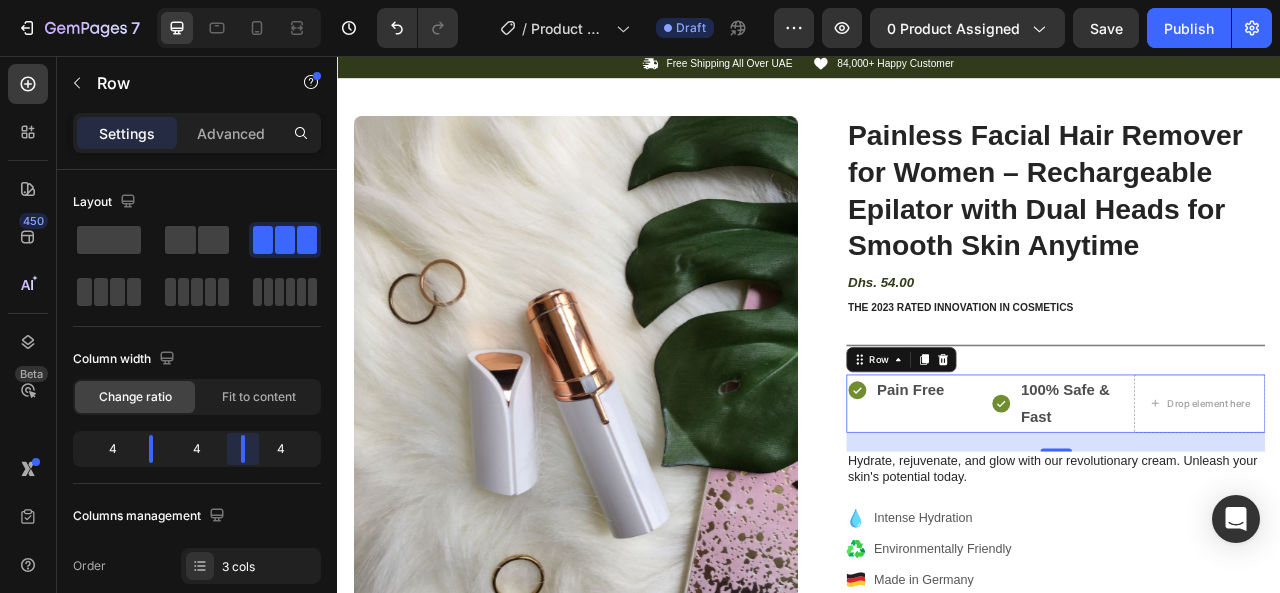 click on "7   /  Product Page - Aug 3, 16:19:12 Draft Preview 0 product assigned  Save   Publish  450 Beta list Sections(30) Elements(18) Product
Product List
Related Products
Product Images
Product Images
Product Title" at bounding box center [640, 0] 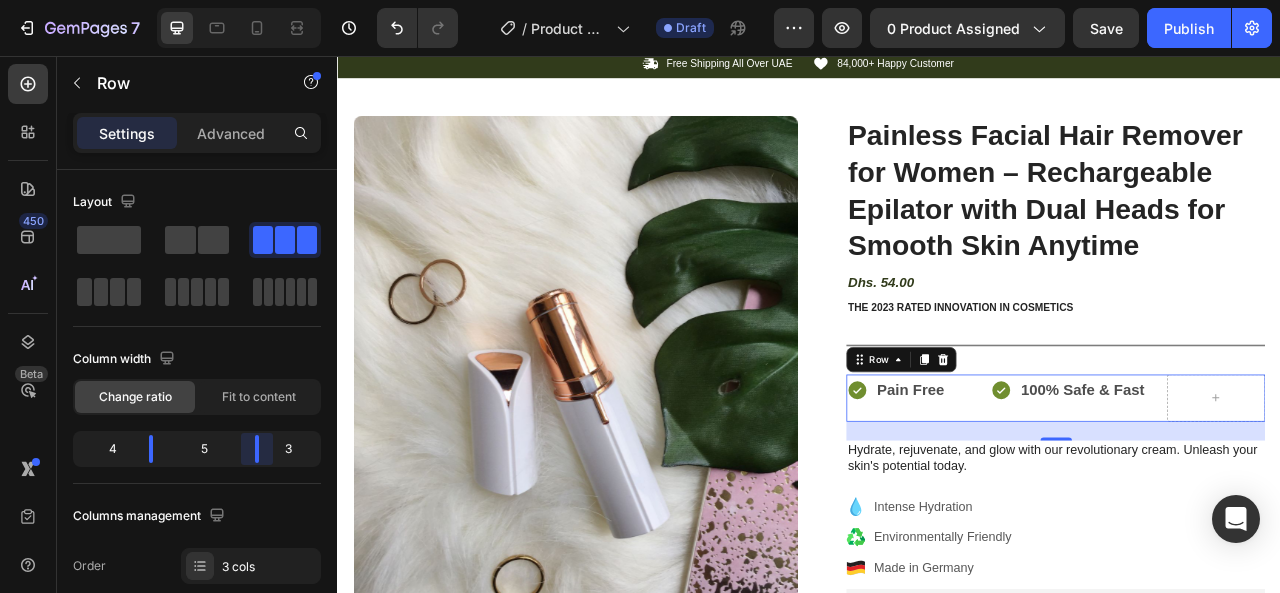 drag, startPoint x: 248, startPoint y: 453, endPoint x: 260, endPoint y: 453, distance: 12 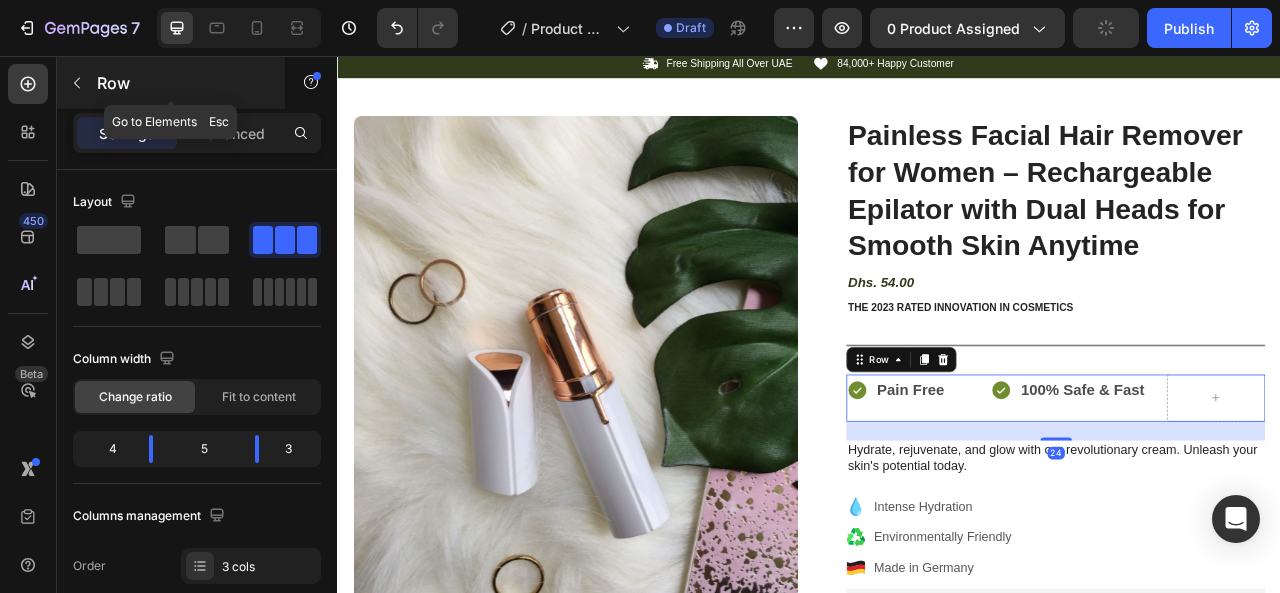 click at bounding box center (77, 83) 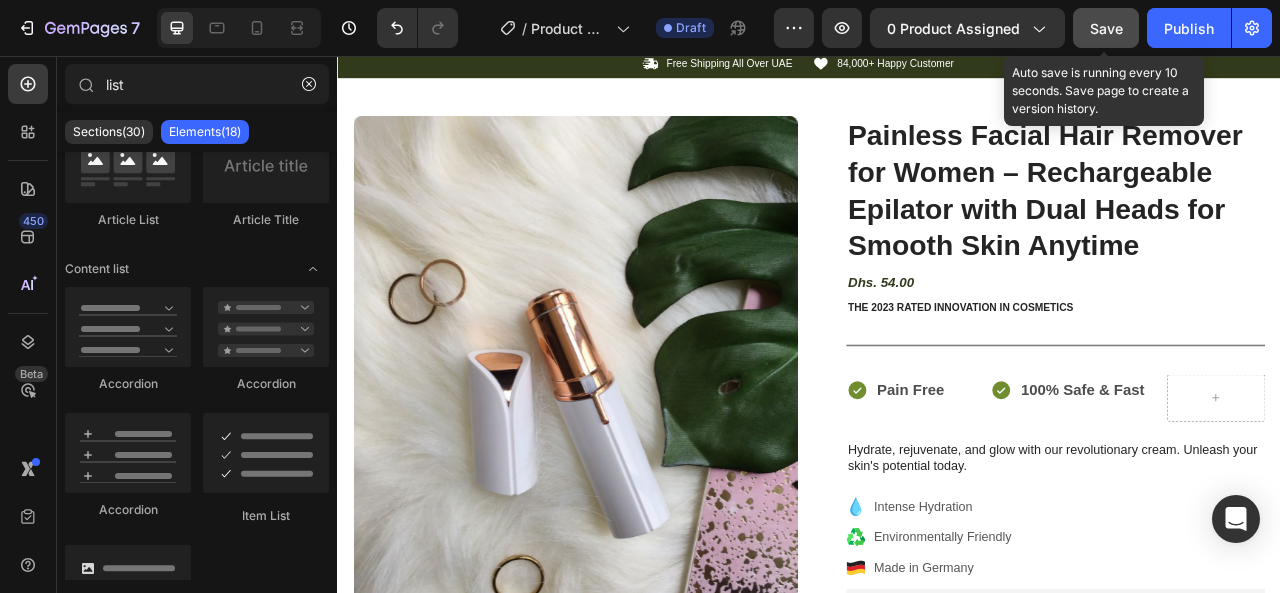 click on "Save" 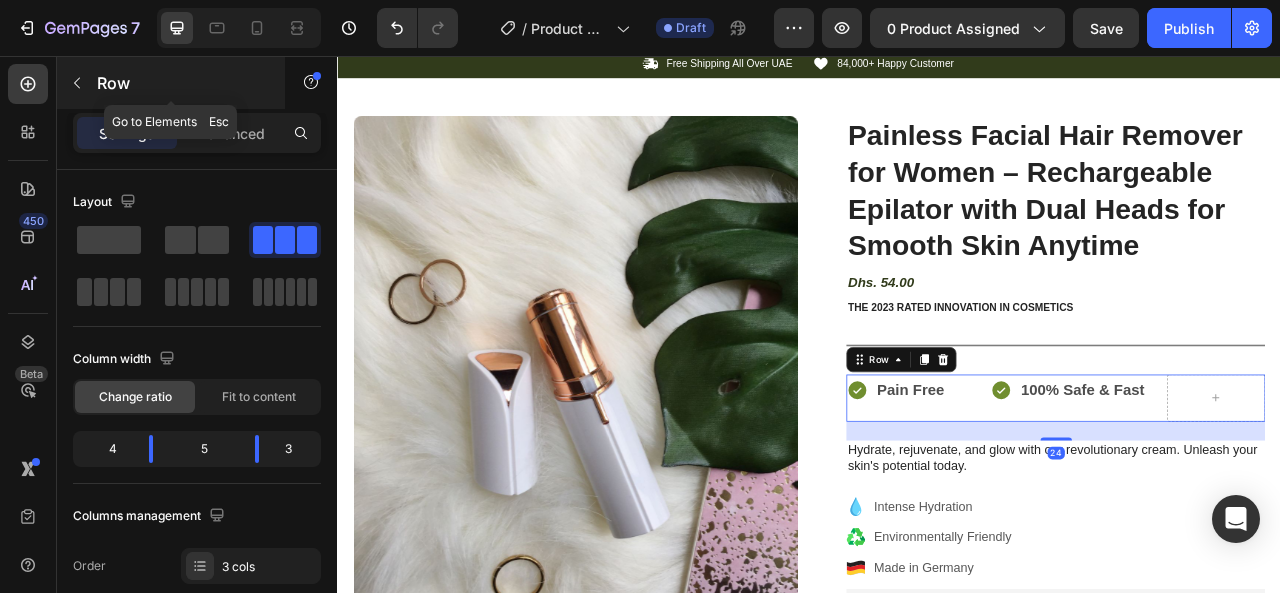 click at bounding box center [77, 83] 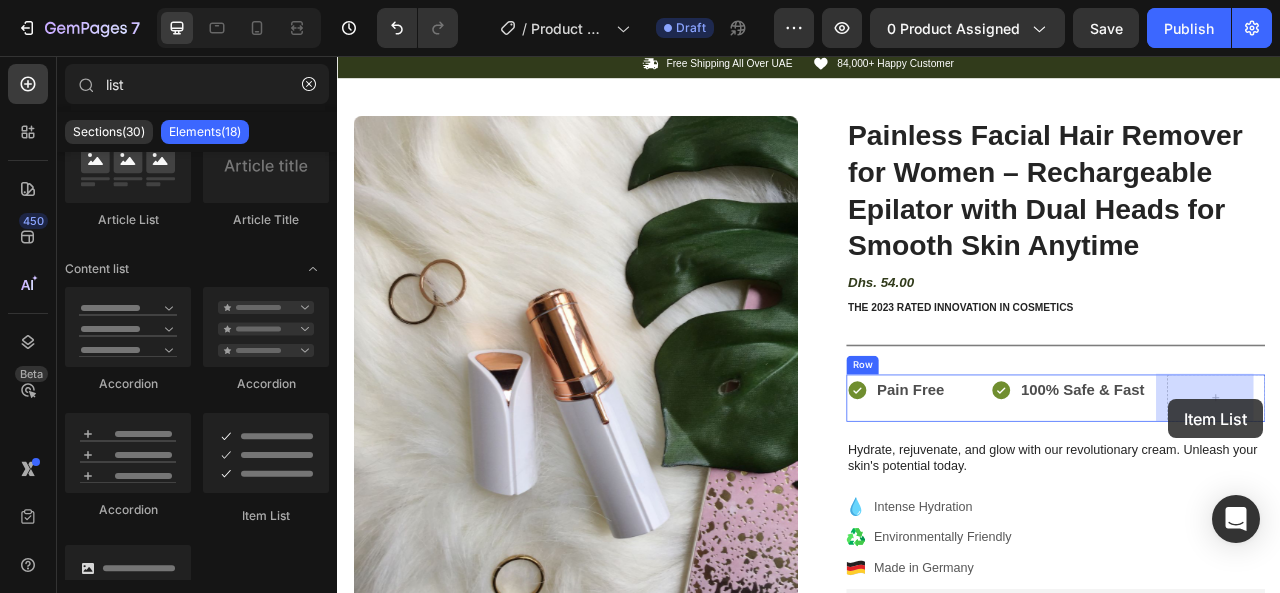 drag, startPoint x: 614, startPoint y: 533, endPoint x: 1394, endPoint y: 493, distance: 781.02496 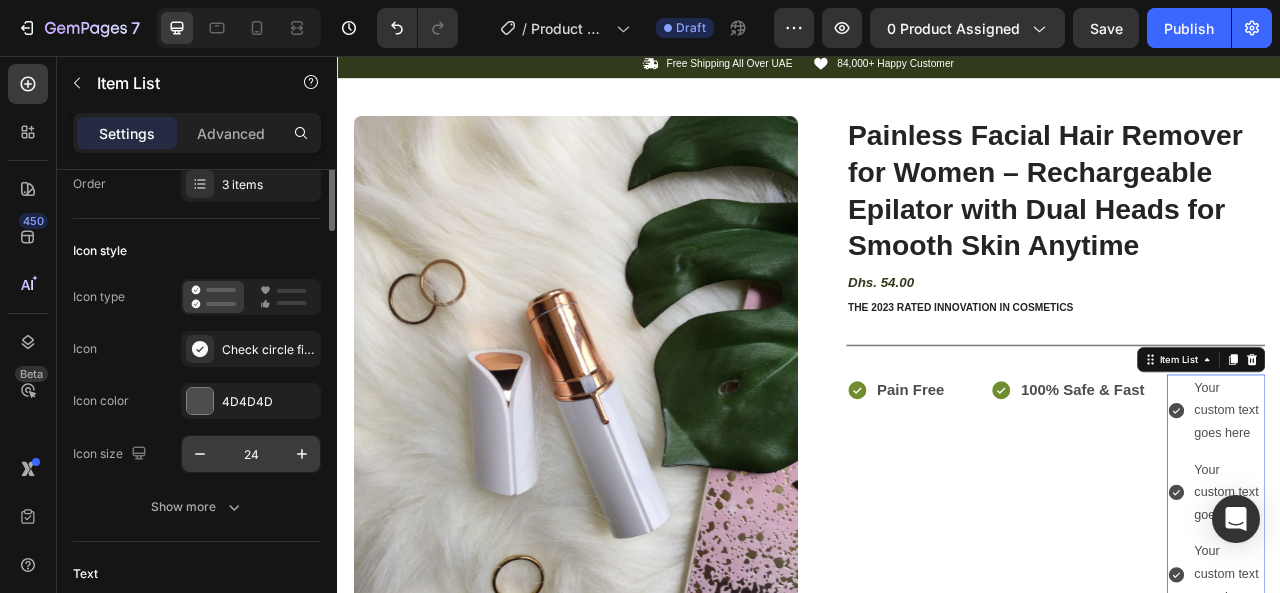 scroll, scrollTop: 0, scrollLeft: 0, axis: both 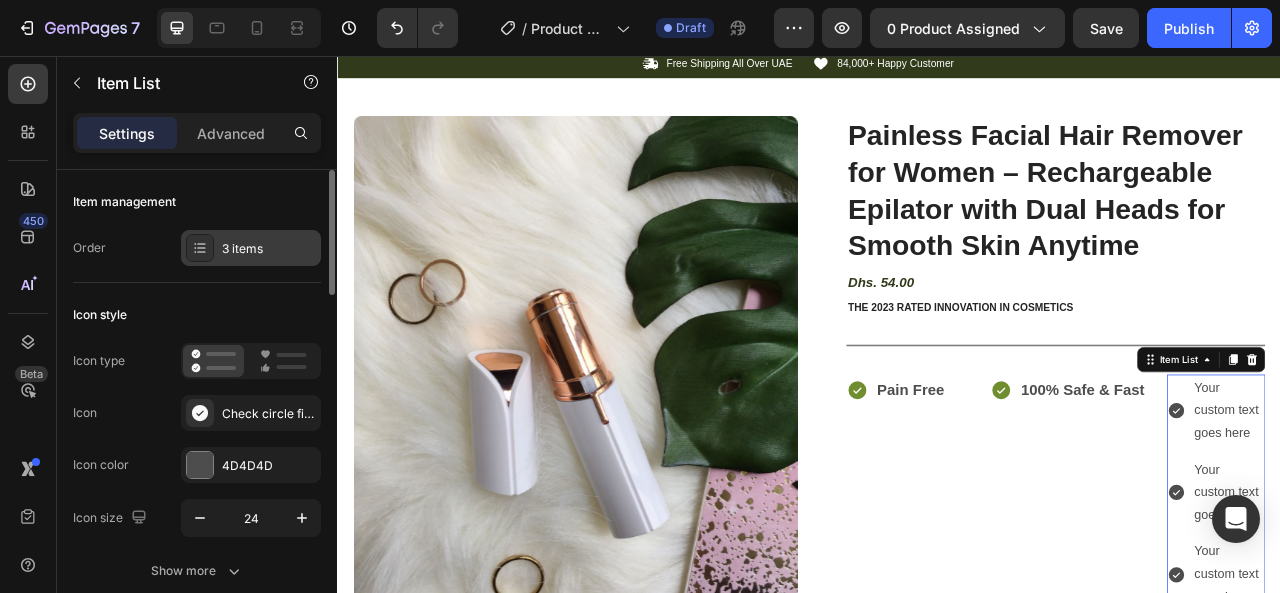 click on "3 items" at bounding box center (269, 249) 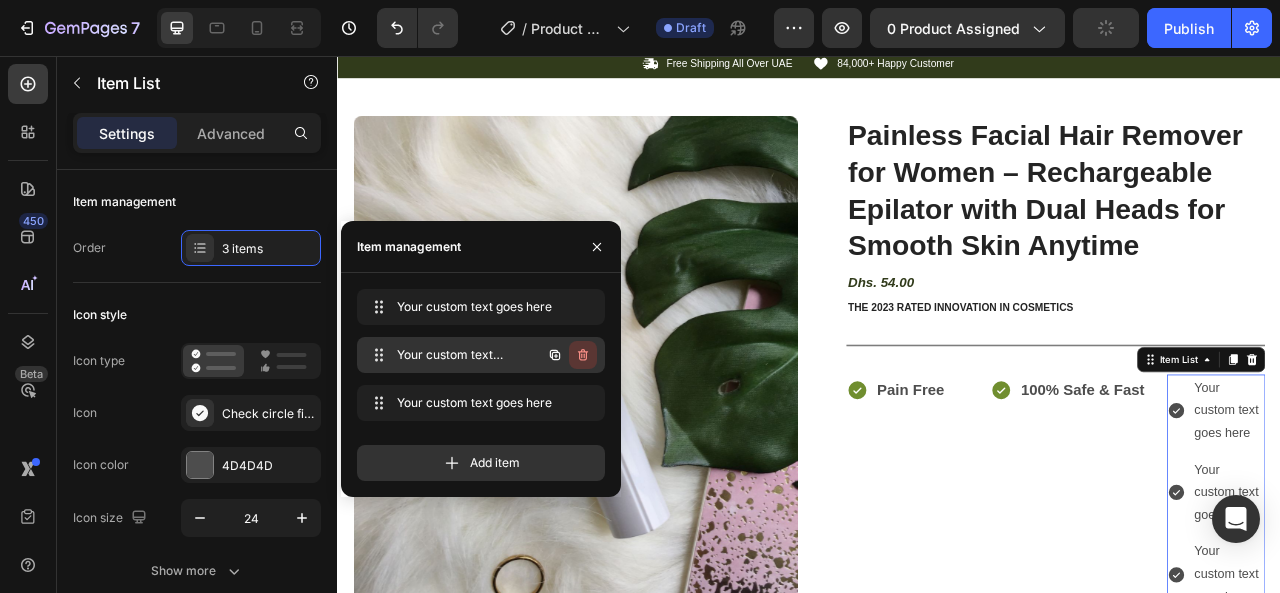 click 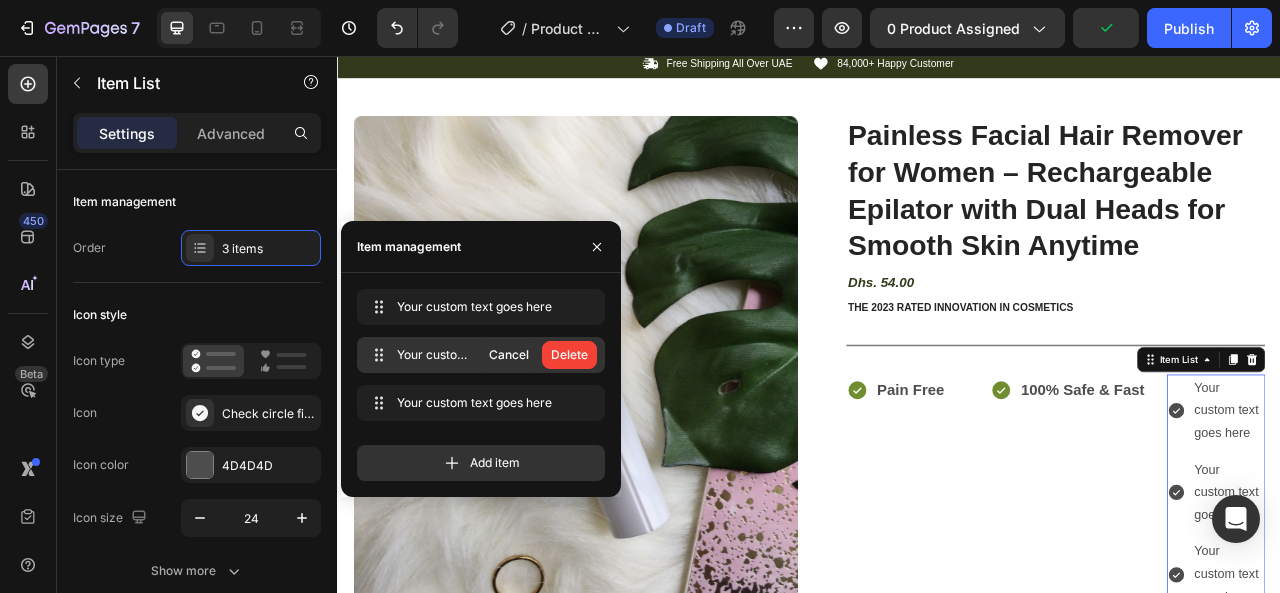 click on "Delete" at bounding box center [569, 355] 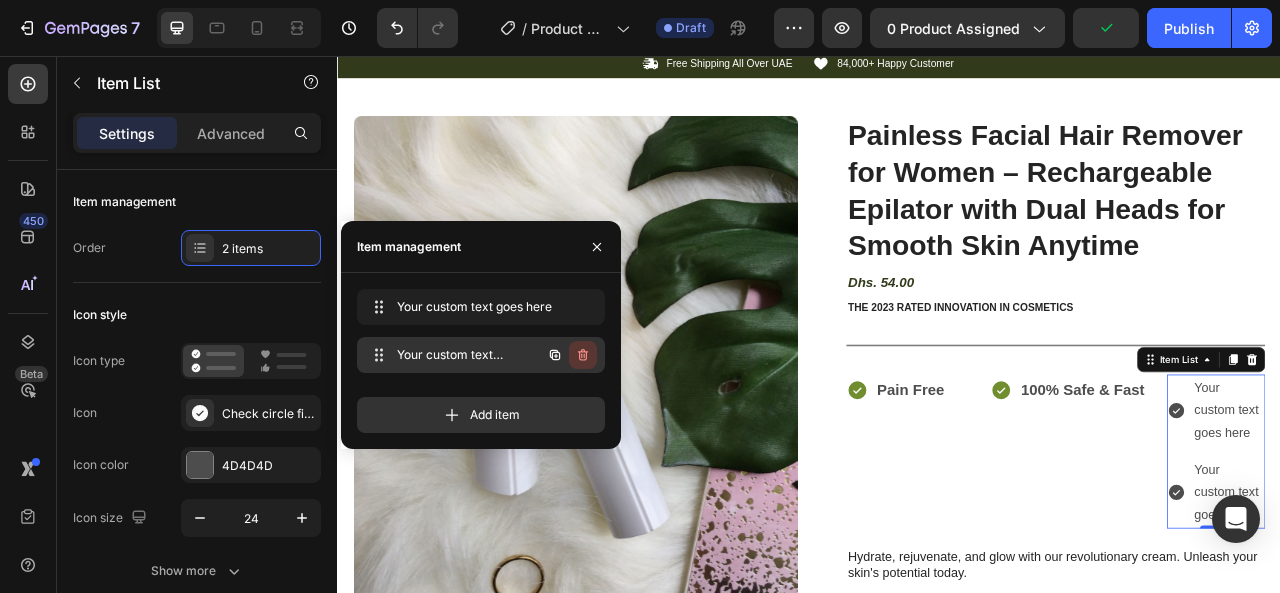click 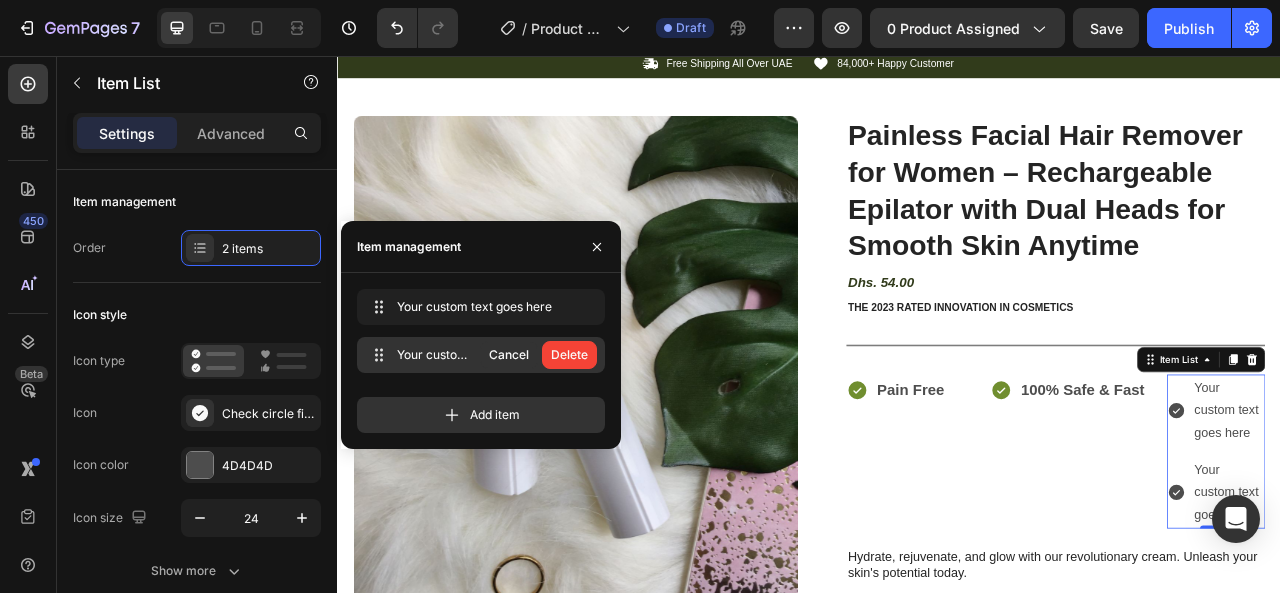click on "Delete" at bounding box center (569, 355) 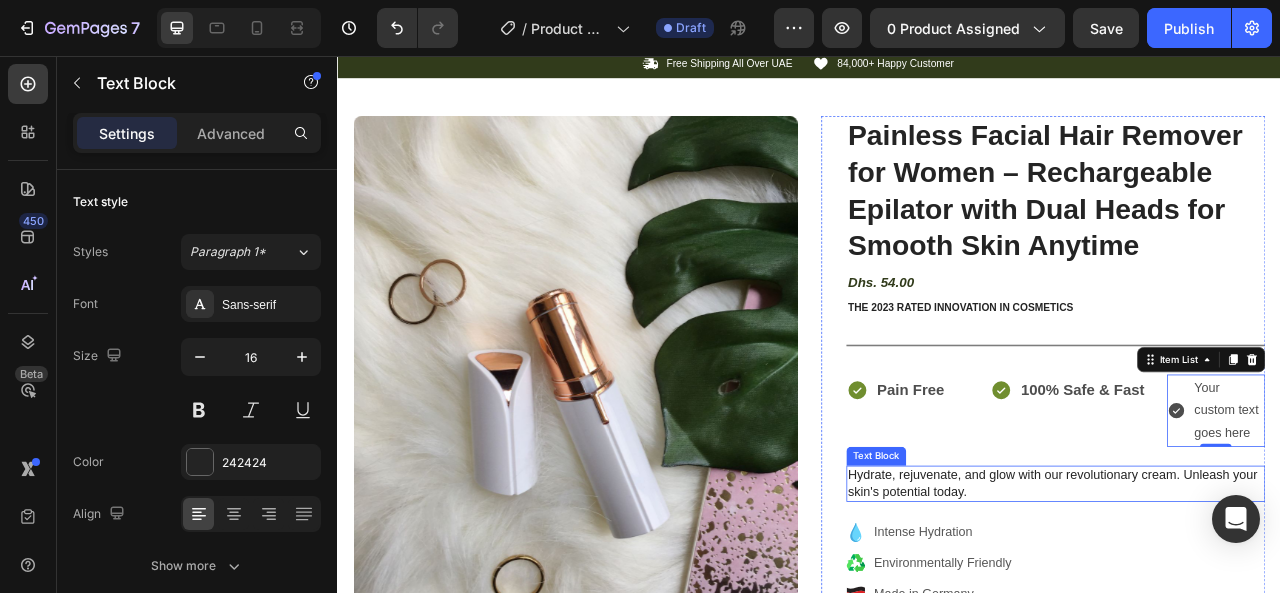 click on "Hydrate, rejuvenate, and glow with our revolutionary cream. Unleash your skin's potential today." at bounding box center (1250, 600) 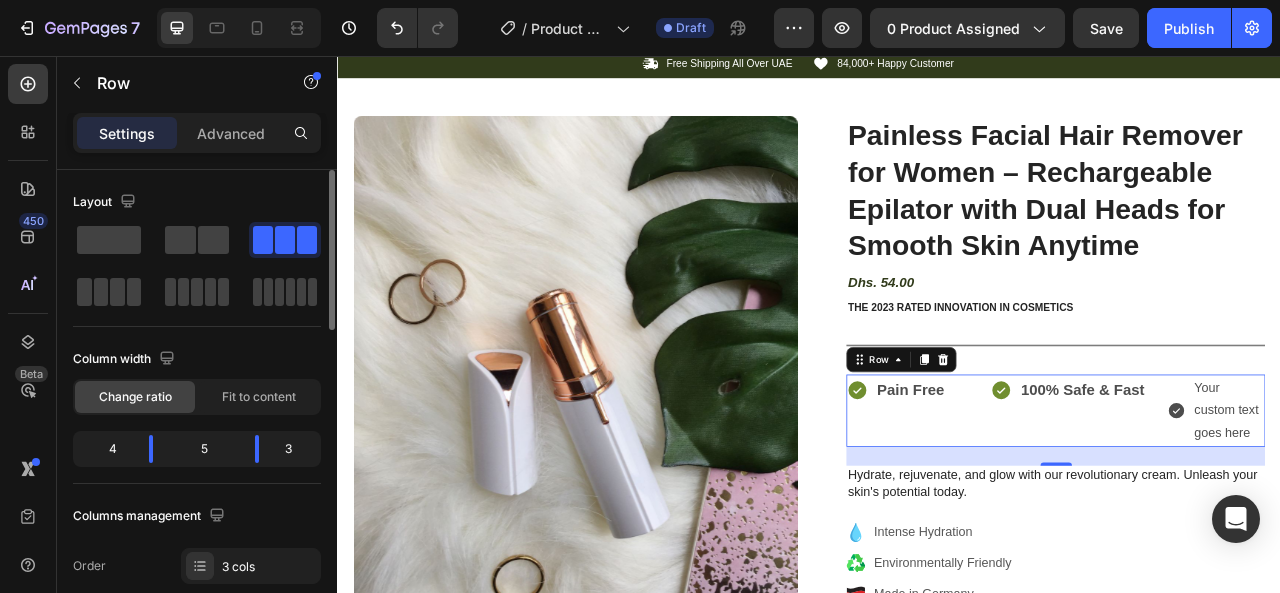 drag, startPoint x: 308, startPoint y: 447, endPoint x: 294, endPoint y: 447, distance: 14 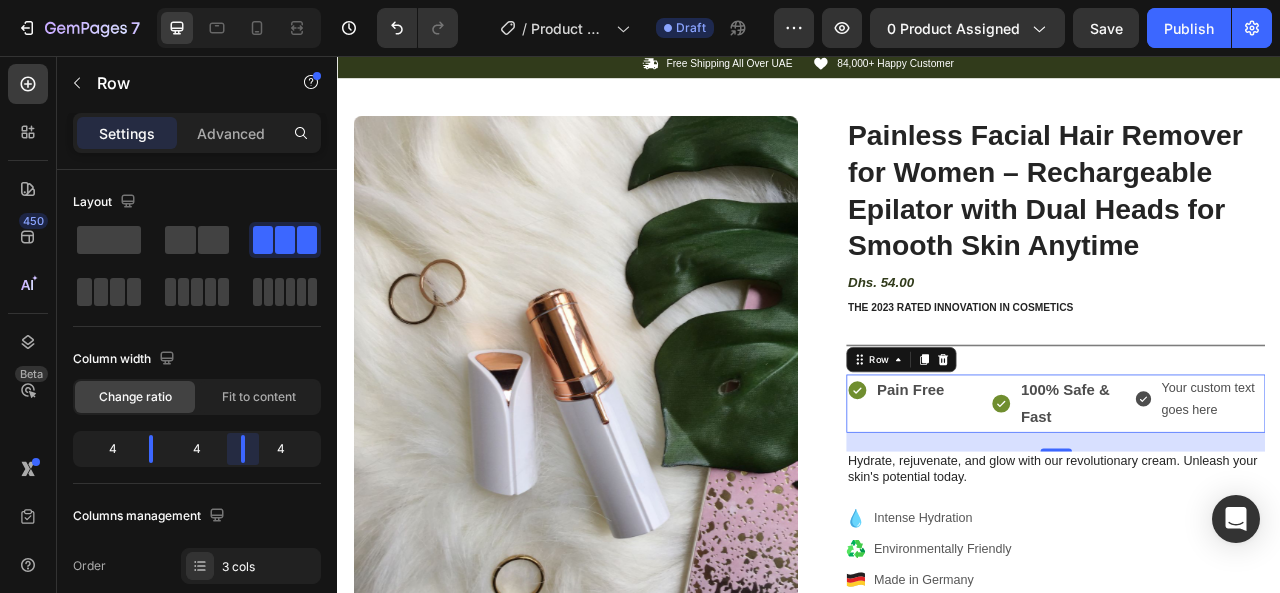 drag, startPoint x: 253, startPoint y: 450, endPoint x: 242, endPoint y: 450, distance: 11 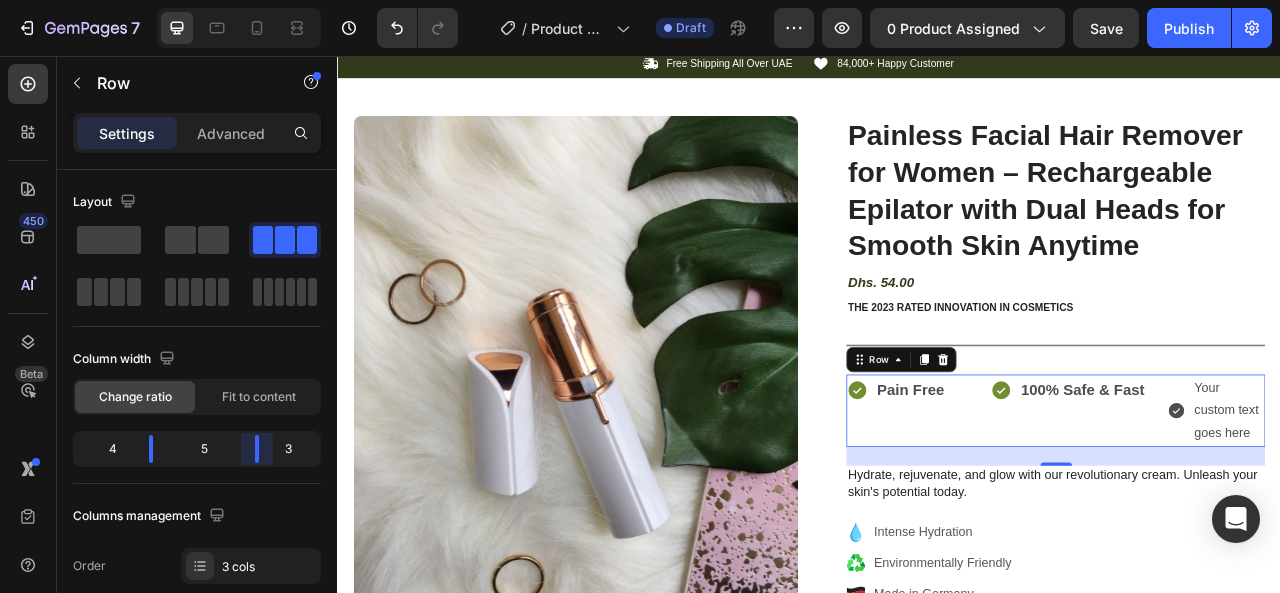 drag, startPoint x: 246, startPoint y: 450, endPoint x: 266, endPoint y: 450, distance: 20 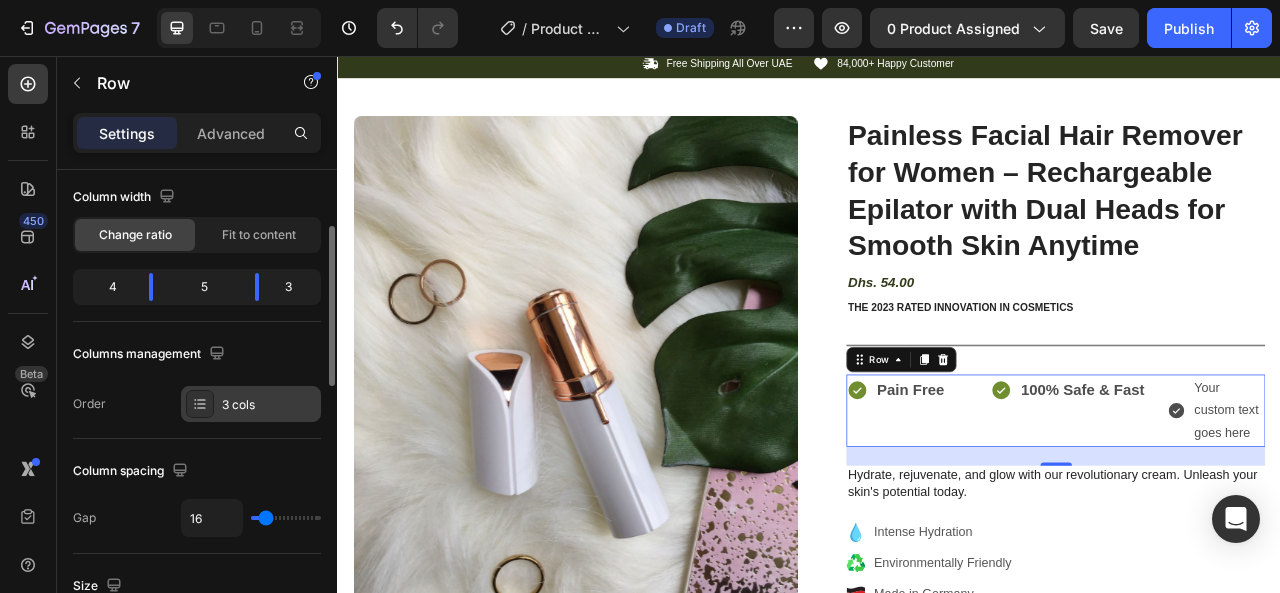 scroll, scrollTop: 165, scrollLeft: 0, axis: vertical 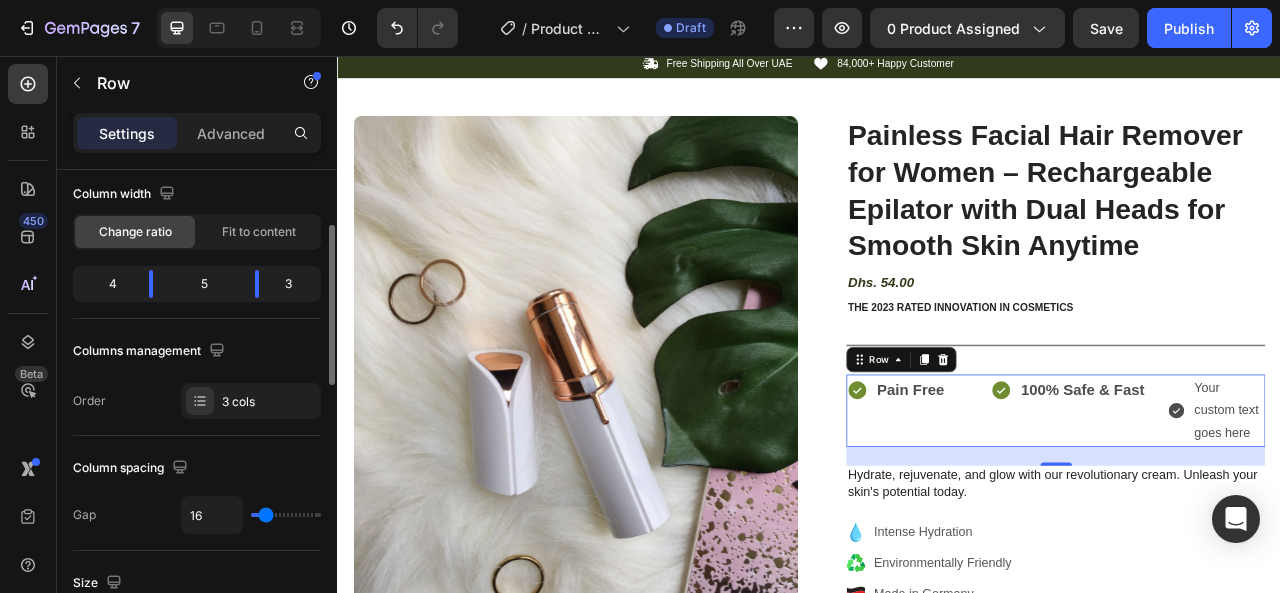 type on "45" 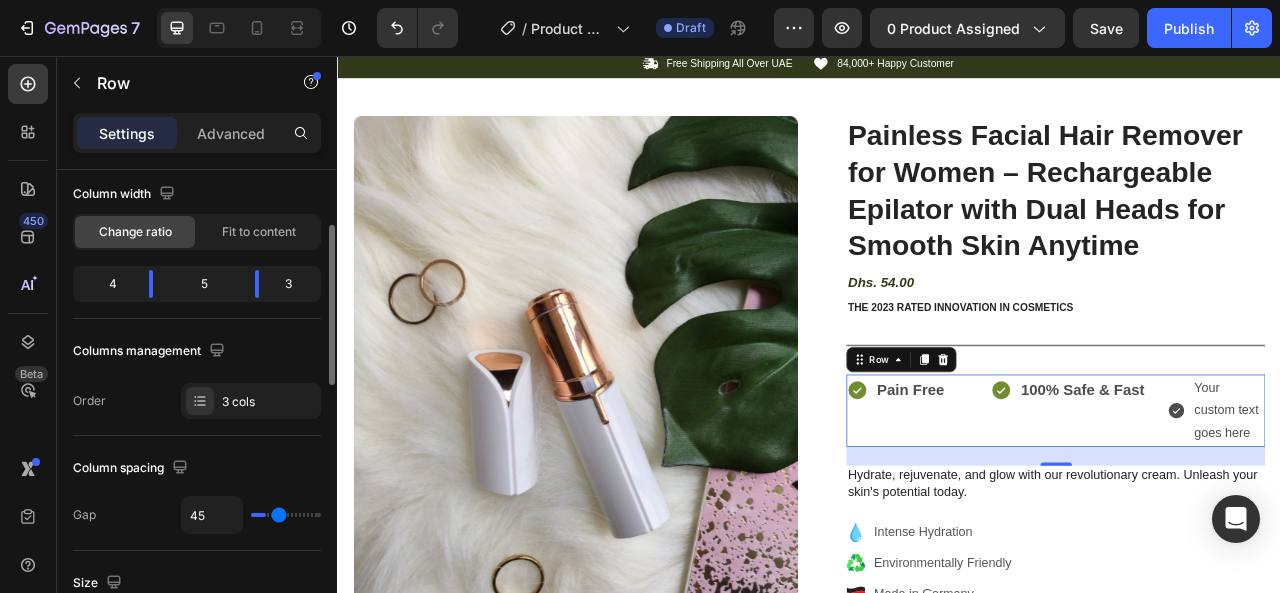 type on "53" 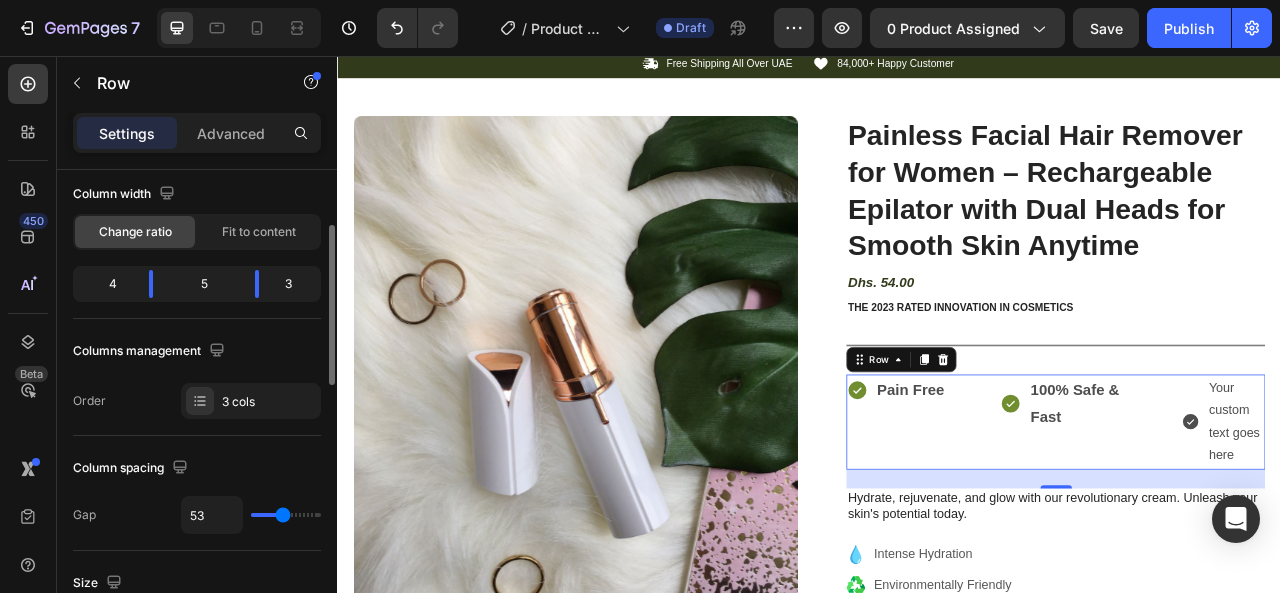 type on "54" 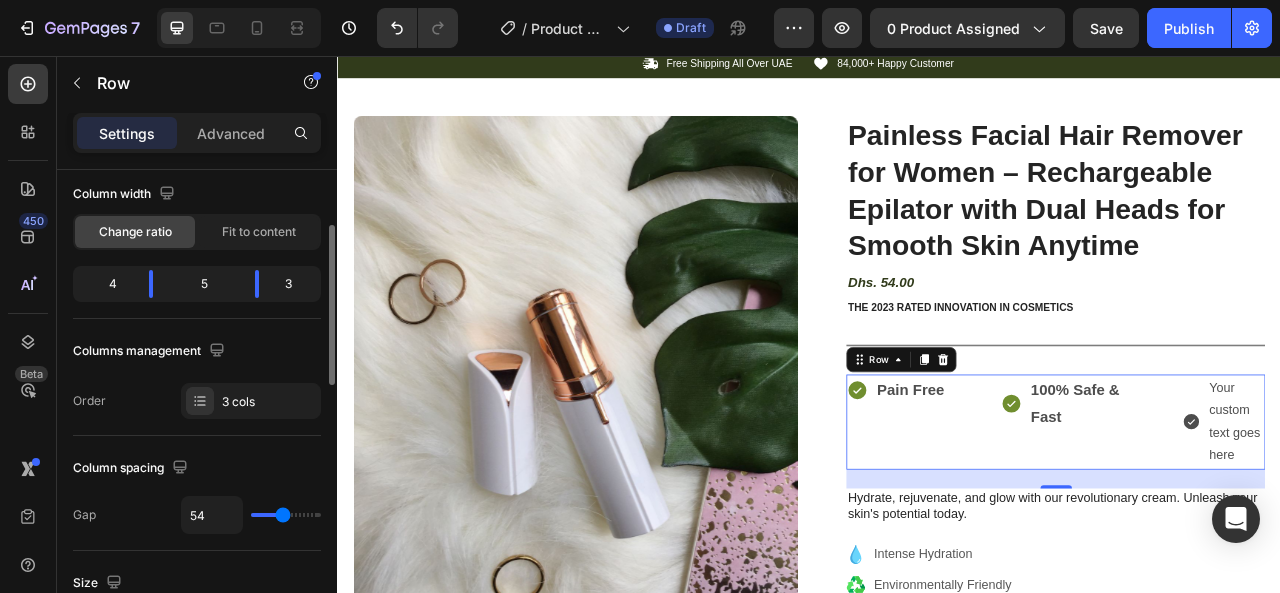 type on "39" 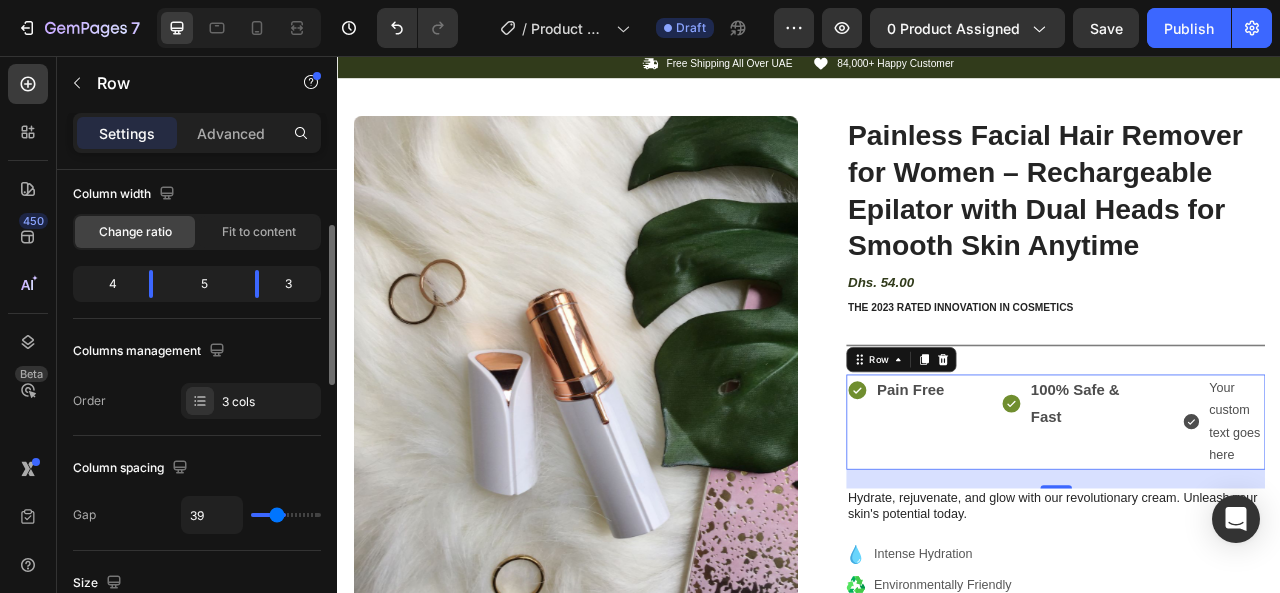 type on "23" 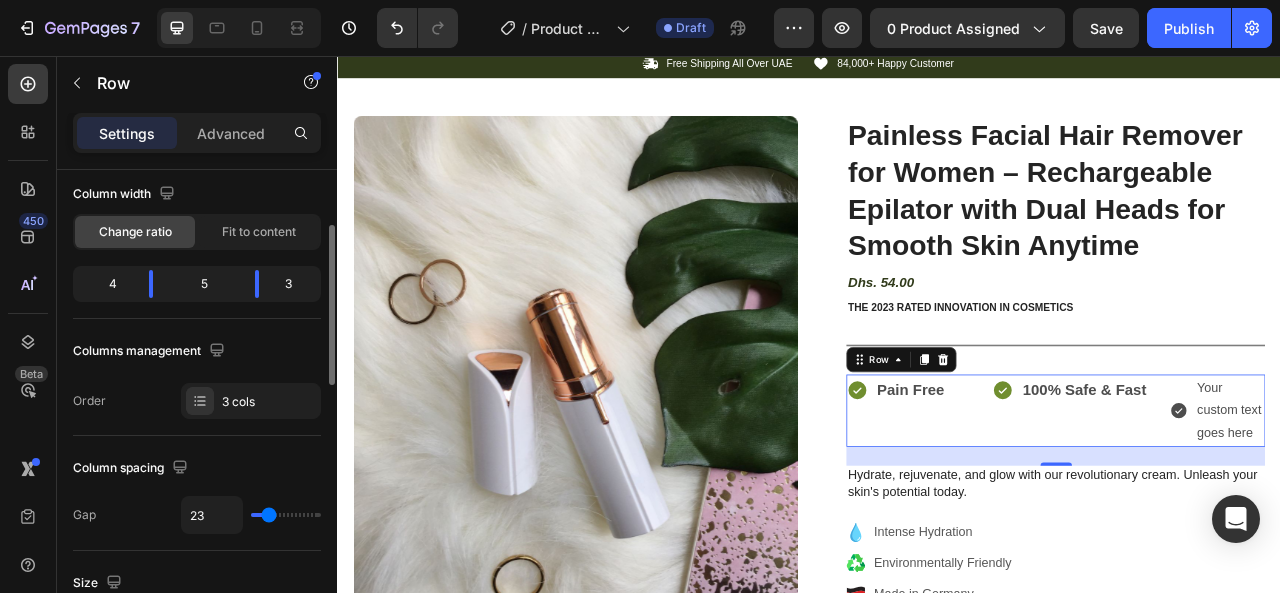 type on "13" 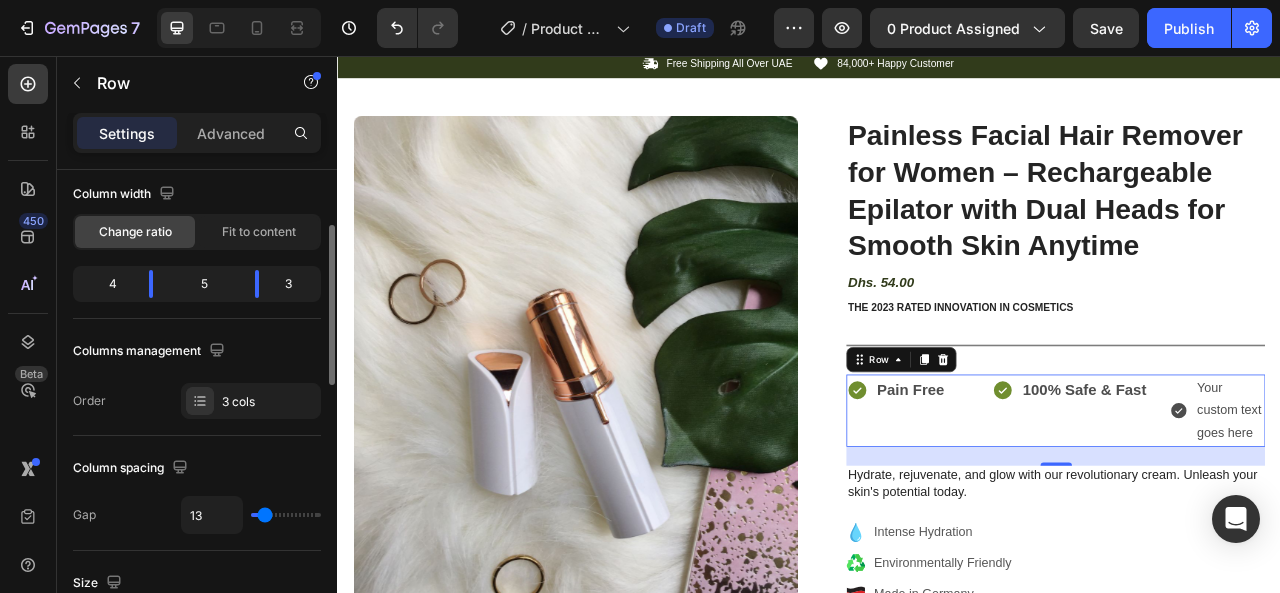 type on "10" 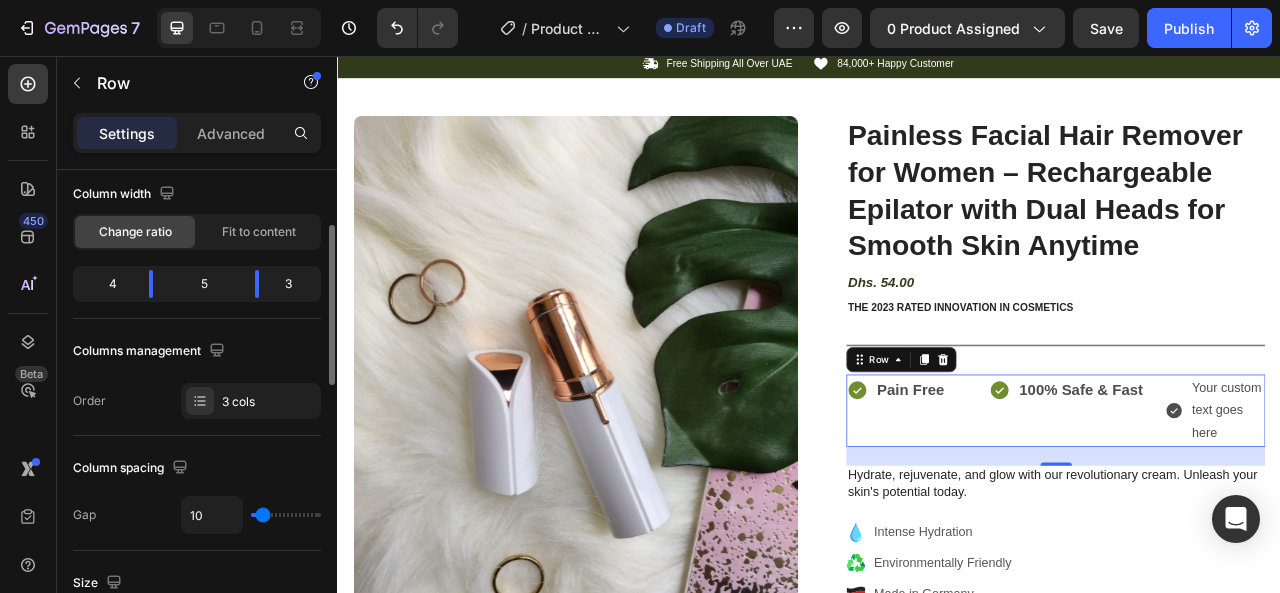 type on "8" 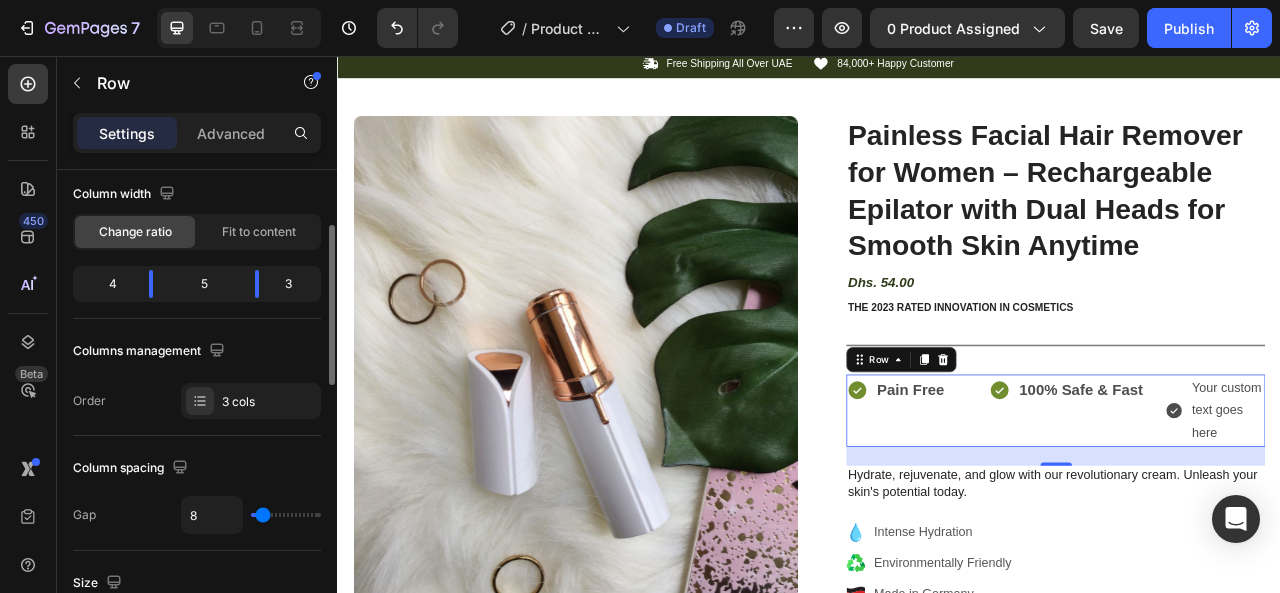 type on "5" 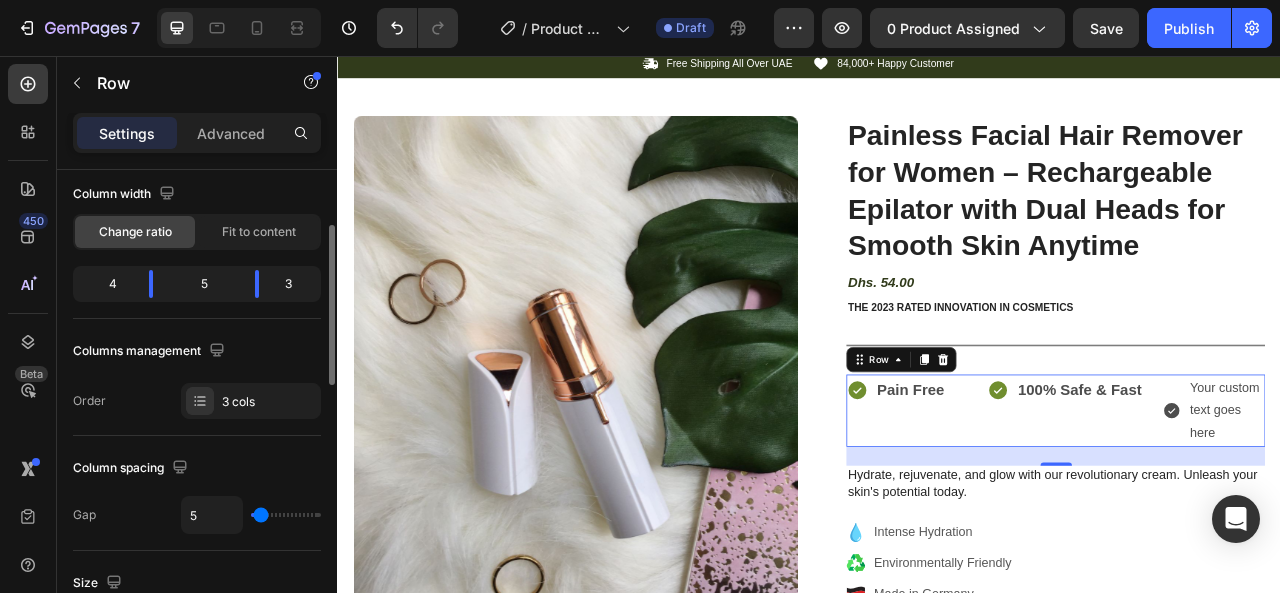 type on "2" 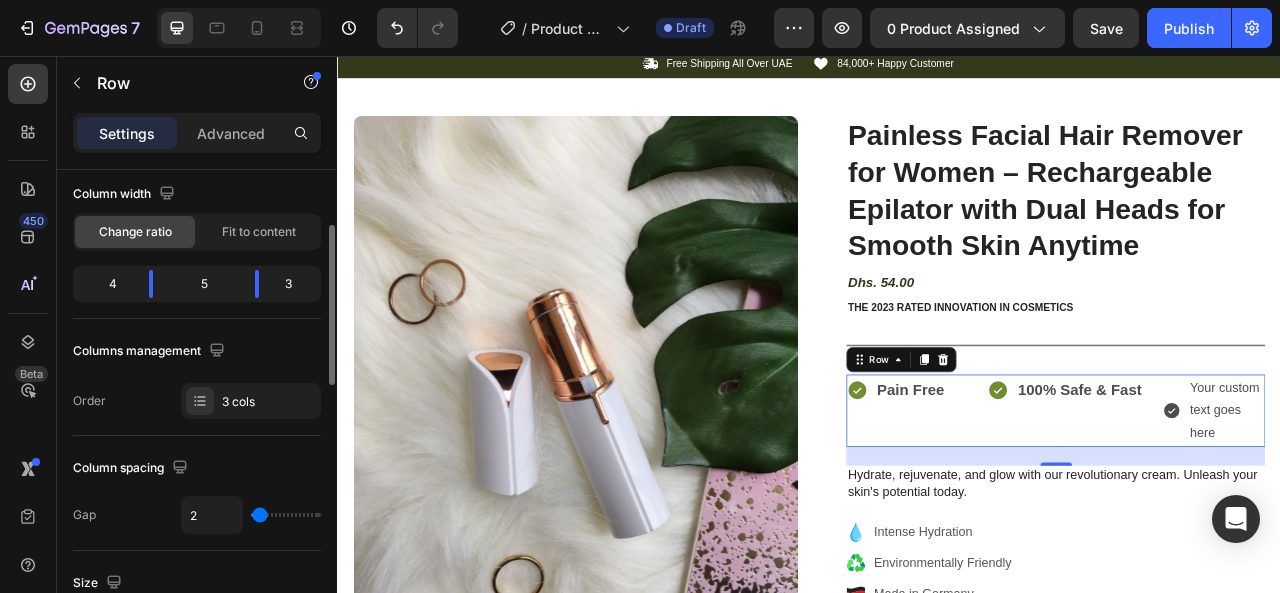 type on "0" 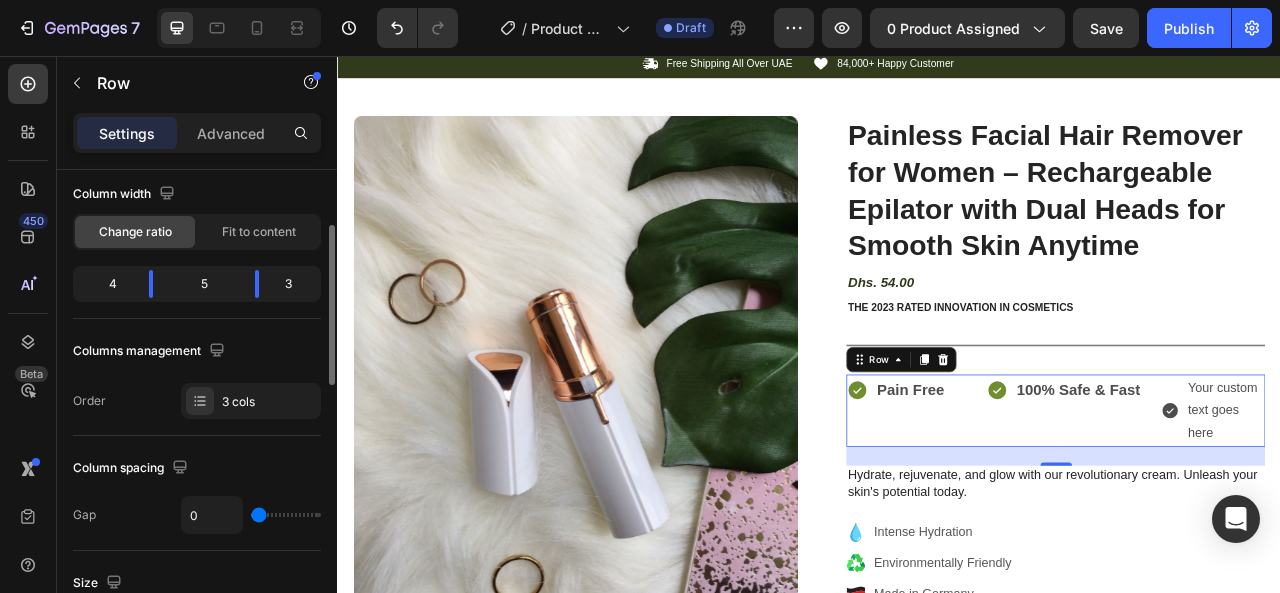 drag, startPoint x: 269, startPoint y: 517, endPoint x: 196, endPoint y: 519, distance: 73.02739 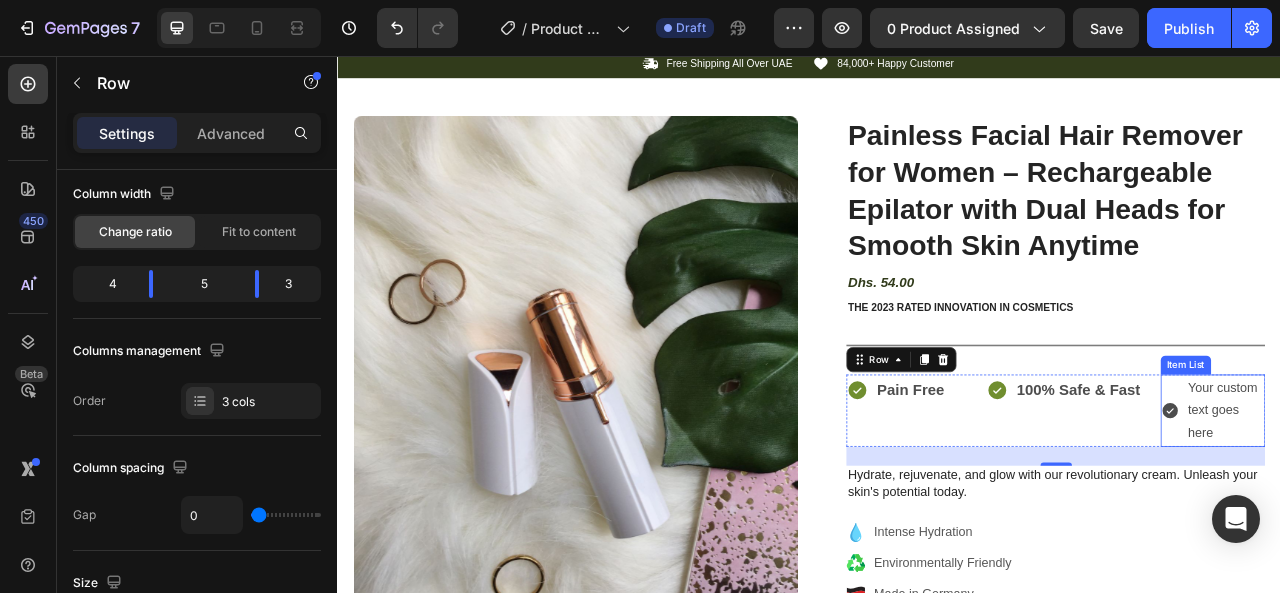 click on "Your custom text goes here" at bounding box center (1466, 507) 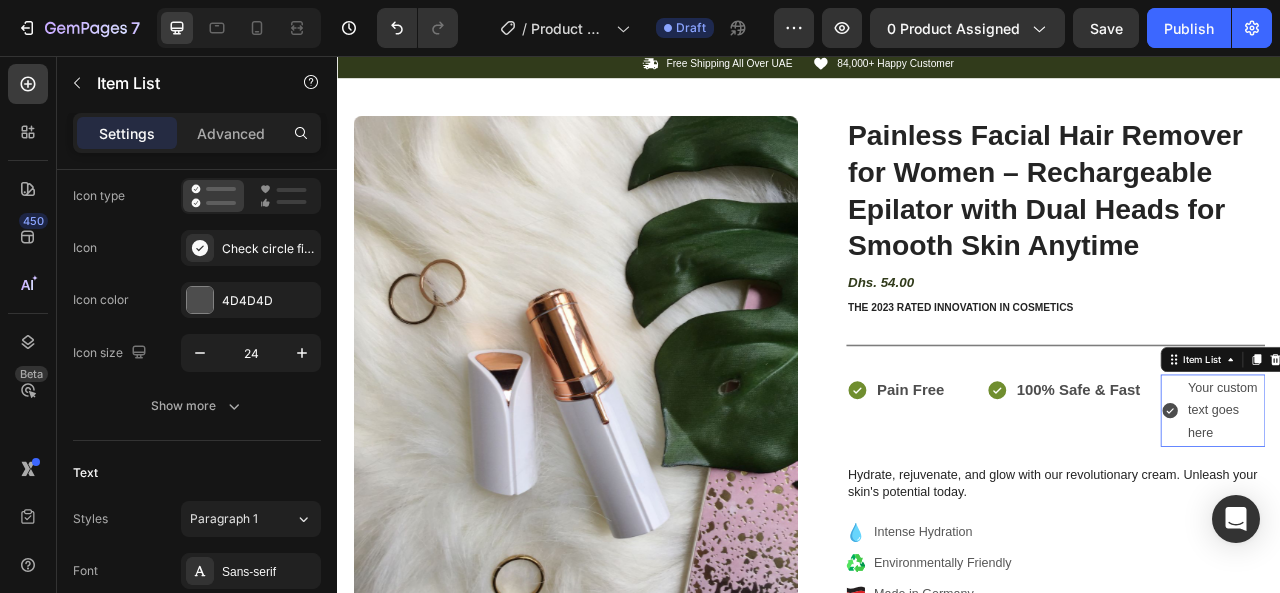scroll, scrollTop: 0, scrollLeft: 0, axis: both 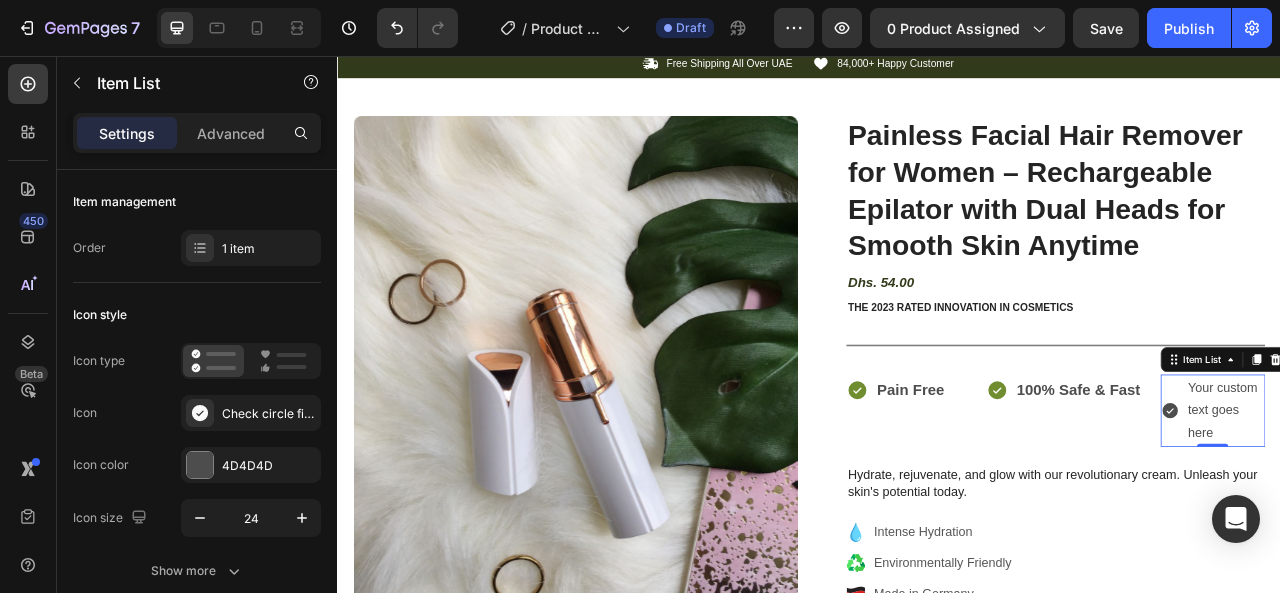click on "Your custom text goes here" at bounding box center (1466, 507) 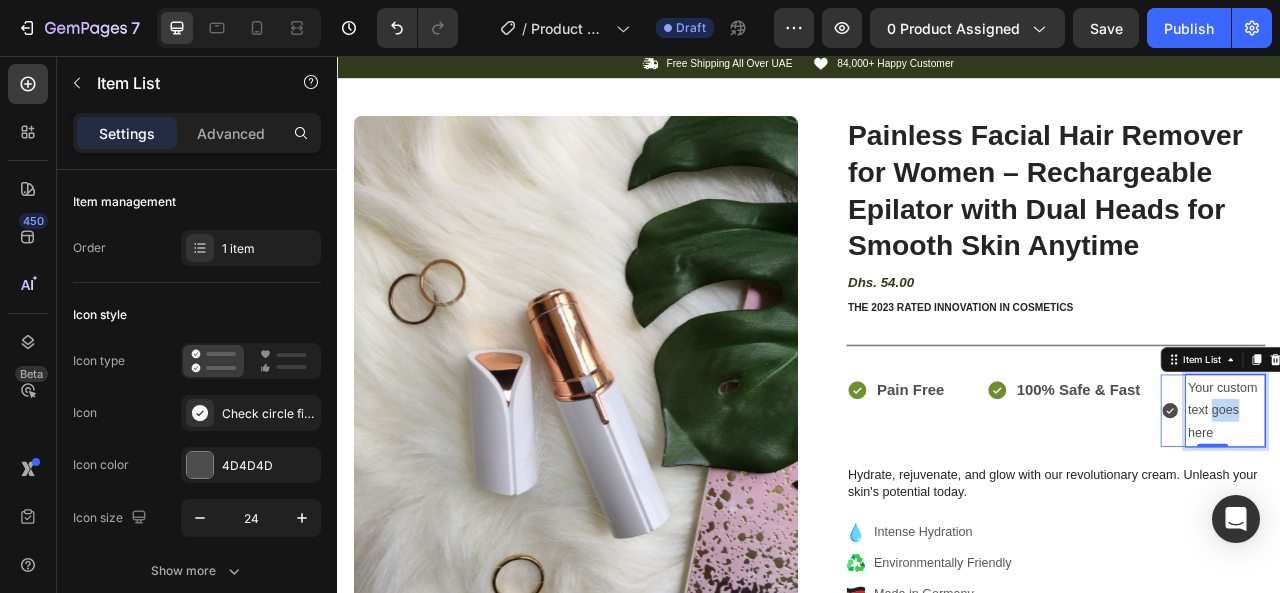 click on "Your custom text goes here" at bounding box center [1466, 507] 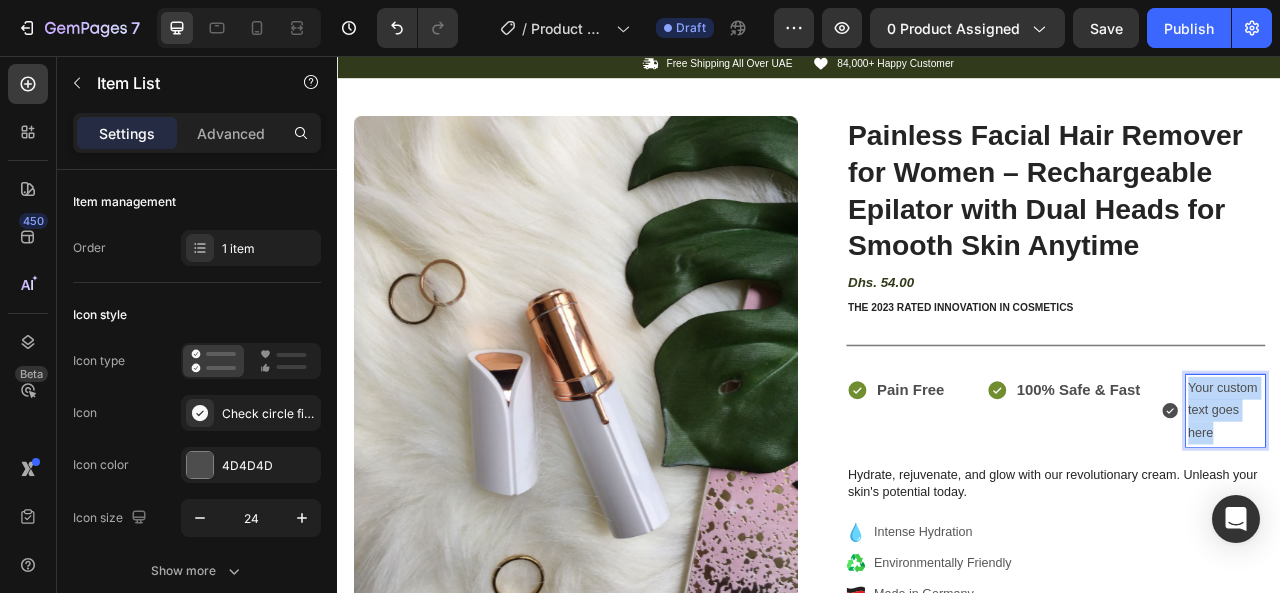 click on "Your custom text goes here" at bounding box center [1466, 507] 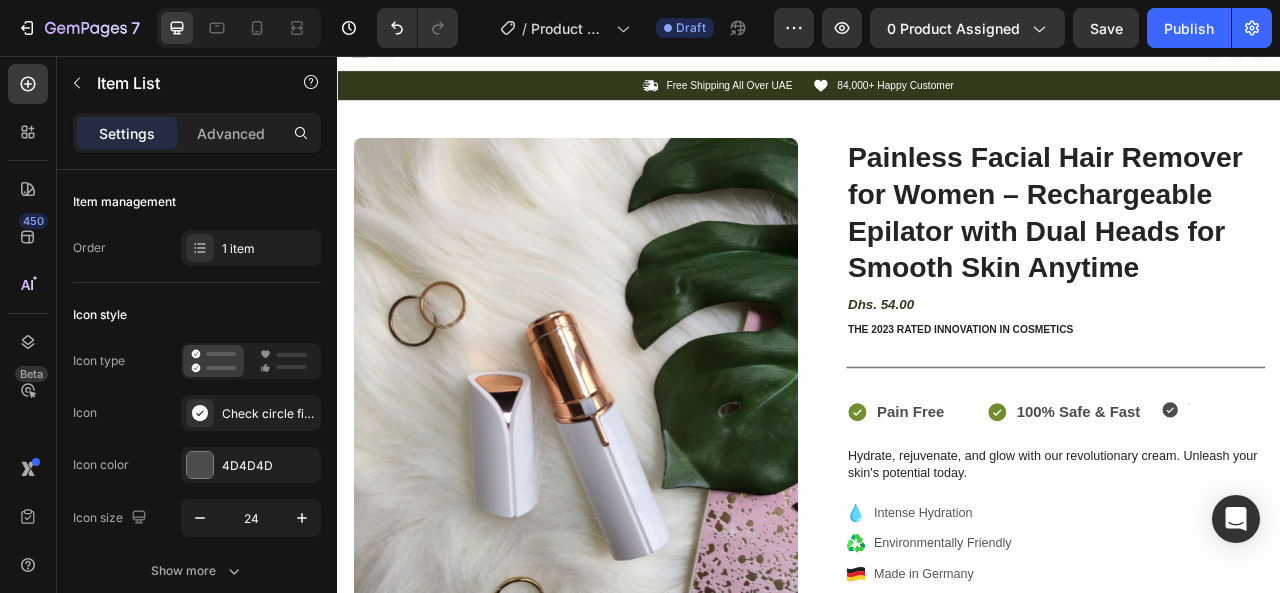 scroll, scrollTop: 12, scrollLeft: 0, axis: vertical 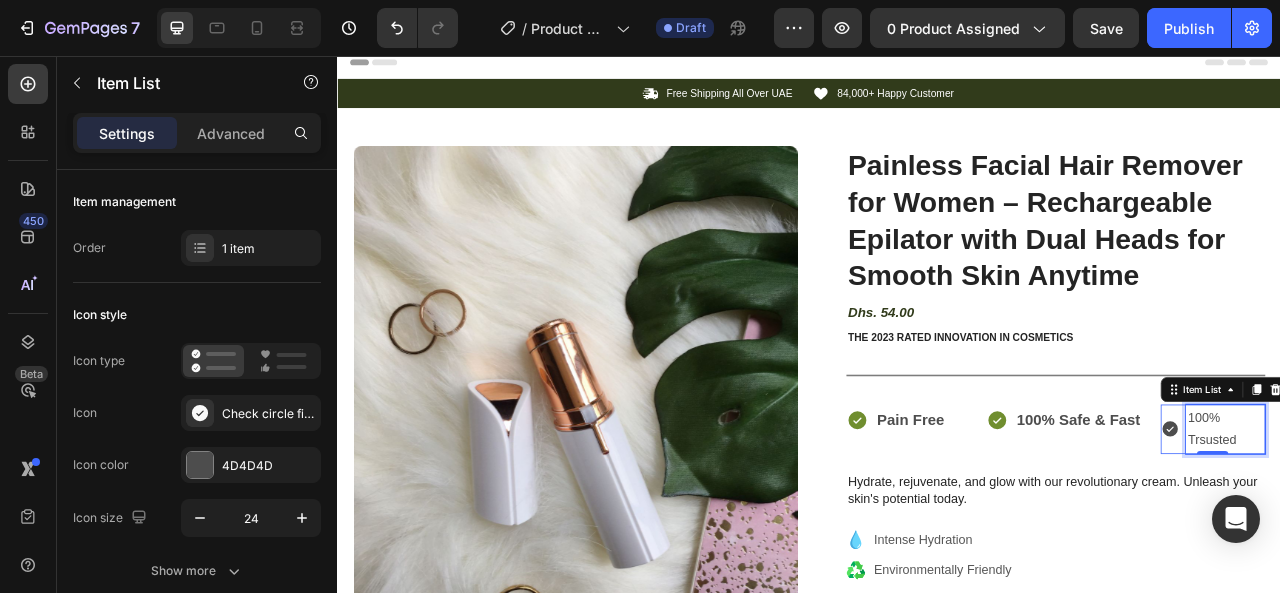click on "100% Trsusted" at bounding box center [1466, 531] 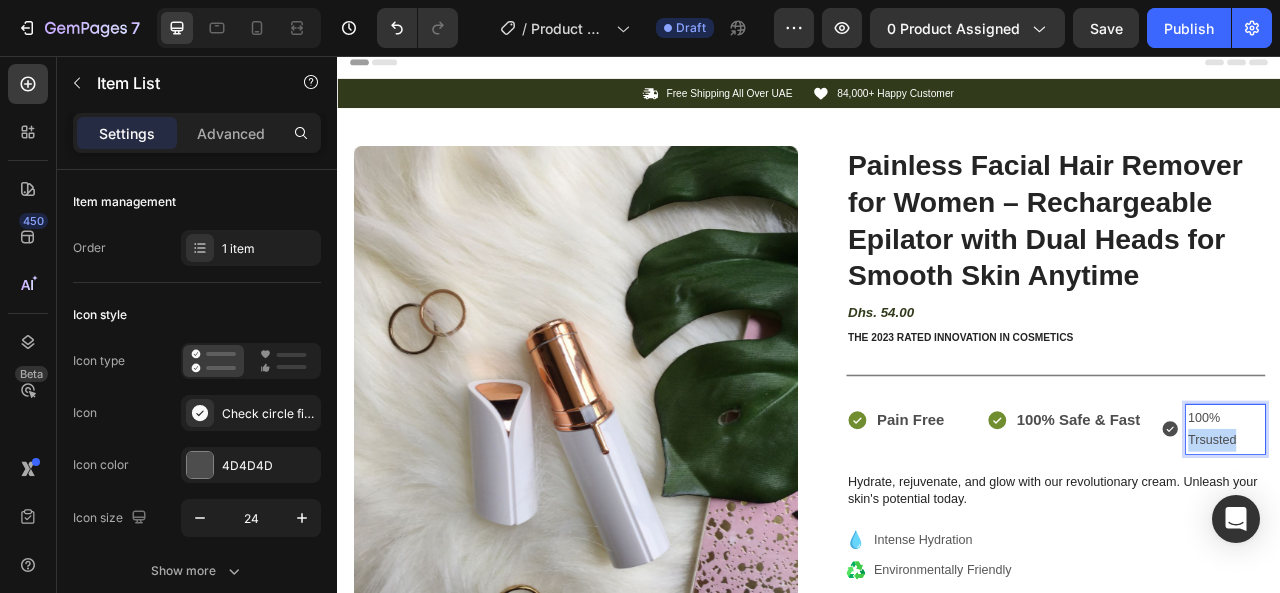 click on "100% Trsusted" at bounding box center [1466, 531] 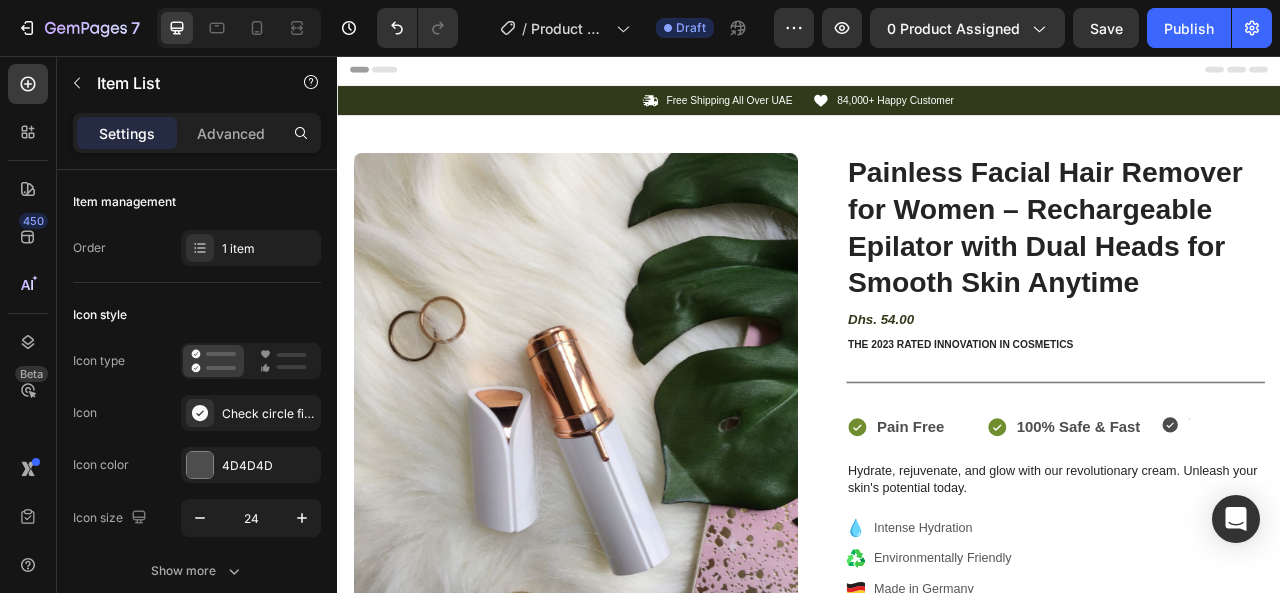 scroll, scrollTop: 0, scrollLeft: 0, axis: both 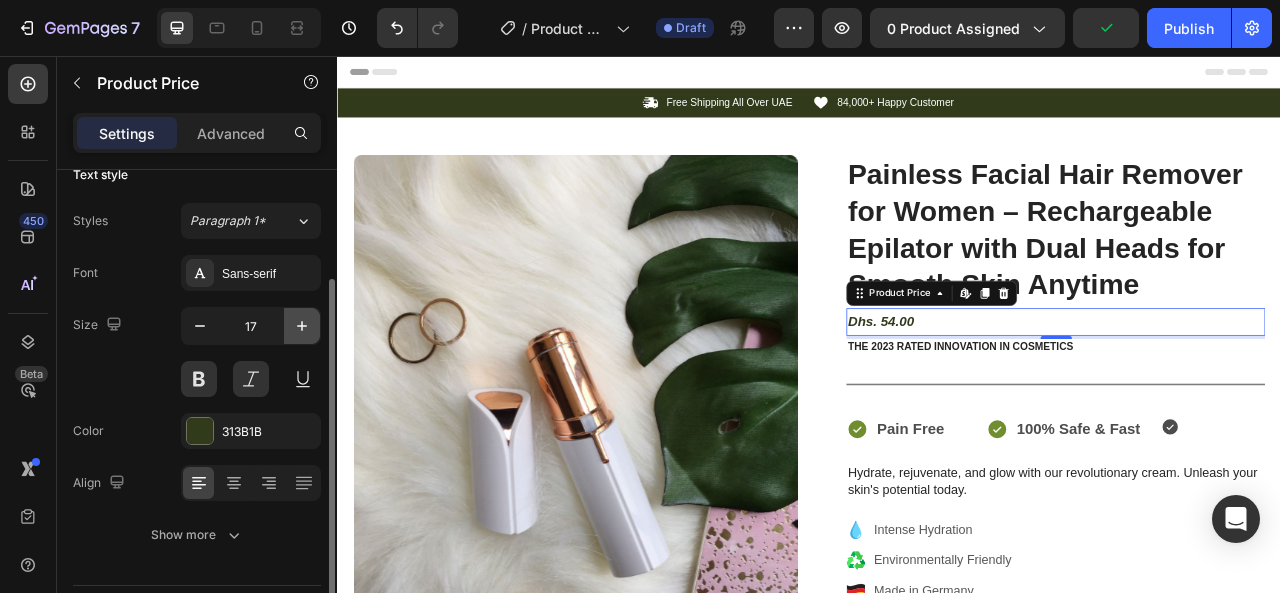 click 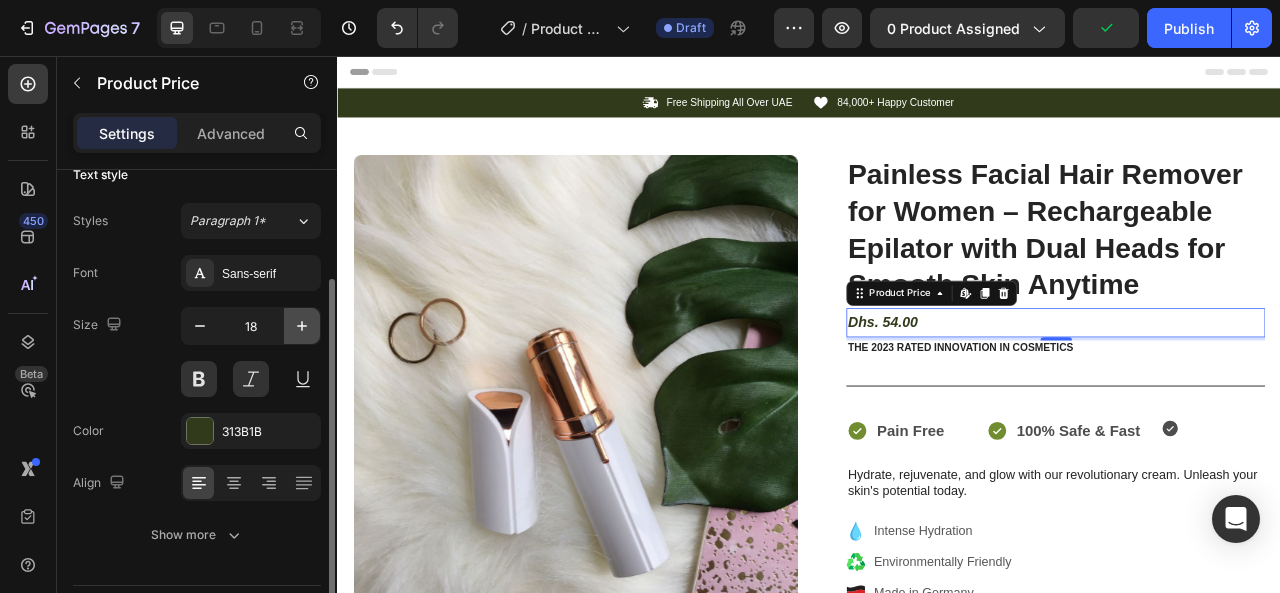 click 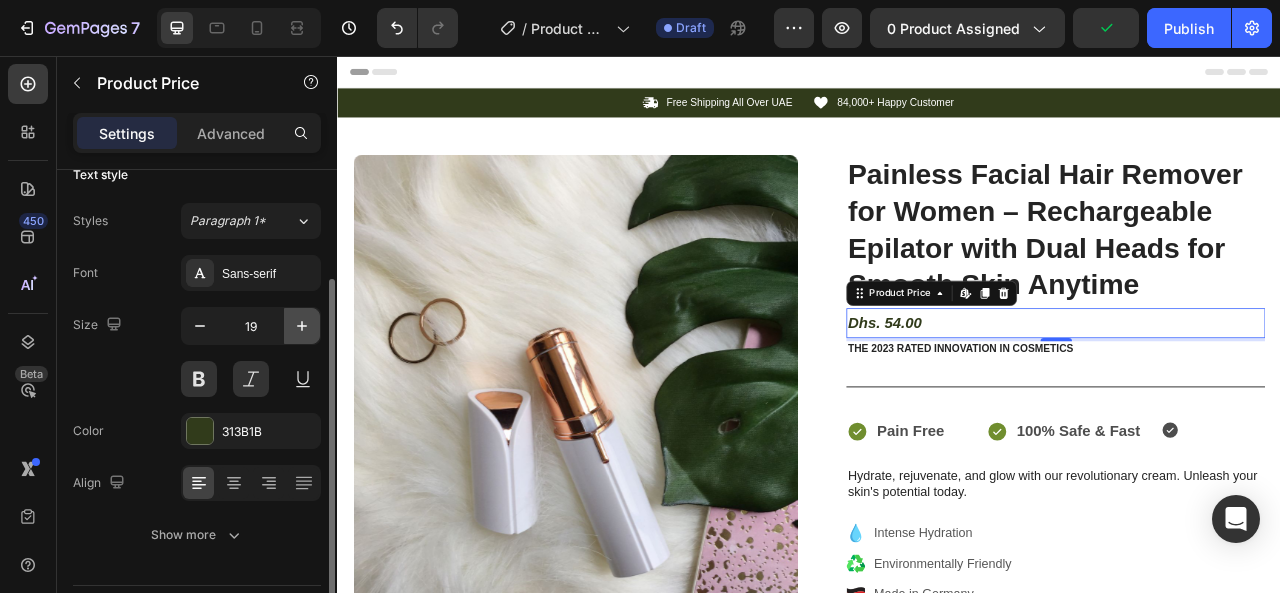 click 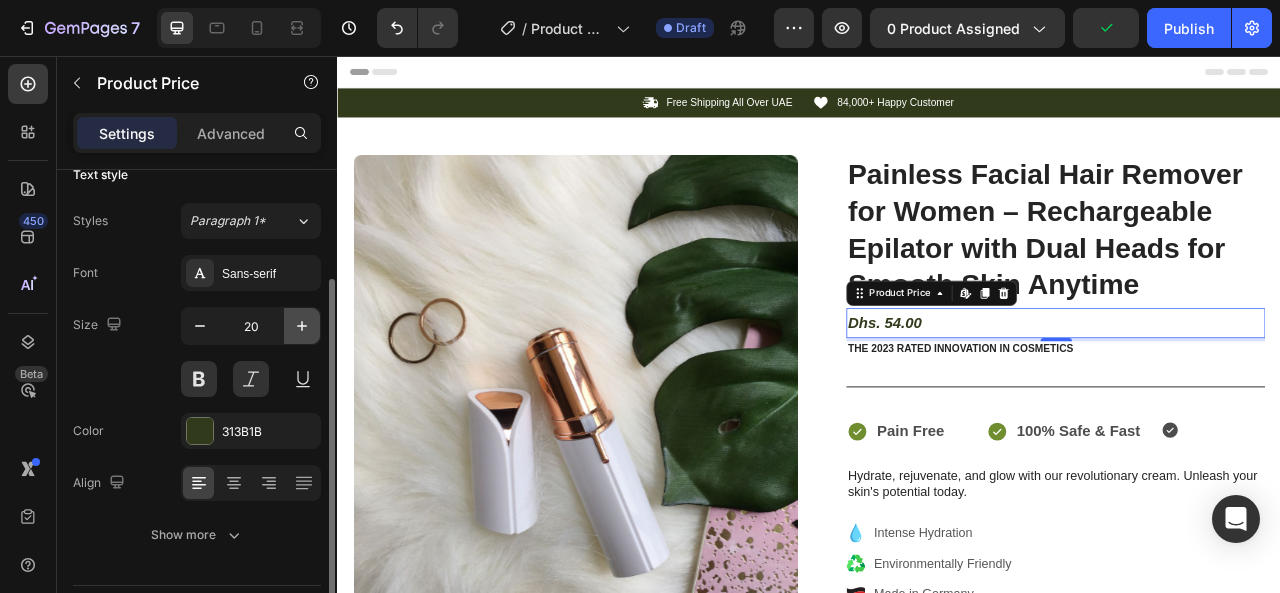 click 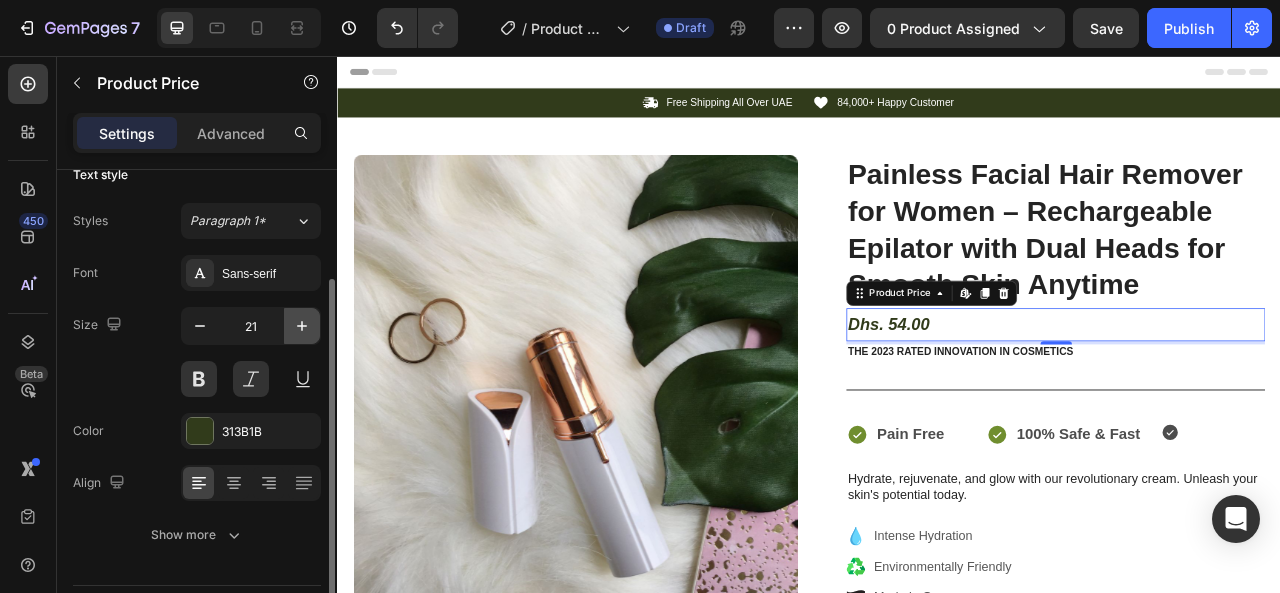 click 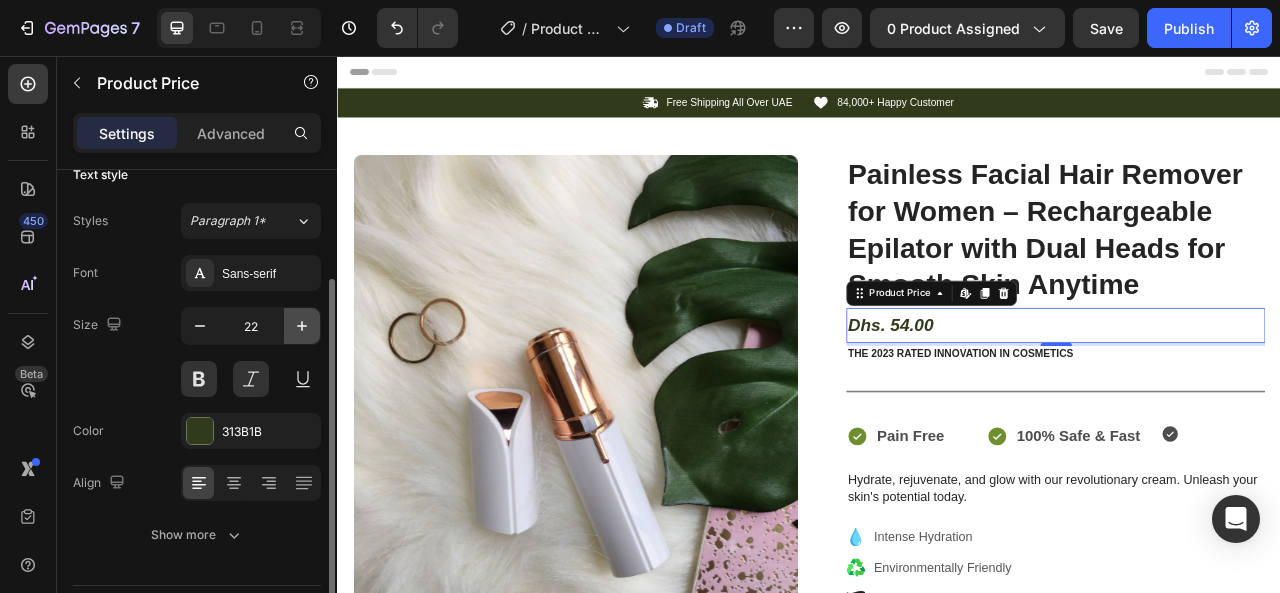 click 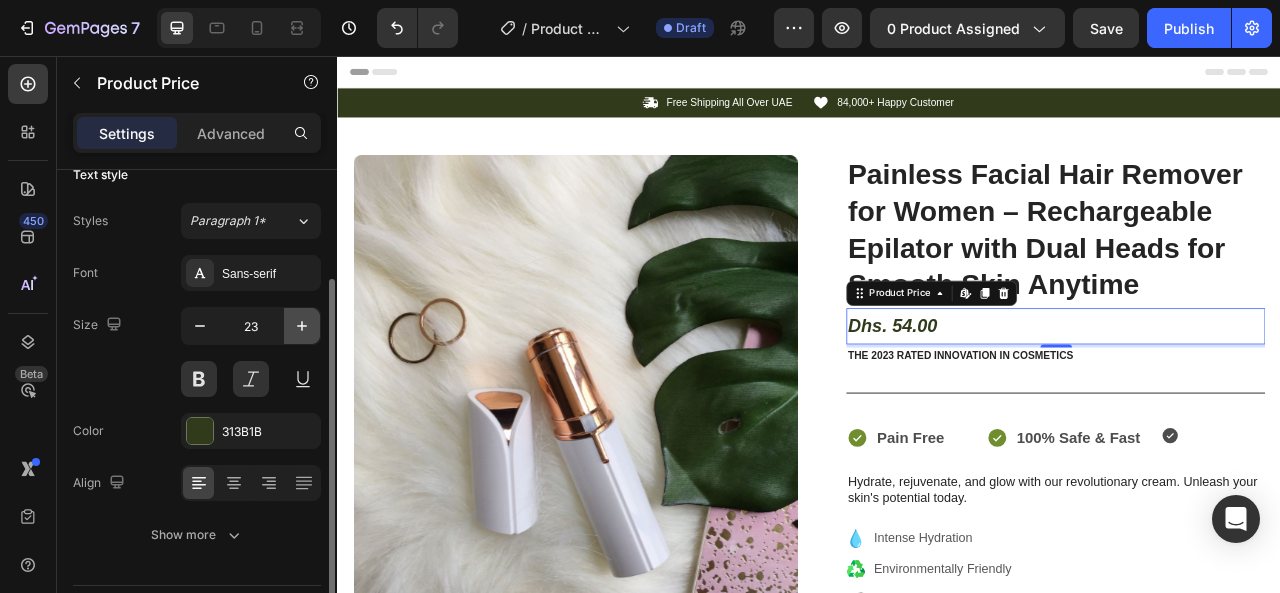 click 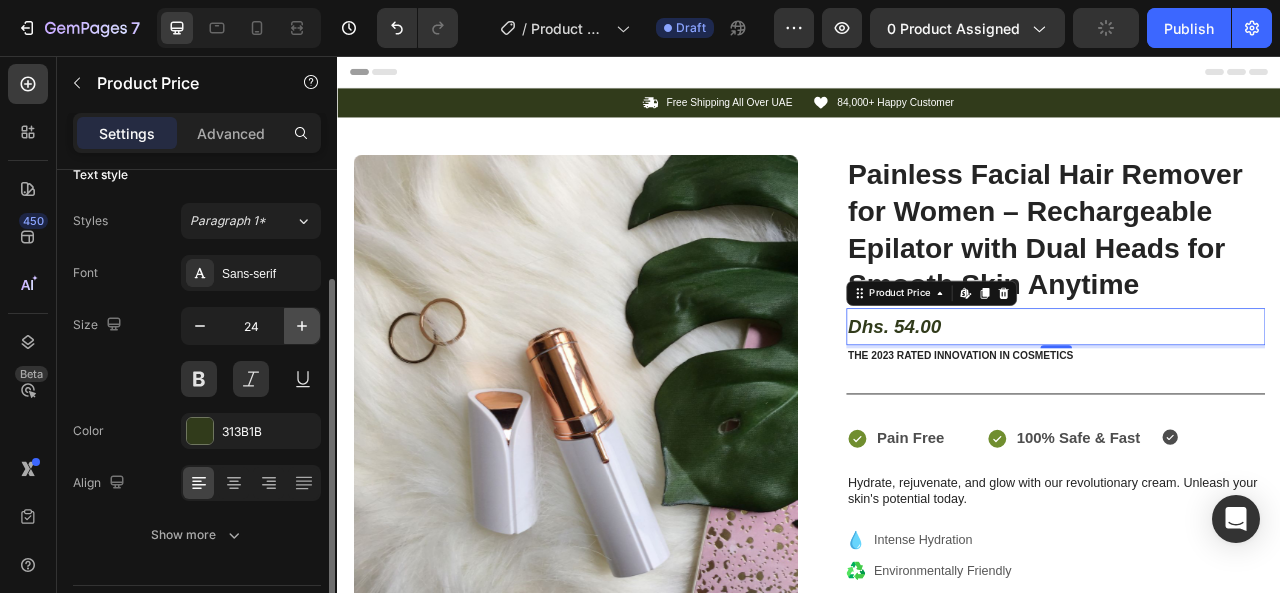 click at bounding box center (302, 326) 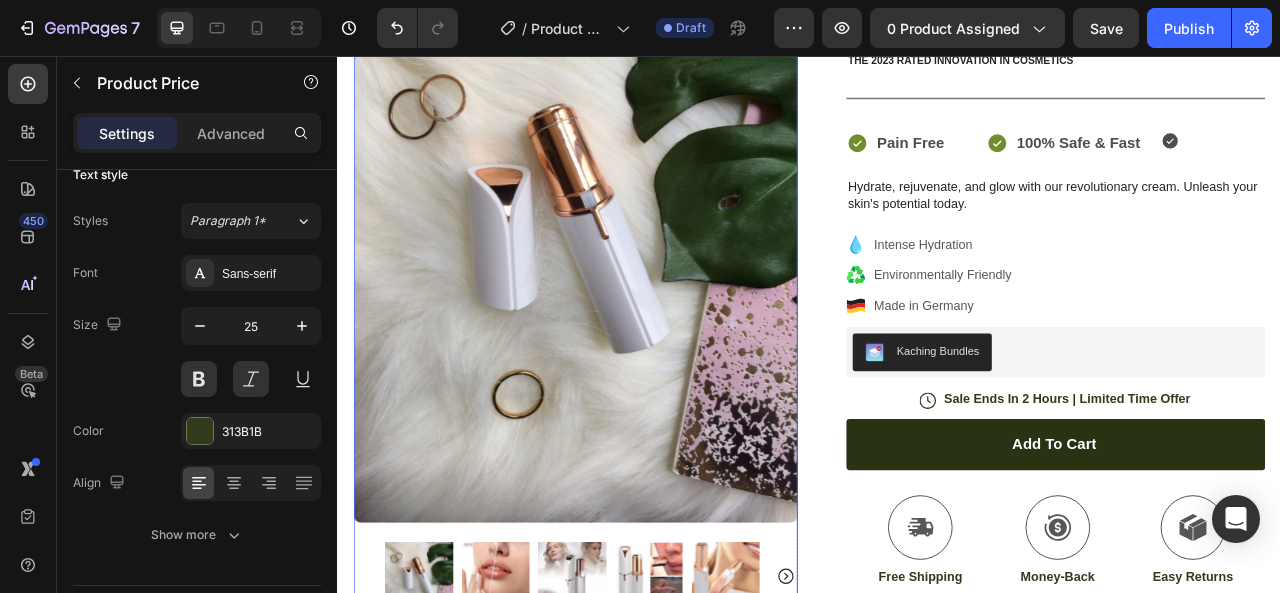 scroll, scrollTop: 497, scrollLeft: 0, axis: vertical 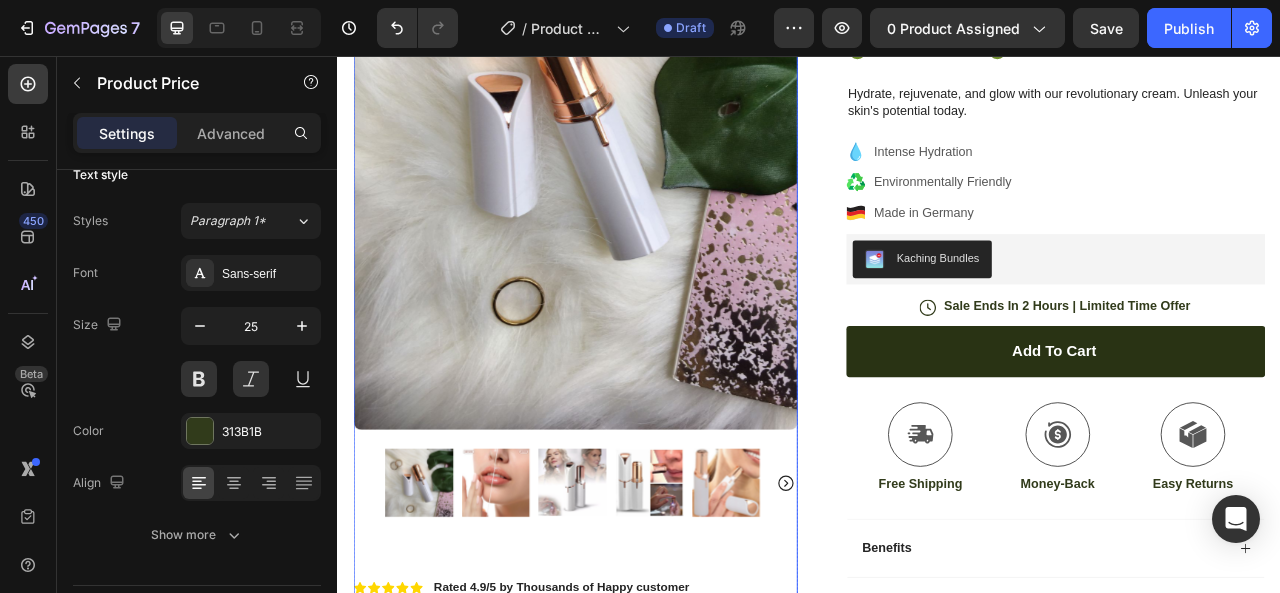 click at bounding box center (538, 598) 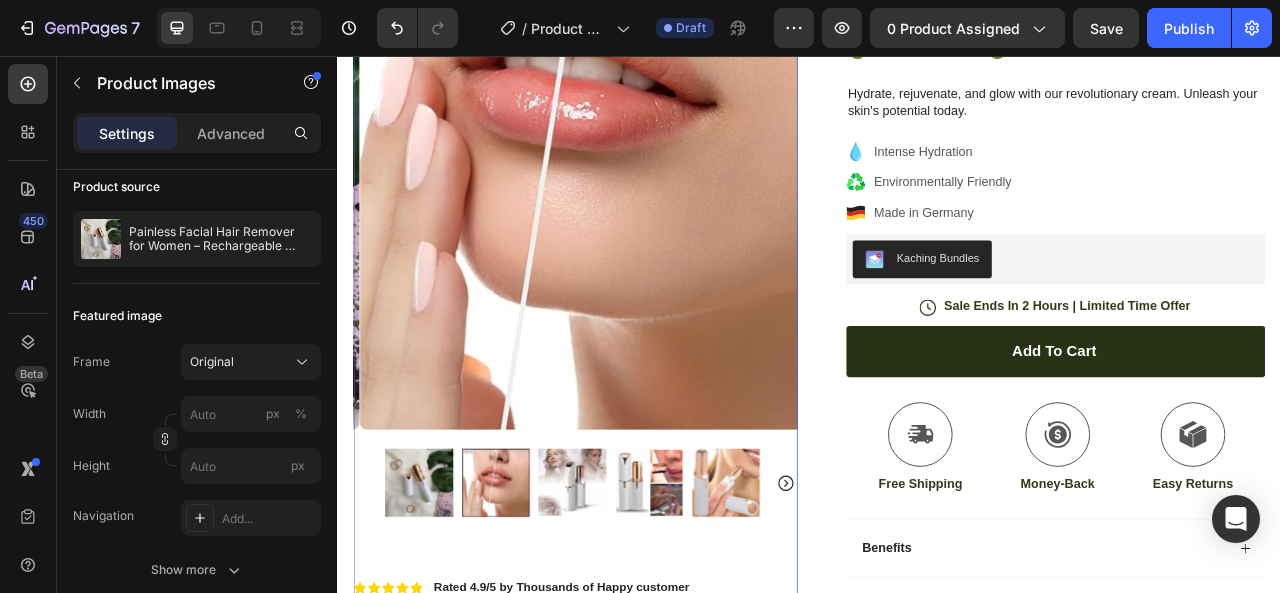 scroll, scrollTop: 0, scrollLeft: 0, axis: both 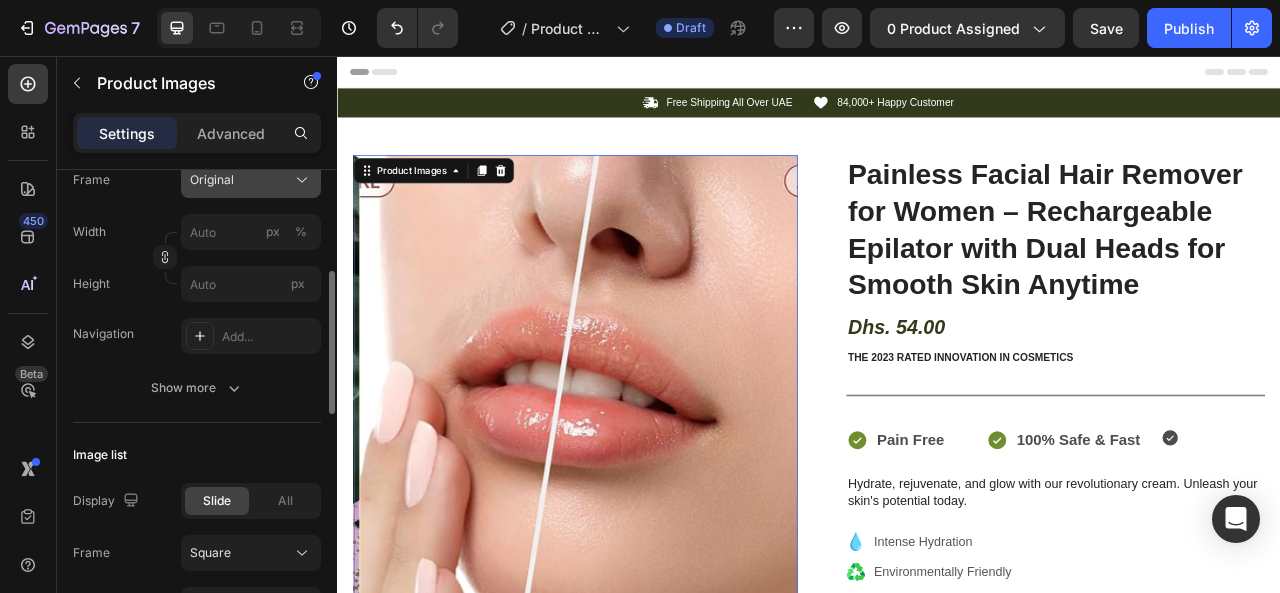 click on "Original" 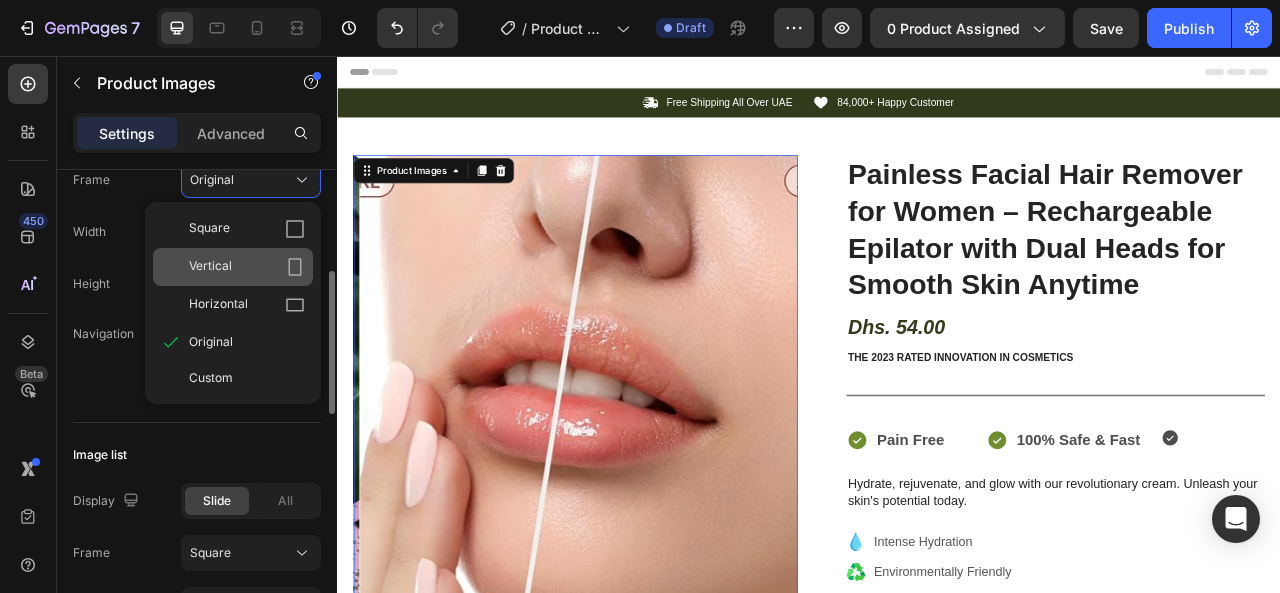 click on "Vertical" at bounding box center [247, 267] 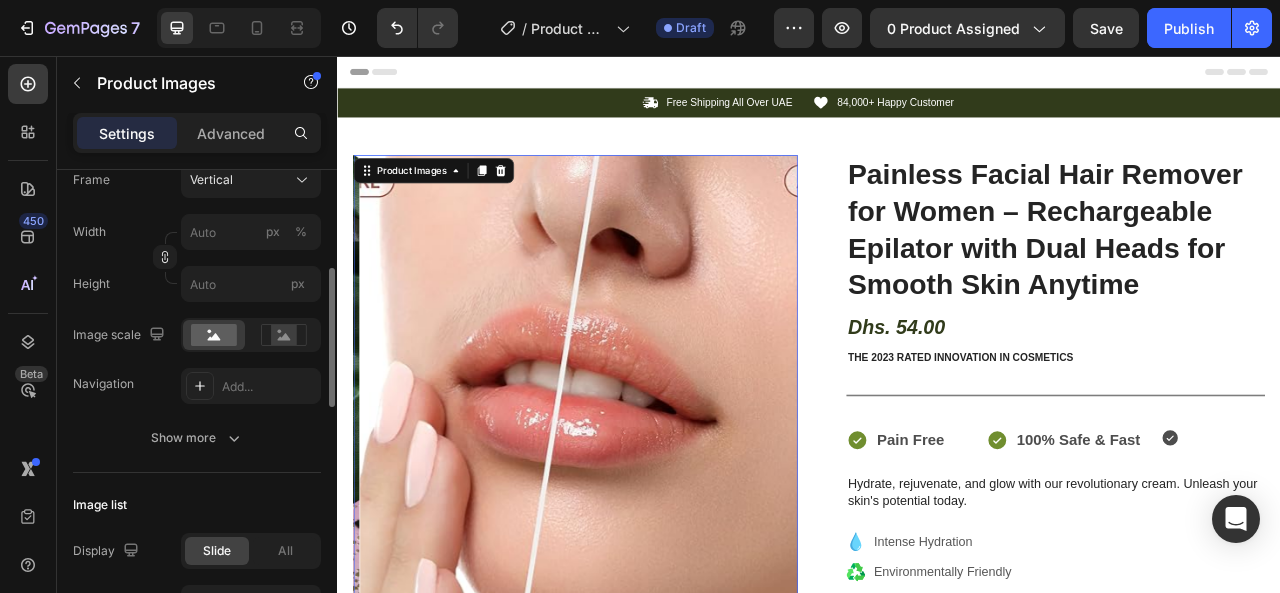 scroll, scrollTop: 168, scrollLeft: 0, axis: vertical 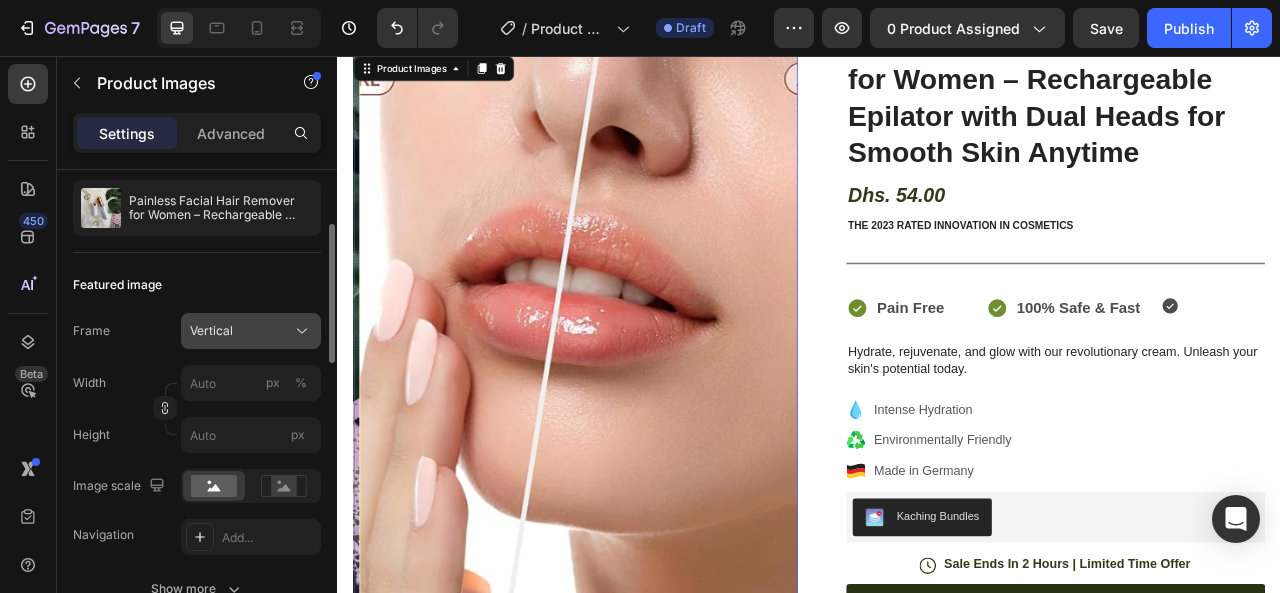 click on "Vertical" 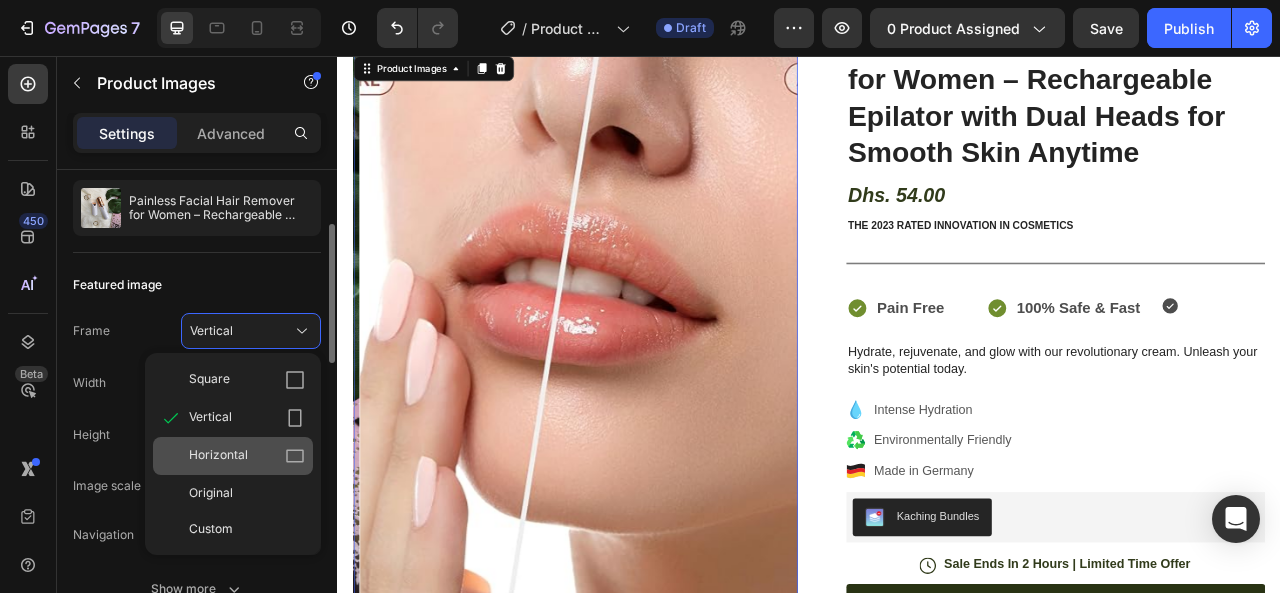 click on "Horizontal" 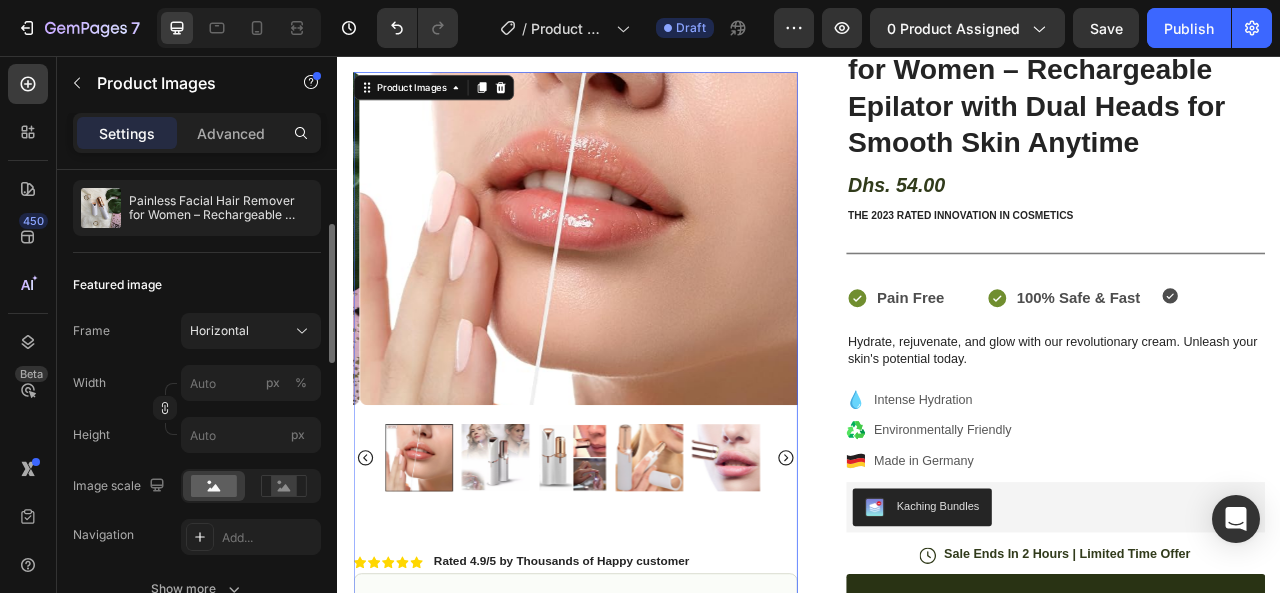 scroll, scrollTop: 187, scrollLeft: 0, axis: vertical 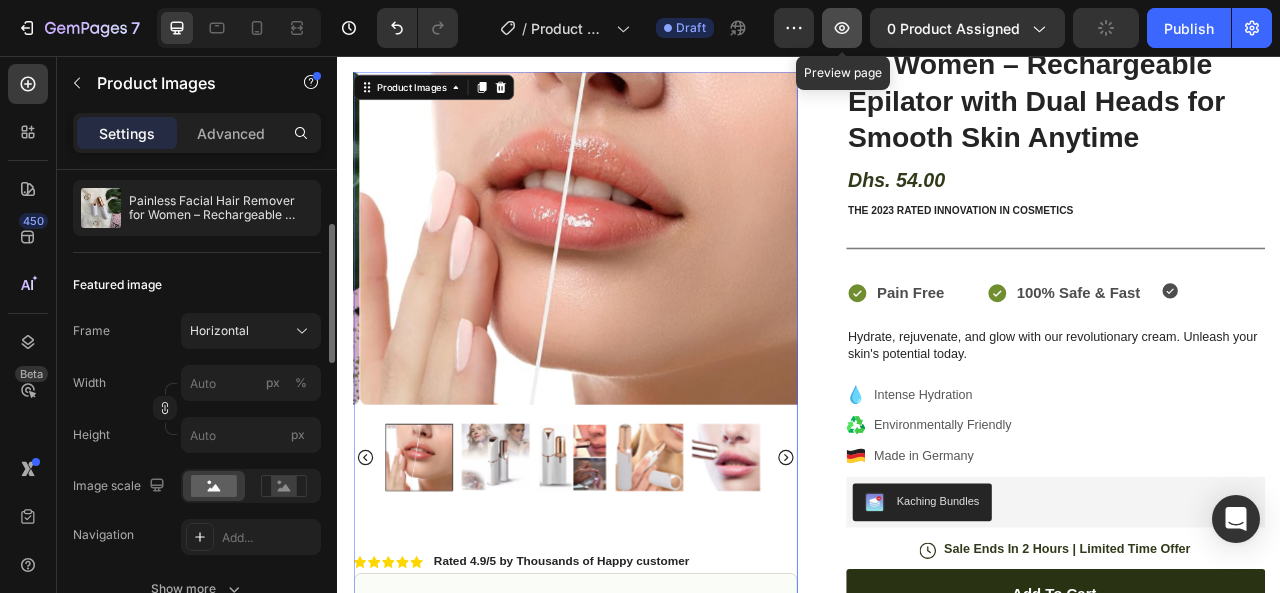 click 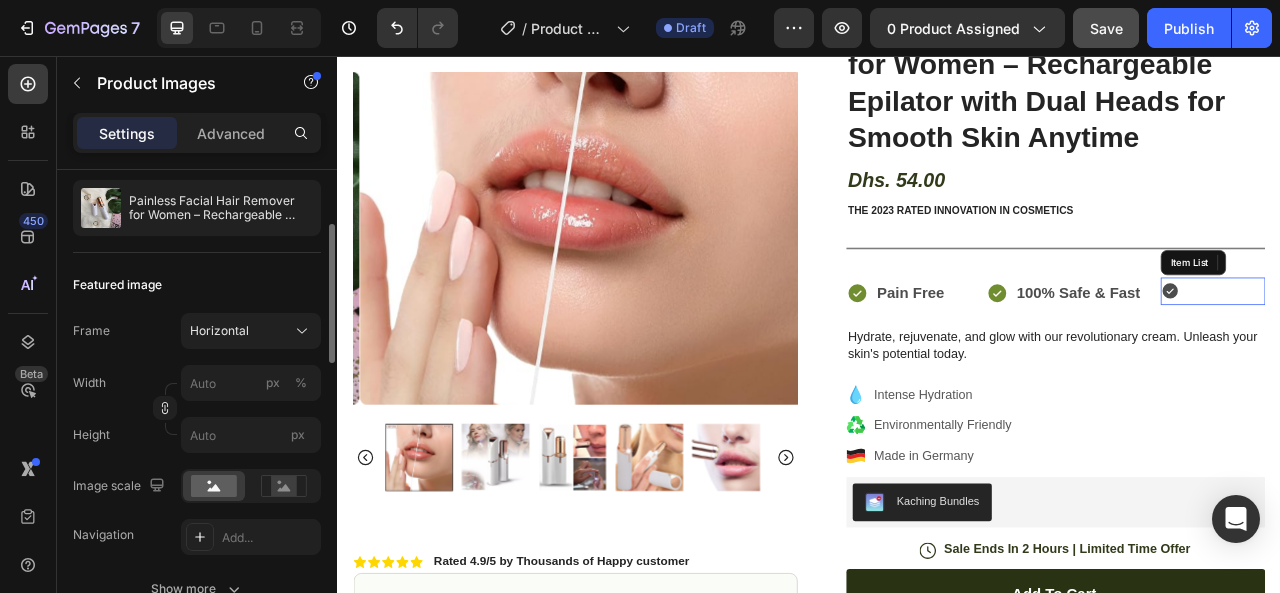 click at bounding box center [1450, 355] 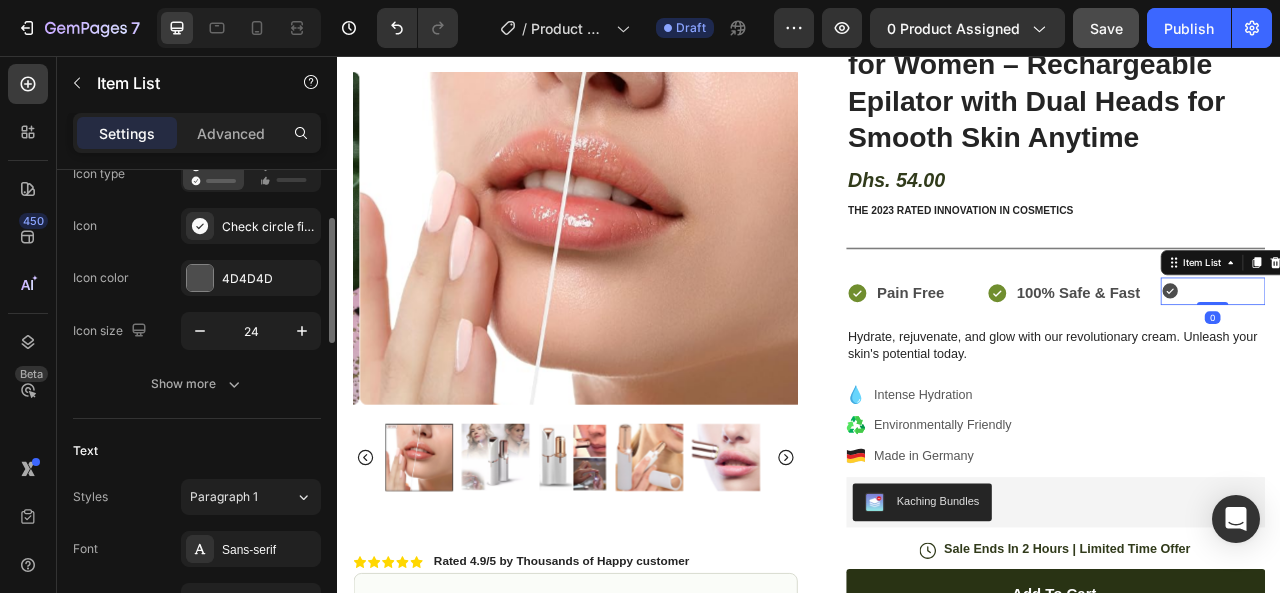 scroll, scrollTop: 0, scrollLeft: 0, axis: both 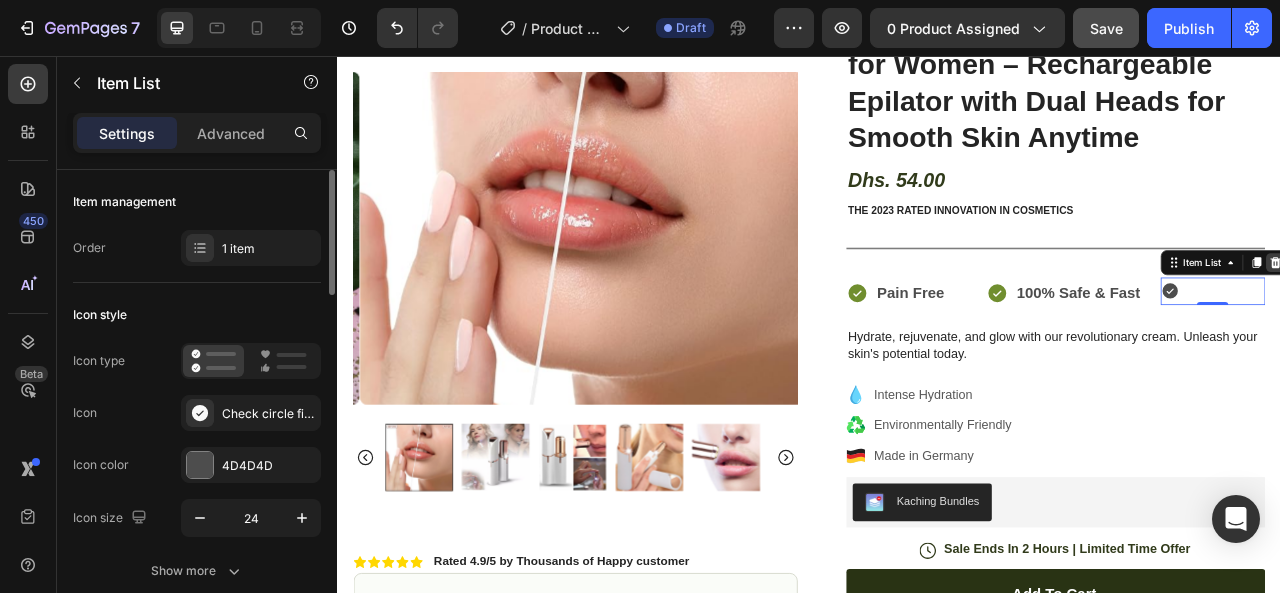 click 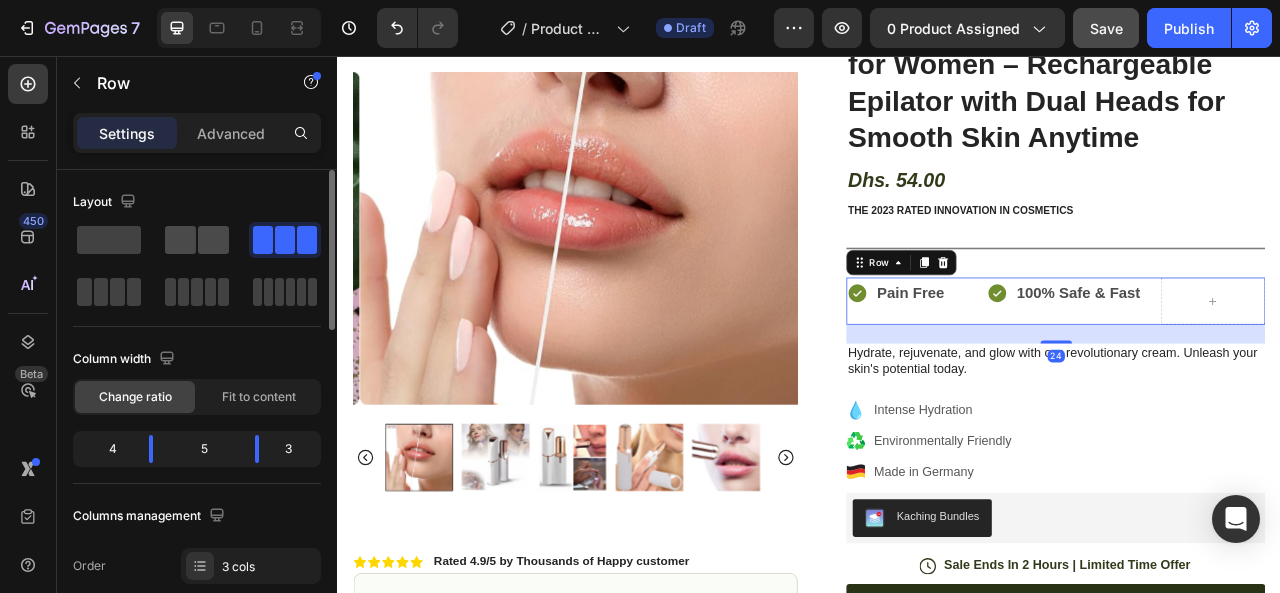 click 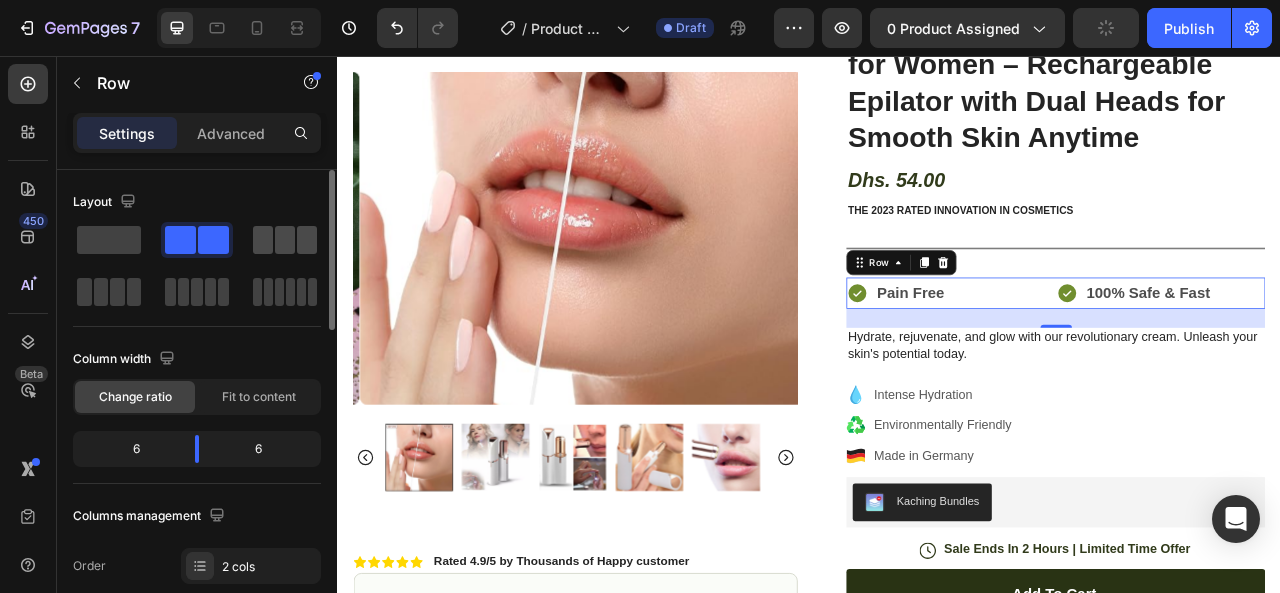 click at bounding box center (285, 240) 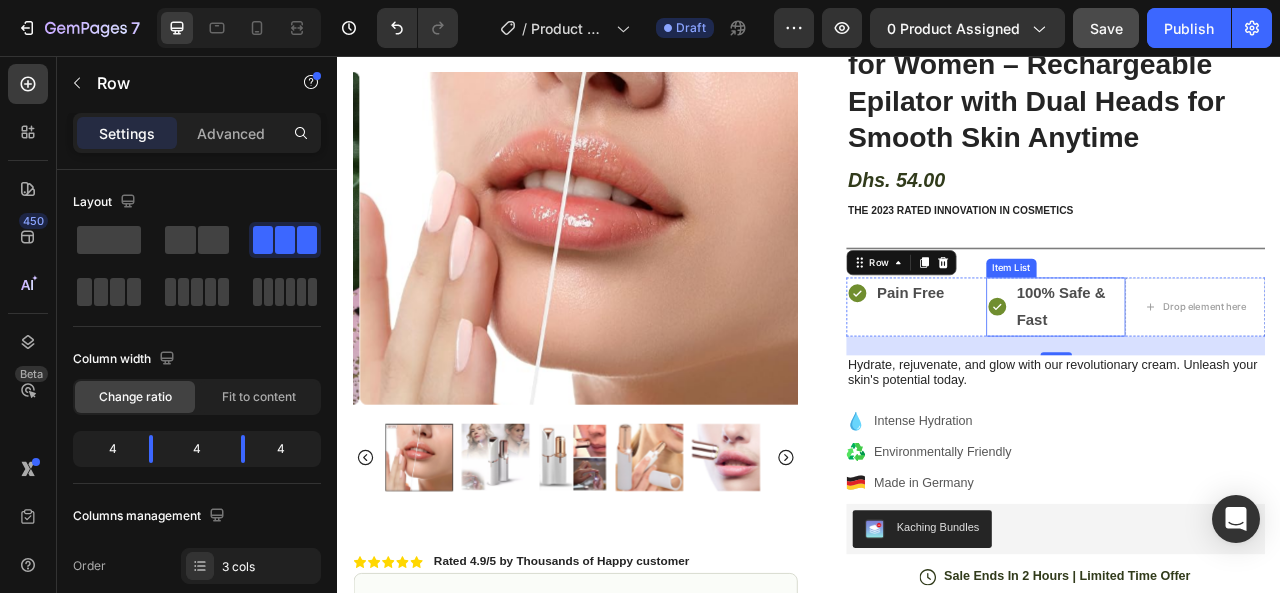 click on "100% Safe & Fast" at bounding box center (1251, 375) 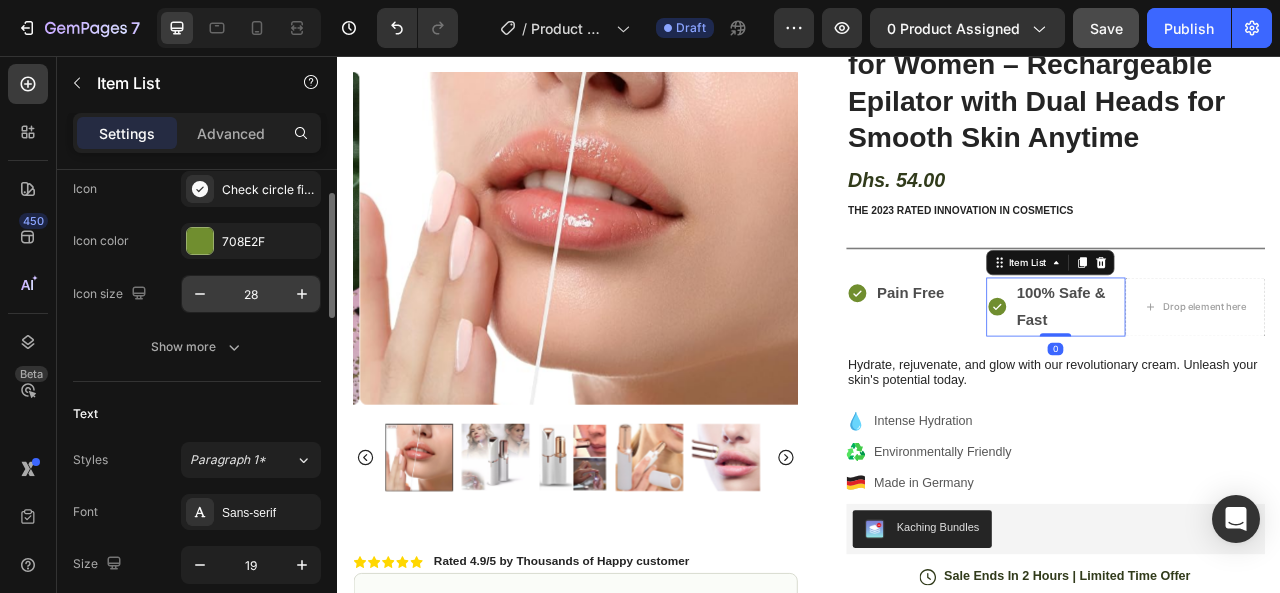 scroll, scrollTop: 0, scrollLeft: 0, axis: both 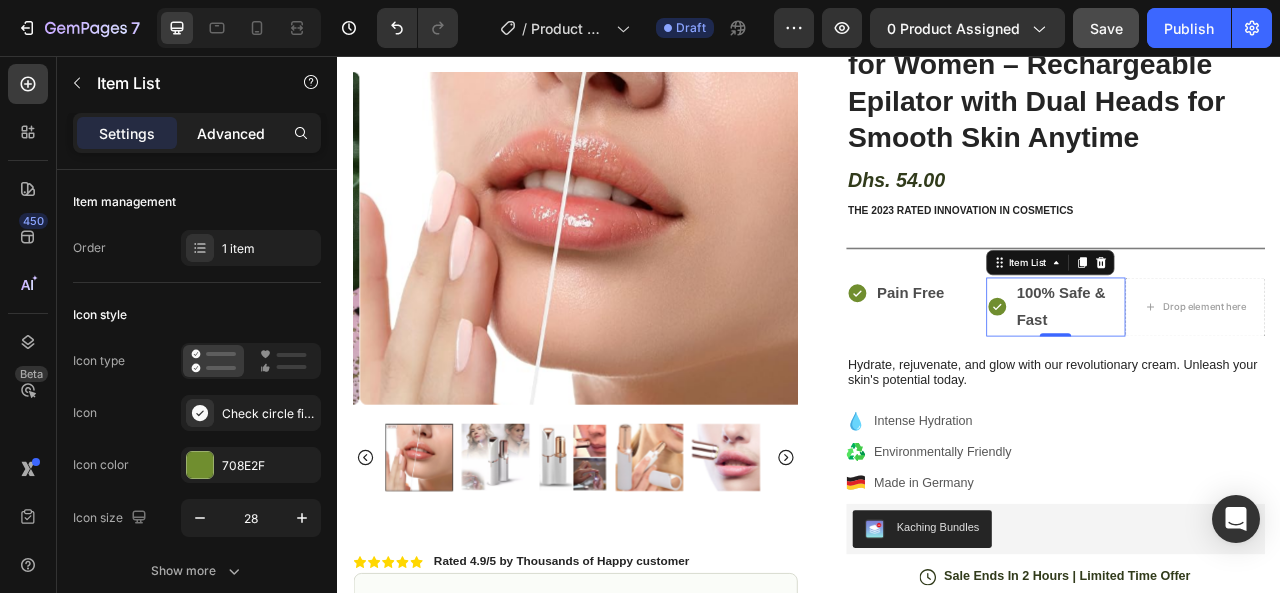 click on "Advanced" at bounding box center (231, 133) 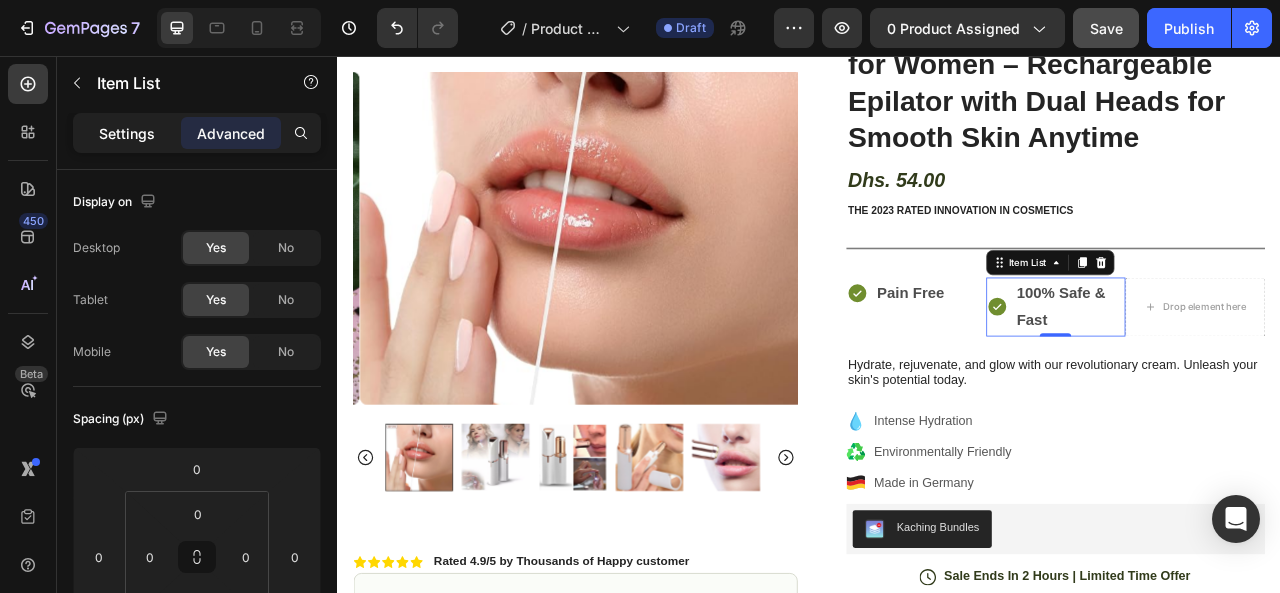 click on "Settings" at bounding box center (127, 133) 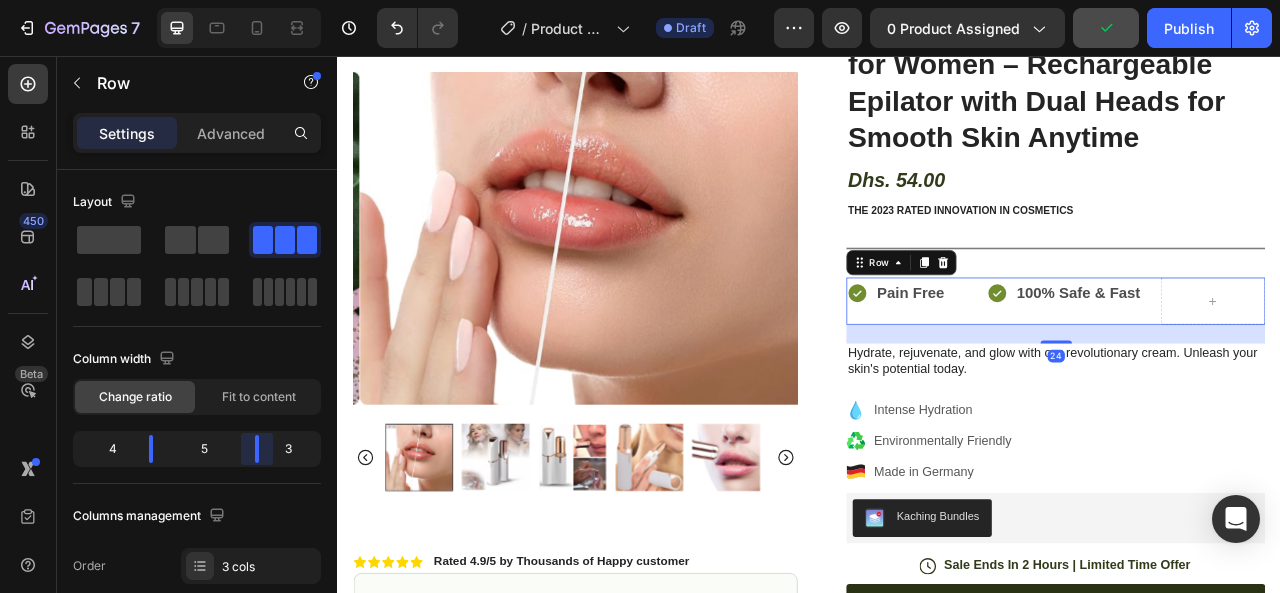 drag, startPoint x: 248, startPoint y: 440, endPoint x: 1175, endPoint y: 56, distance: 1003.3868 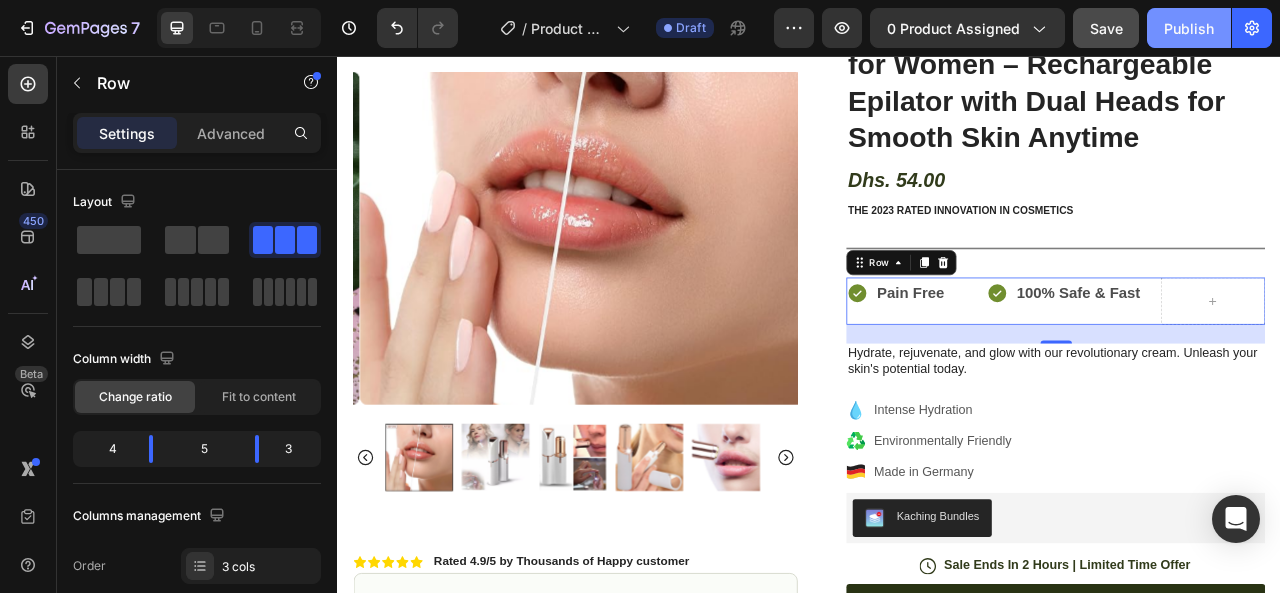 click on "Publish" at bounding box center [1189, 28] 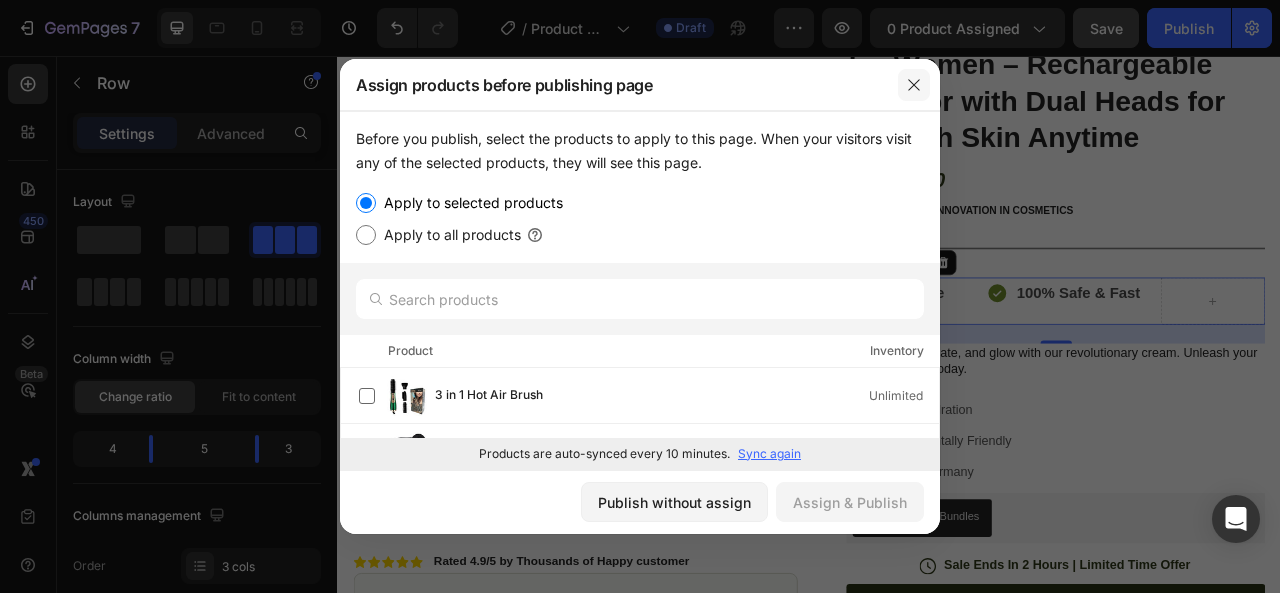 click at bounding box center (914, 85) 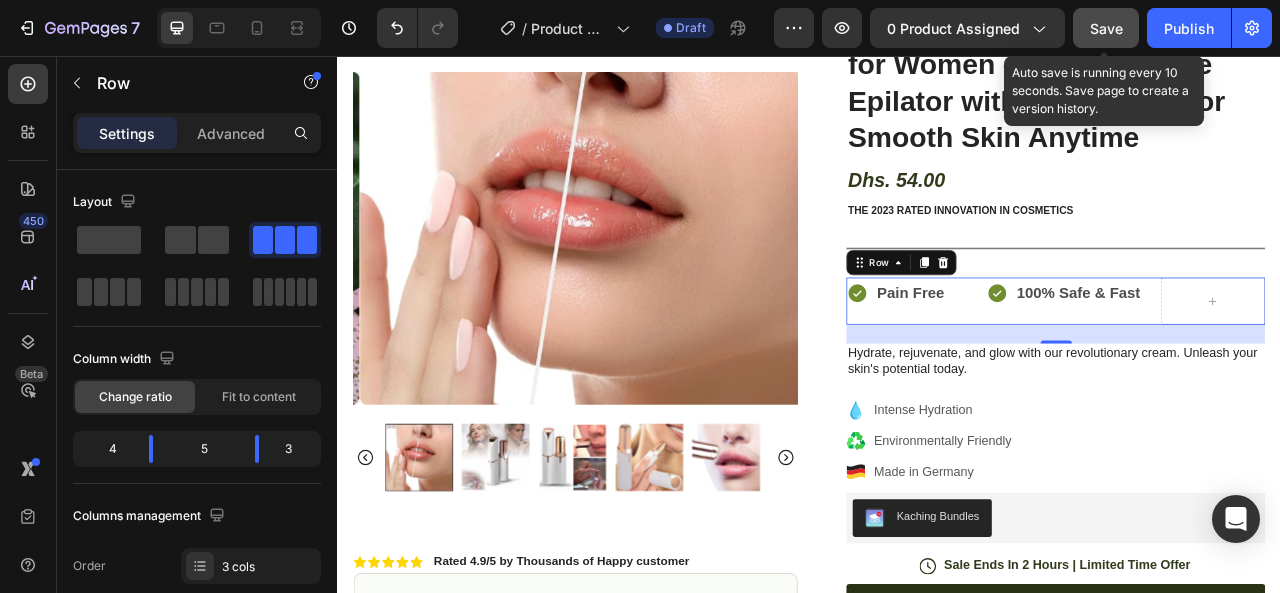 click on "Save" at bounding box center (1106, 28) 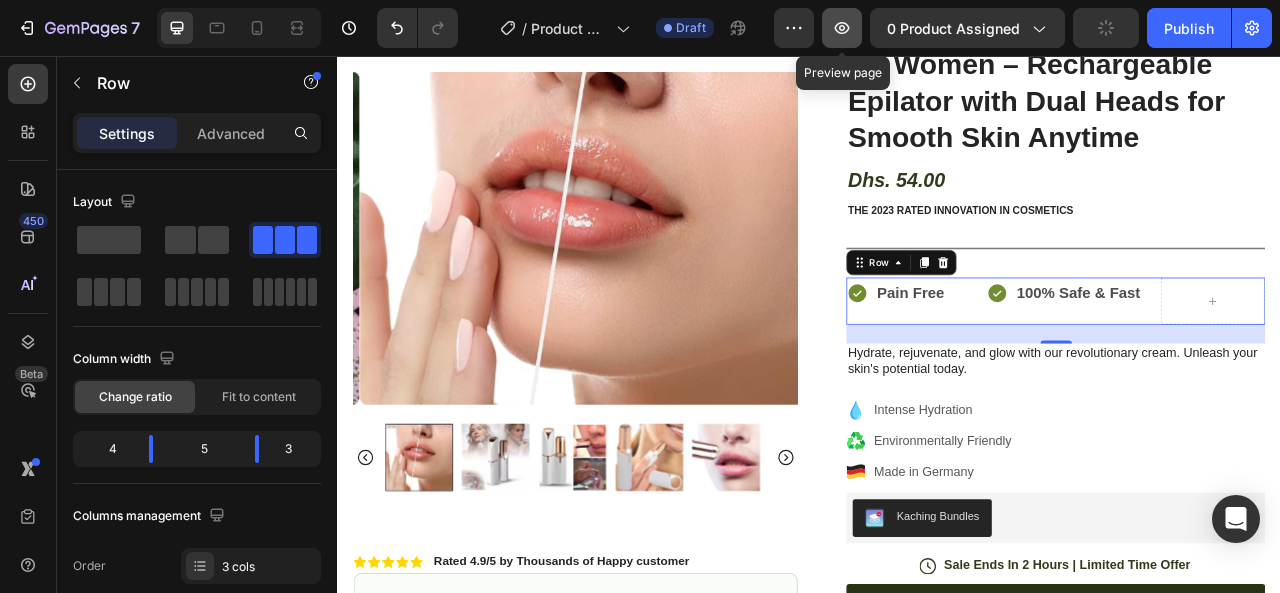 click 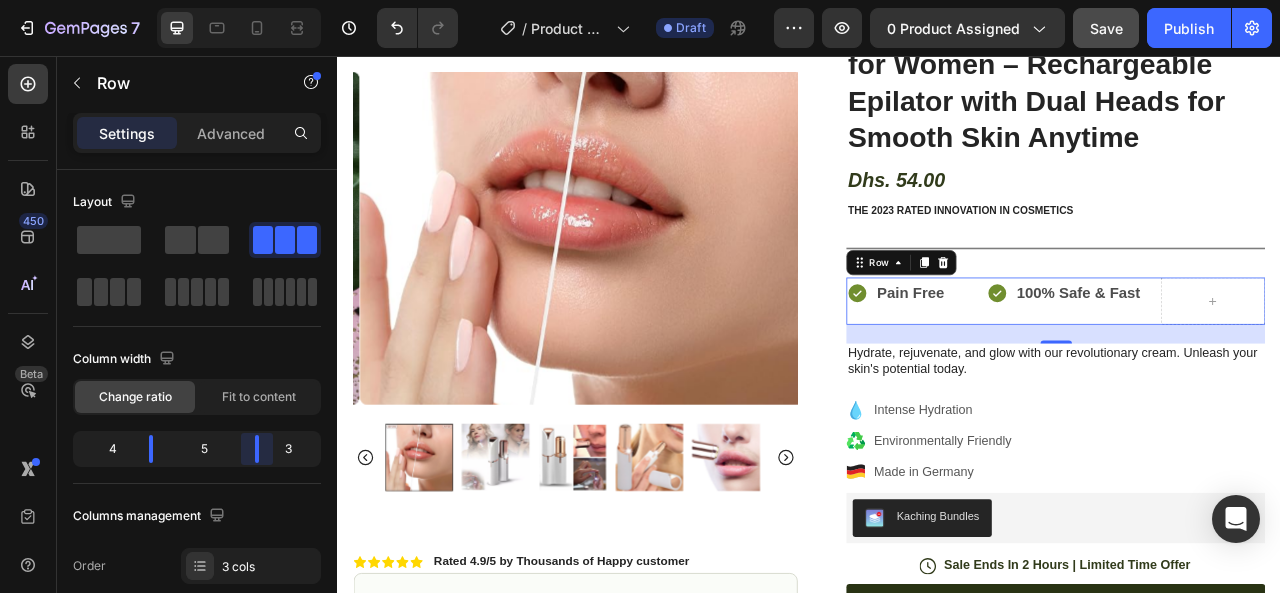 drag, startPoint x: 252, startPoint y: 441, endPoint x: 268, endPoint y: 441, distance: 16 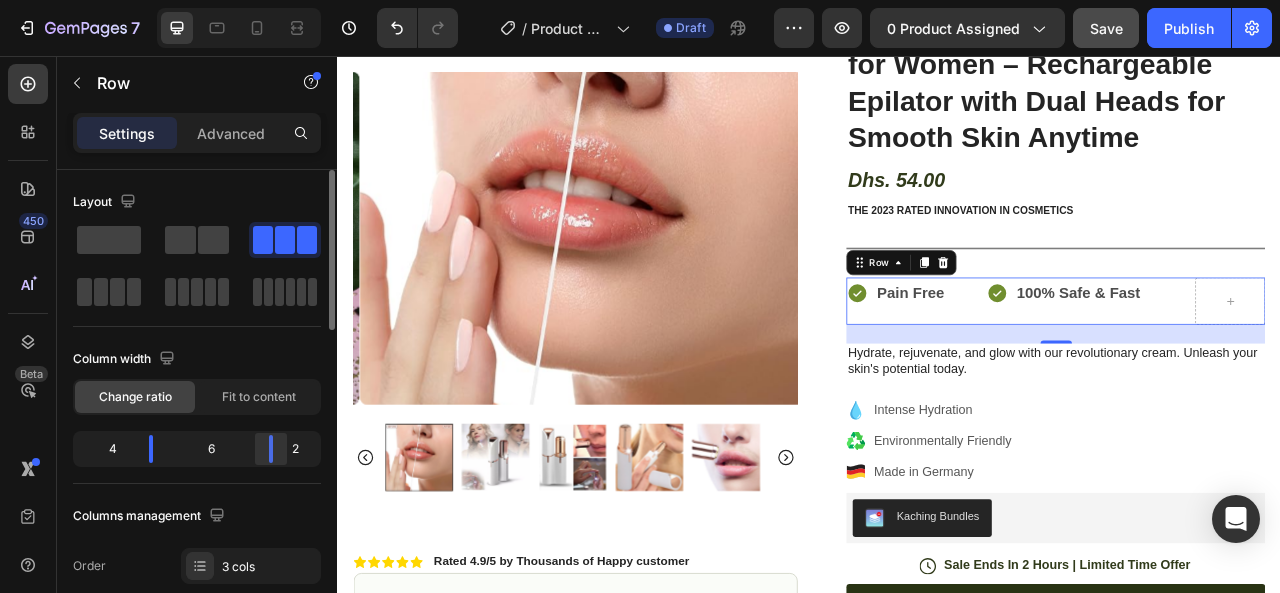 drag, startPoint x: 256, startPoint y: 441, endPoint x: 284, endPoint y: 439, distance: 28.071337 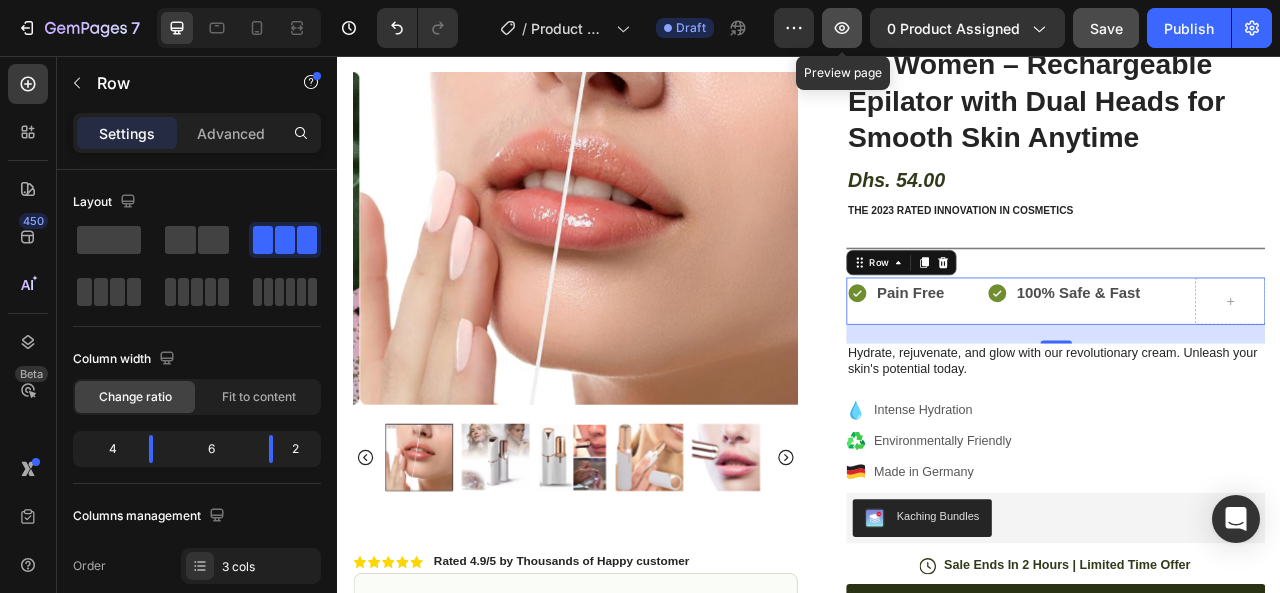 click 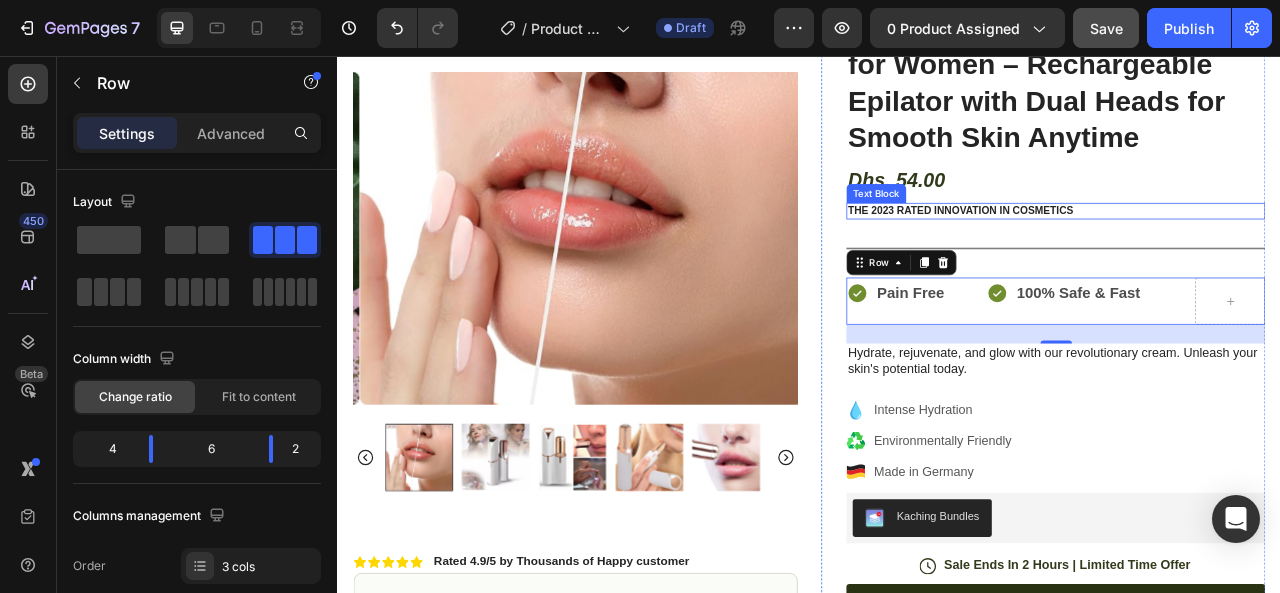 click on "The 2023 Rated Innovation in Cosmetics" at bounding box center (1250, 253) 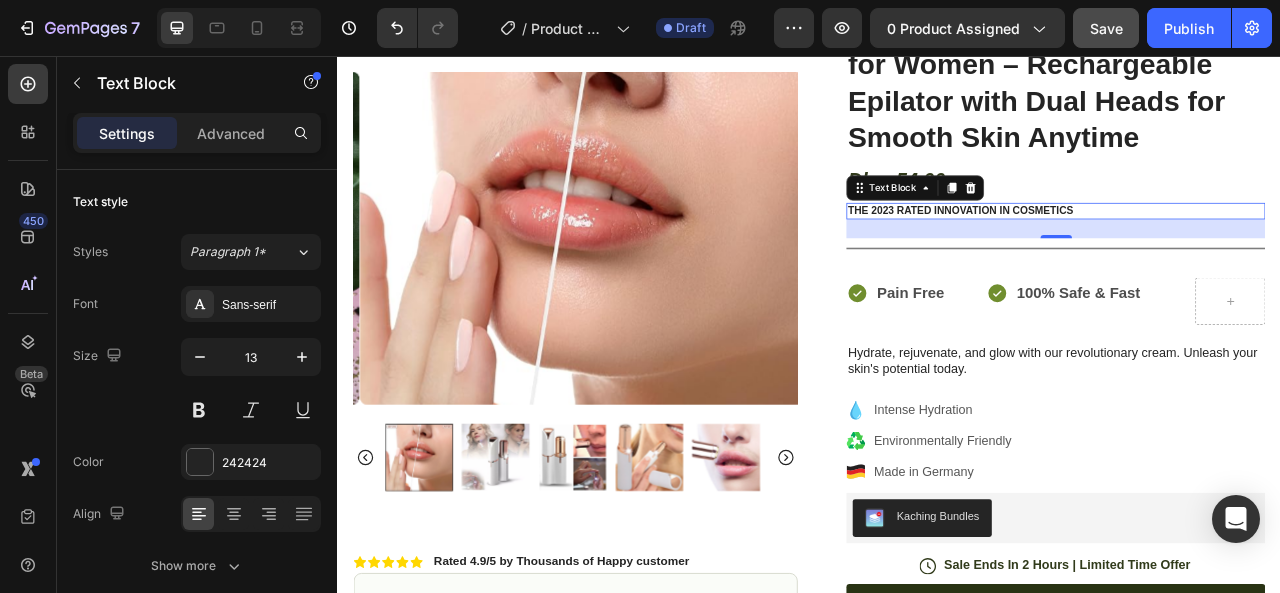 click on "The 2023 Rated Innovation in Cosmetics" at bounding box center [1250, 253] 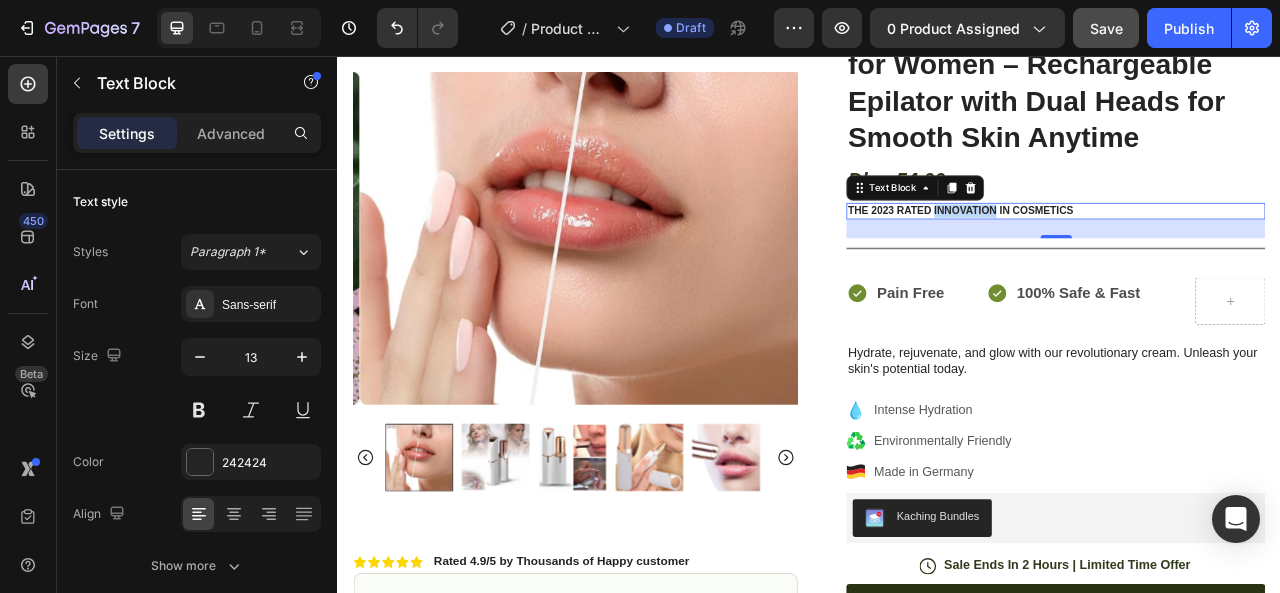 click on "The 2023 Rated Innovation in Cosmetics" at bounding box center [1250, 253] 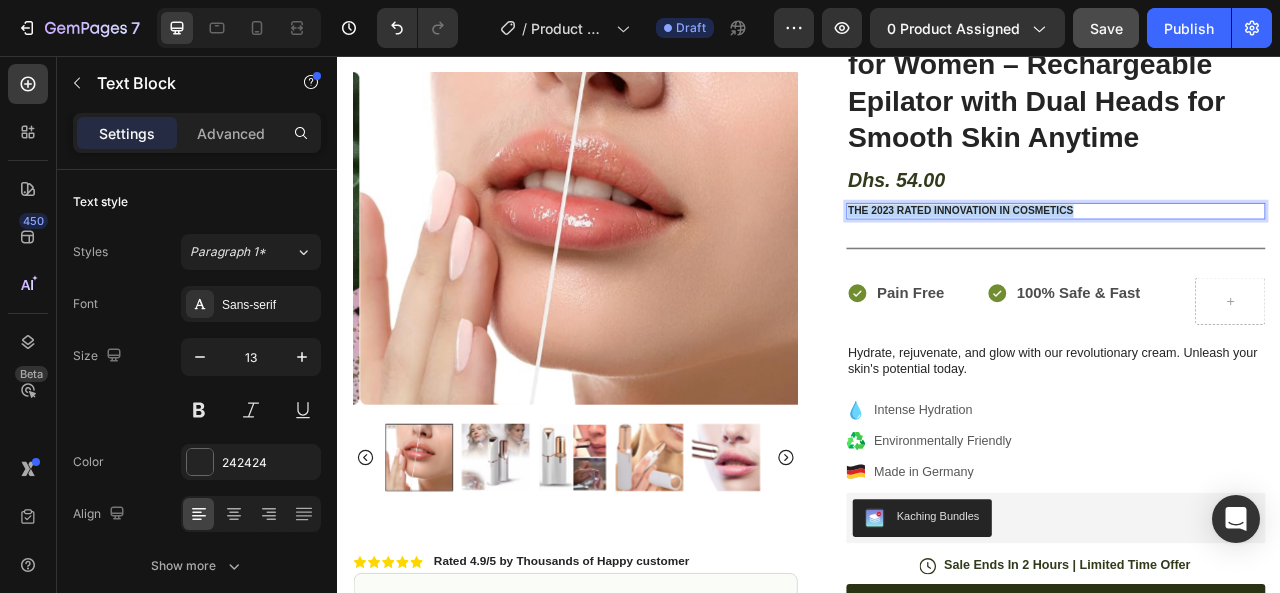 click on "The 2023 Rated Innovation in Cosmetics" at bounding box center [1250, 253] 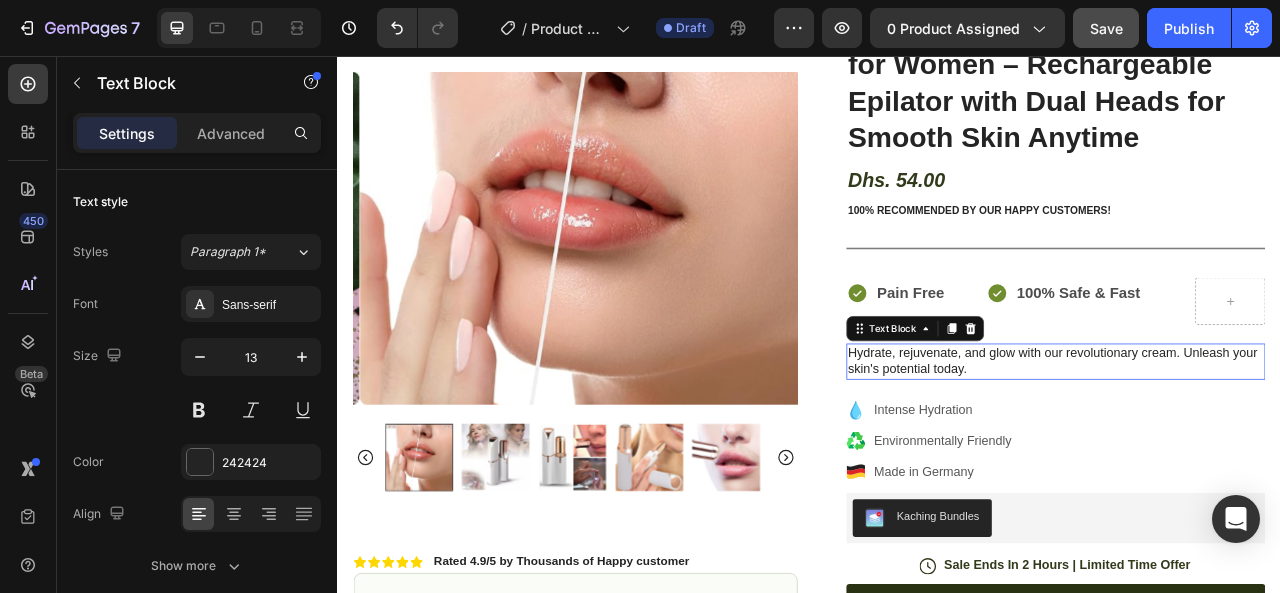 click on "Hydrate, rejuvenate, and glow with our revolutionary cream. Unleash your skin's potential today." at bounding box center [1250, 445] 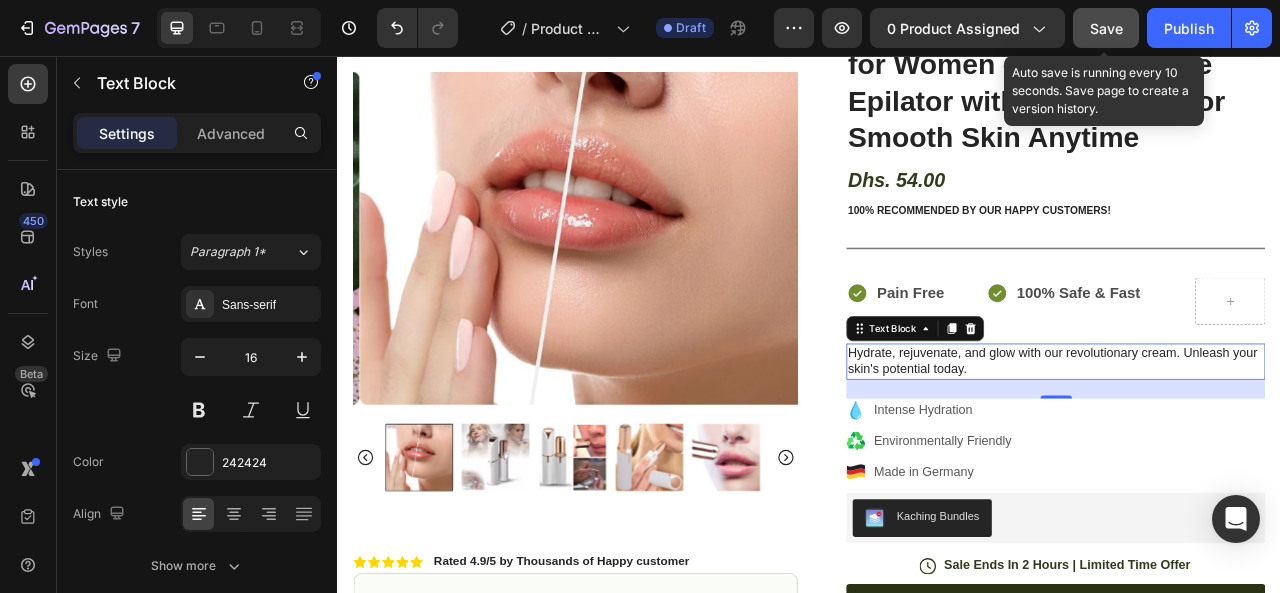 click on "Save" 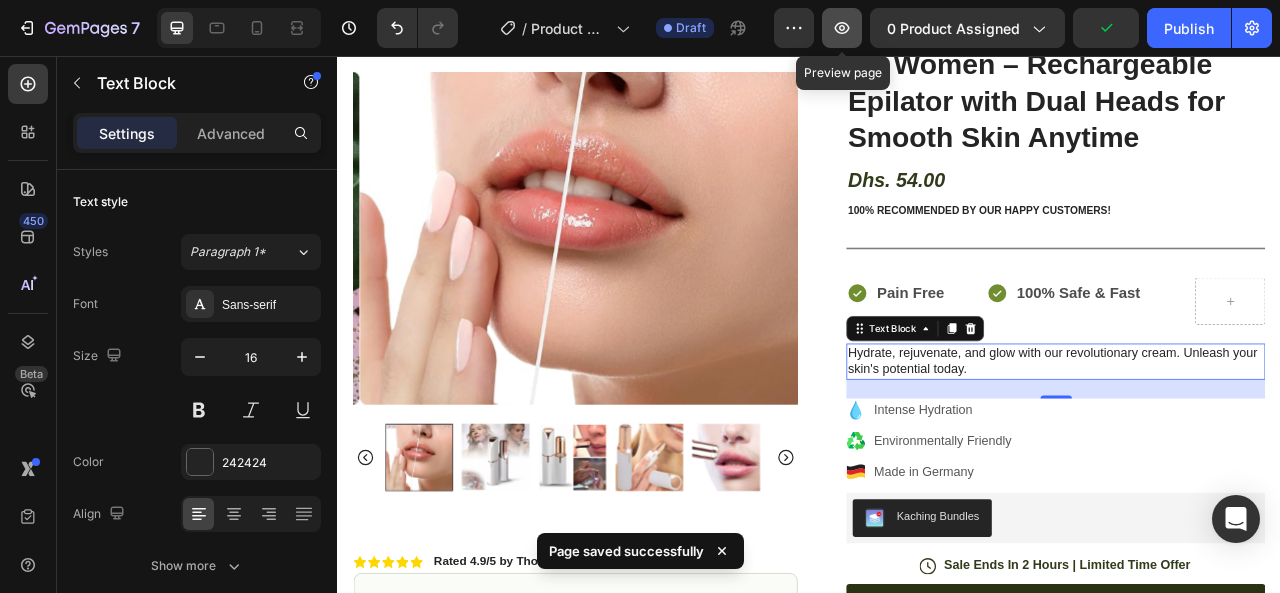 click 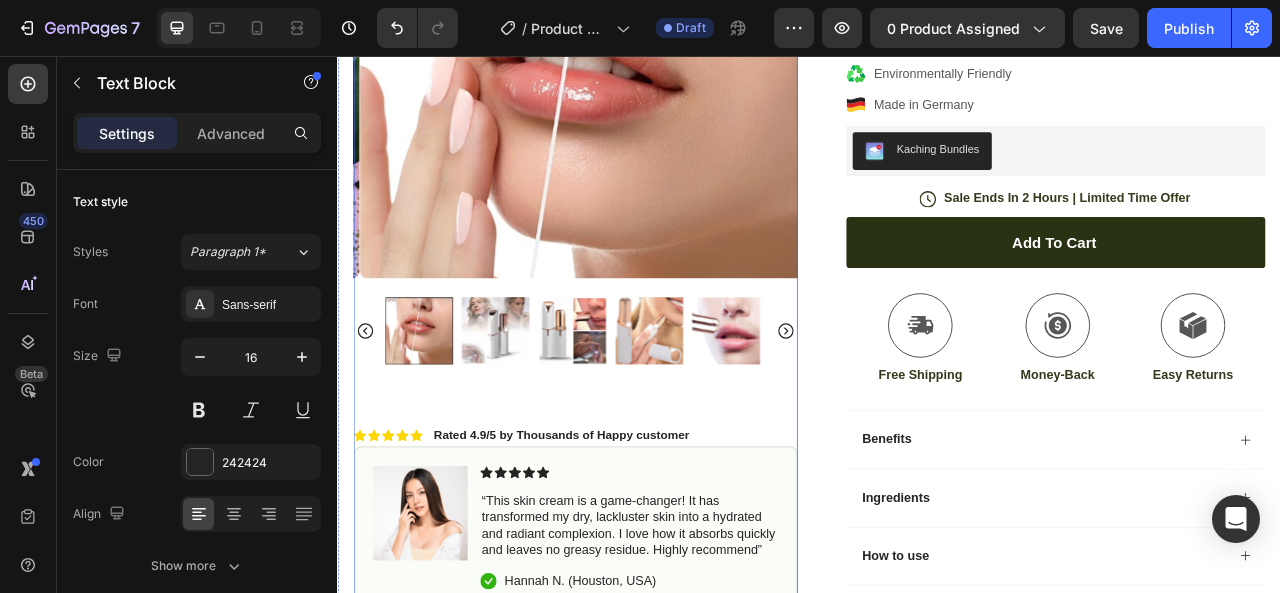 scroll, scrollTop: 653, scrollLeft: 0, axis: vertical 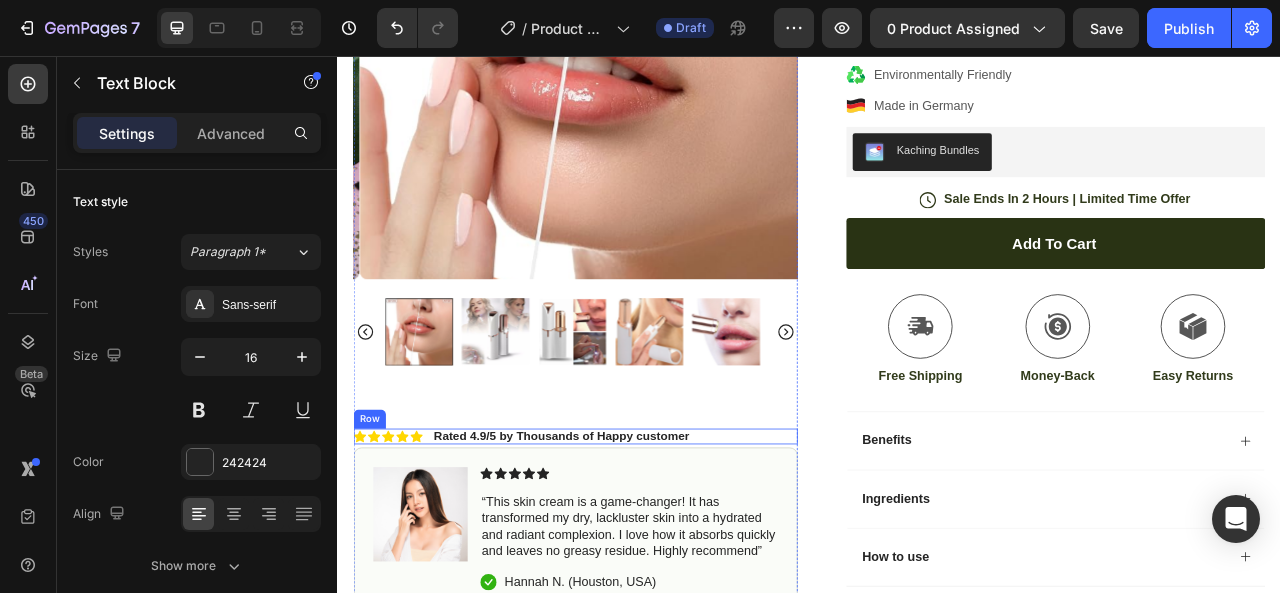 click on "Icon Icon Icon Icon Icon Icon List Rated 4.9/5 by Thousands of Happy customer Text Block Row" at bounding box center [639, 541] 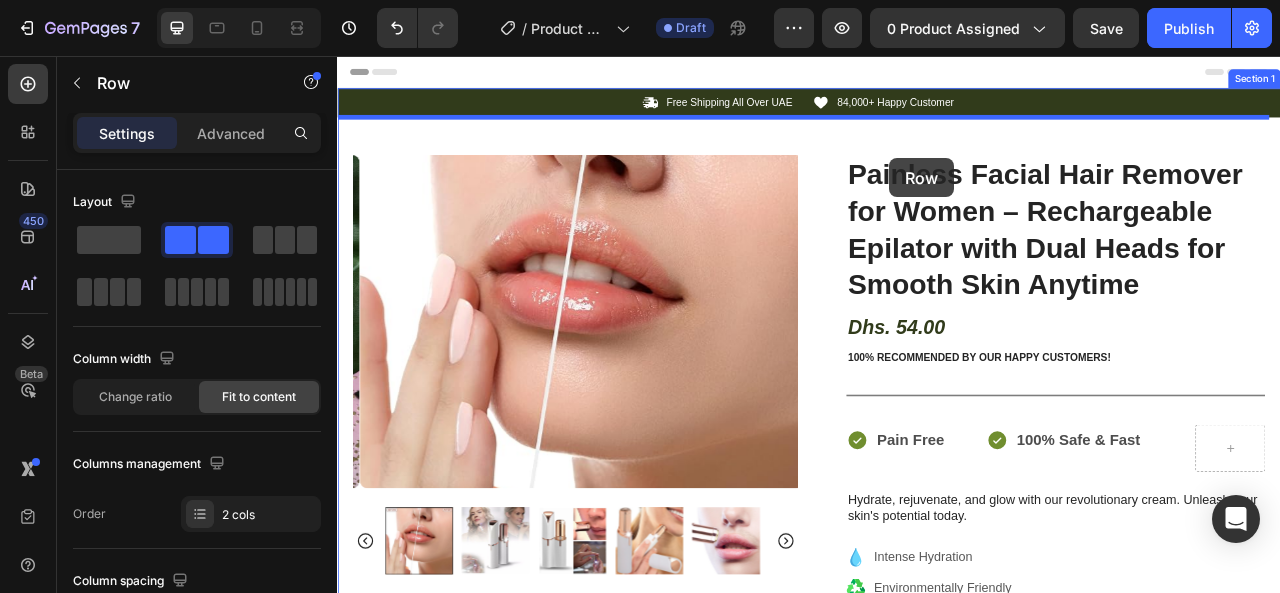 scroll, scrollTop: 0, scrollLeft: 0, axis: both 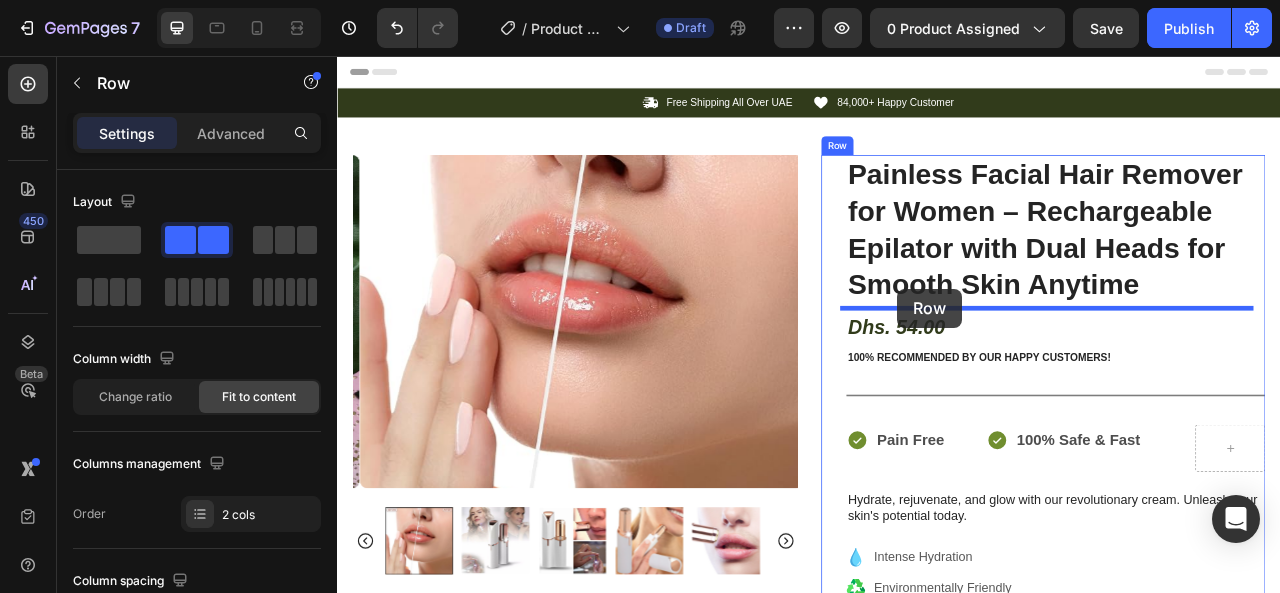 drag, startPoint x: 390, startPoint y: 545, endPoint x: 1050, endPoint y: 352, distance: 687.6402 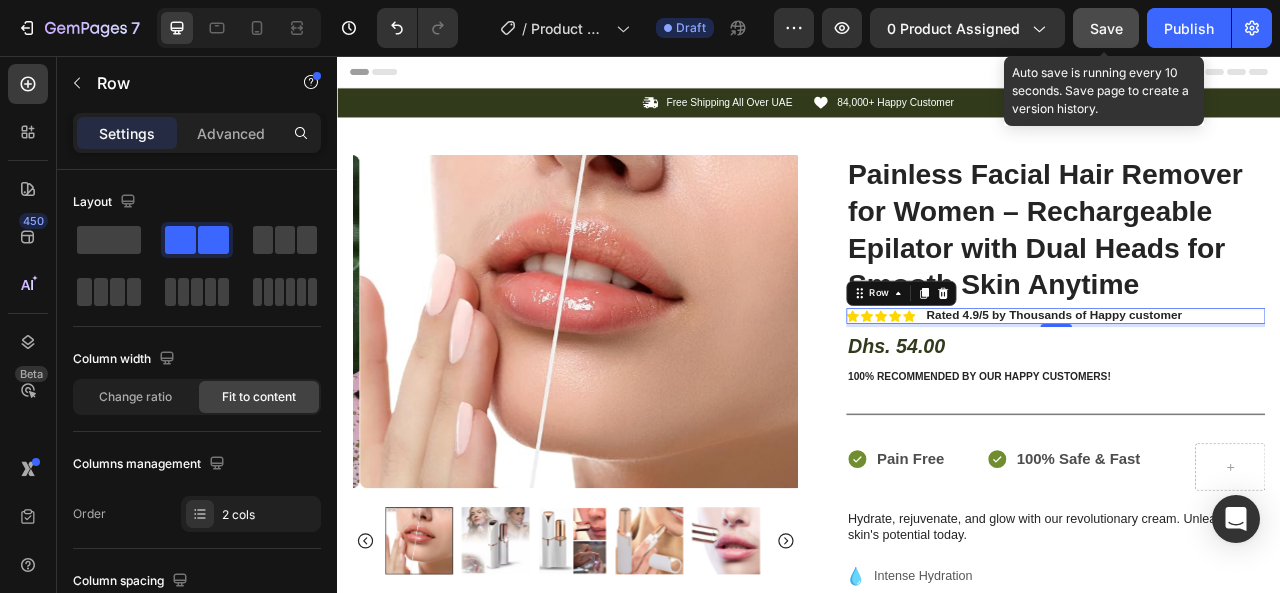 click on "Save" 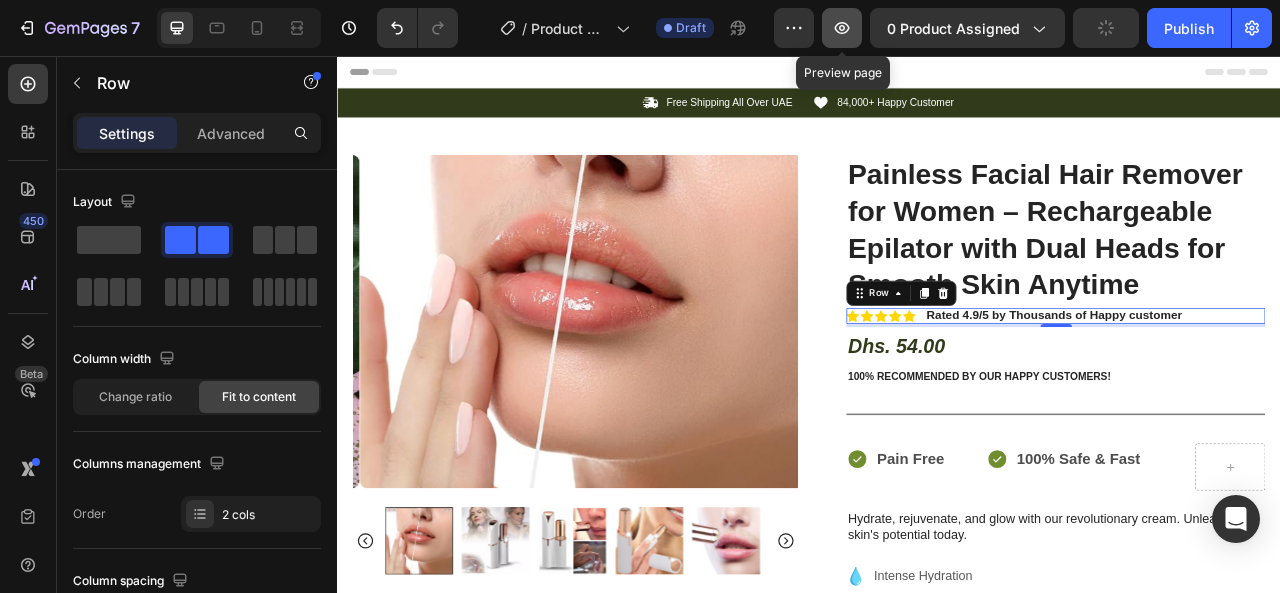 click 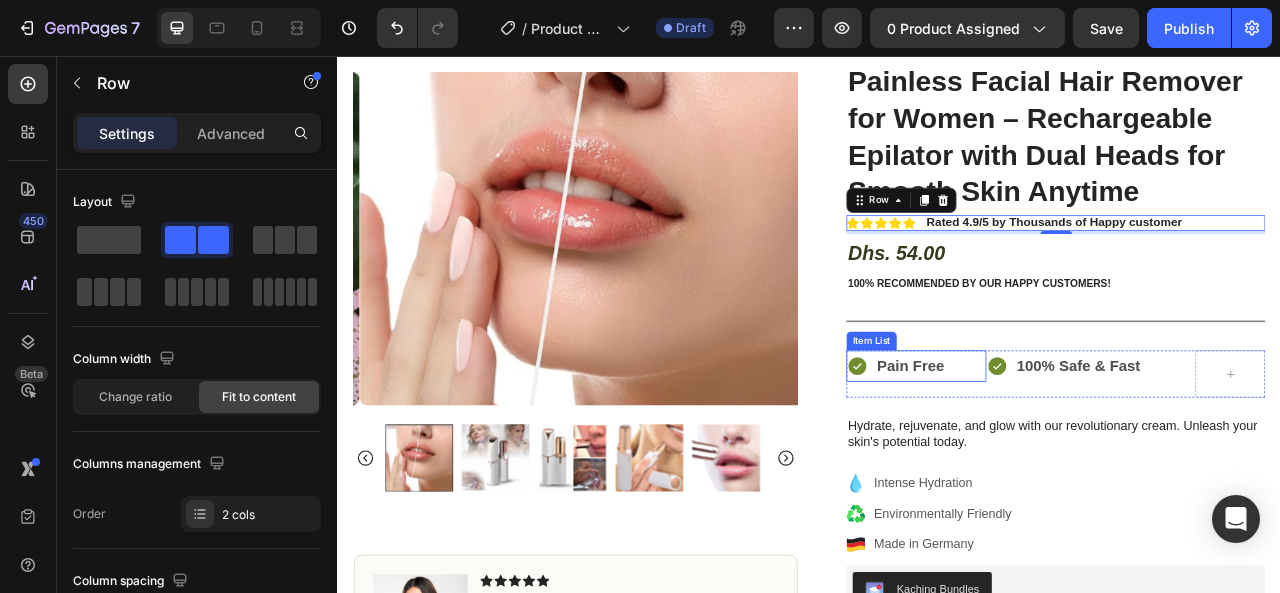 scroll, scrollTop: 198, scrollLeft: 0, axis: vertical 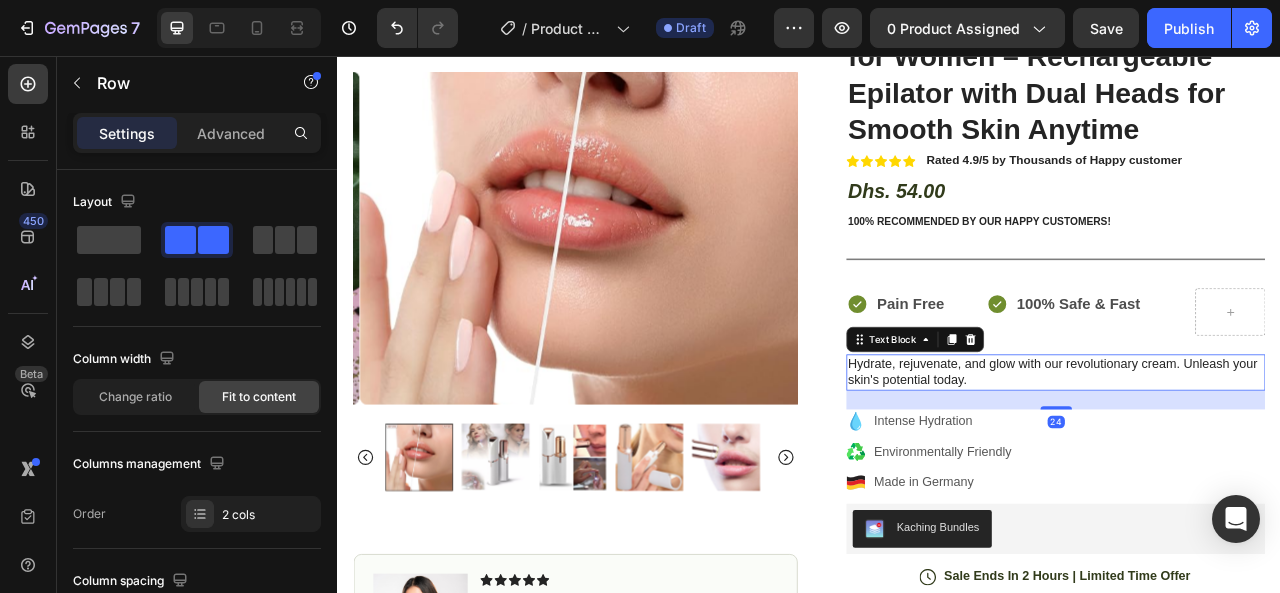 click on "Hydrate, rejuvenate, and glow with our revolutionary cream. Unleash your skin's potential today." at bounding box center [1250, 458] 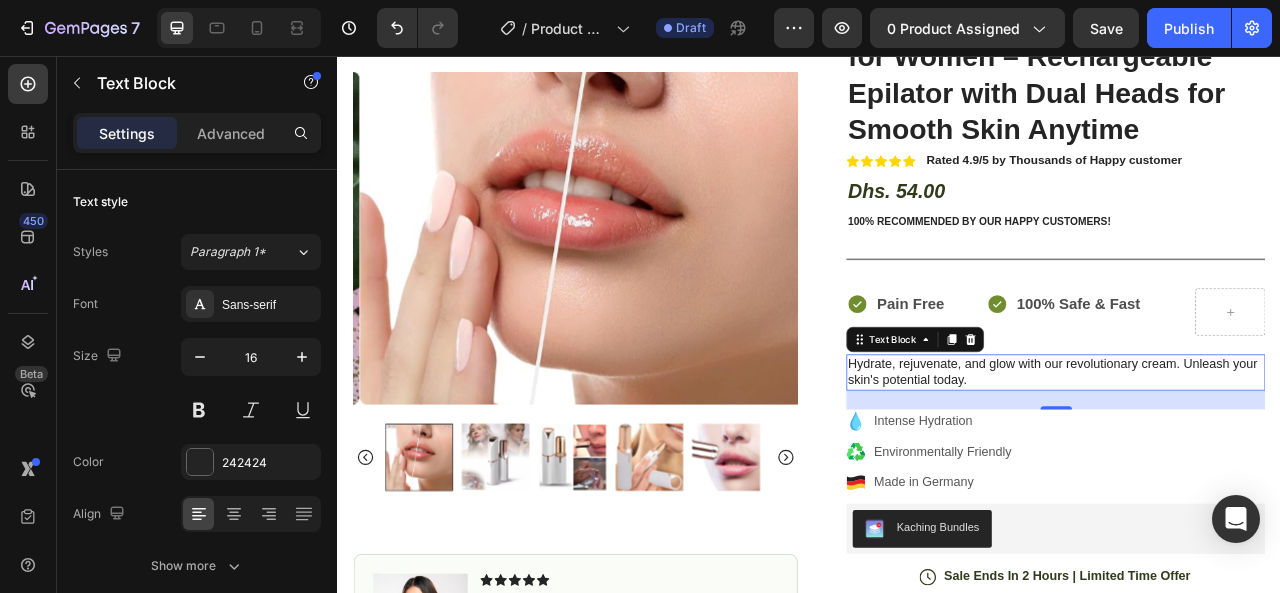 click on "Hydrate, rejuvenate, and glow with our revolutionary cream. Unleash your skin's potential today." at bounding box center (1250, 458) 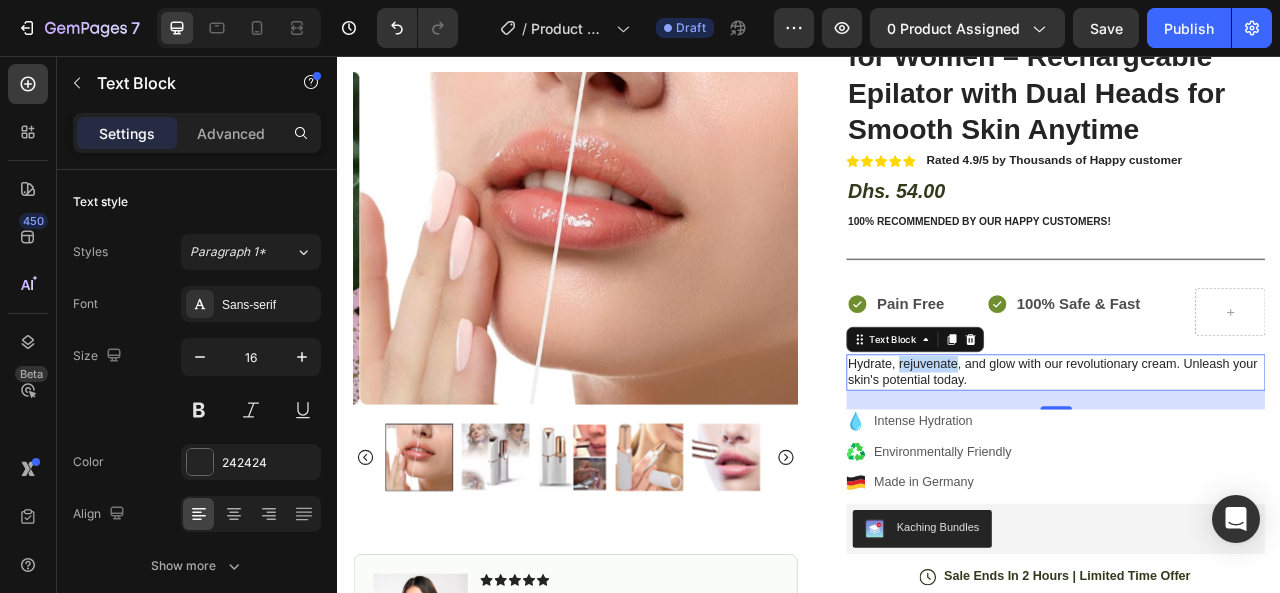 click on "Hydrate, rejuvenate, and glow with our revolutionary cream. Unleash your skin's potential today." at bounding box center [1250, 458] 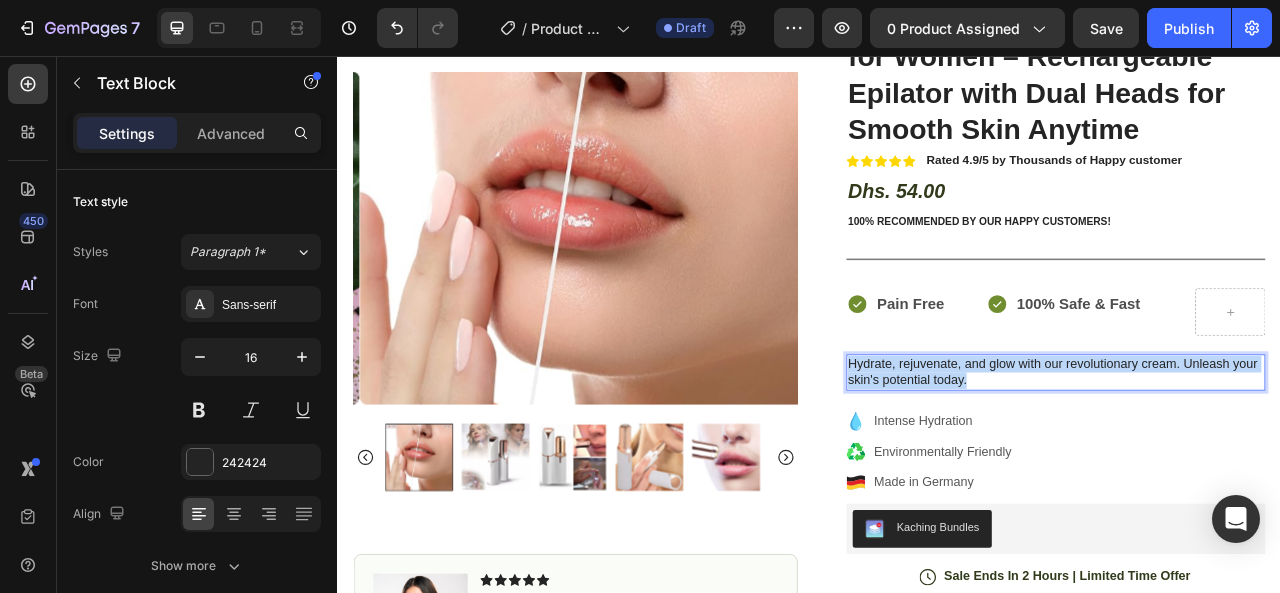 click on "Hydrate, rejuvenate, and glow with our revolutionary cream. Unleash your skin's potential today." at bounding box center [1250, 458] 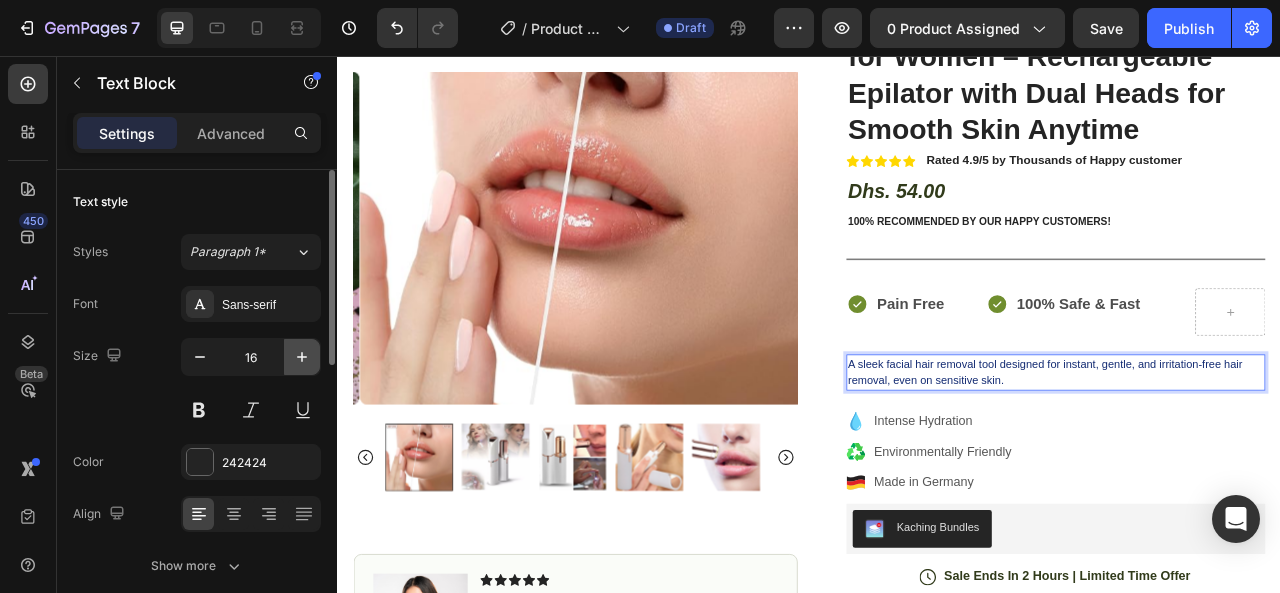 click 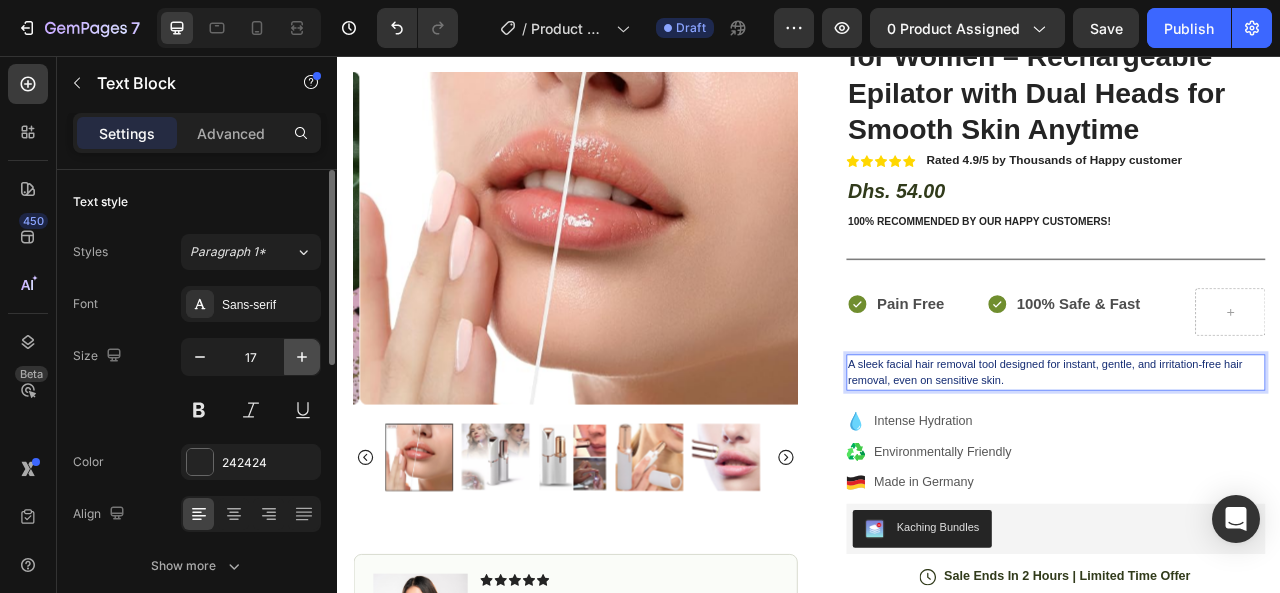 click 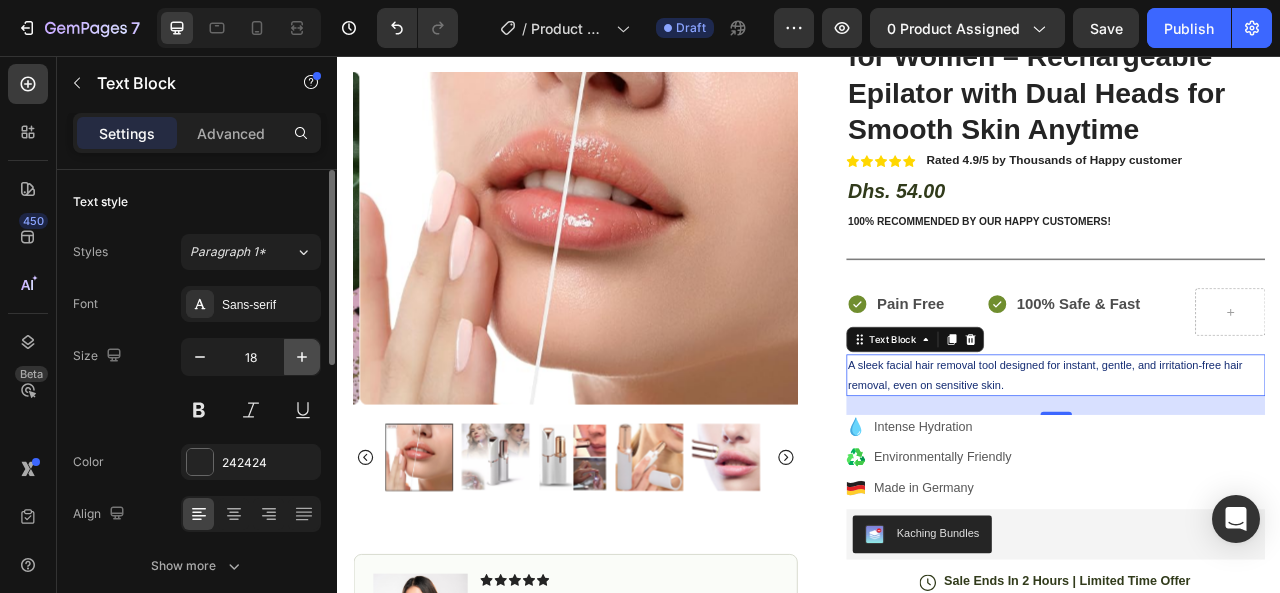 click 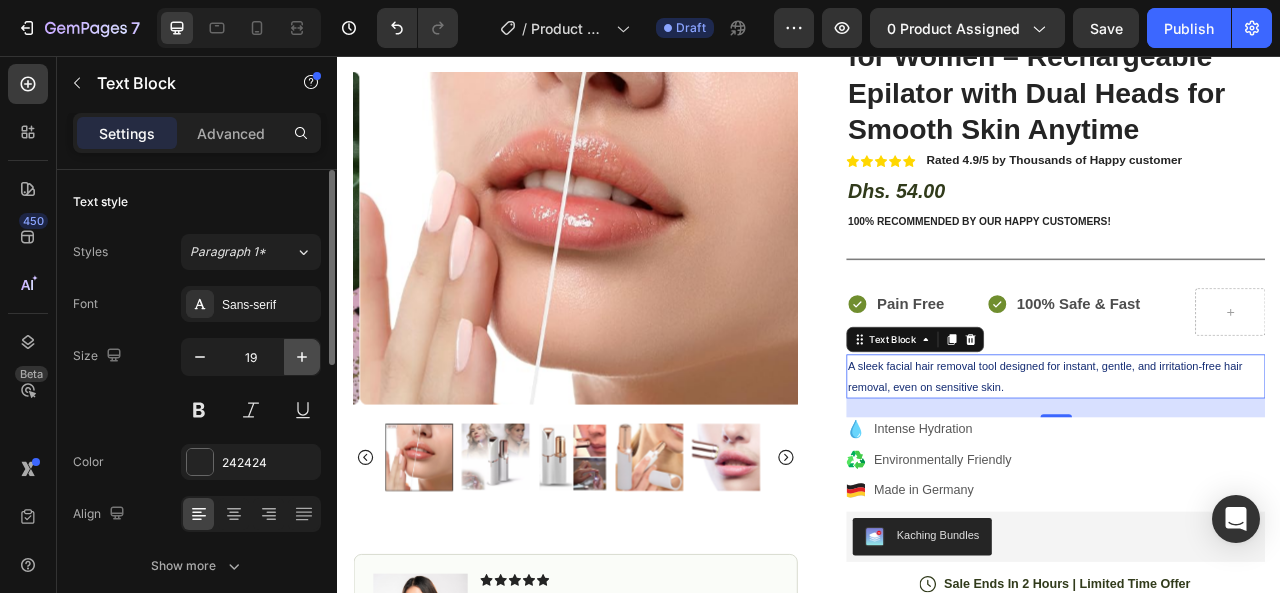 click 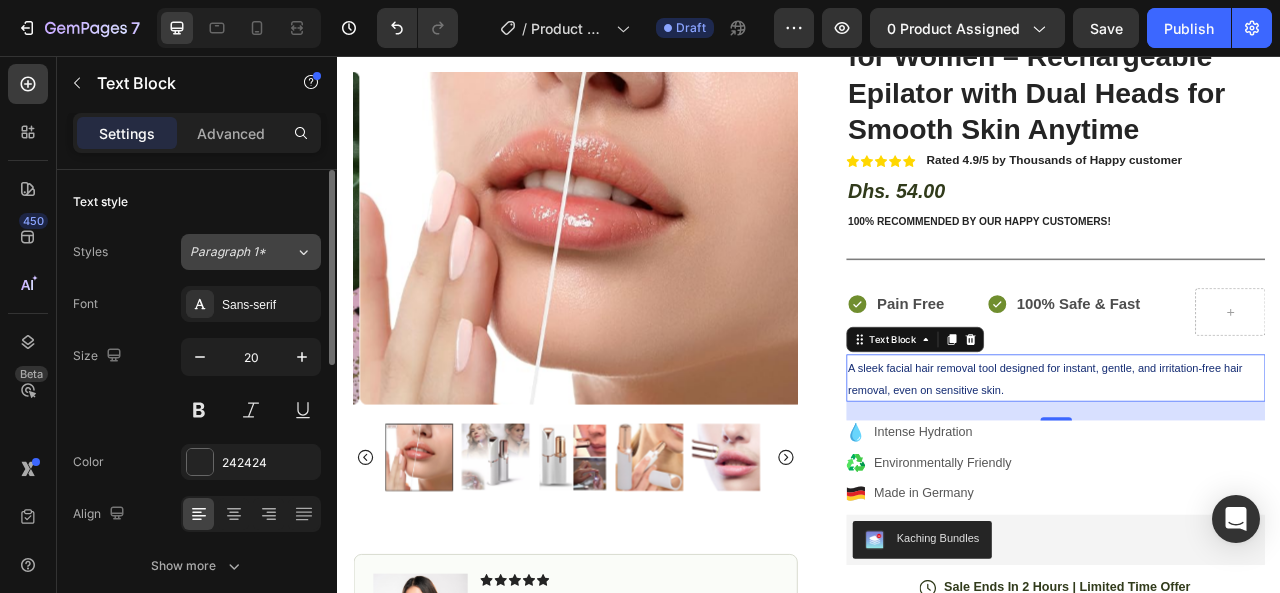 click on "Paragraph 1*" 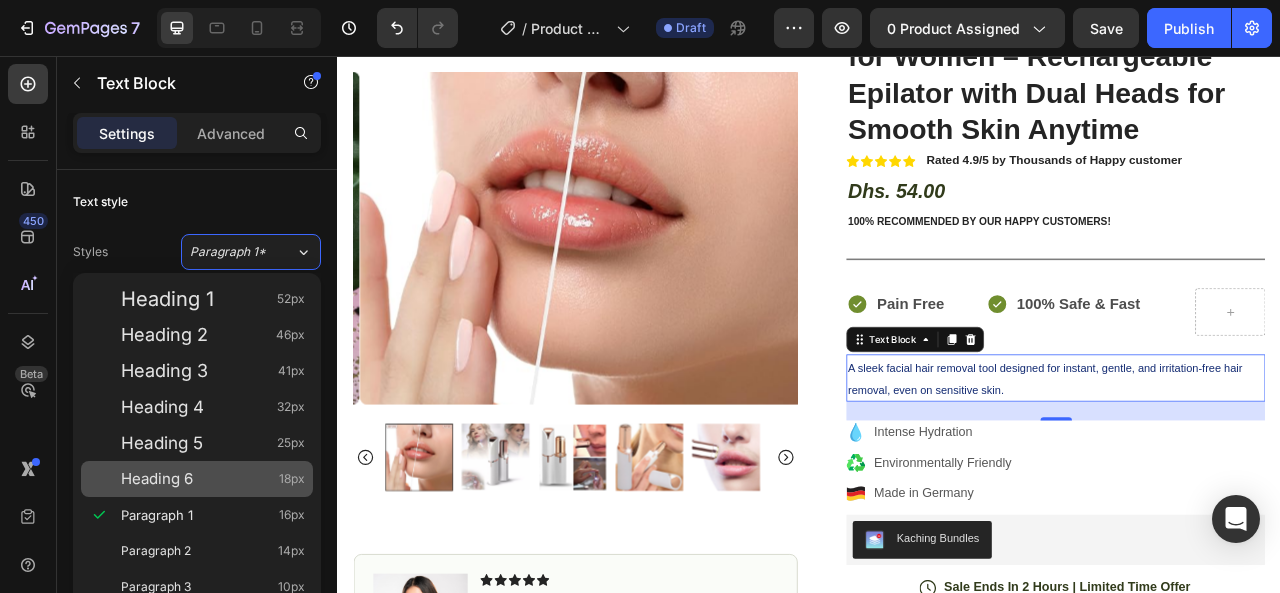 click on "Heading 6 18px" at bounding box center (213, 479) 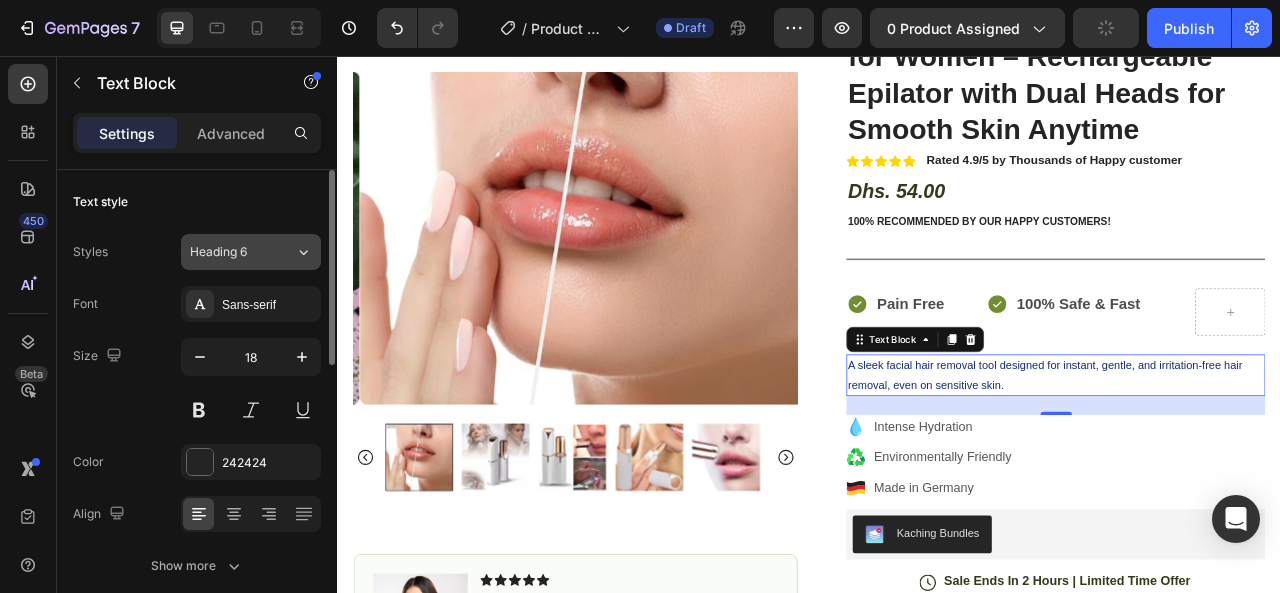 click on "Heading 6" at bounding box center [242, 252] 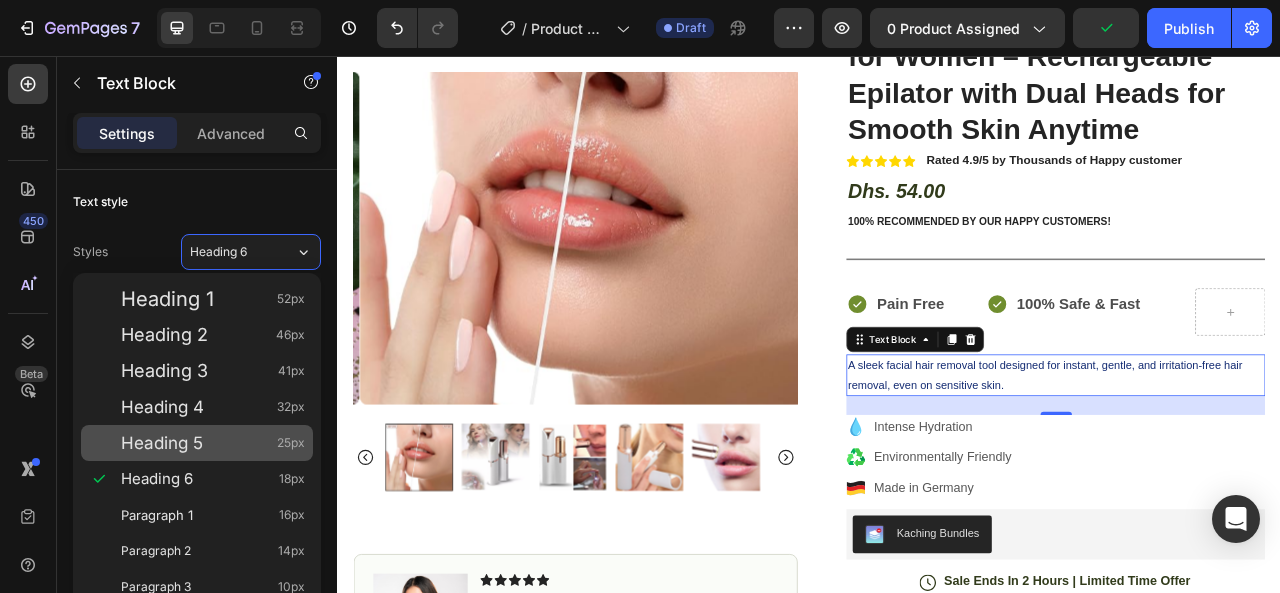 click on "Heading 5" at bounding box center [162, 443] 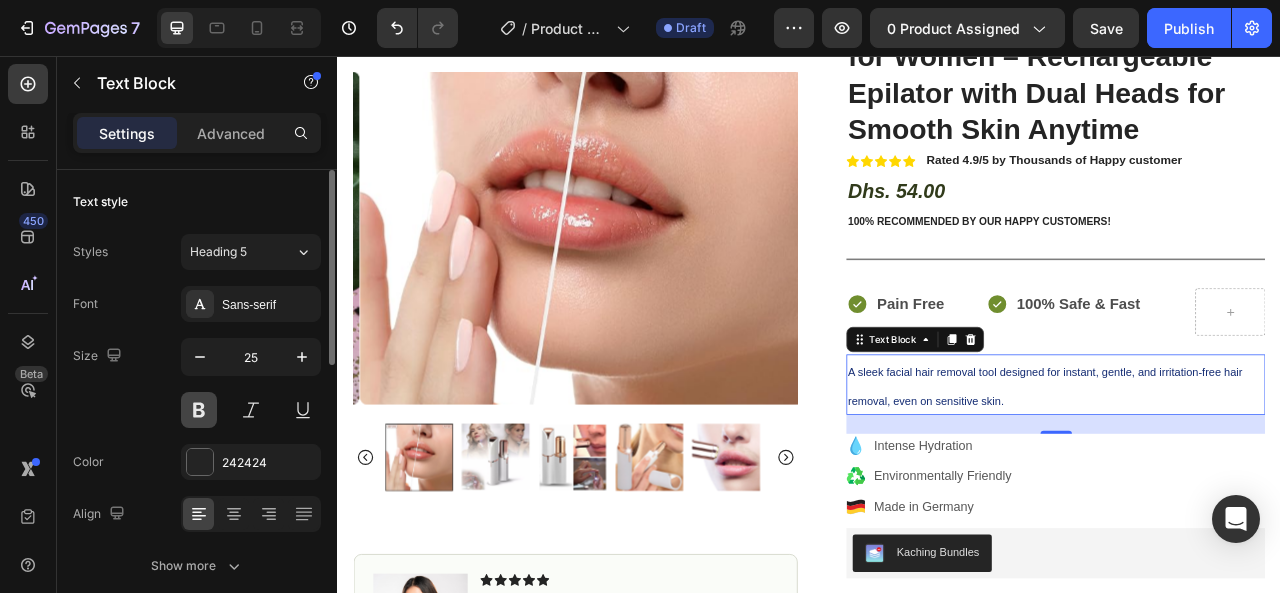 click at bounding box center (199, 410) 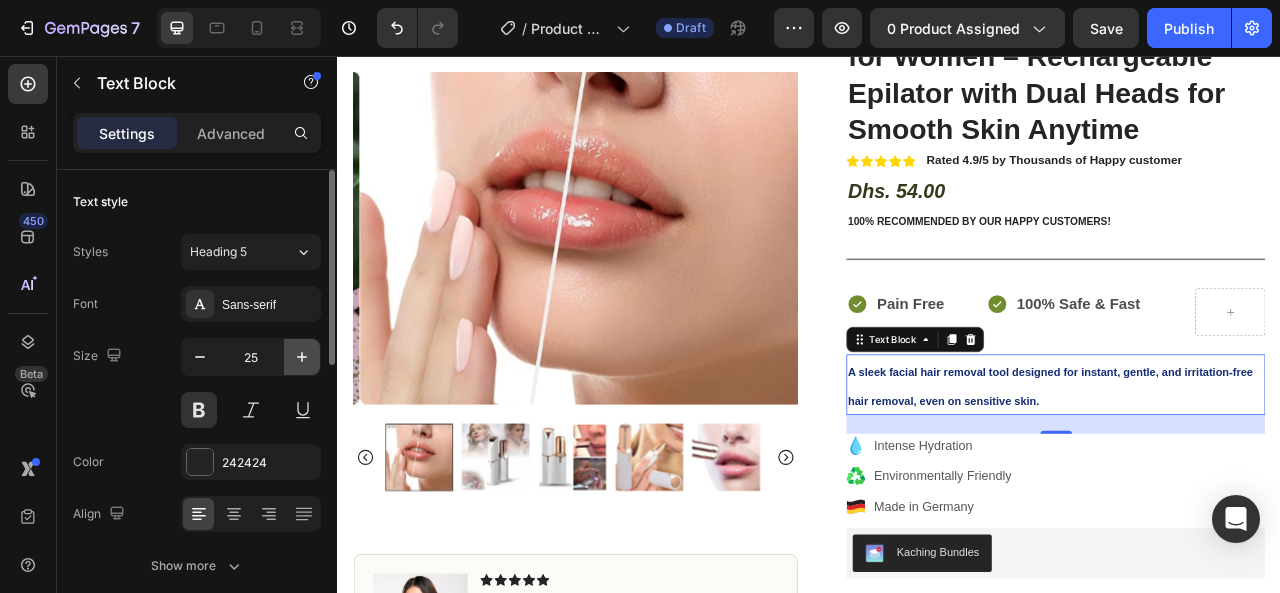 click at bounding box center (302, 357) 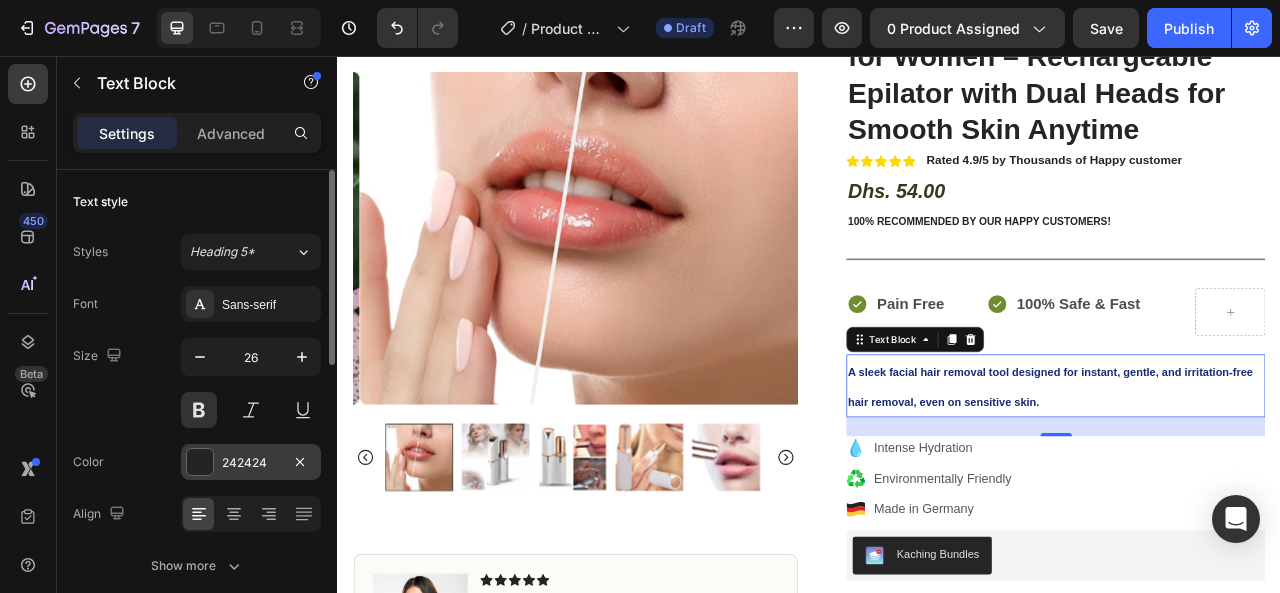 click on "242424" at bounding box center (251, 462) 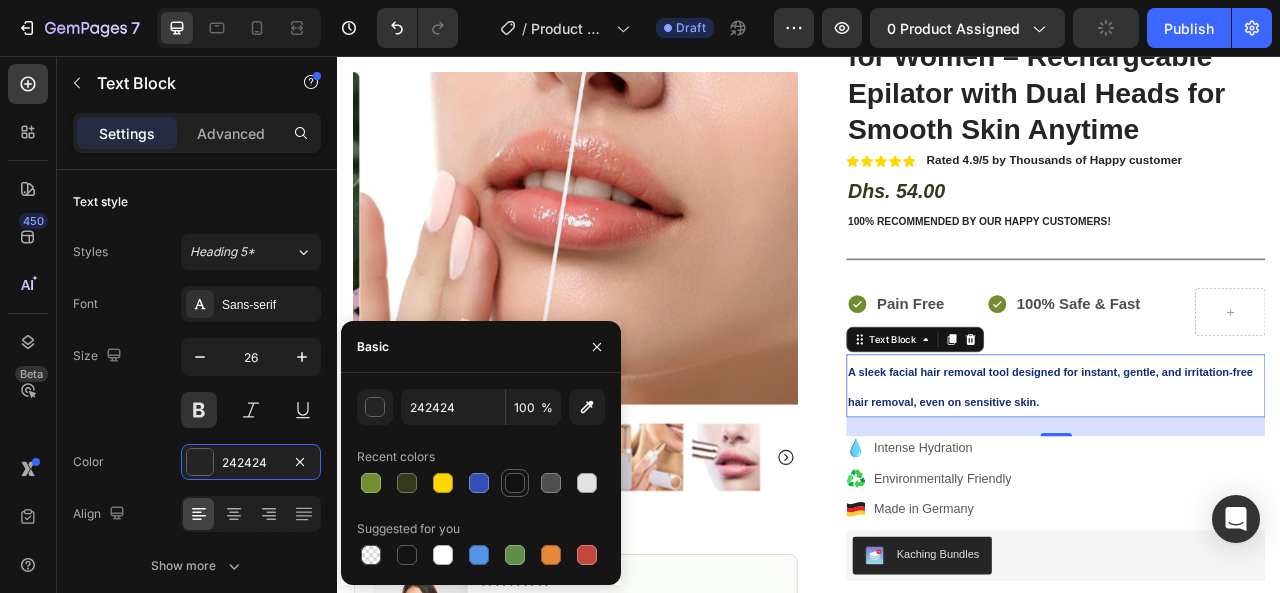 click at bounding box center [515, 483] 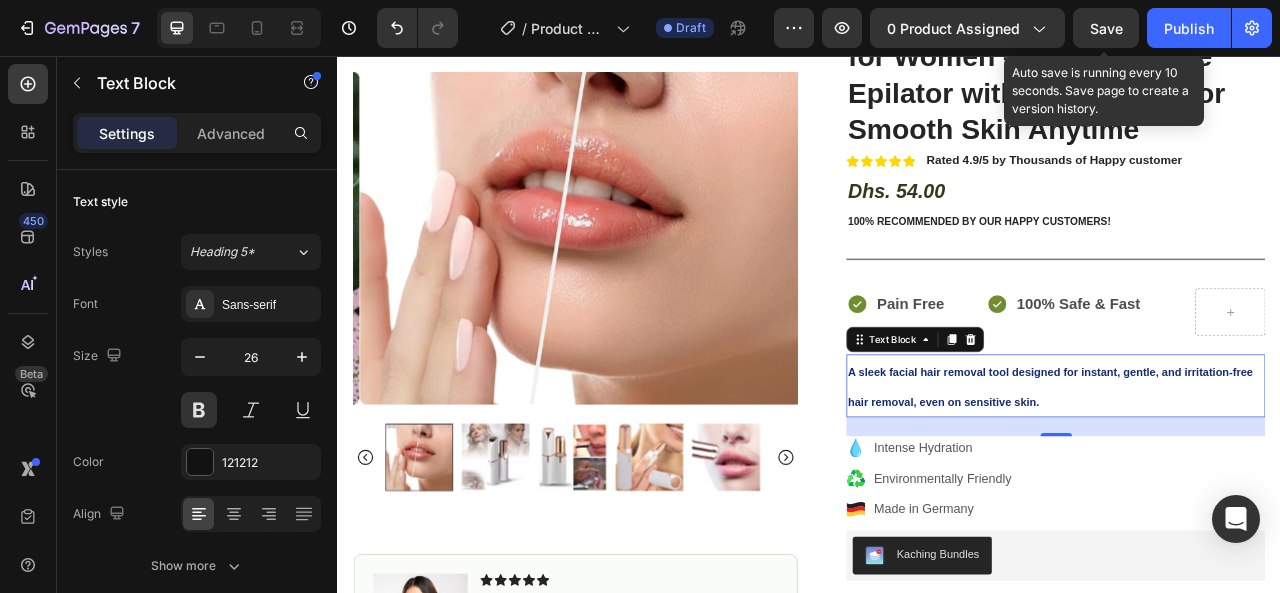 click on "Save" at bounding box center (1106, 28) 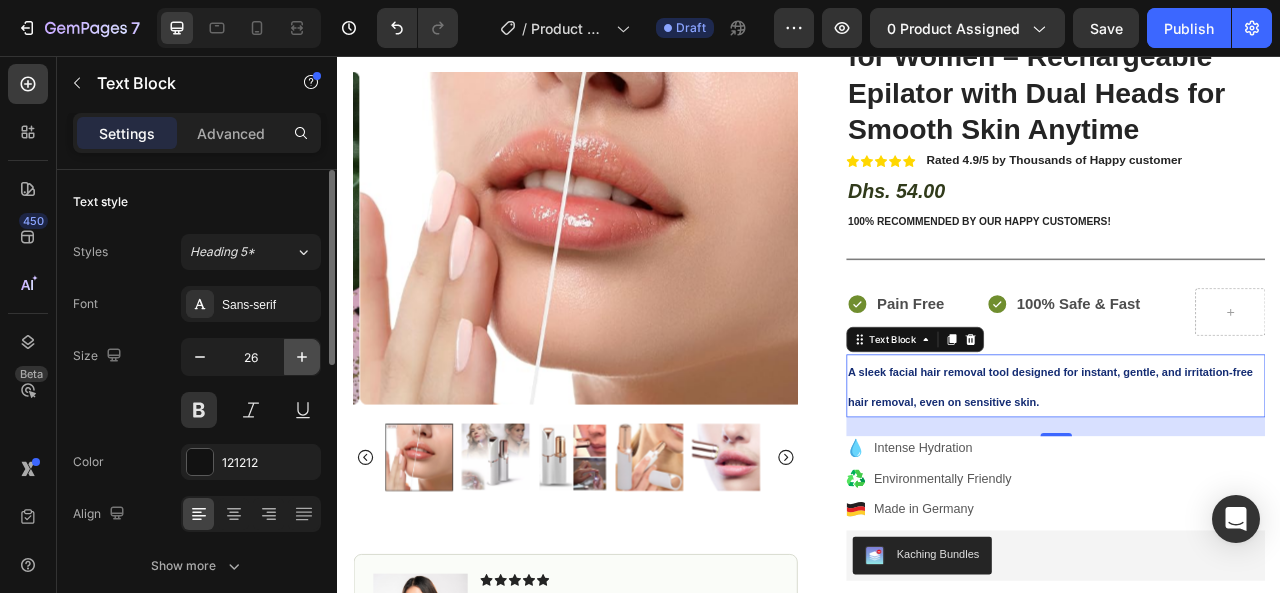 click 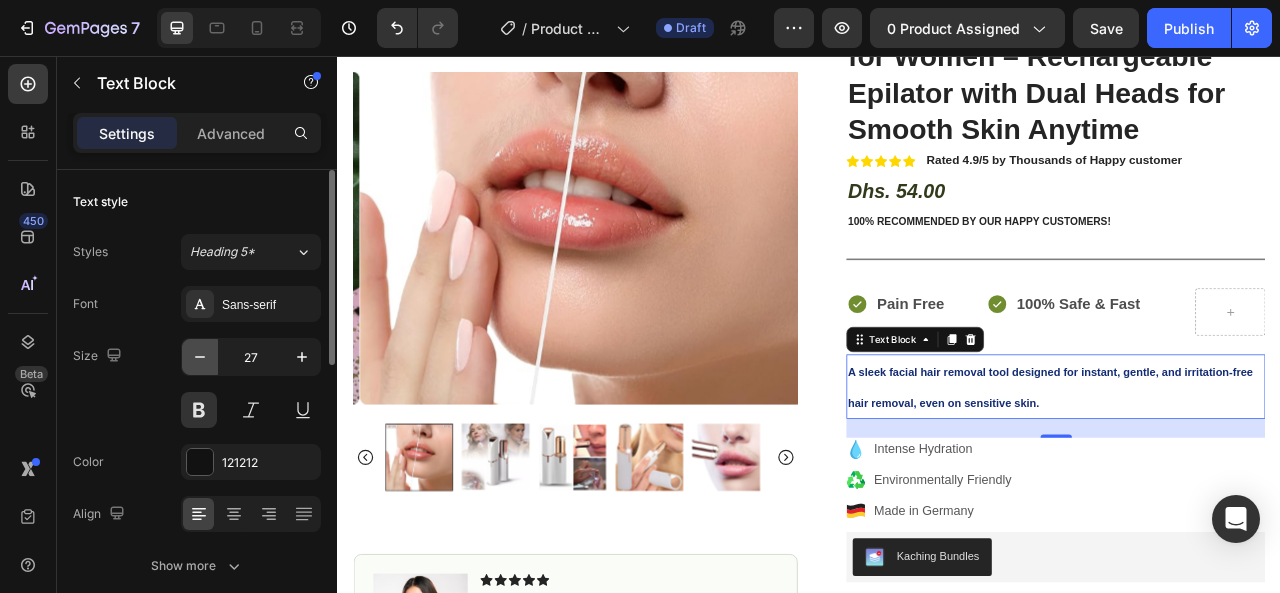 click 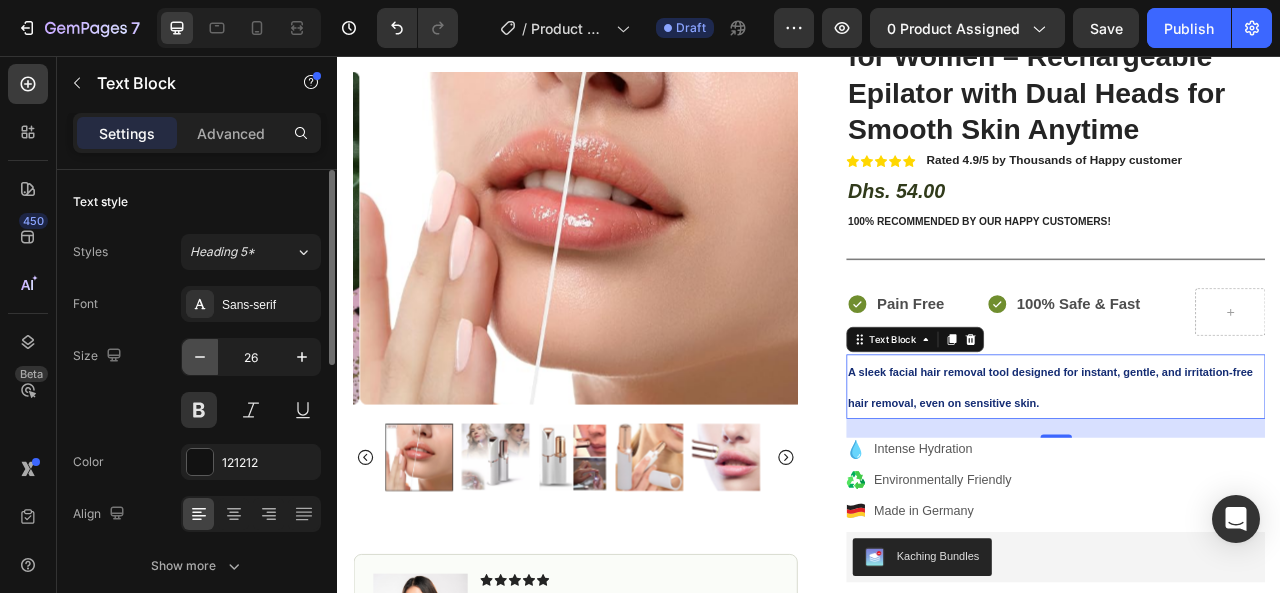 click 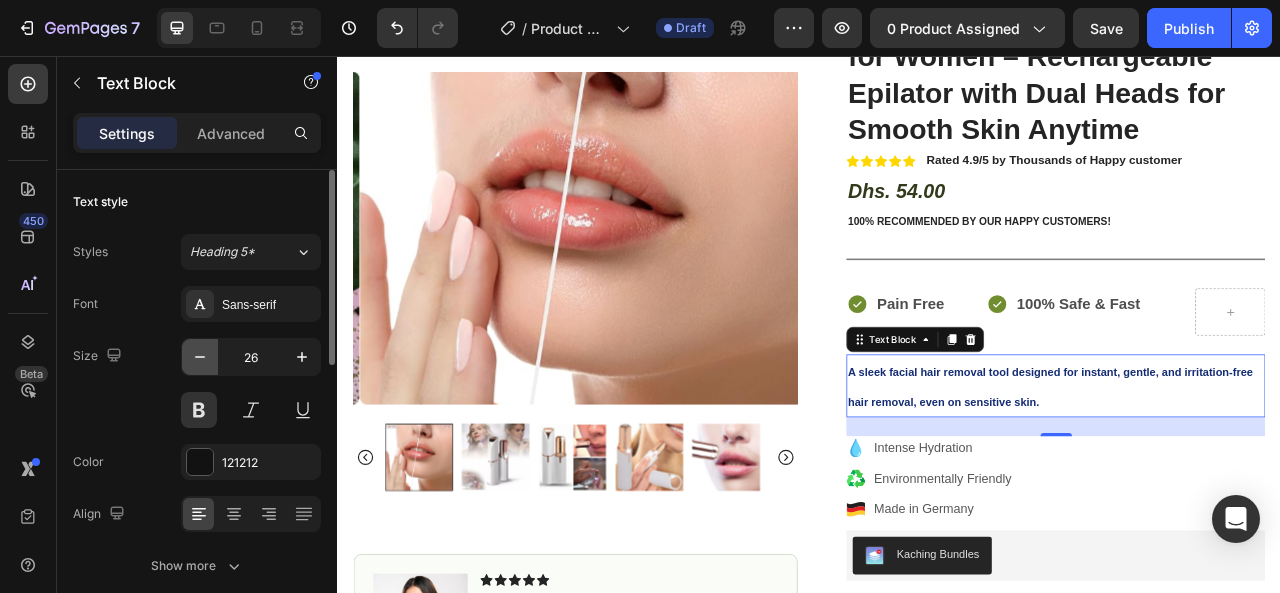 type on "25" 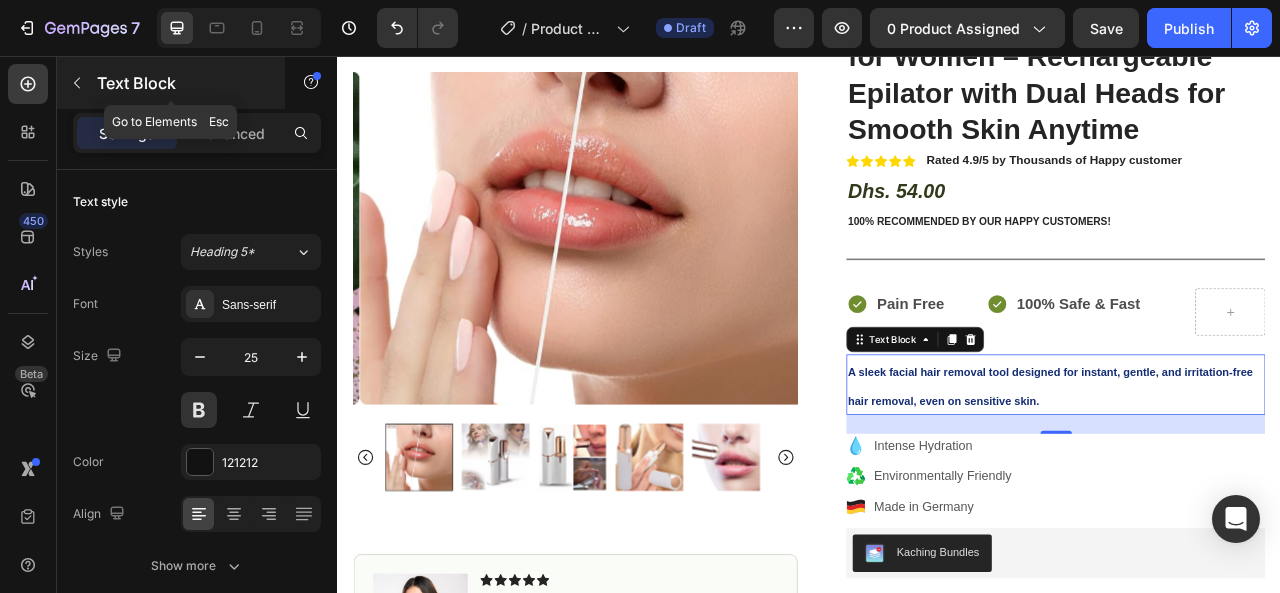 click 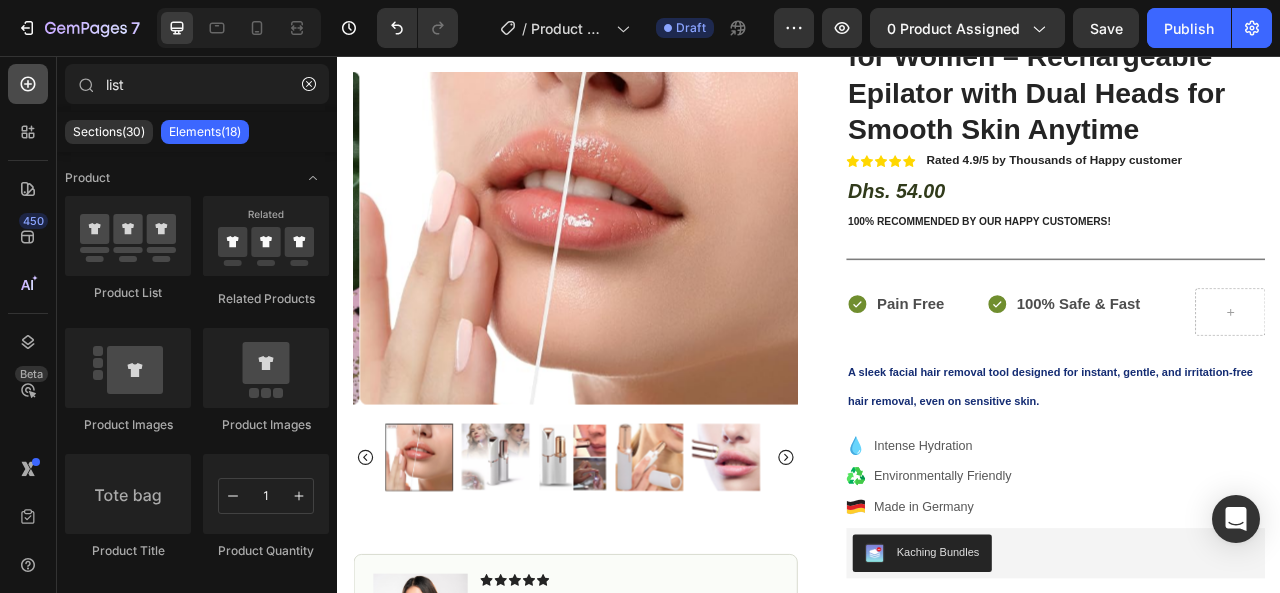 click 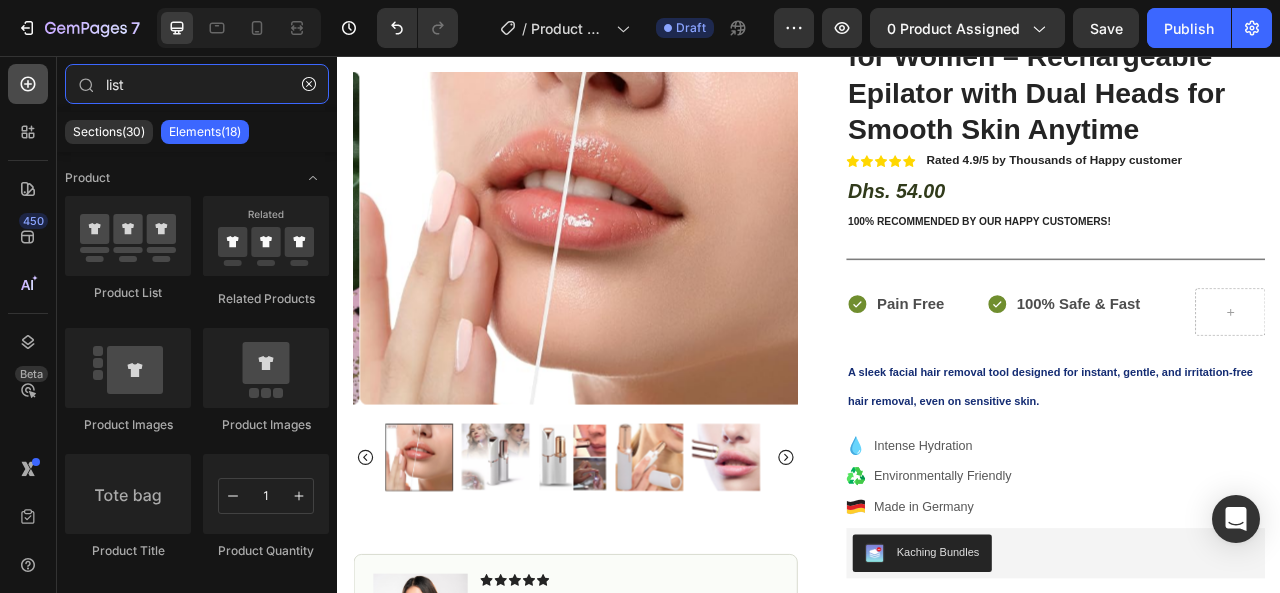 type 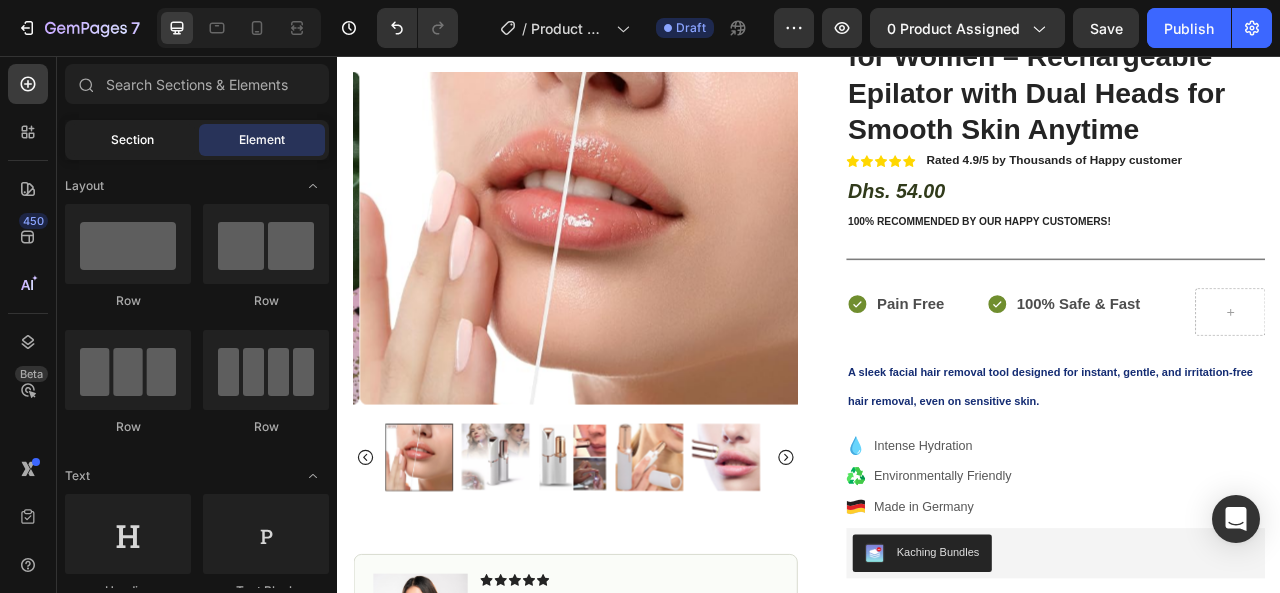 click on "Section" at bounding box center [132, 140] 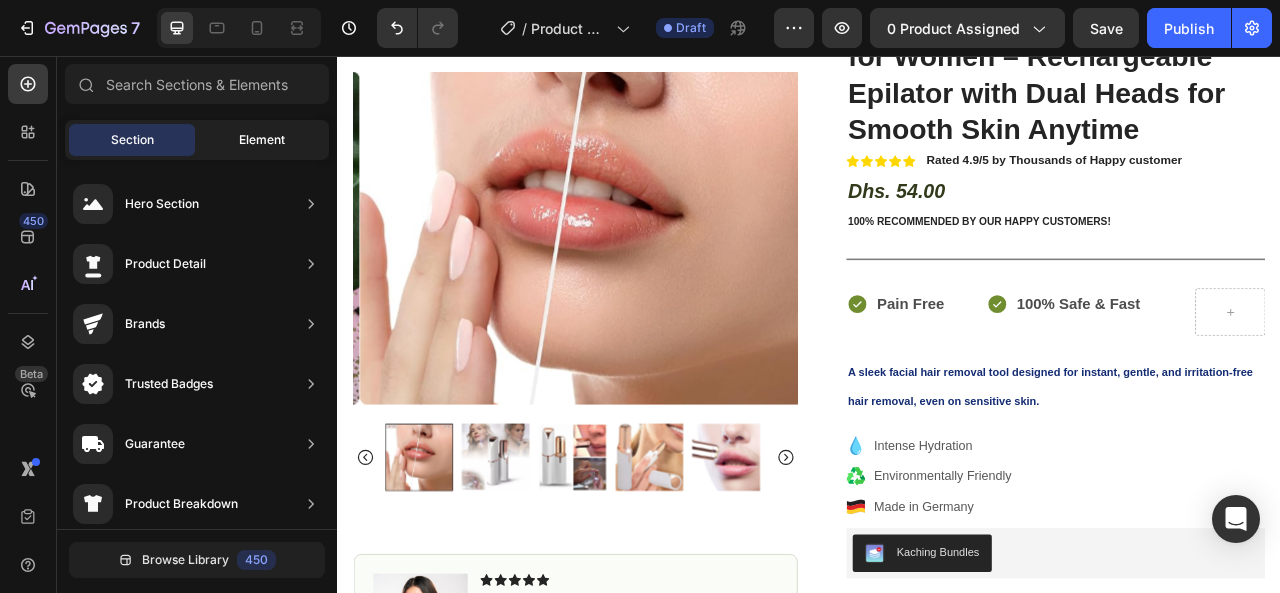 click on "Element" at bounding box center [262, 140] 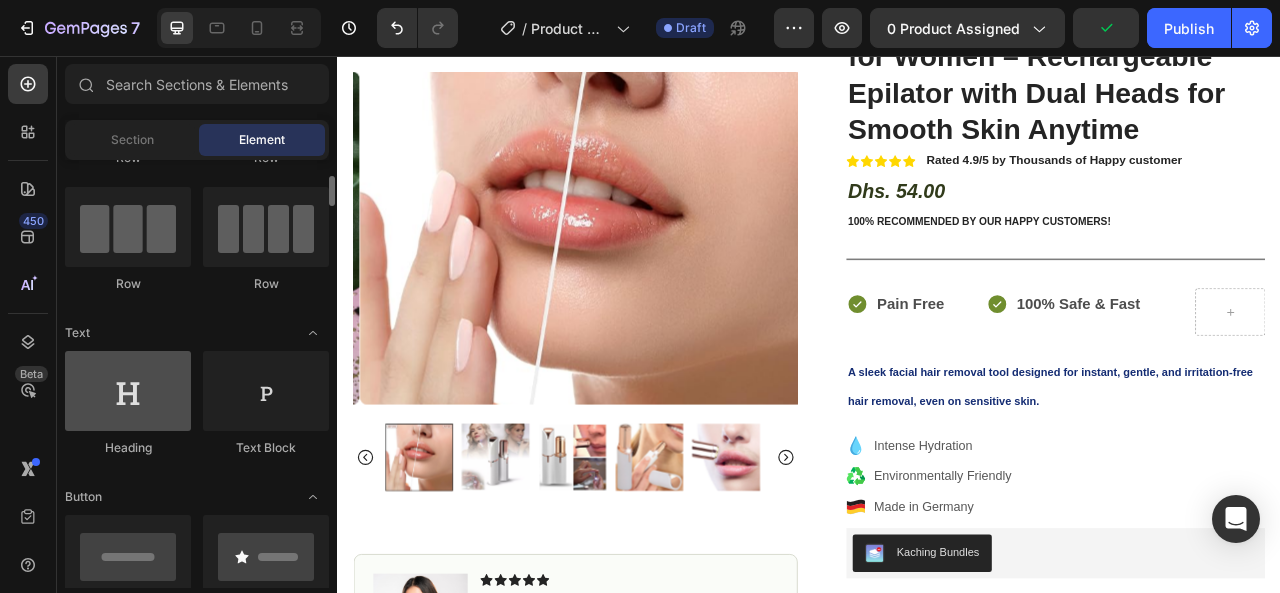 scroll, scrollTop: 150, scrollLeft: 0, axis: vertical 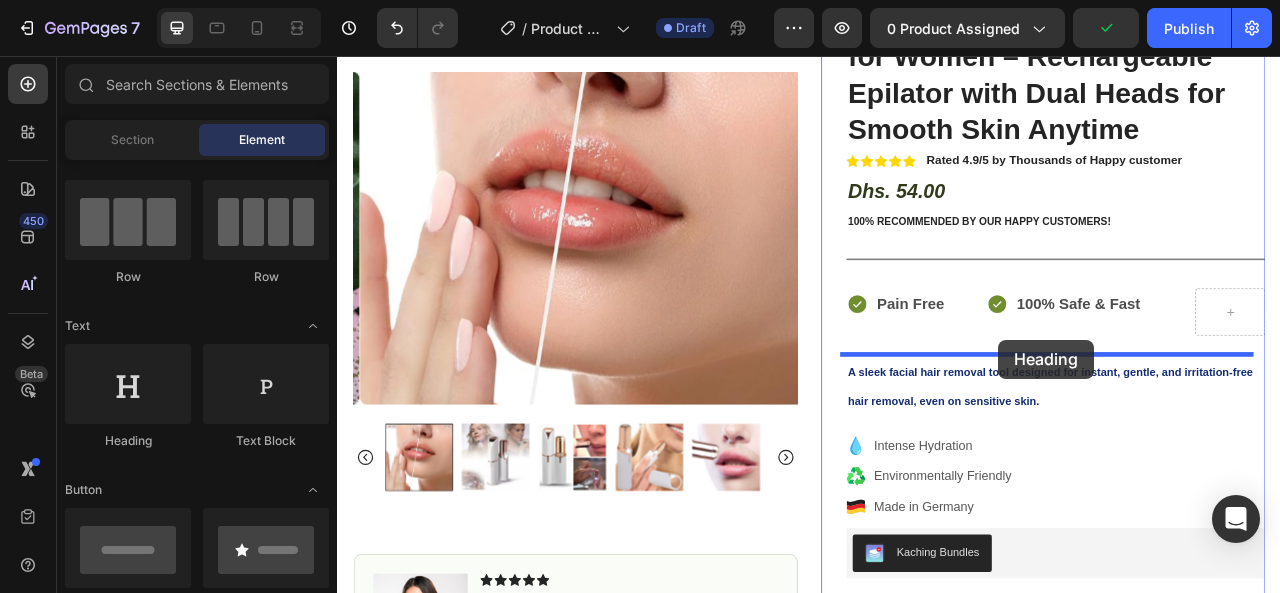 drag, startPoint x: 886, startPoint y: 495, endPoint x: 1177, endPoint y: 417, distance: 301.2723 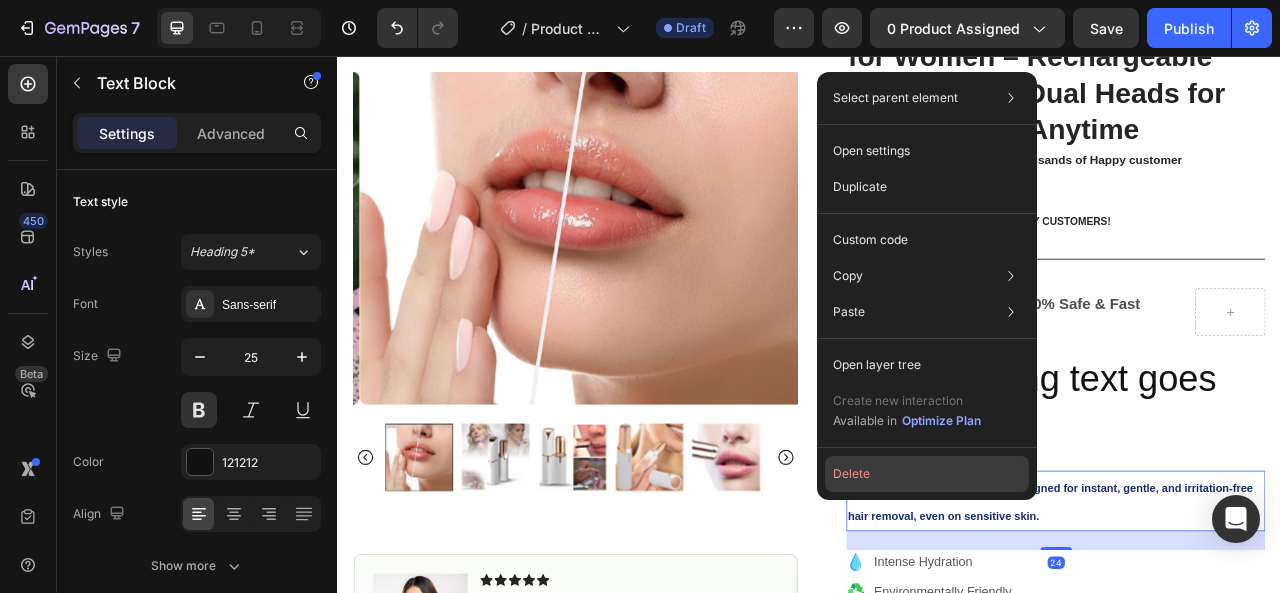 click on "Delete" 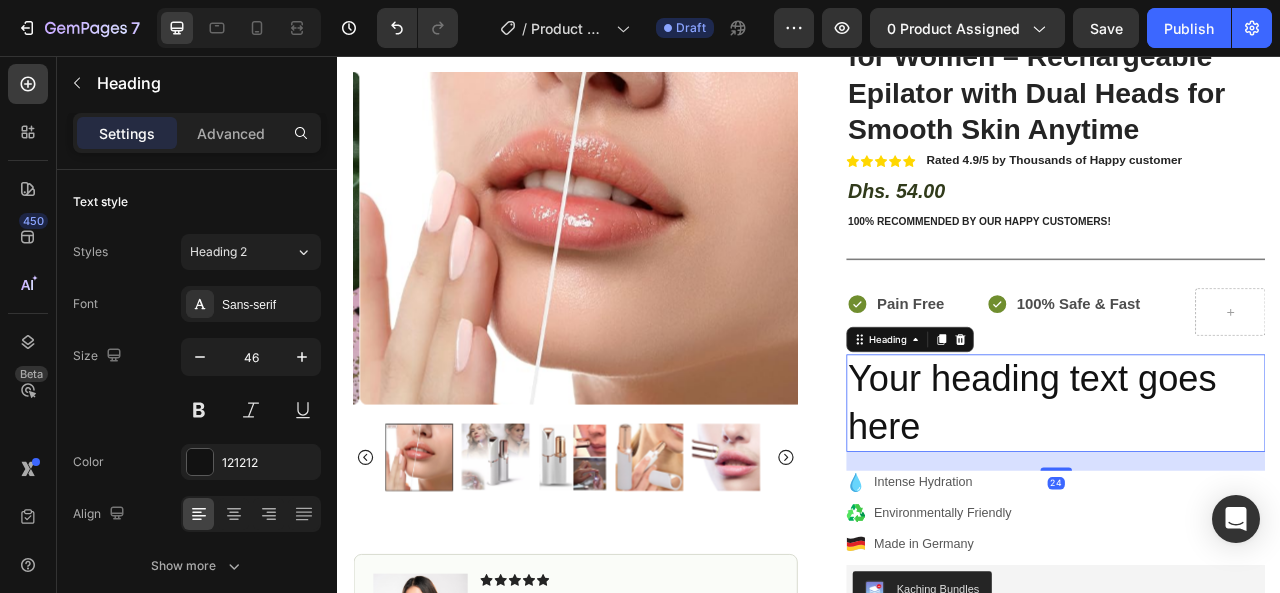 click on "Your heading text goes here" at bounding box center [1250, 497] 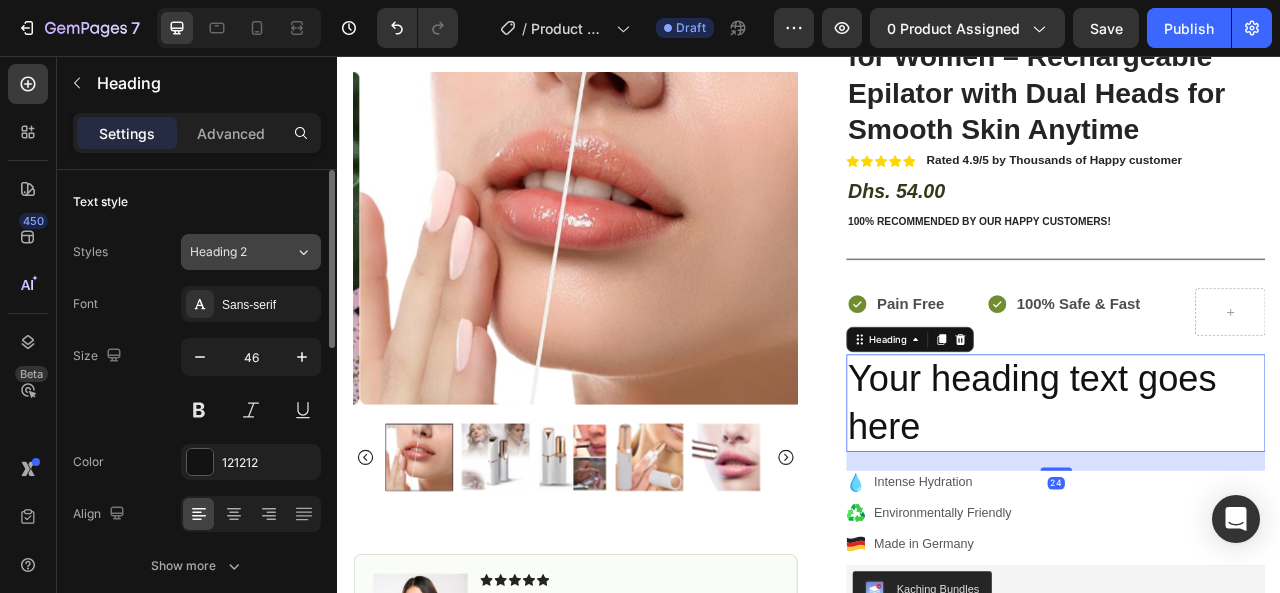 click on "Heading 2" at bounding box center [230, 252] 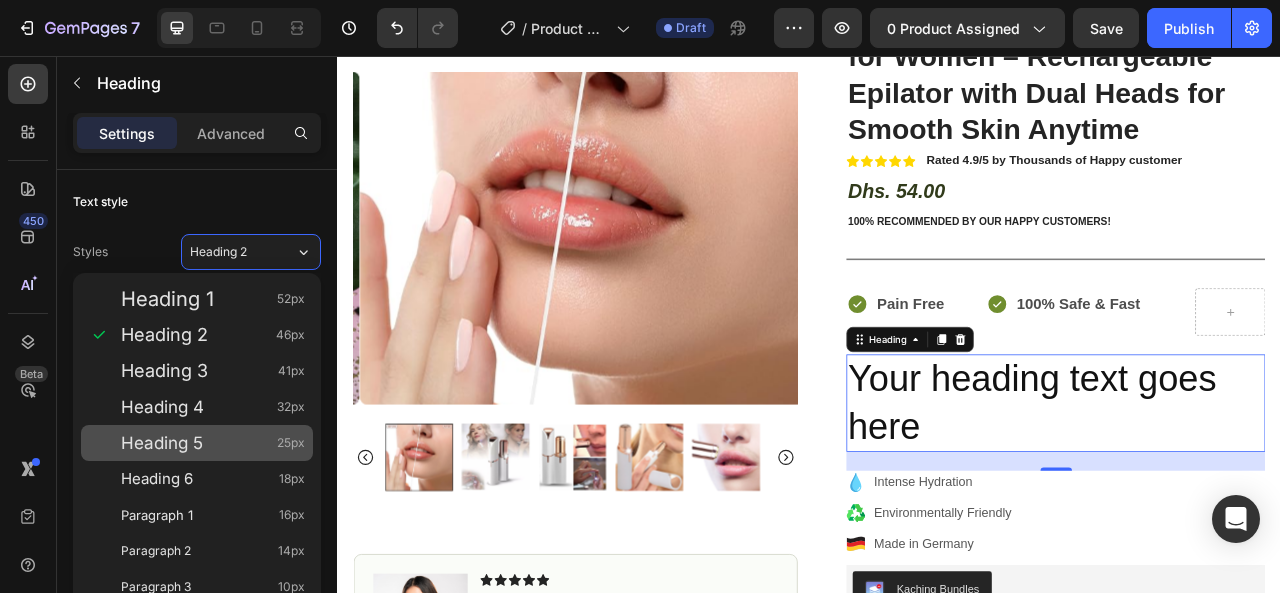 click on "Heading 5 25px" at bounding box center [197, 443] 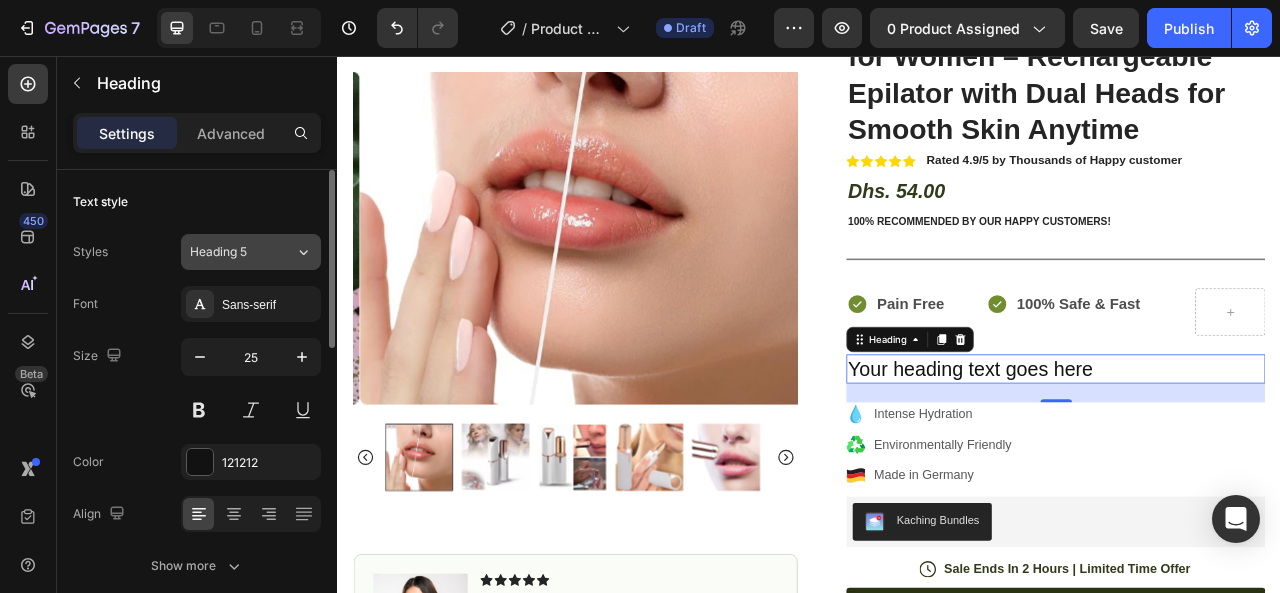 click on "Heading 5" 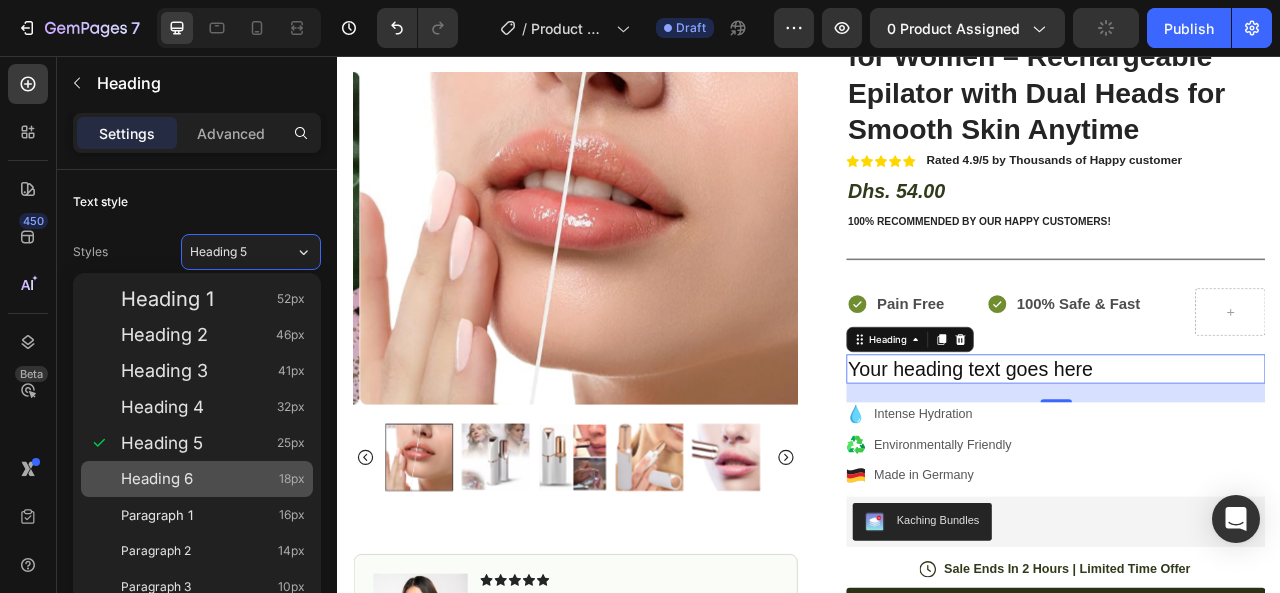 click on "Heading 6 18px" at bounding box center [213, 479] 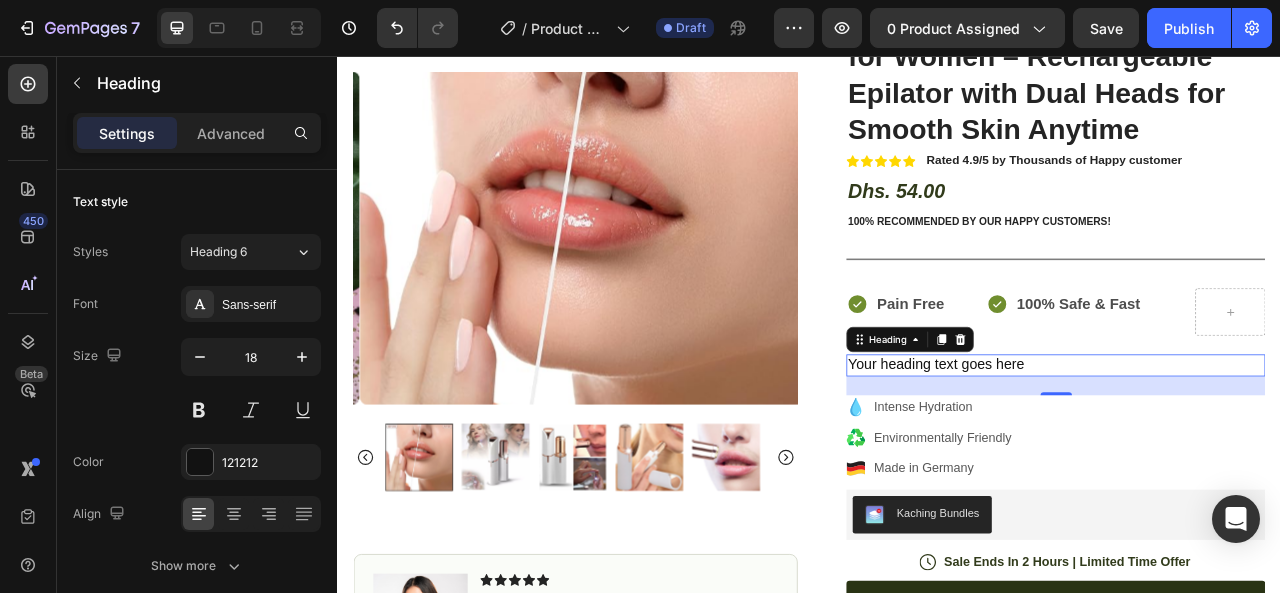 click on "Your heading text goes here" at bounding box center [1250, 448] 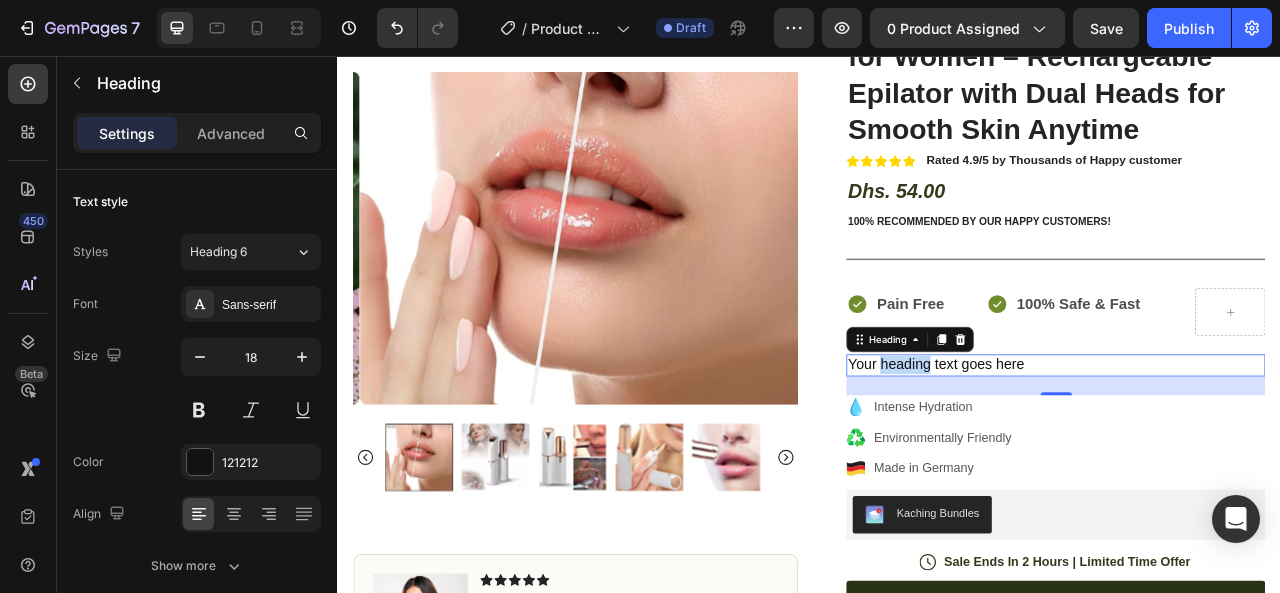 click on "Your heading text goes here" at bounding box center [1250, 448] 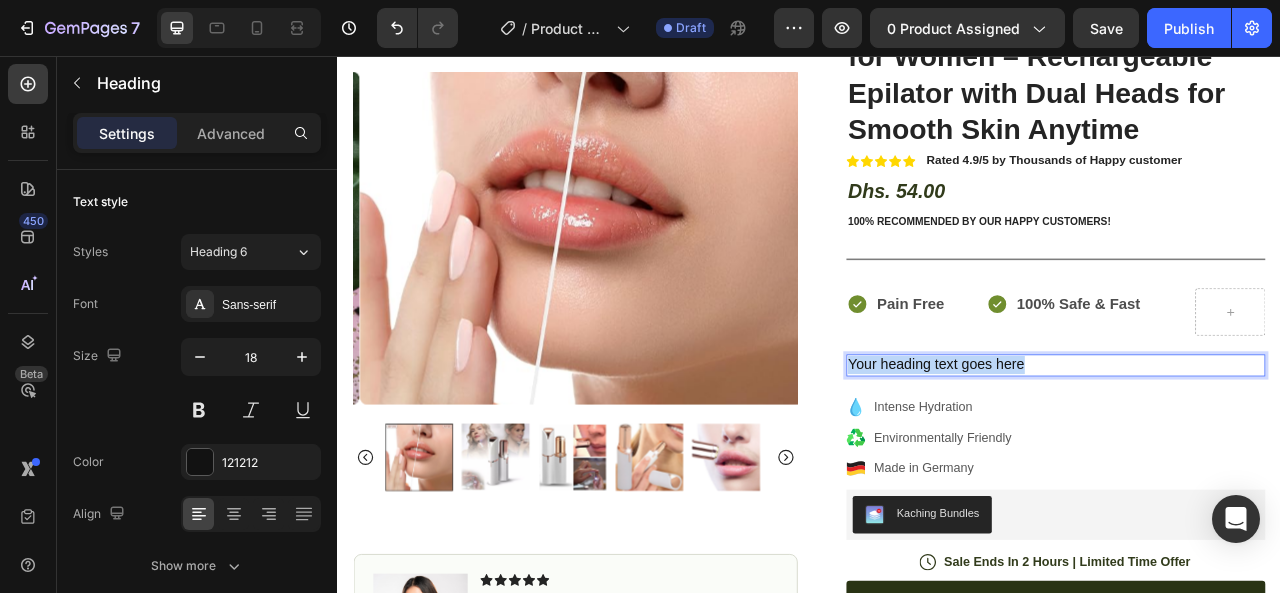 click on "Your heading text goes here" at bounding box center [1250, 448] 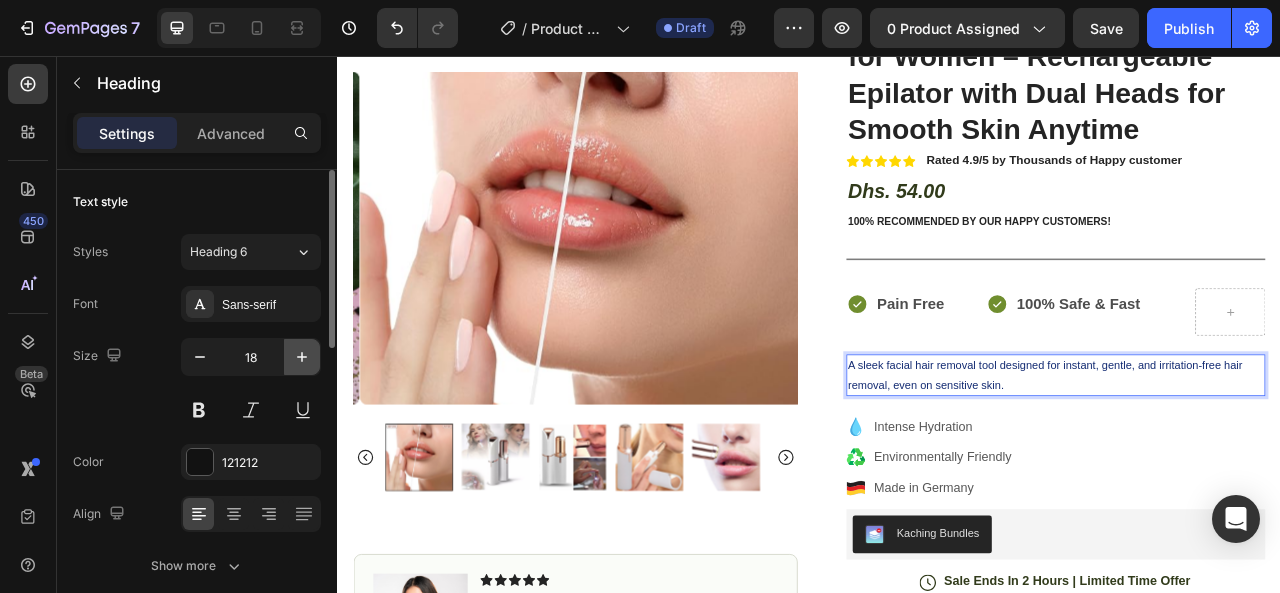 click 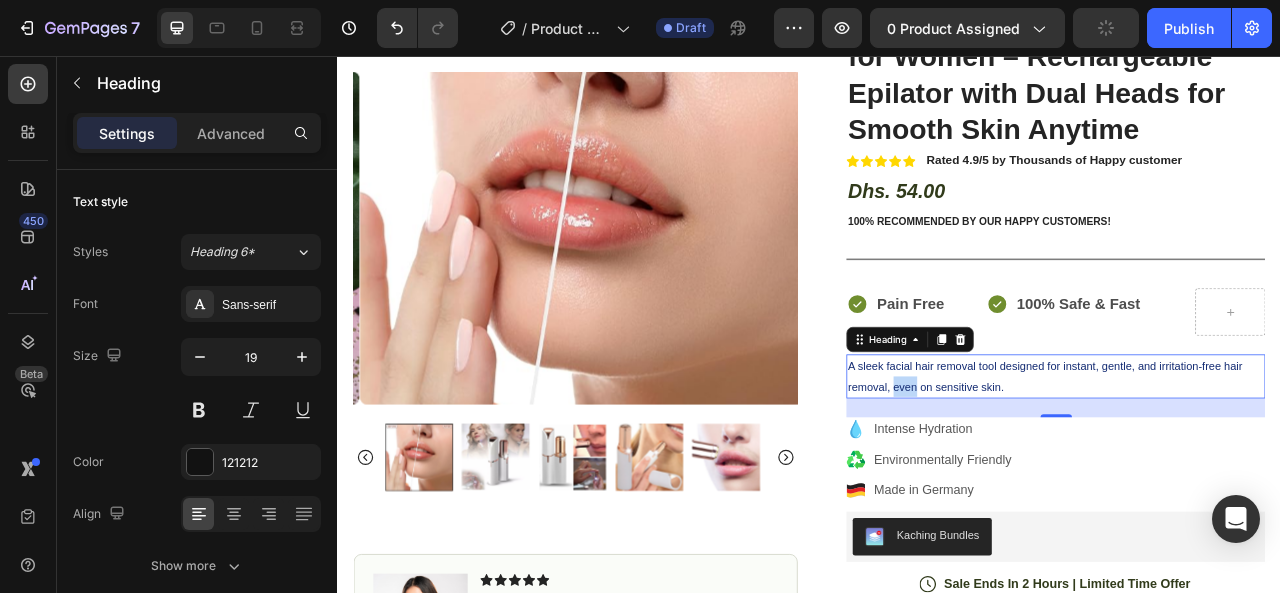 click on "A sleek facial hair removal tool designed for instant, gentle, and irritation-free hair removal, even on sensitive skin." at bounding box center [1250, 462] 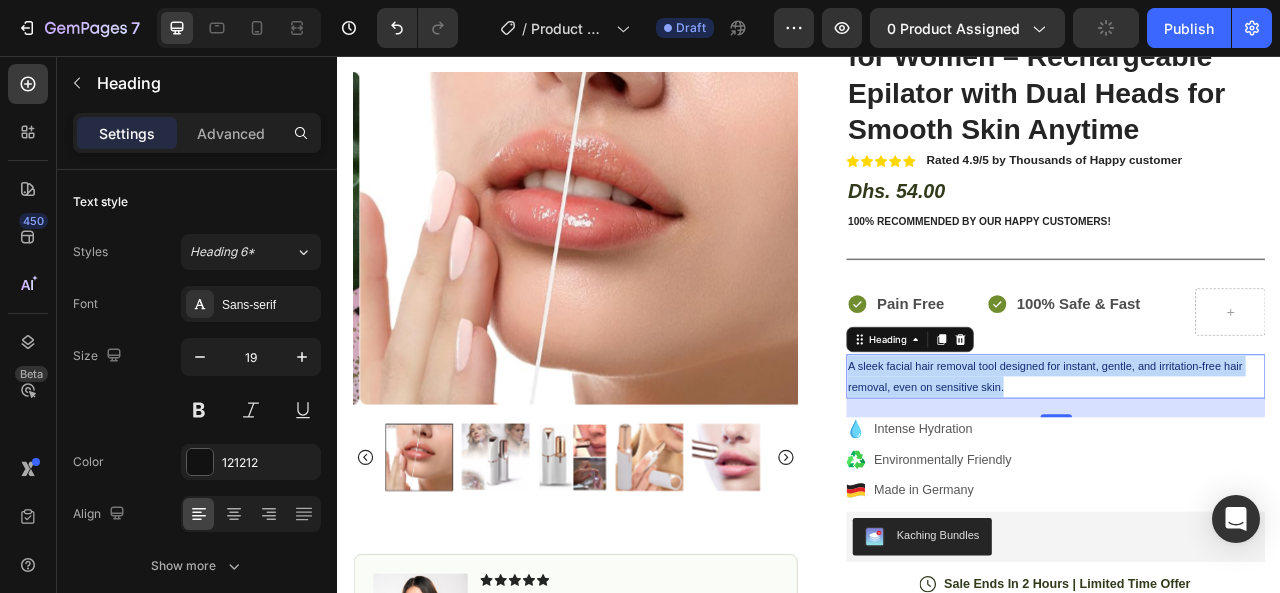 click on "A sleek facial hair removal tool designed for instant, gentle, and irritation-free hair removal, even on sensitive skin." at bounding box center [1250, 462] 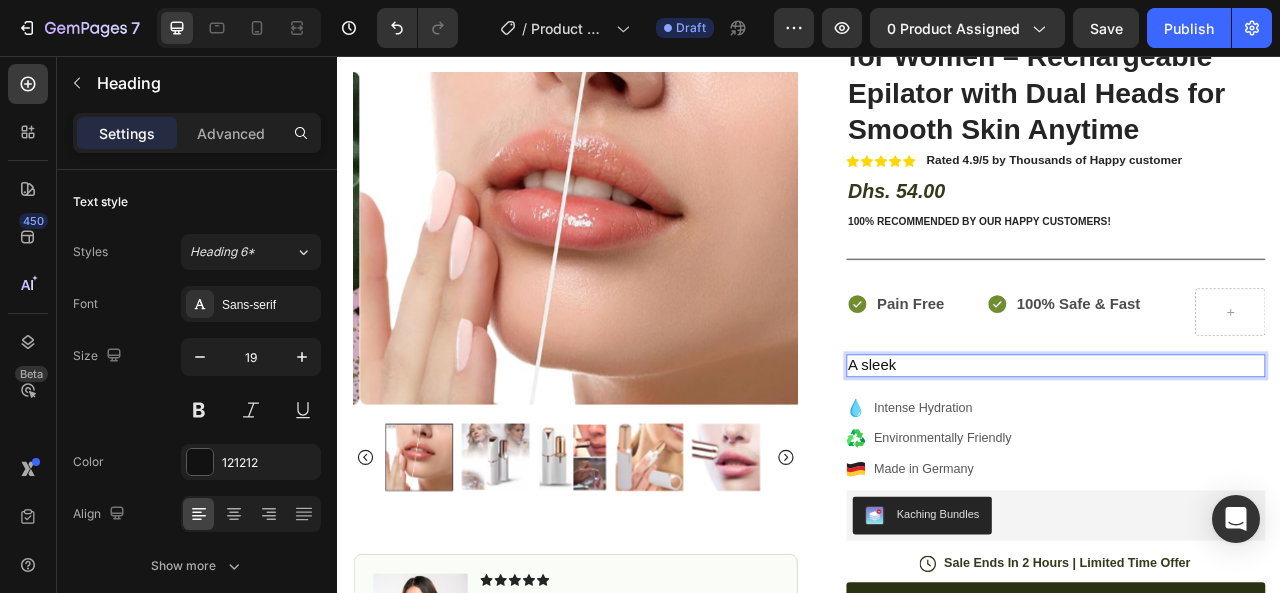 click on "A sleek" at bounding box center (1250, 449) 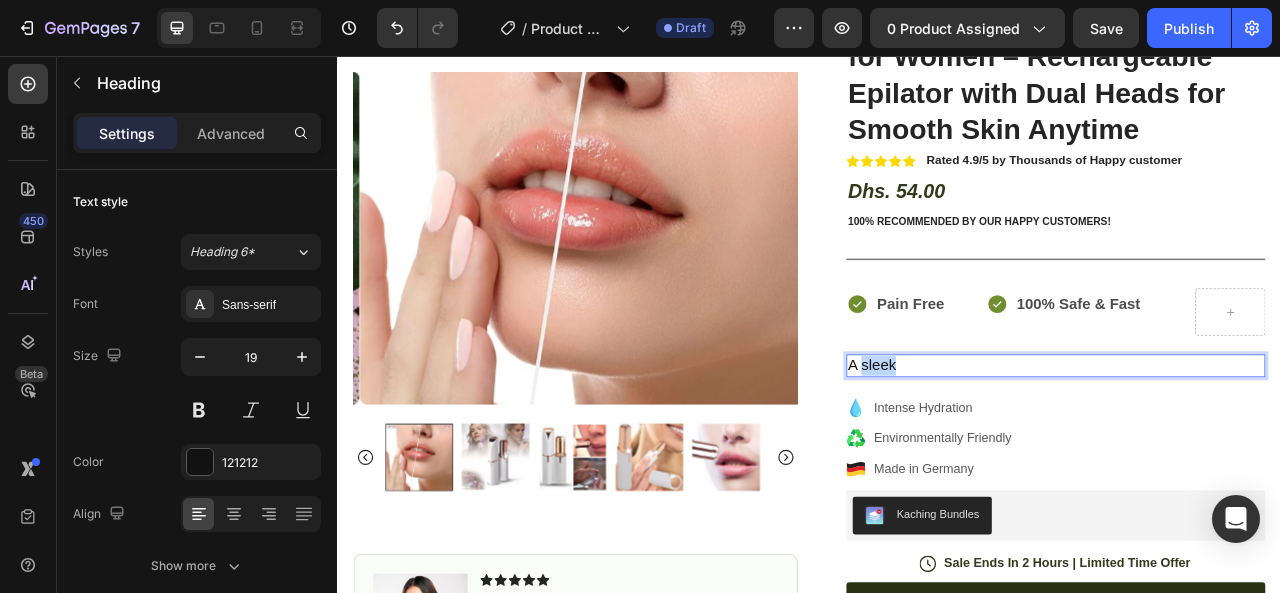 click on "A sleek" at bounding box center (1250, 449) 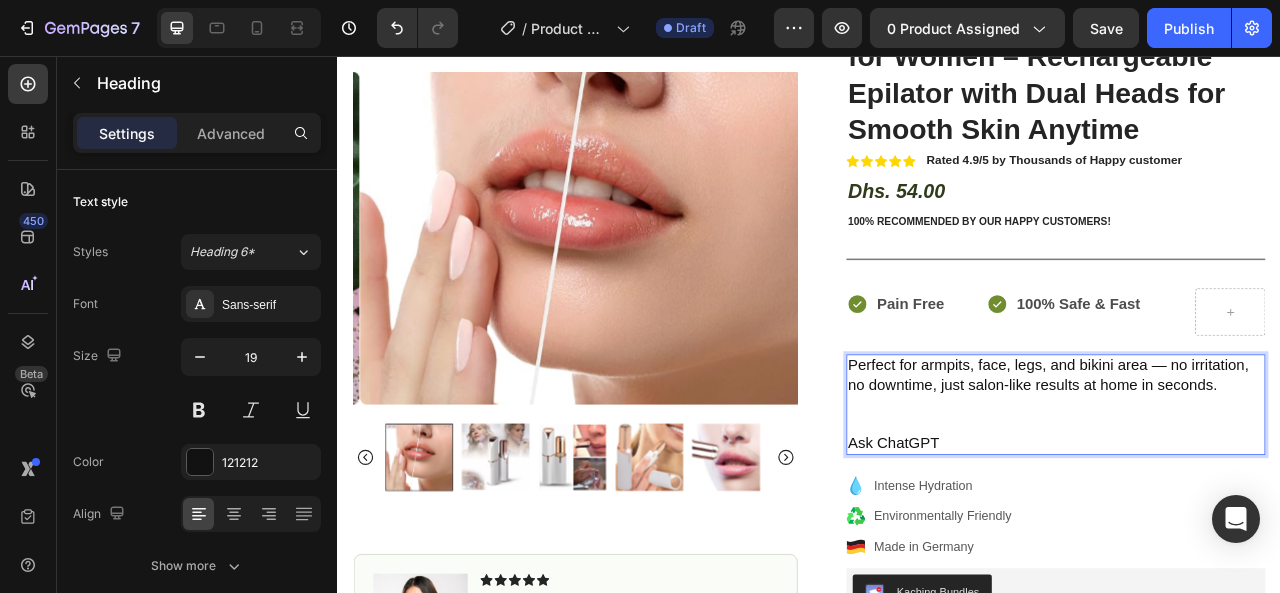click on "Ask ChatGPT" at bounding box center [1250, 548] 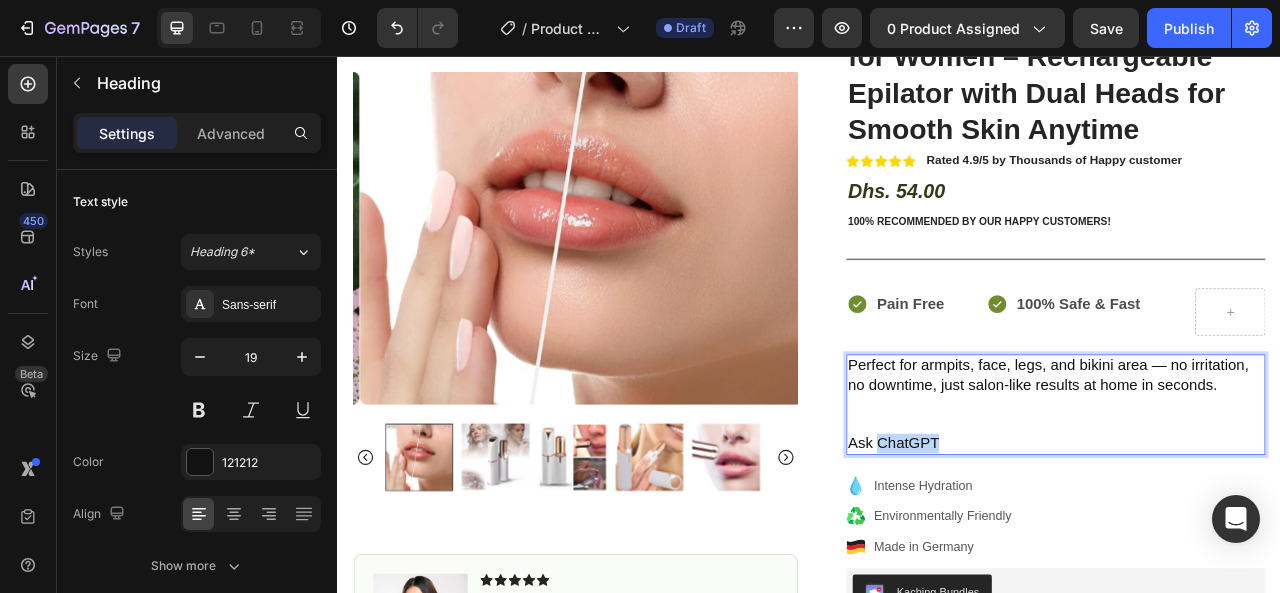 click on "Ask ChatGPT" at bounding box center [1250, 548] 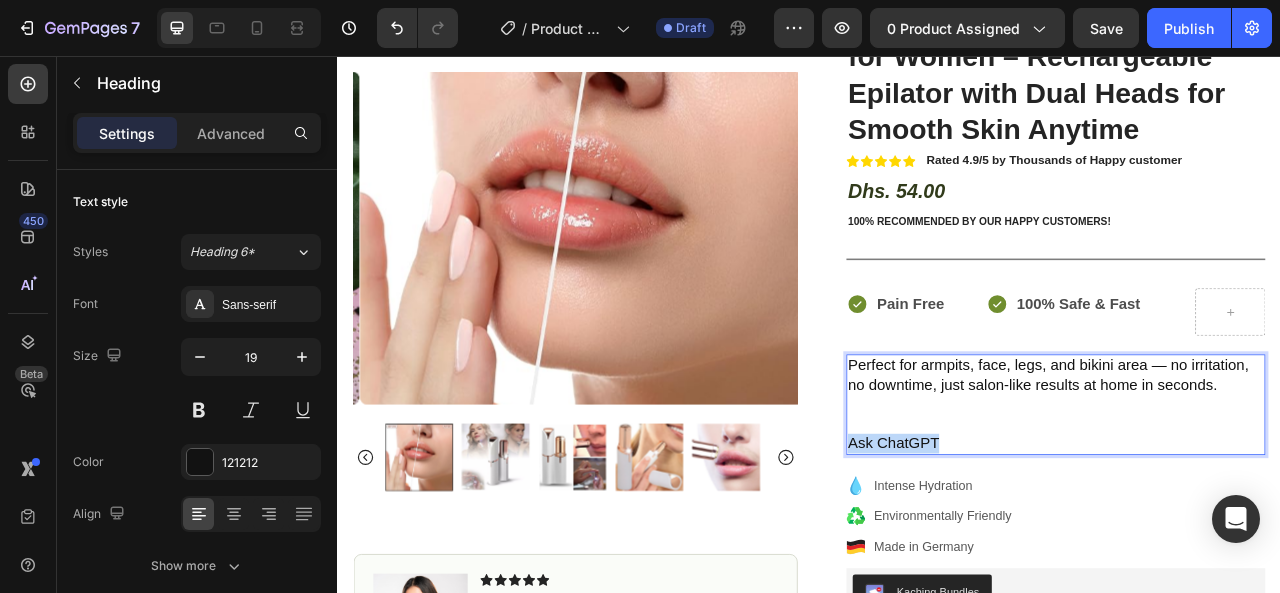 click on "Ask ChatGPT" at bounding box center (1250, 548) 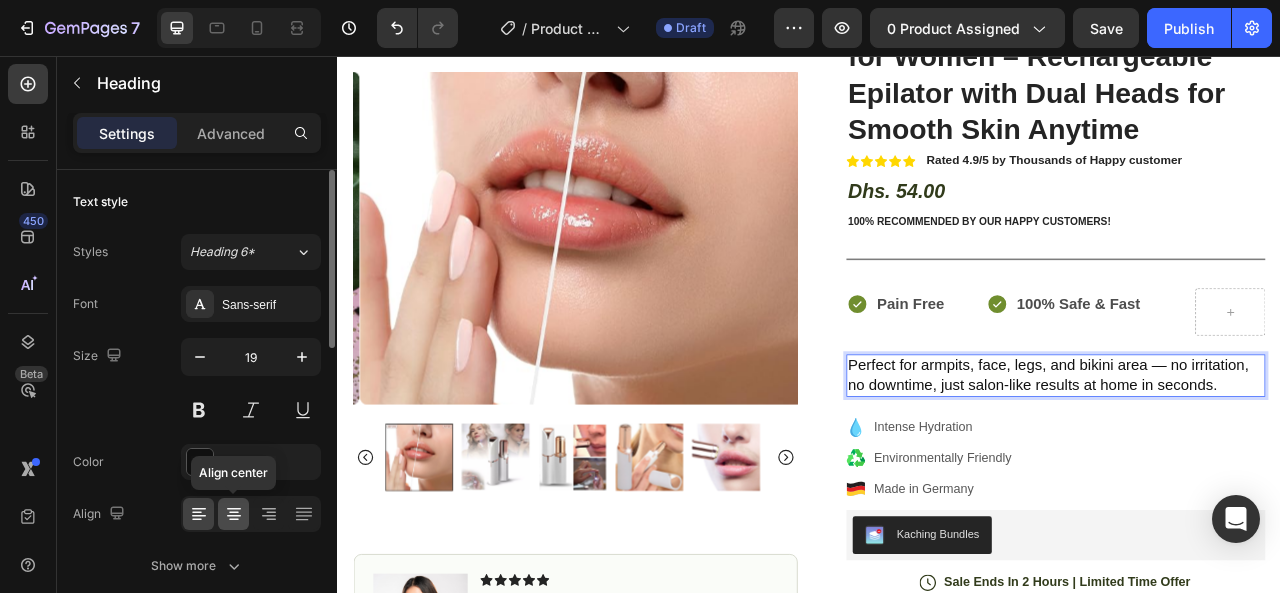 click 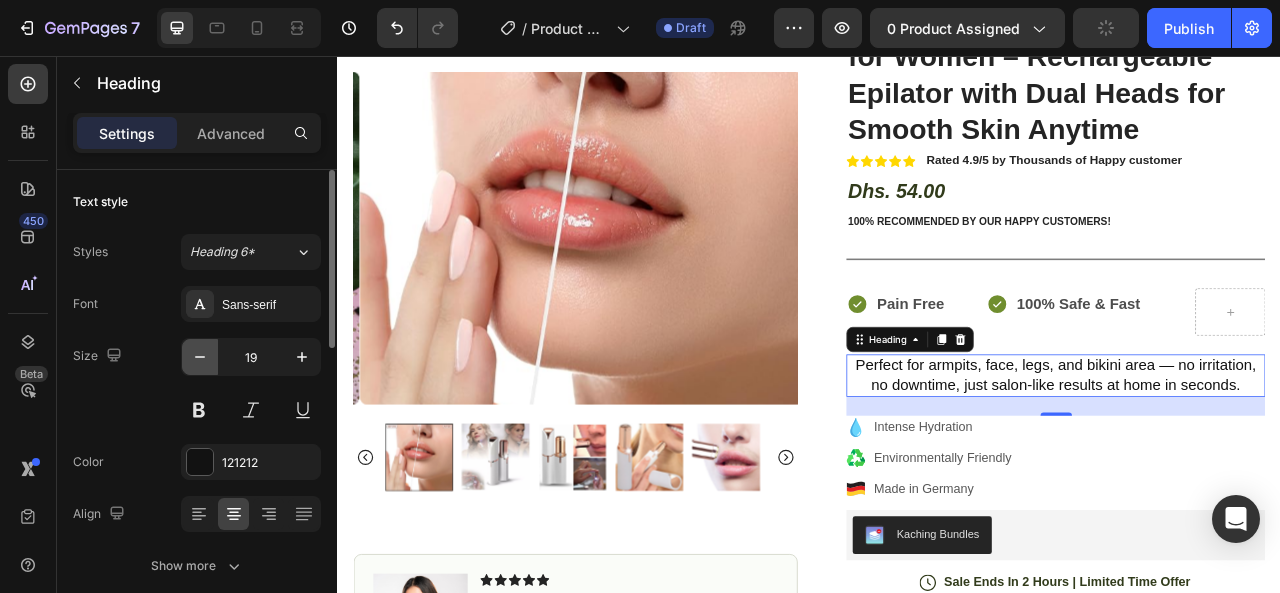 click 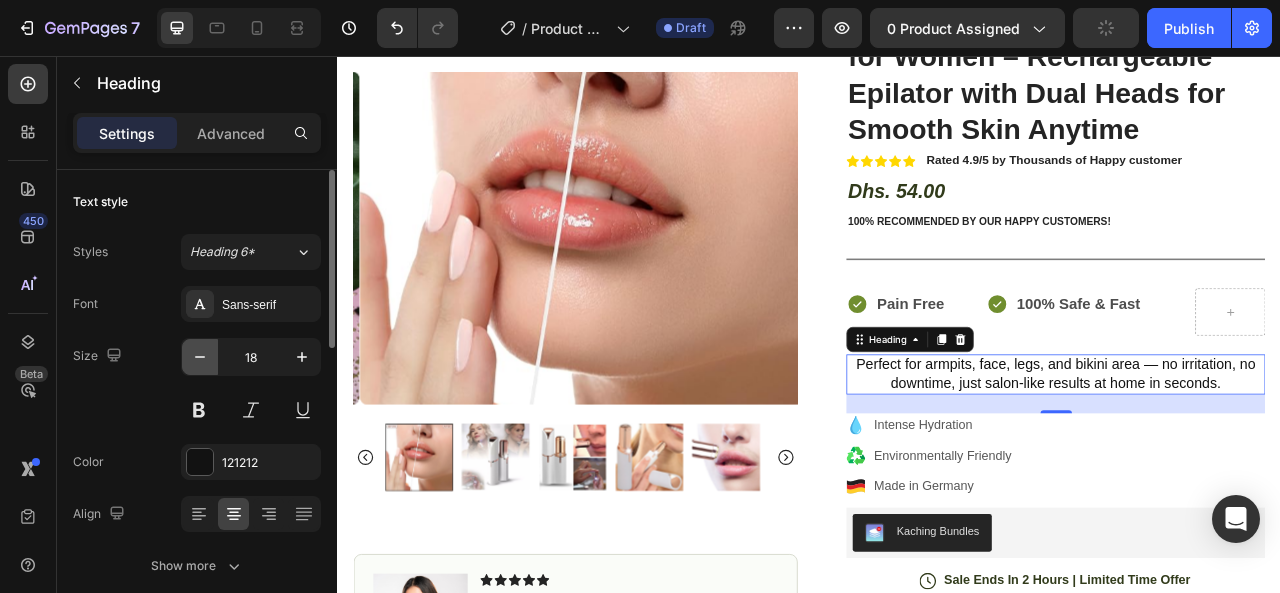 click 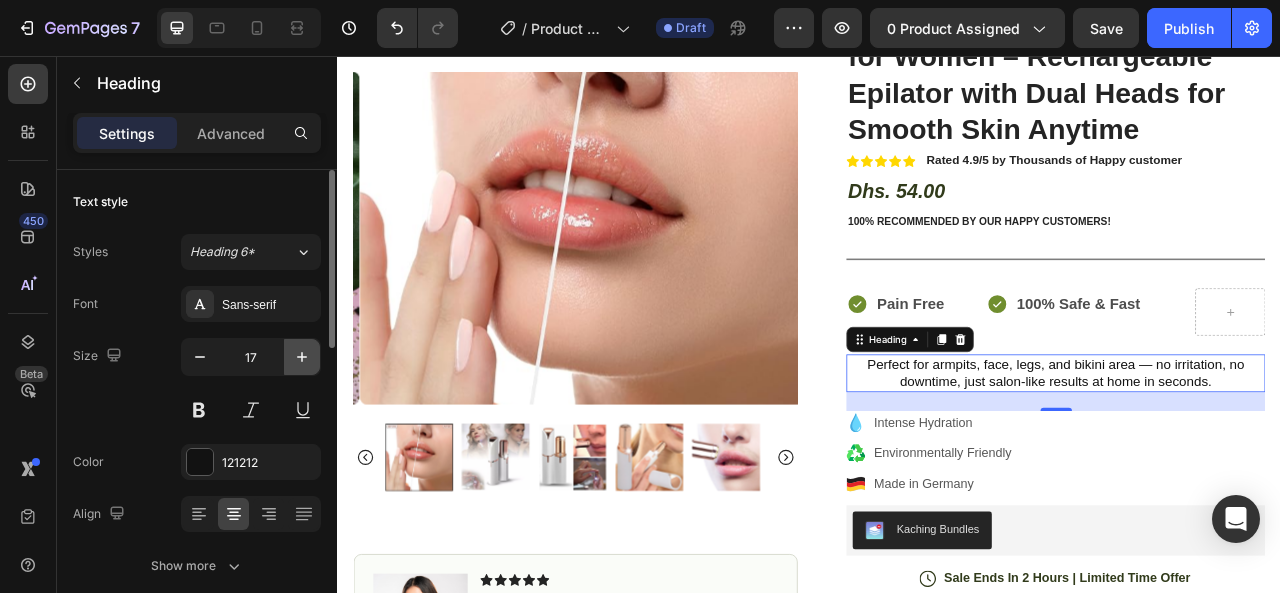 drag, startPoint x: 308, startPoint y: 360, endPoint x: 10, endPoint y: 349, distance: 298.20294 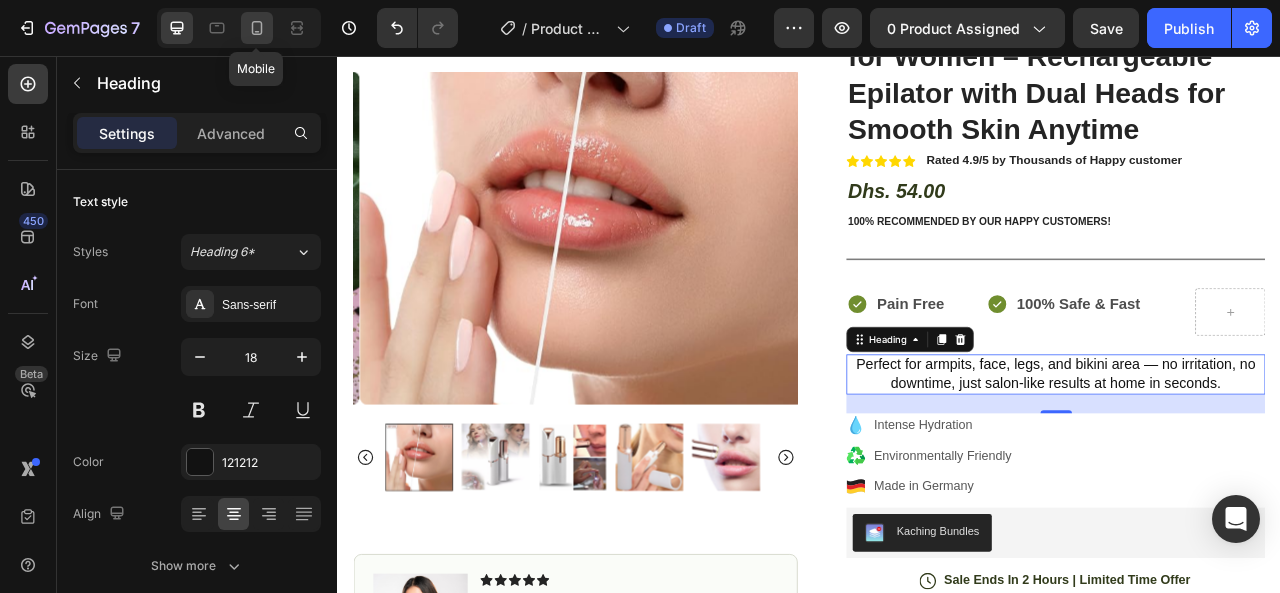 click 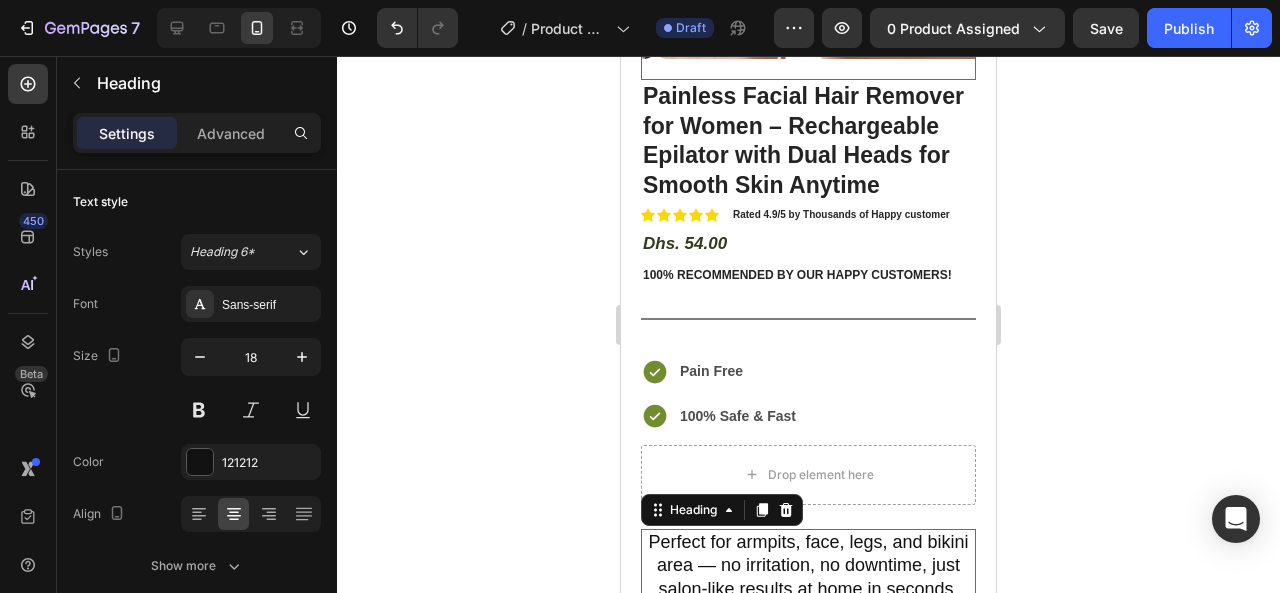 scroll, scrollTop: 583, scrollLeft: 0, axis: vertical 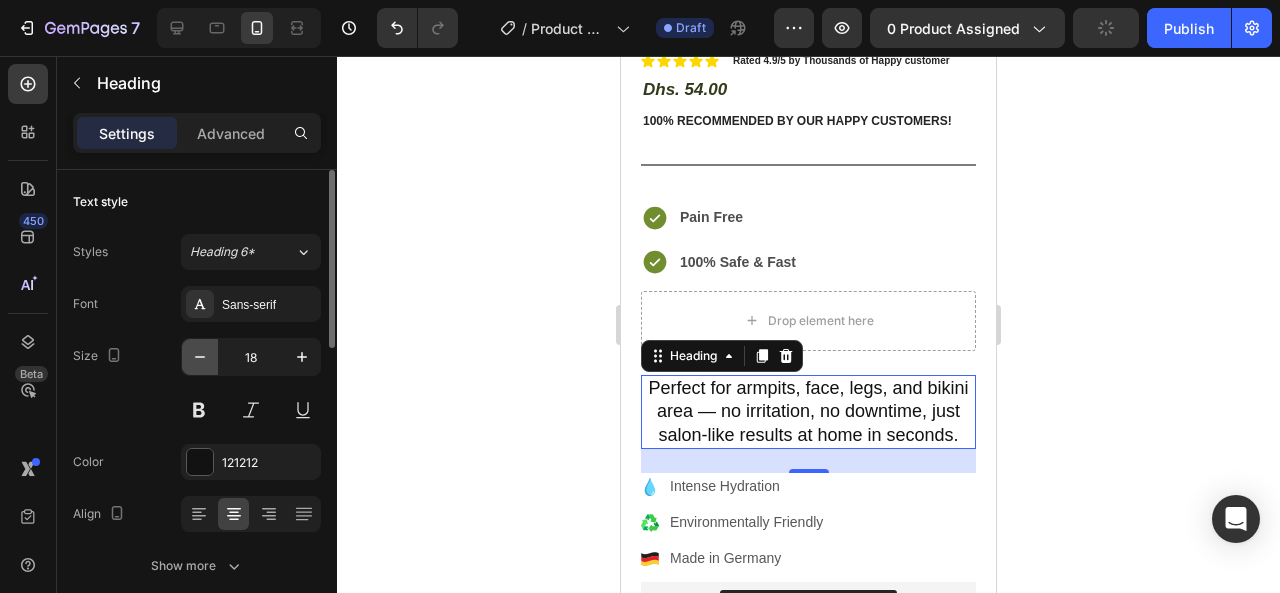 click 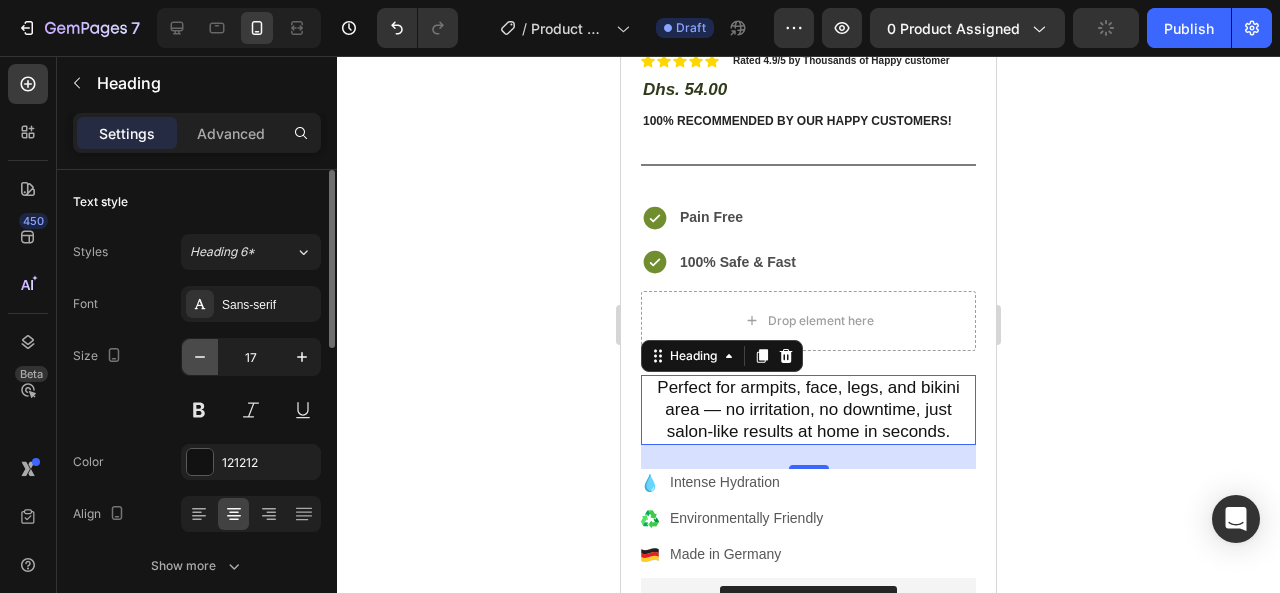 click 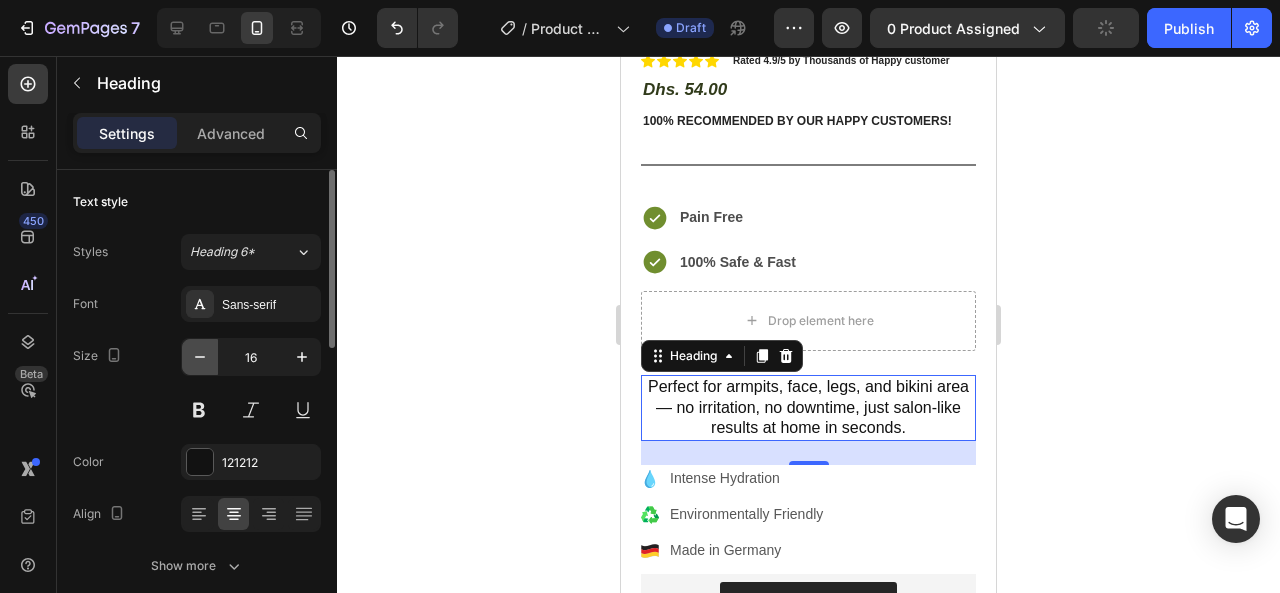 click 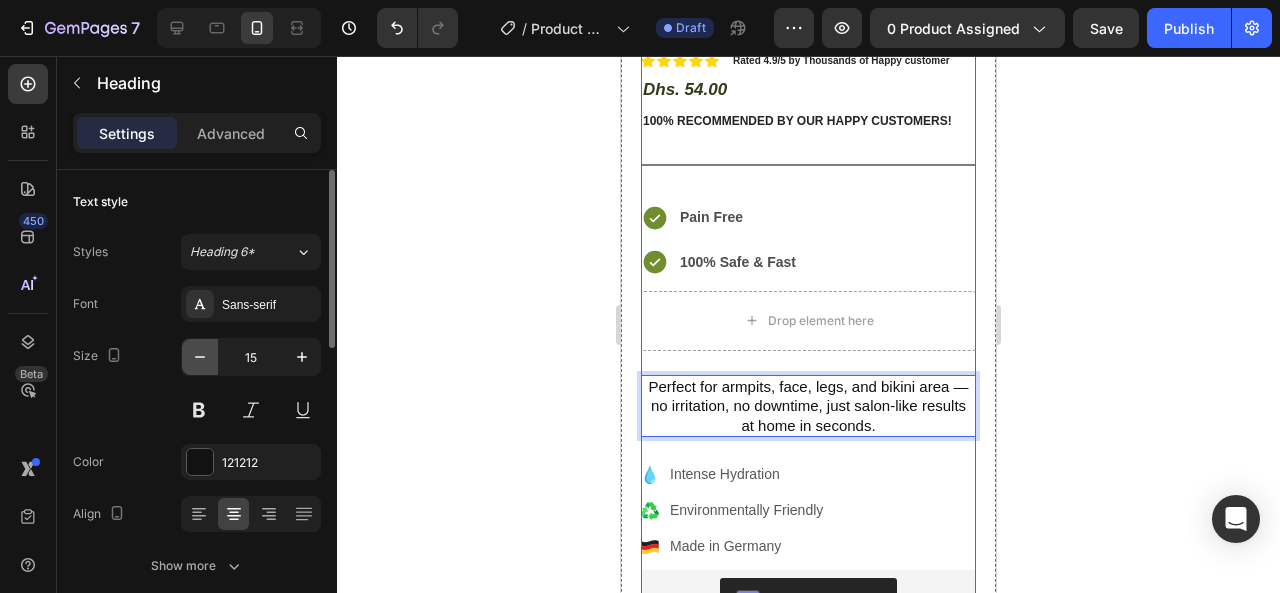 click 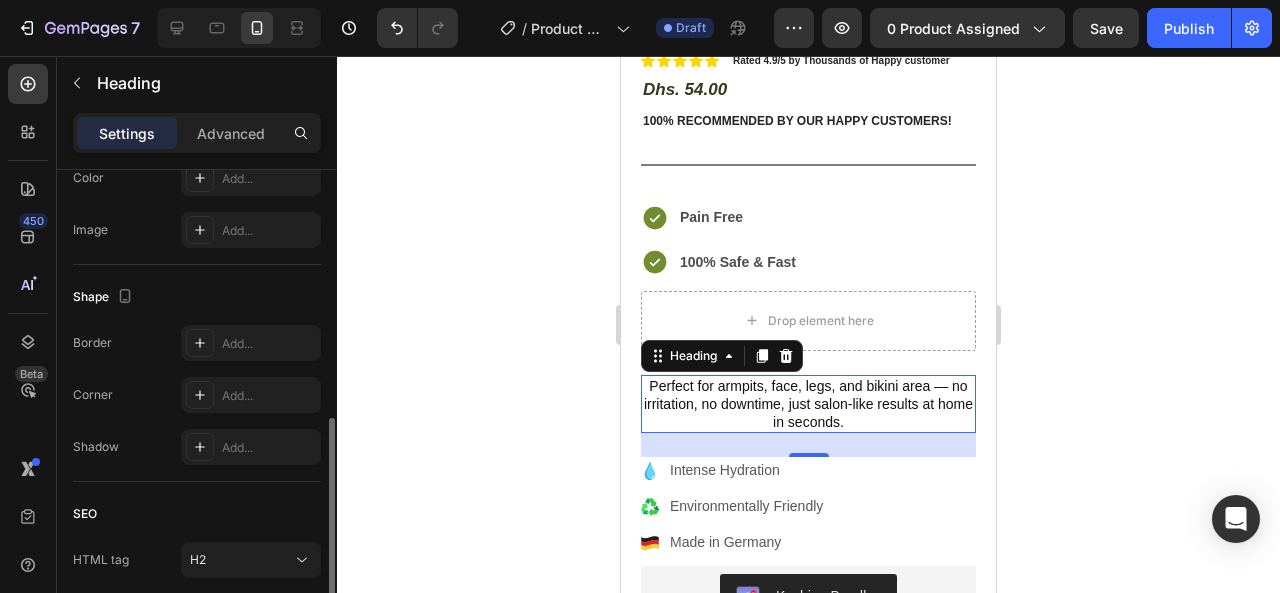 scroll, scrollTop: 814, scrollLeft: 0, axis: vertical 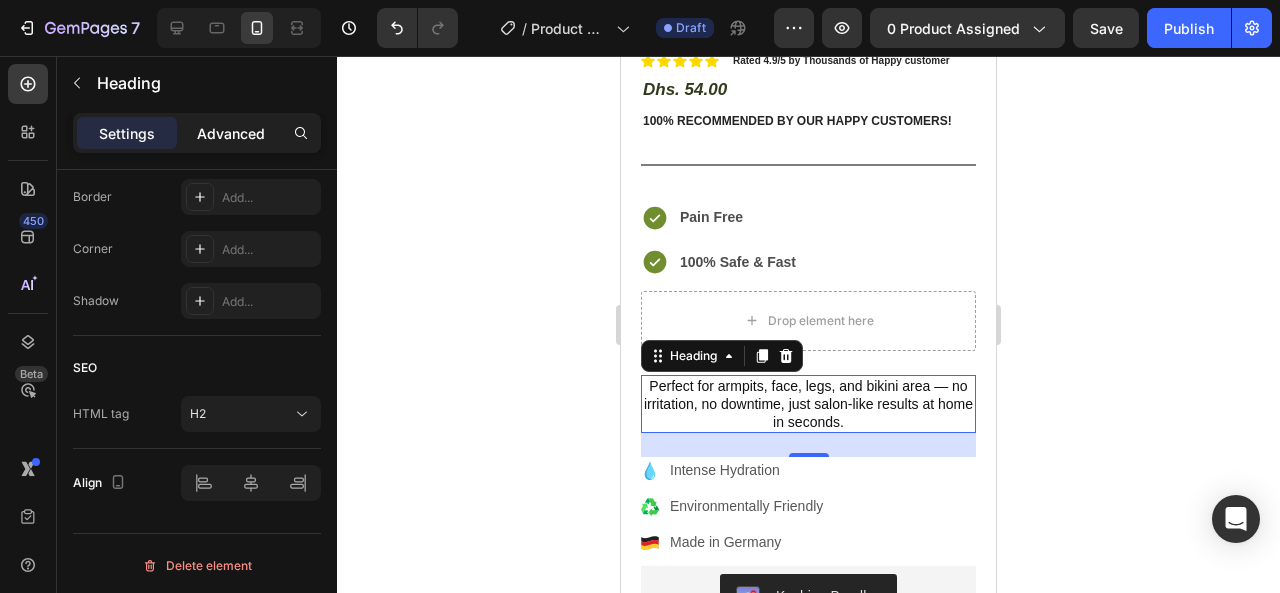 click on "Advanced" 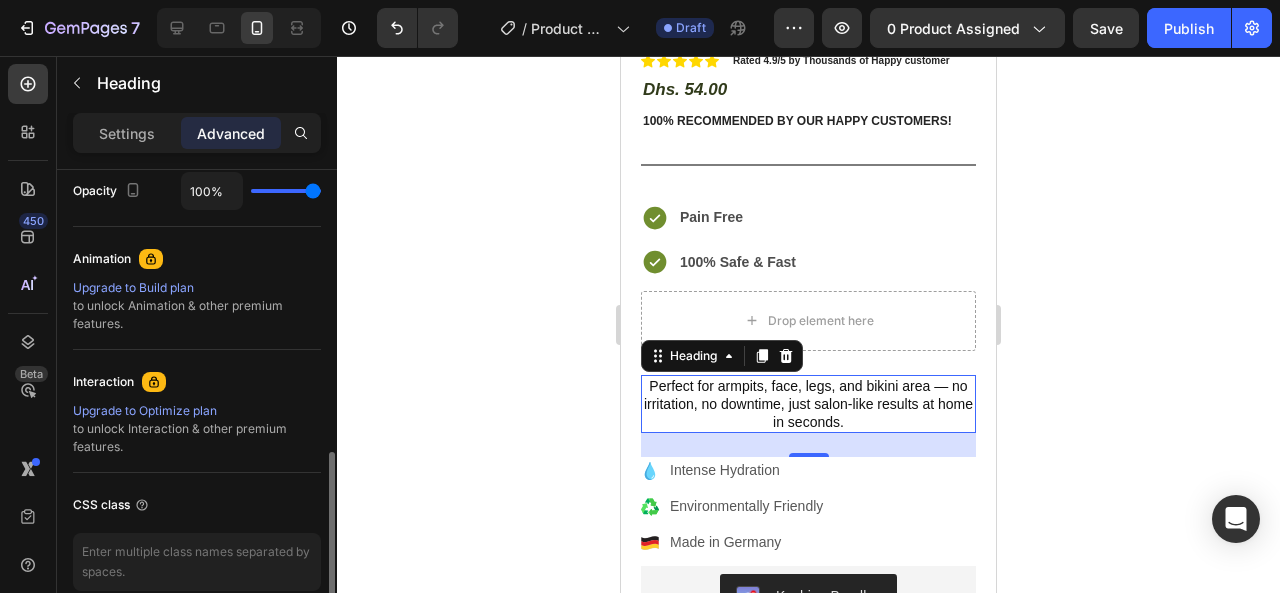 scroll, scrollTop: 904, scrollLeft: 0, axis: vertical 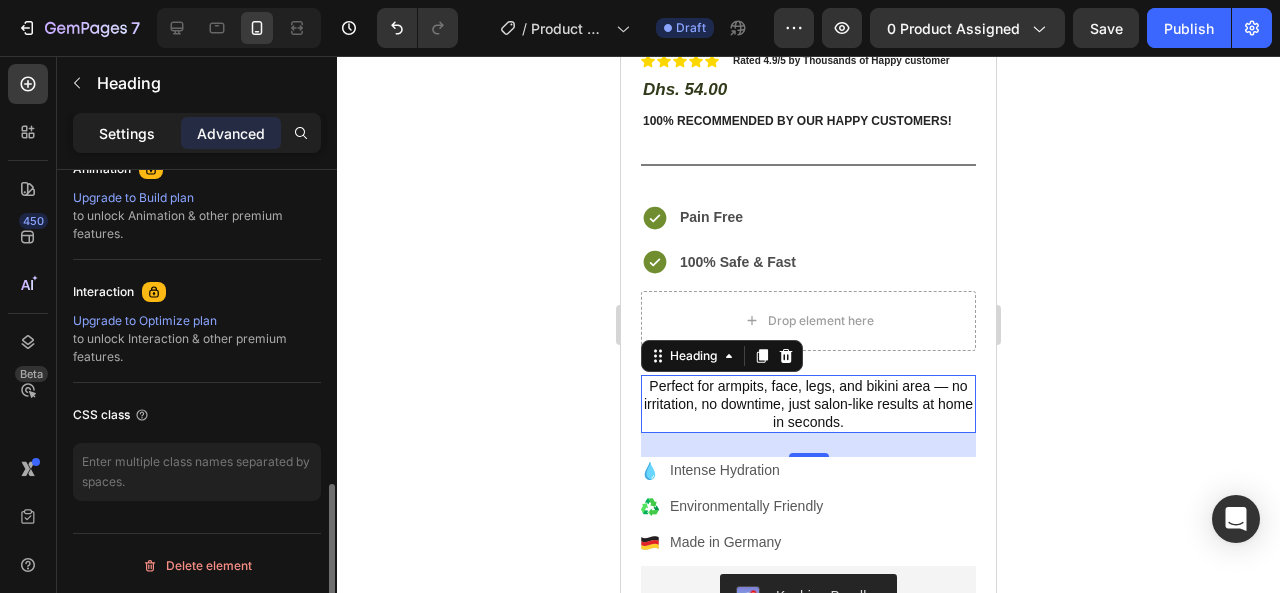 click on "Settings" at bounding box center (127, 133) 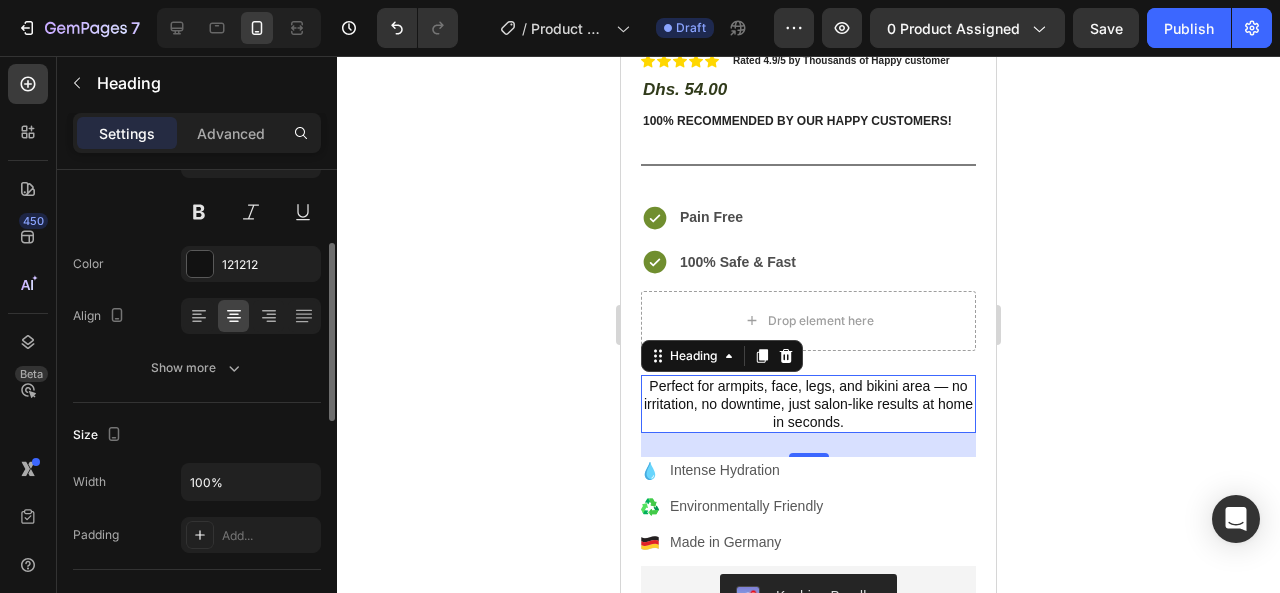 scroll, scrollTop: 0, scrollLeft: 0, axis: both 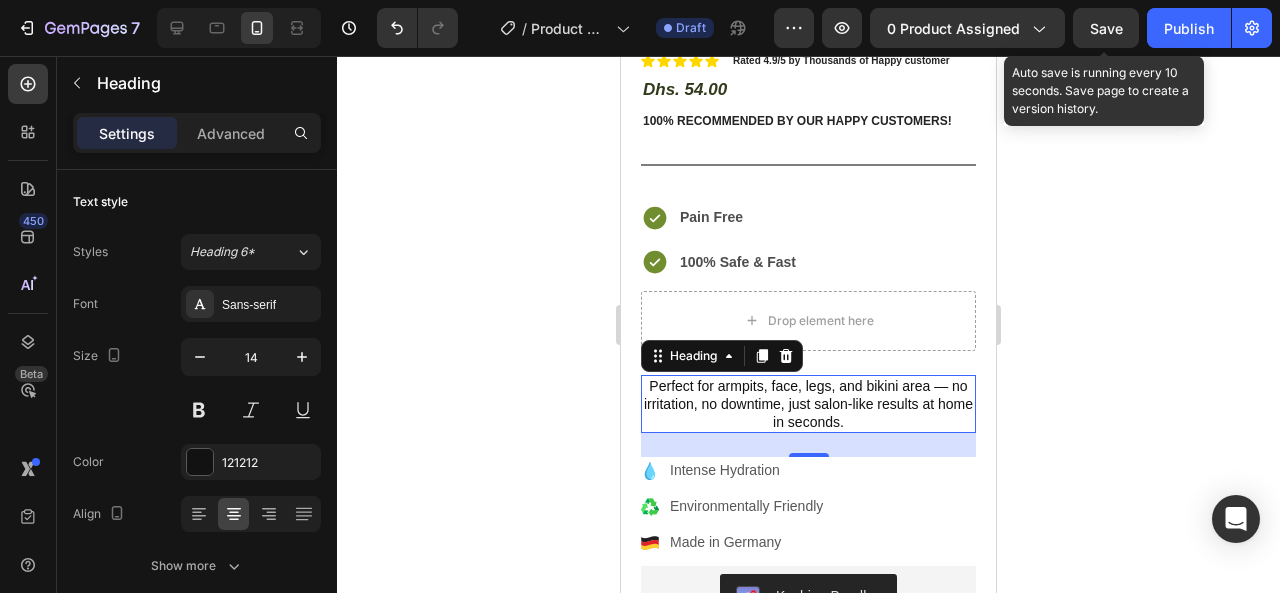 click on "Save" at bounding box center [1106, 28] 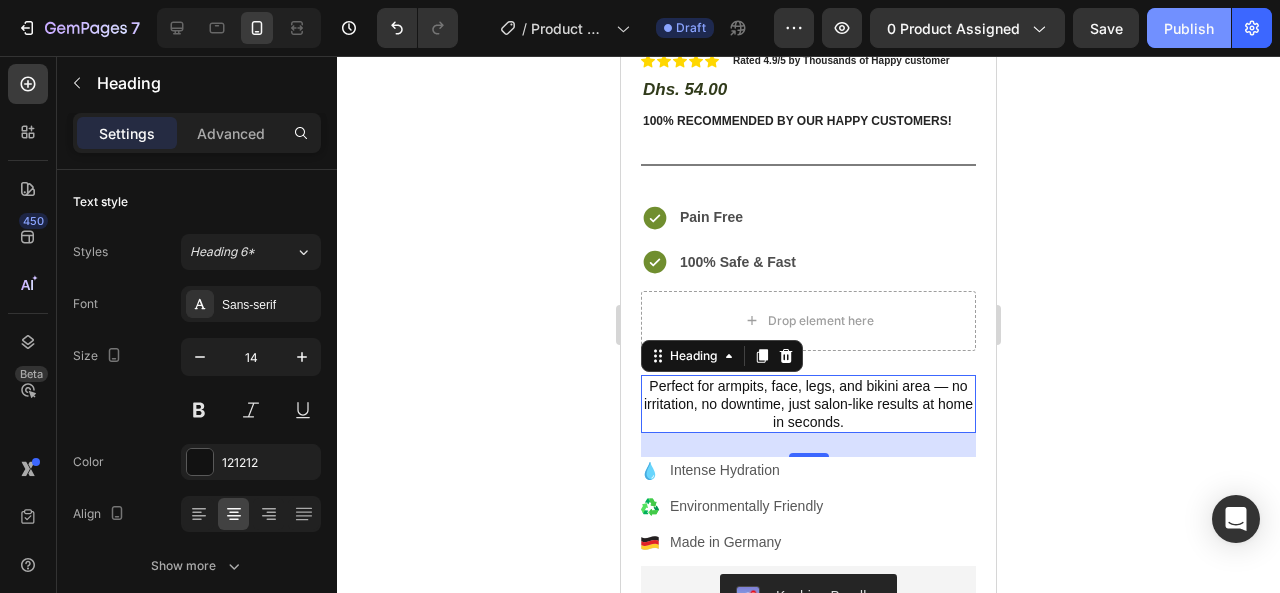 click on "Publish" at bounding box center (1189, 28) 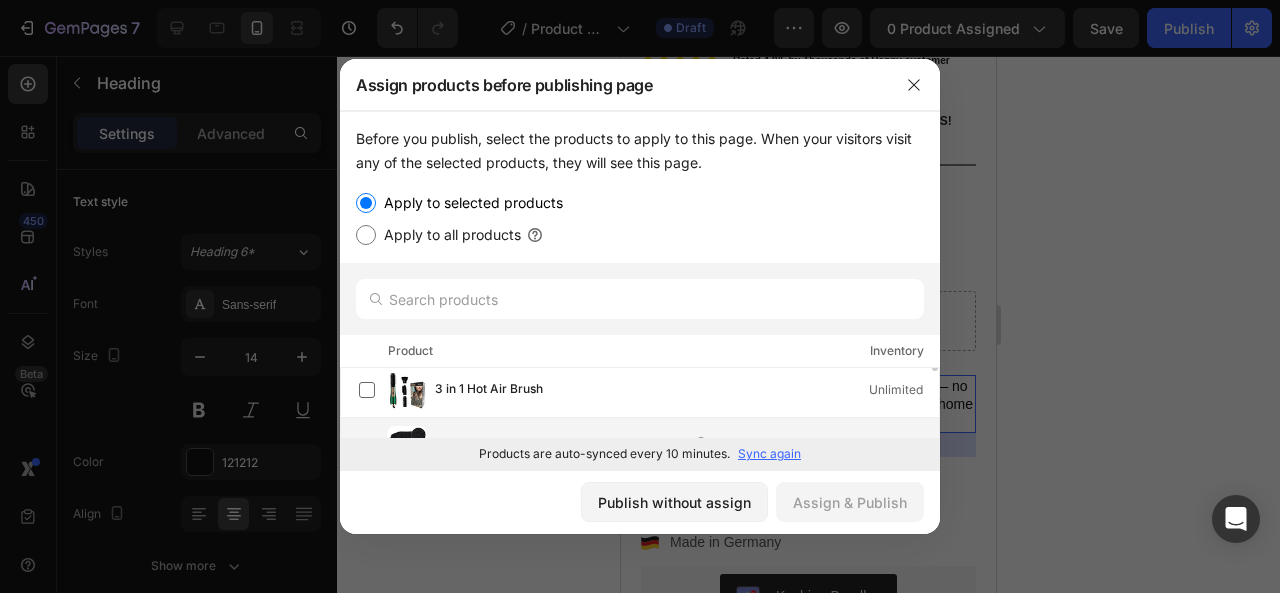 scroll, scrollTop: 0, scrollLeft: 0, axis: both 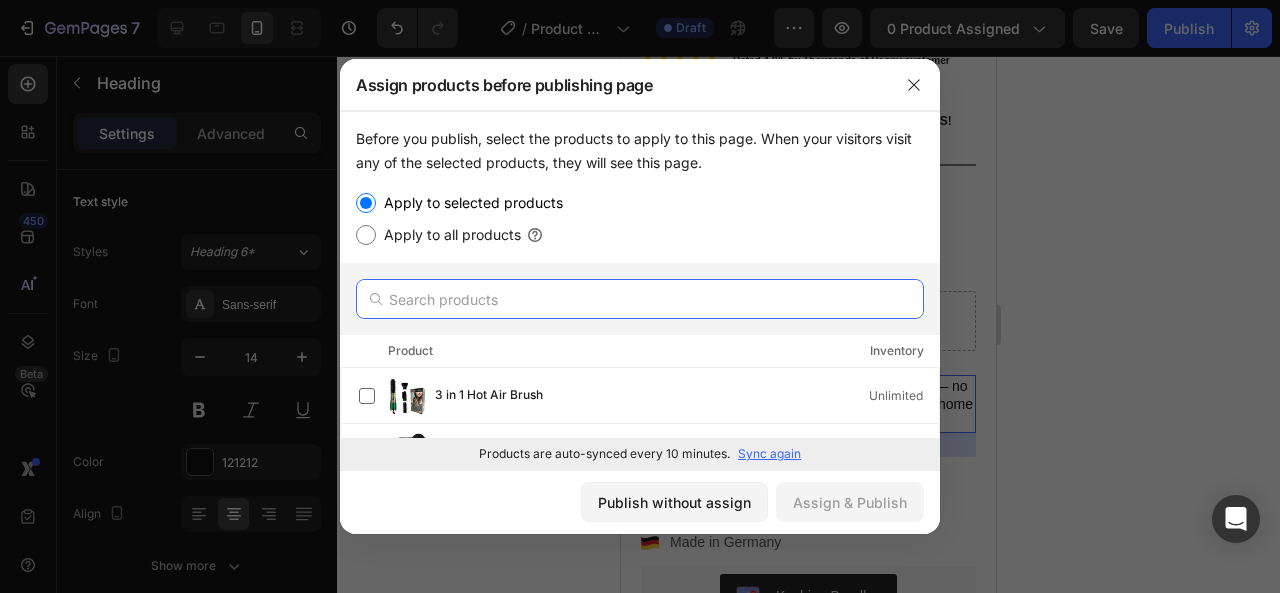 click at bounding box center (640, 299) 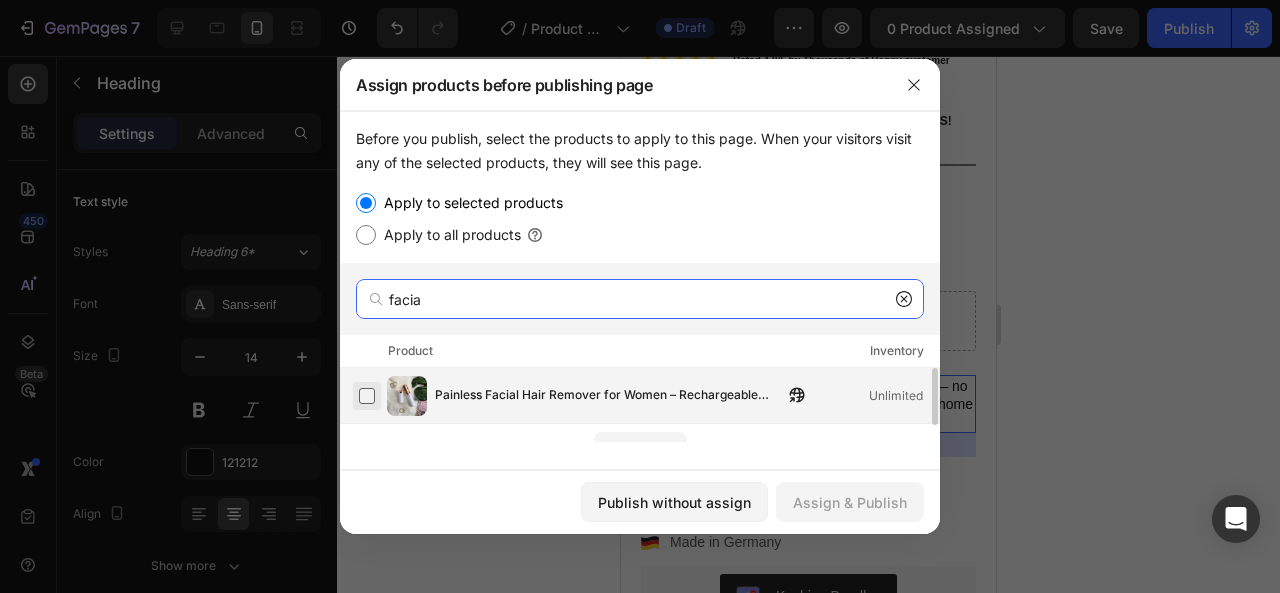 type on "facia" 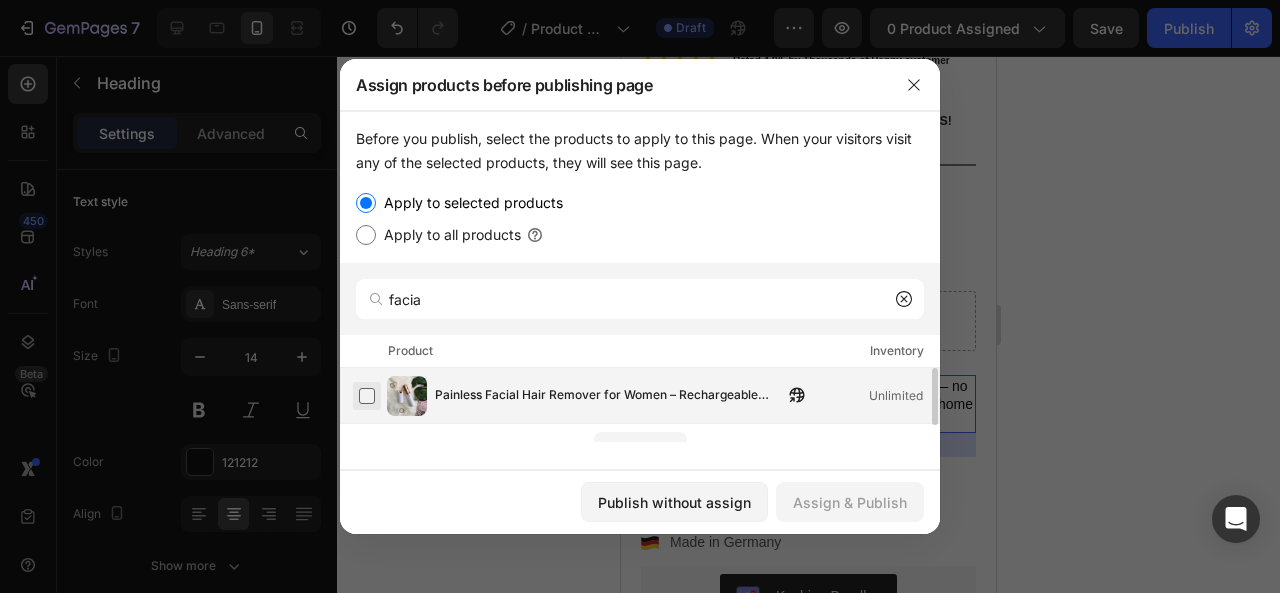 click at bounding box center (367, 396) 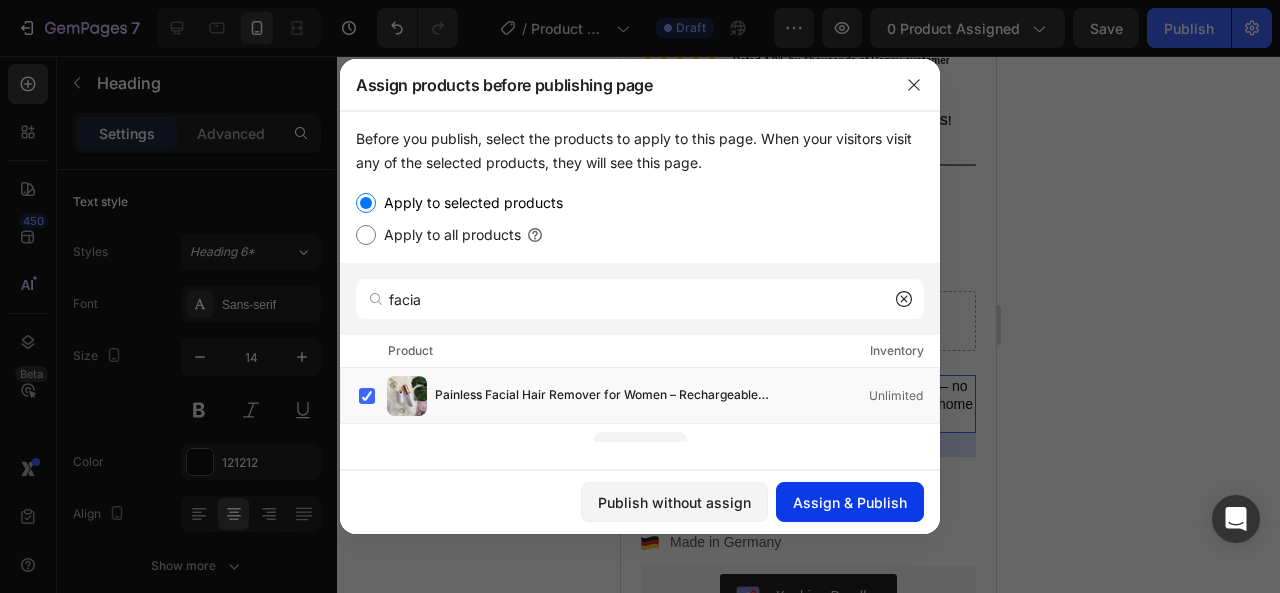 click on "Assign & Publish" at bounding box center [850, 502] 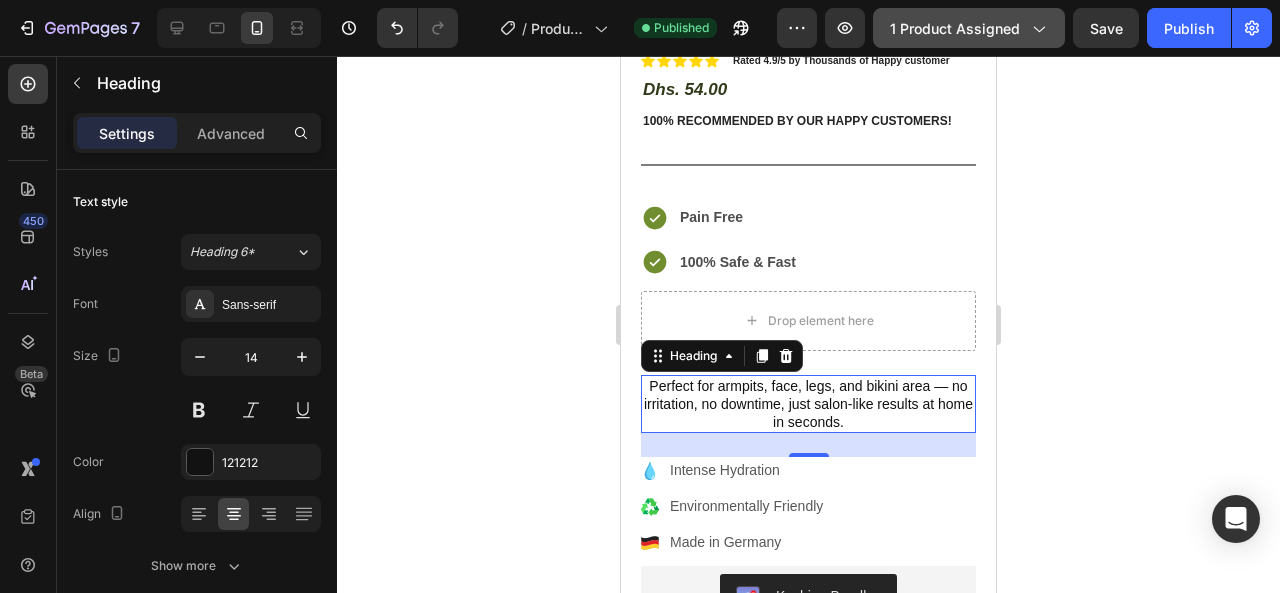 click on "1 product assigned" at bounding box center (969, 28) 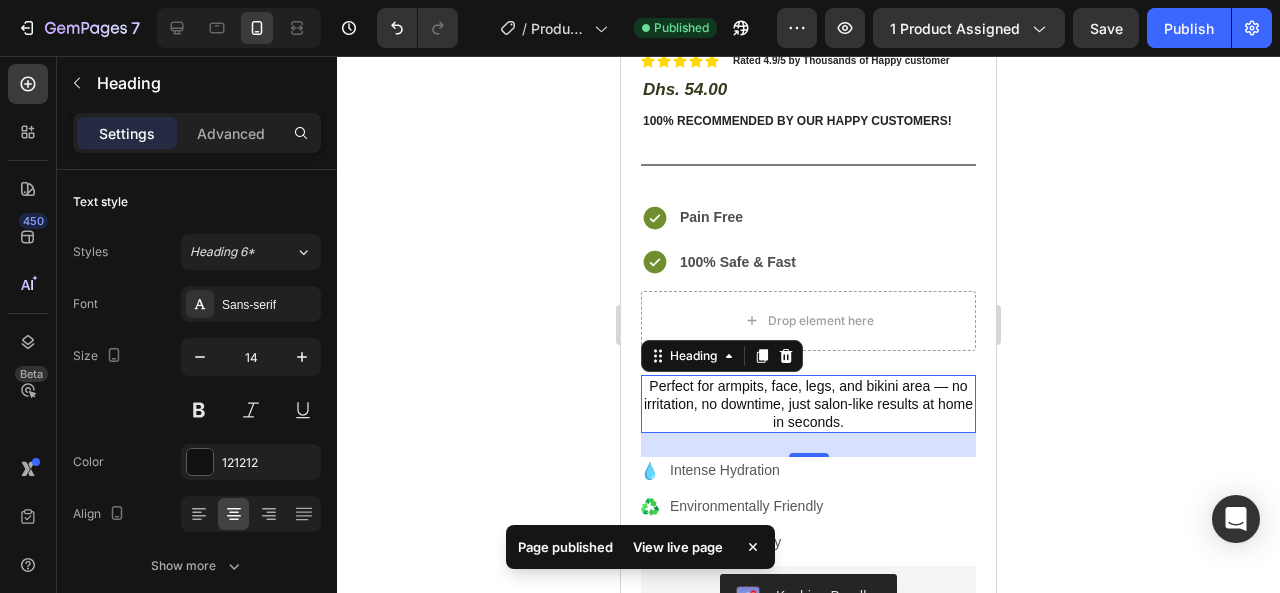 click on "View live page" at bounding box center [678, 547] 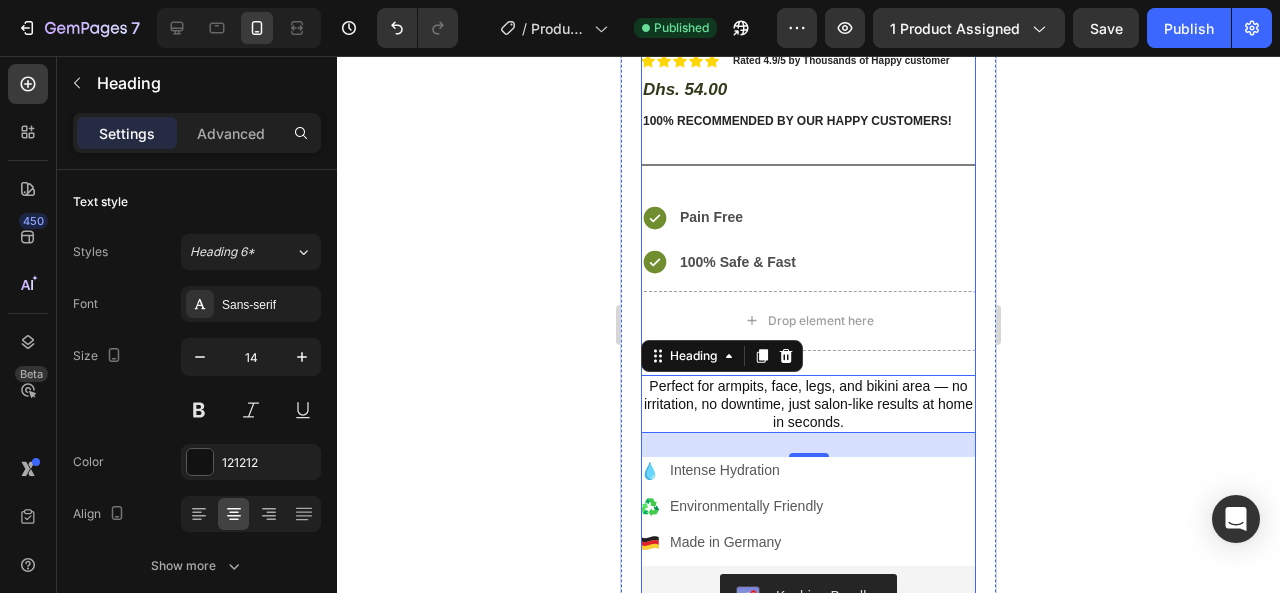 scroll, scrollTop: 0, scrollLeft: 0, axis: both 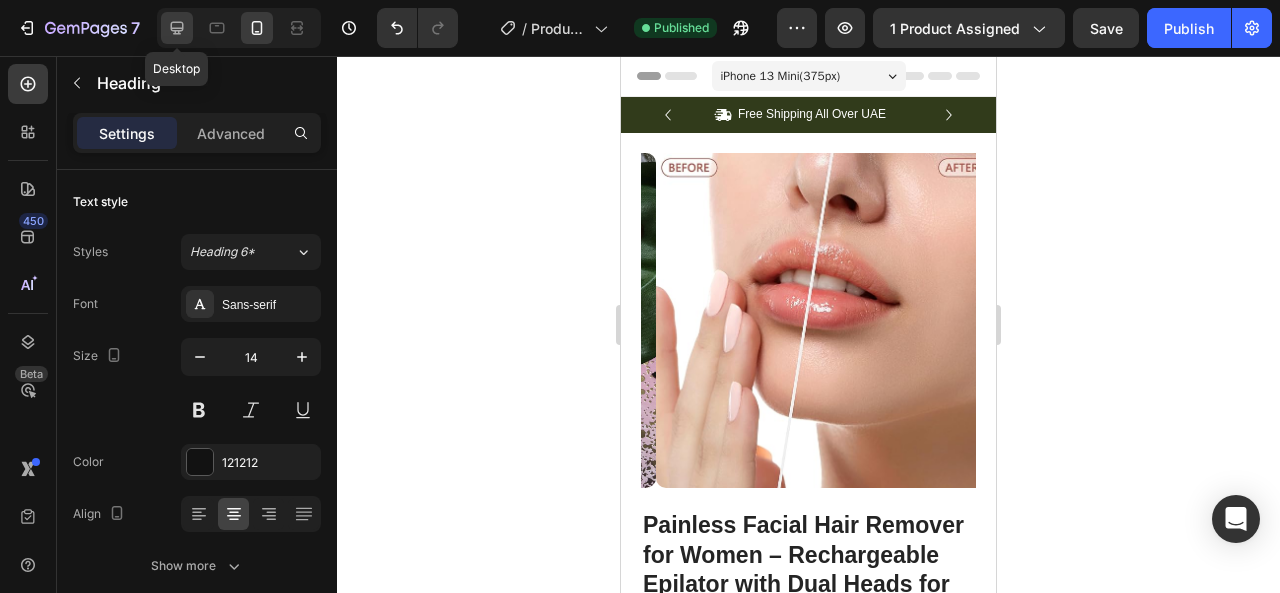 click 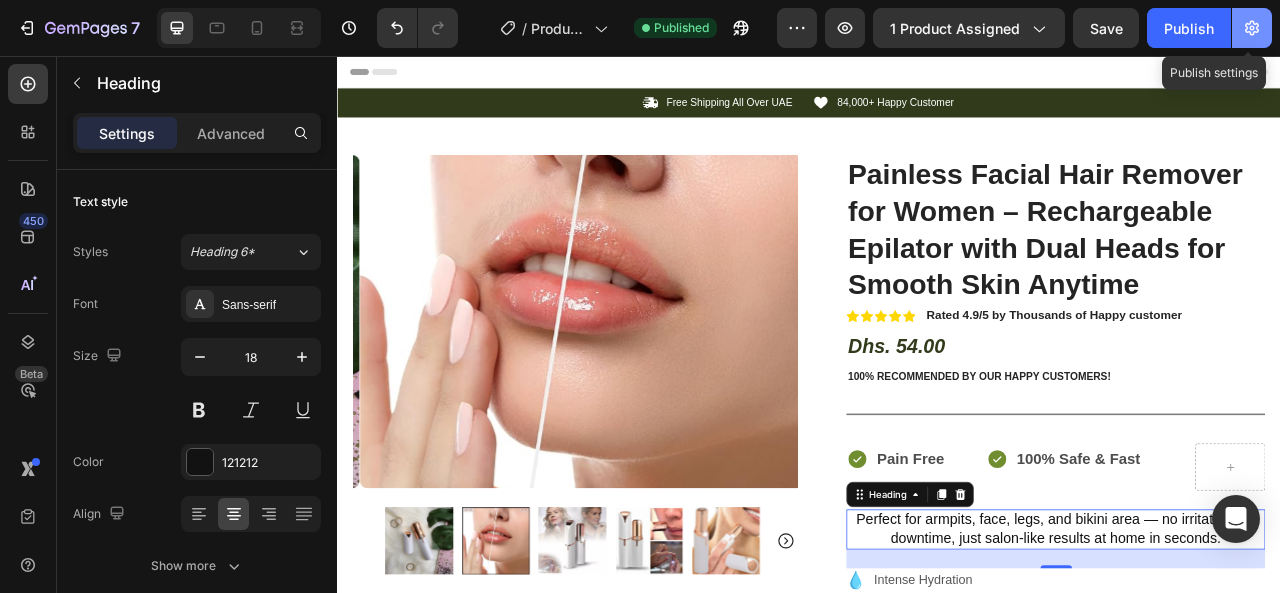 scroll, scrollTop: 506, scrollLeft: 0, axis: vertical 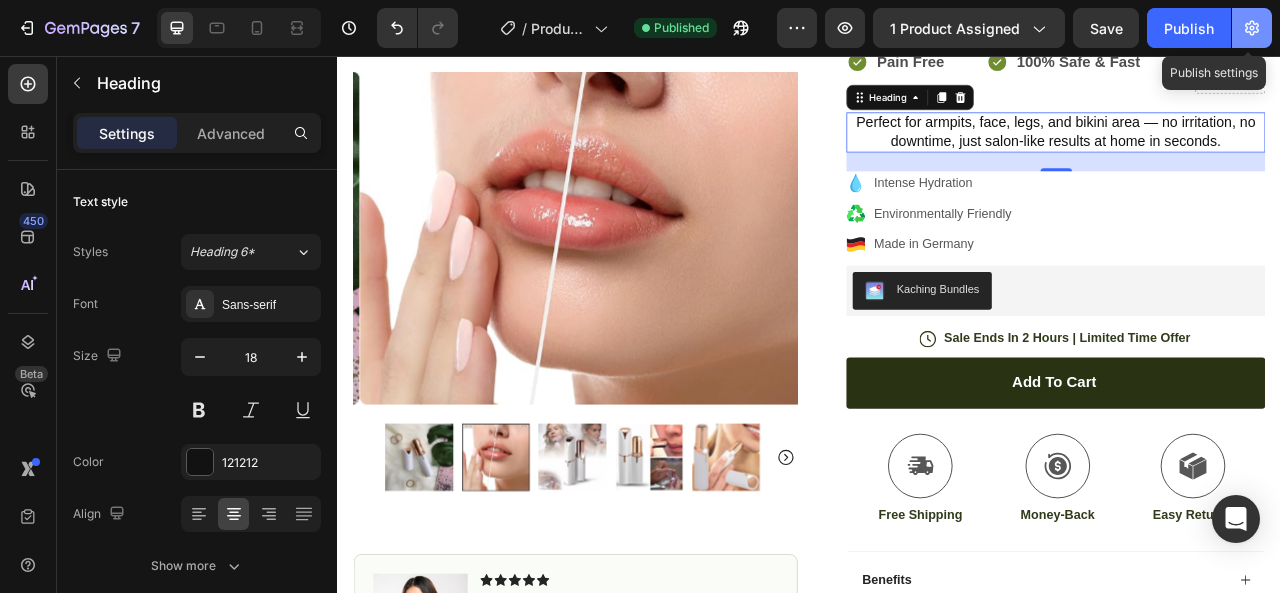 drag, startPoint x: 1252, startPoint y: 32, endPoint x: 1140, endPoint y: 8, distance: 114.54257 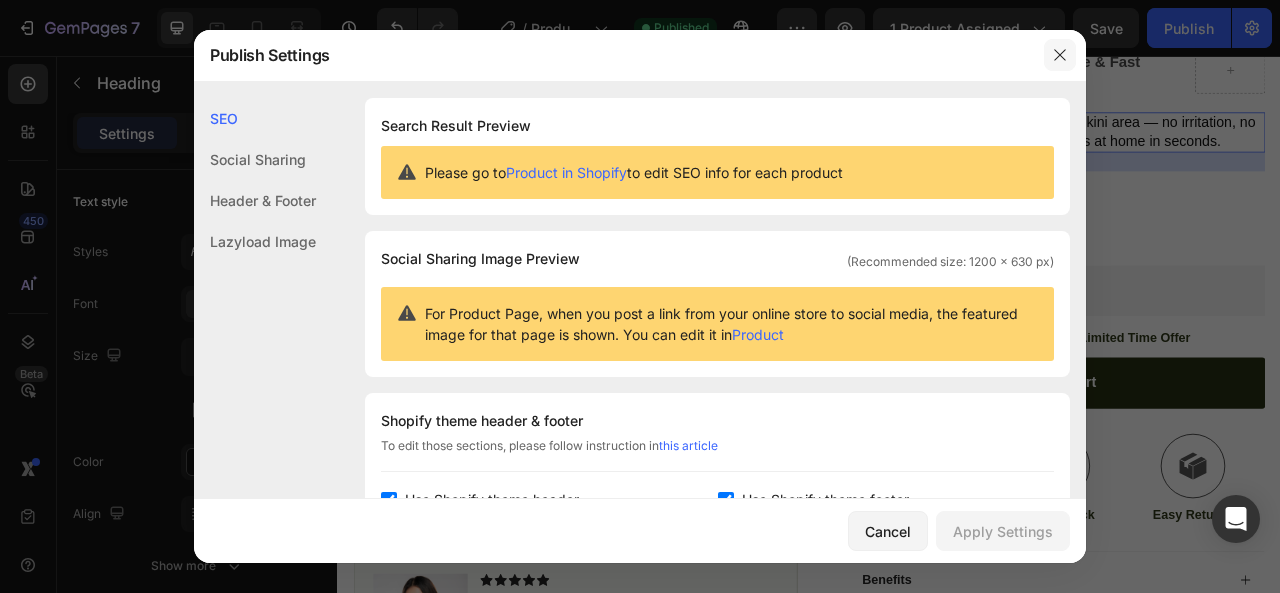 click at bounding box center (1060, 55) 